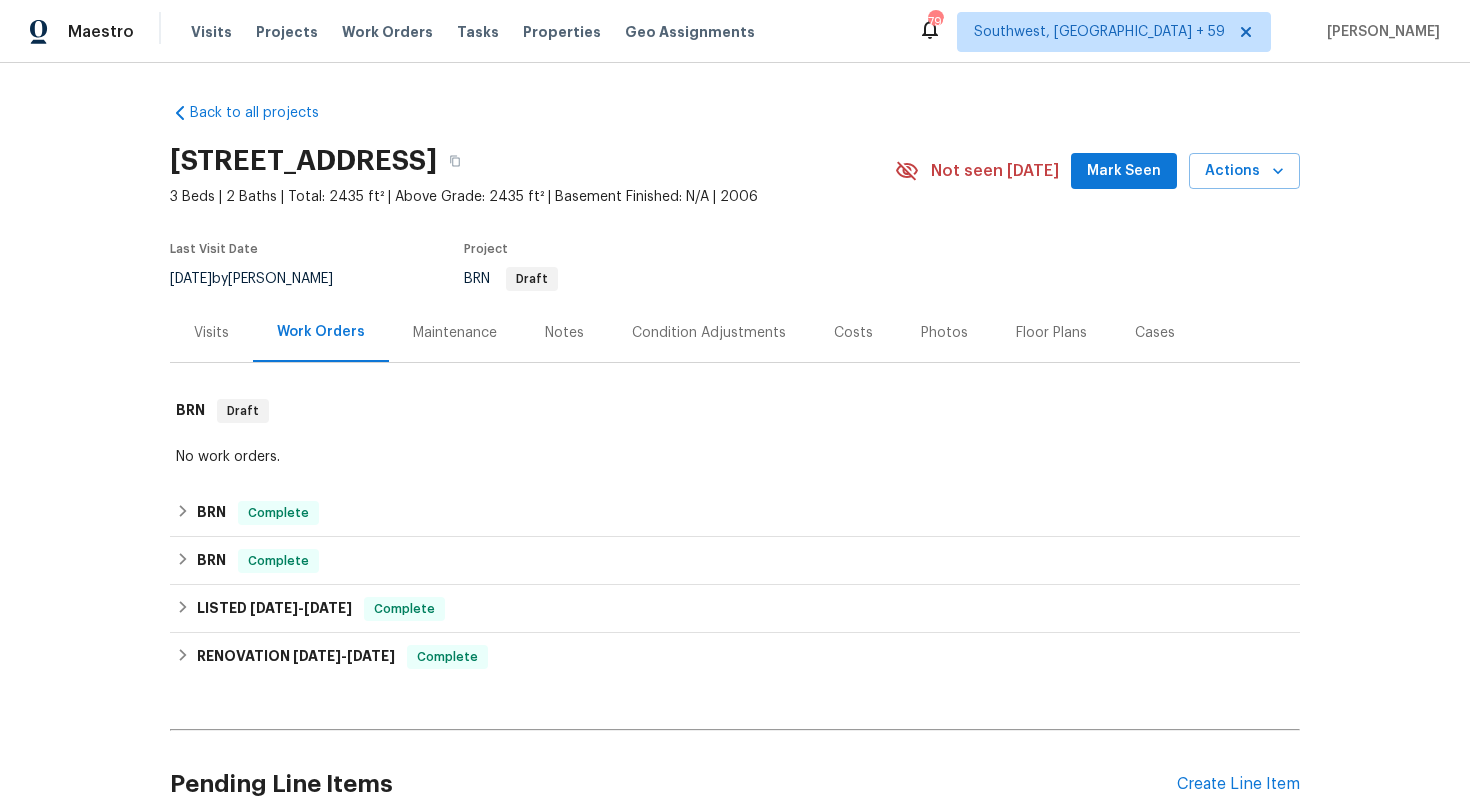 scroll, scrollTop: 0, scrollLeft: 0, axis: both 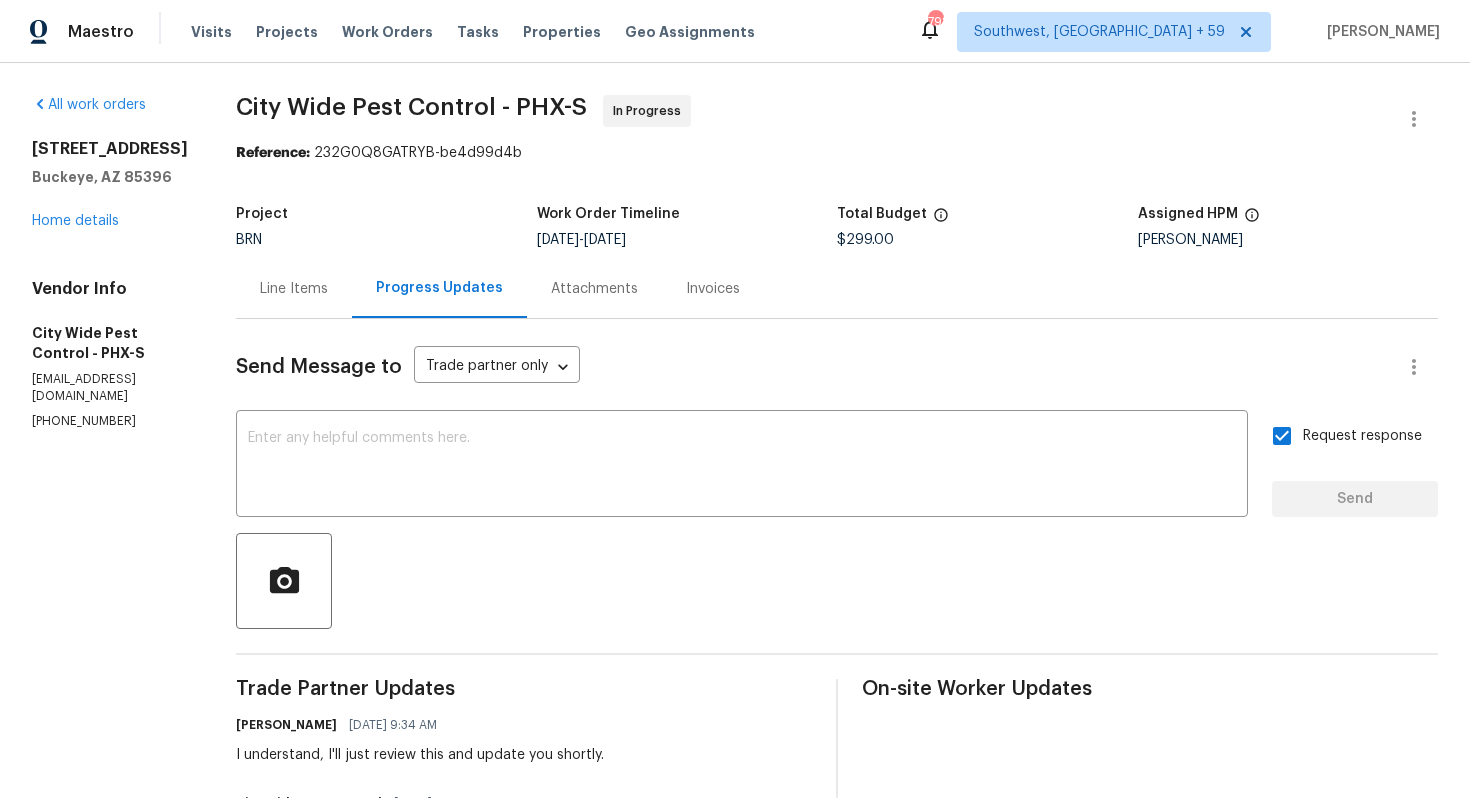 click on "Line Items" at bounding box center [294, 288] 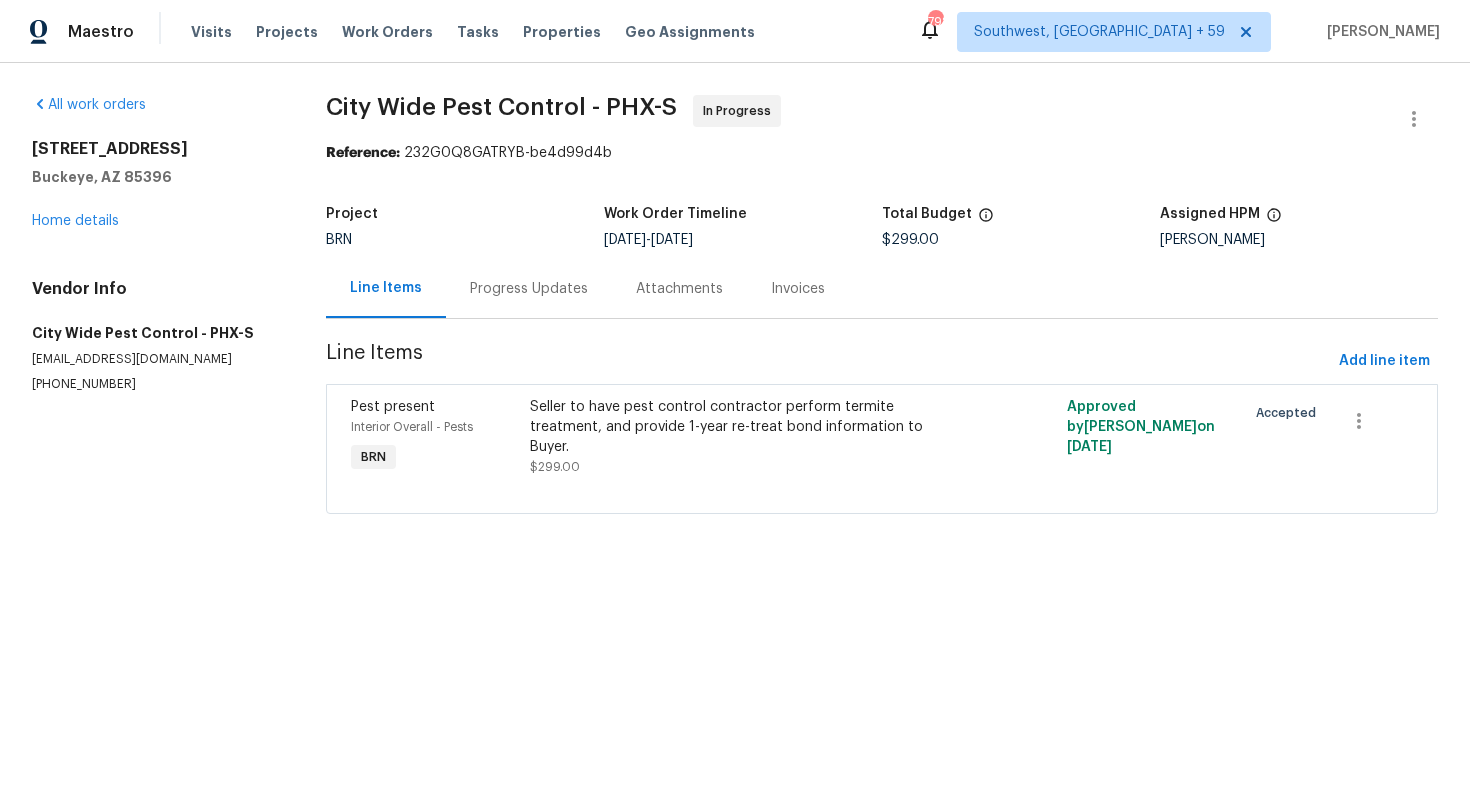 click on "Seller to have pest control contractor perform termite treatment, and provide 1-year re-treat bond information to Buyer. $299.00" at bounding box center (748, 437) 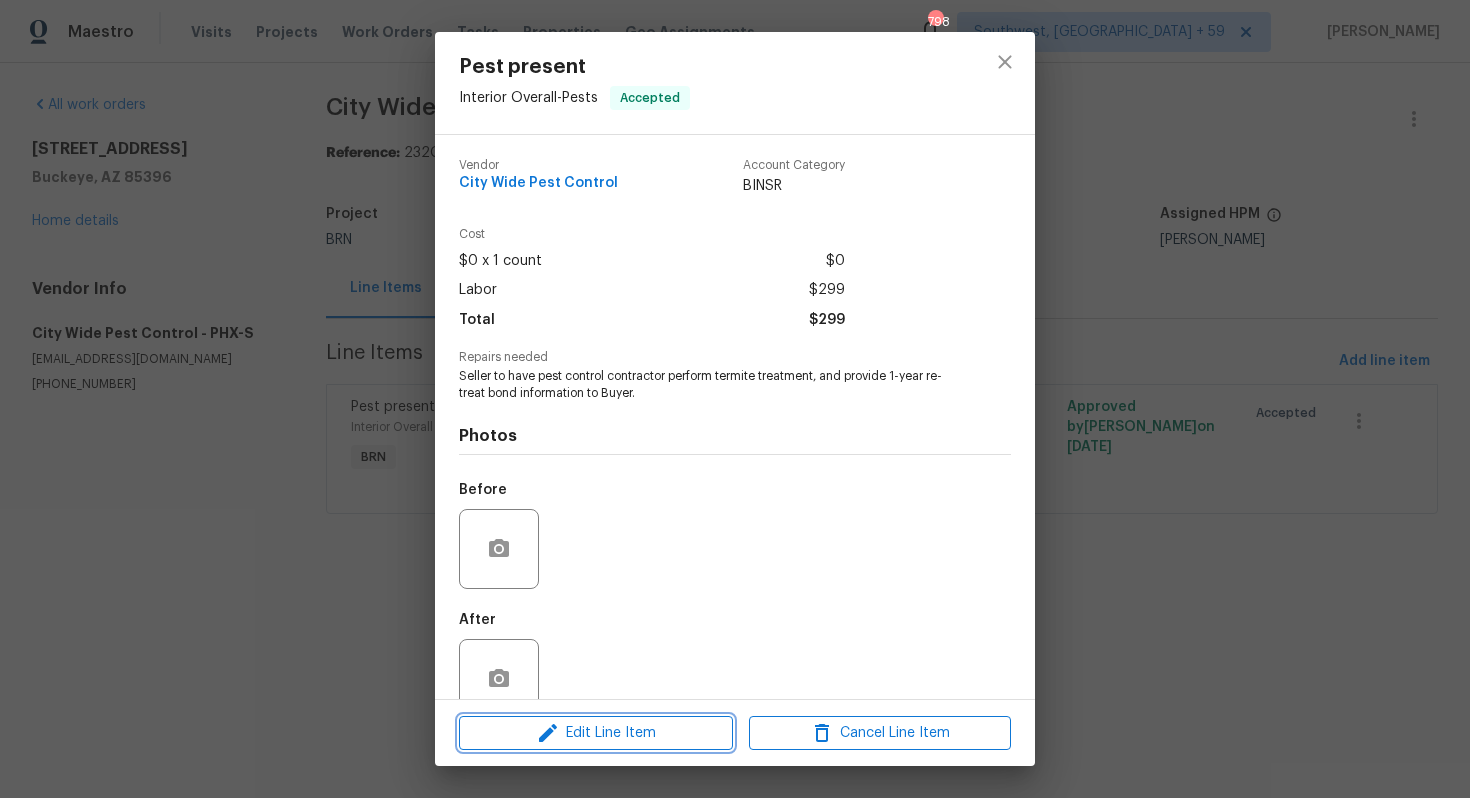click on "Edit Line Item" at bounding box center [596, 733] 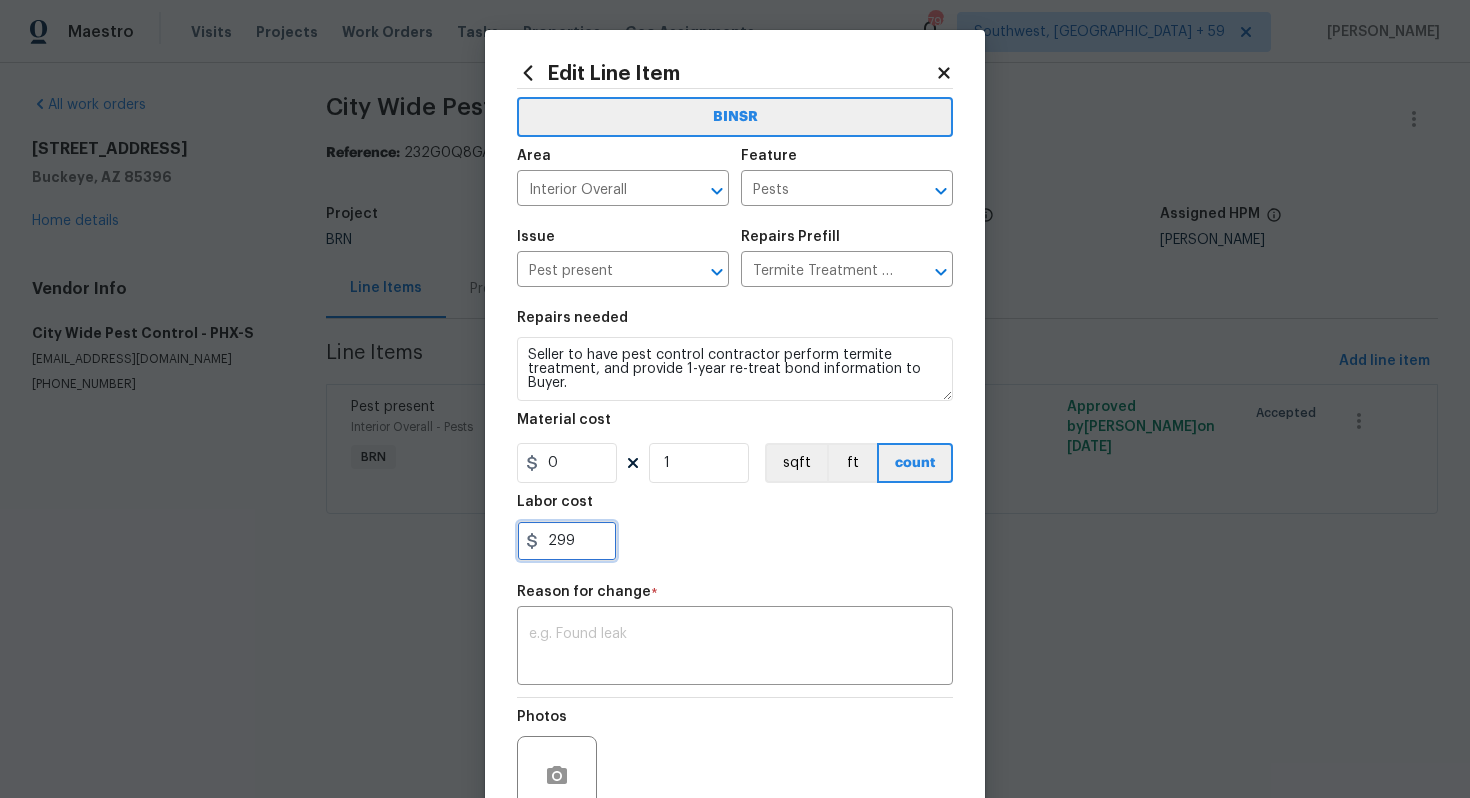 click on "299" at bounding box center [567, 541] 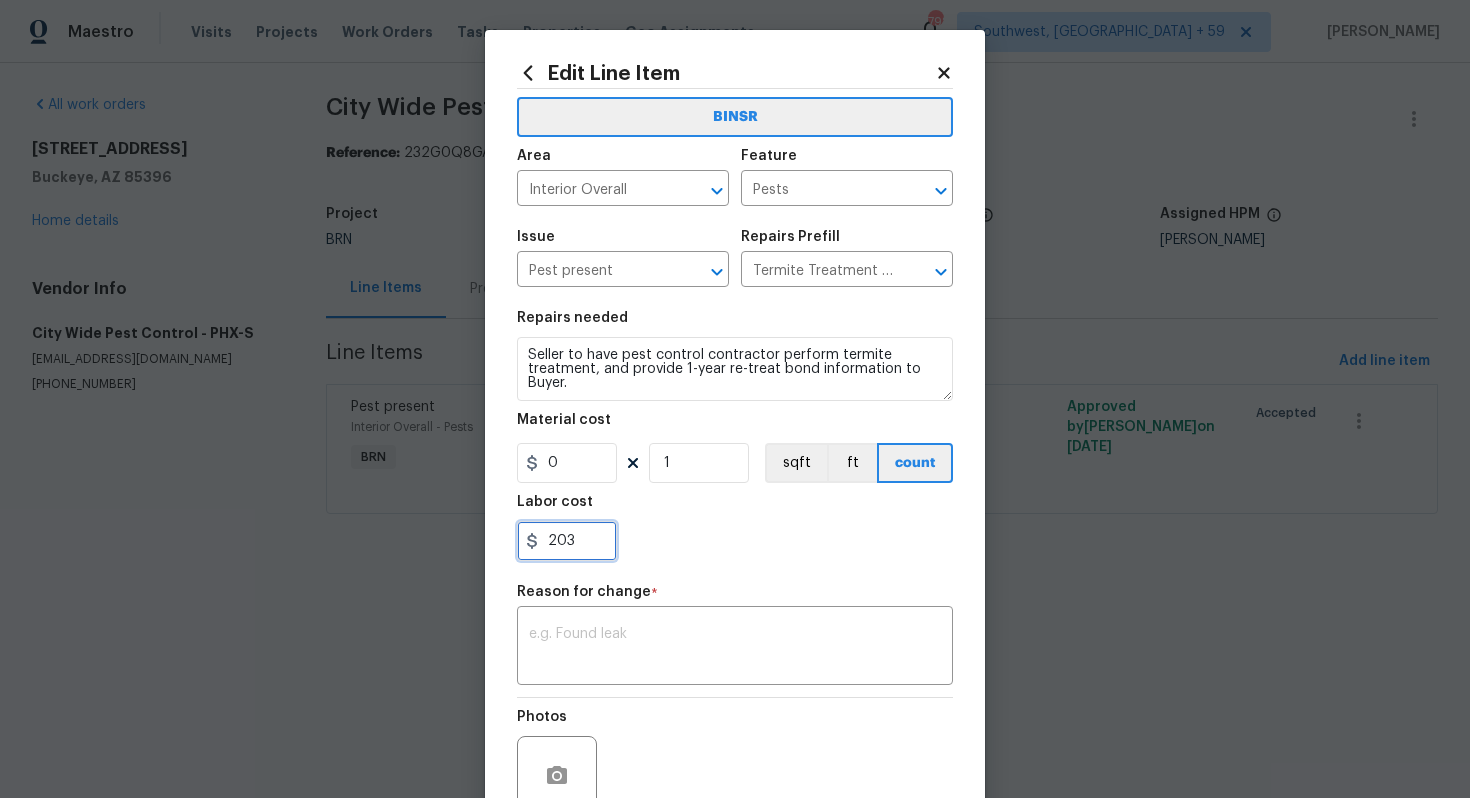 type on "203" 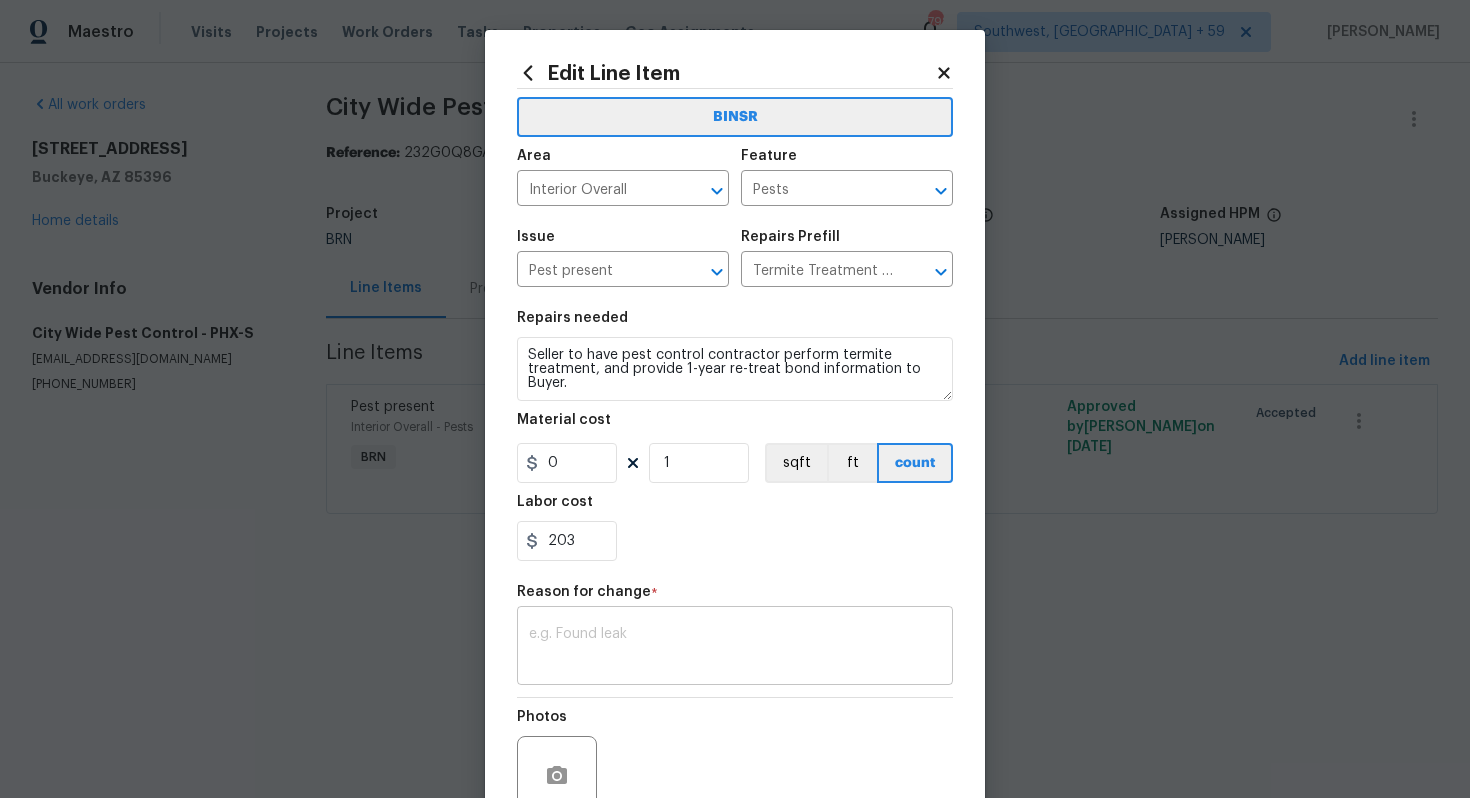 click at bounding box center [735, 648] 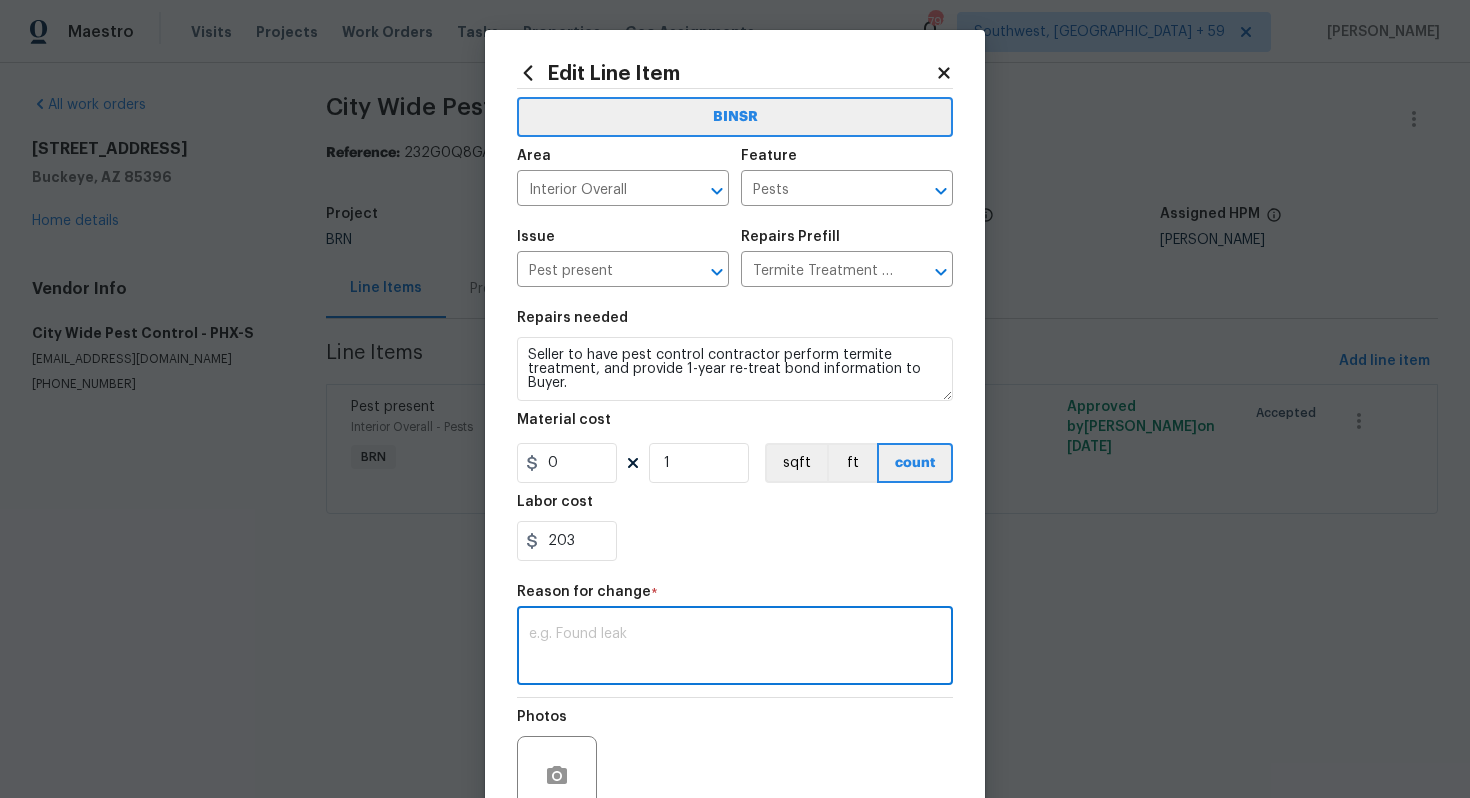 paste on "203" 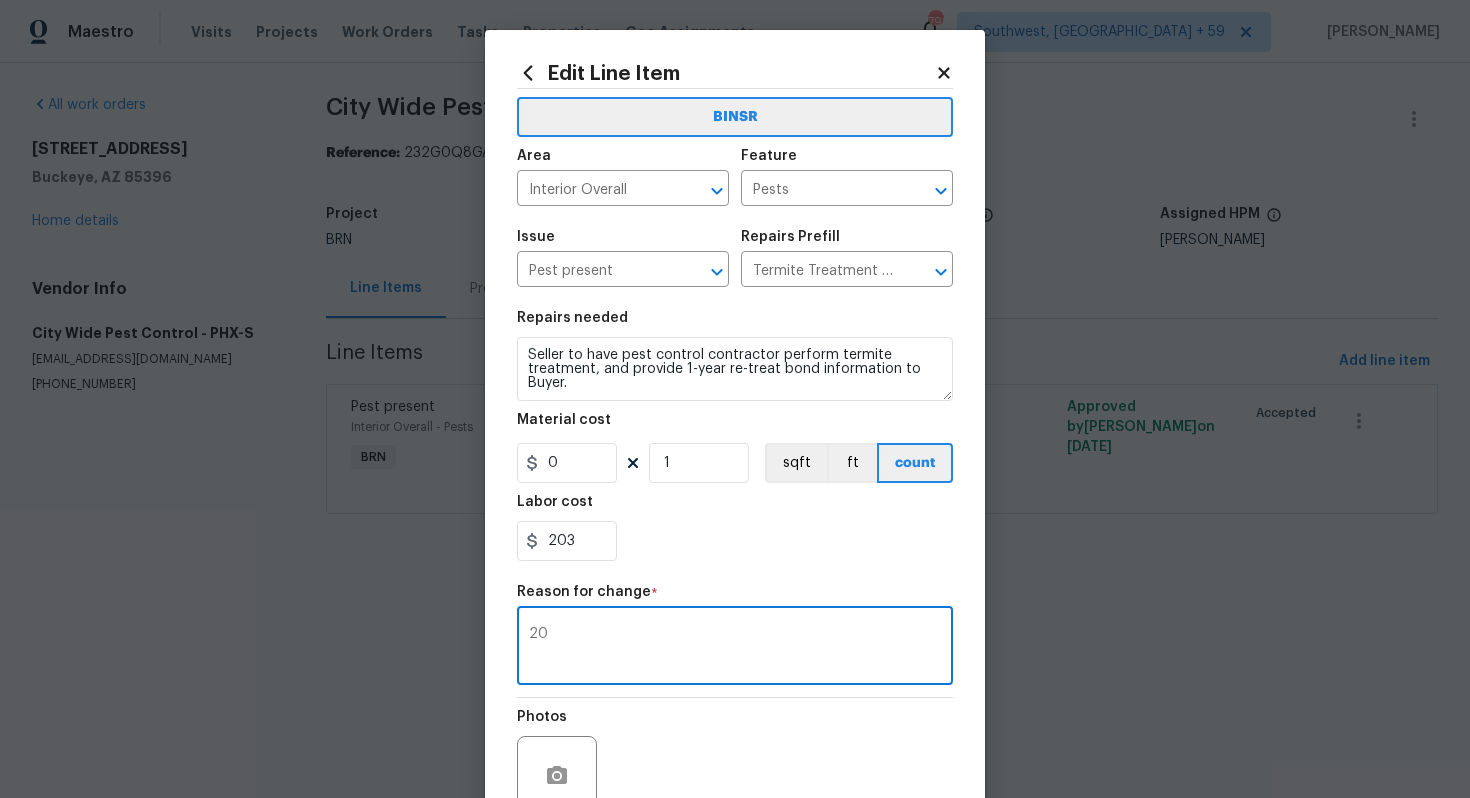 type on "2" 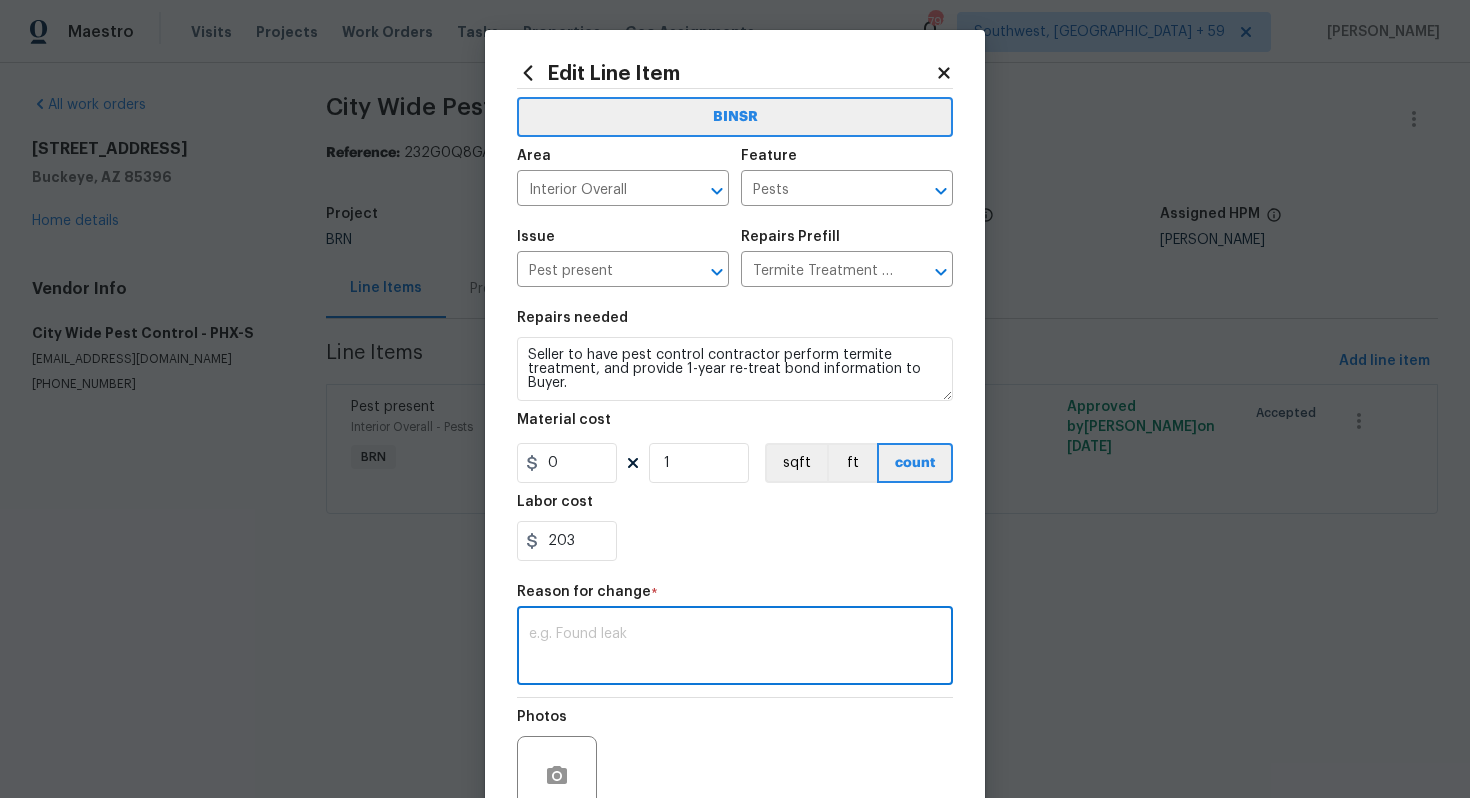 paste on "(AG) Updated cost per BR team’s approval." 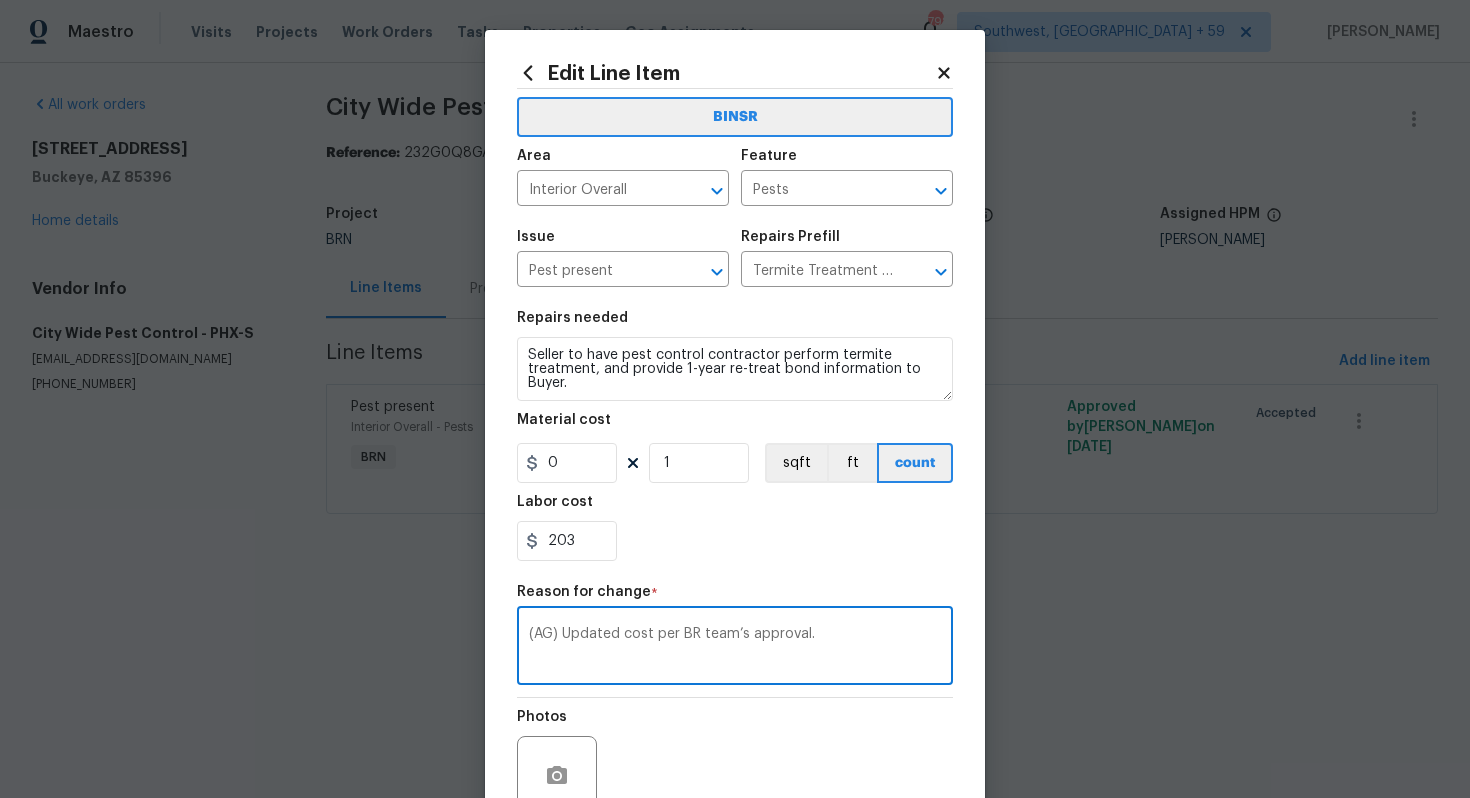 scroll, scrollTop: 188, scrollLeft: 0, axis: vertical 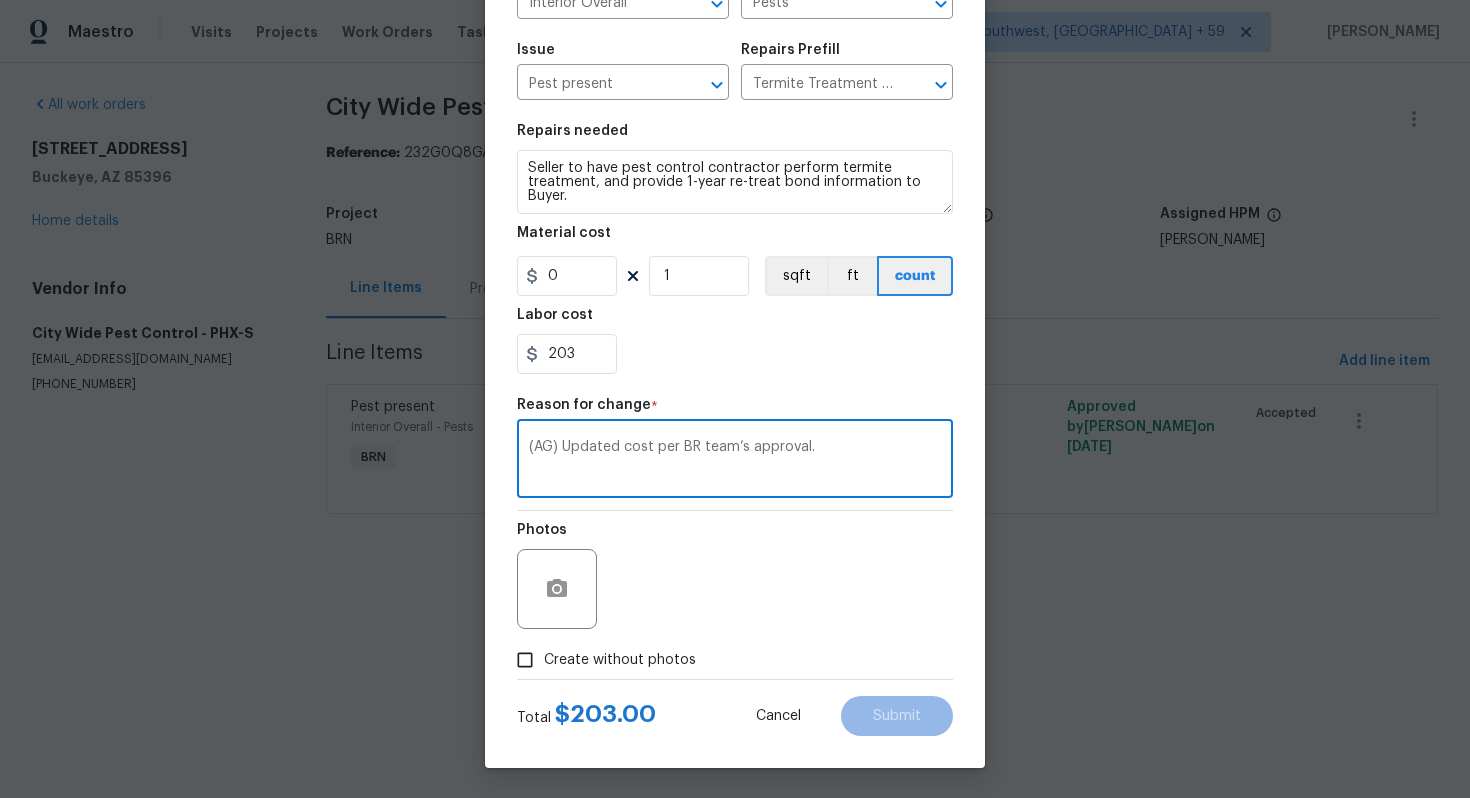 type on "(AG) Updated cost per BR team’s approval." 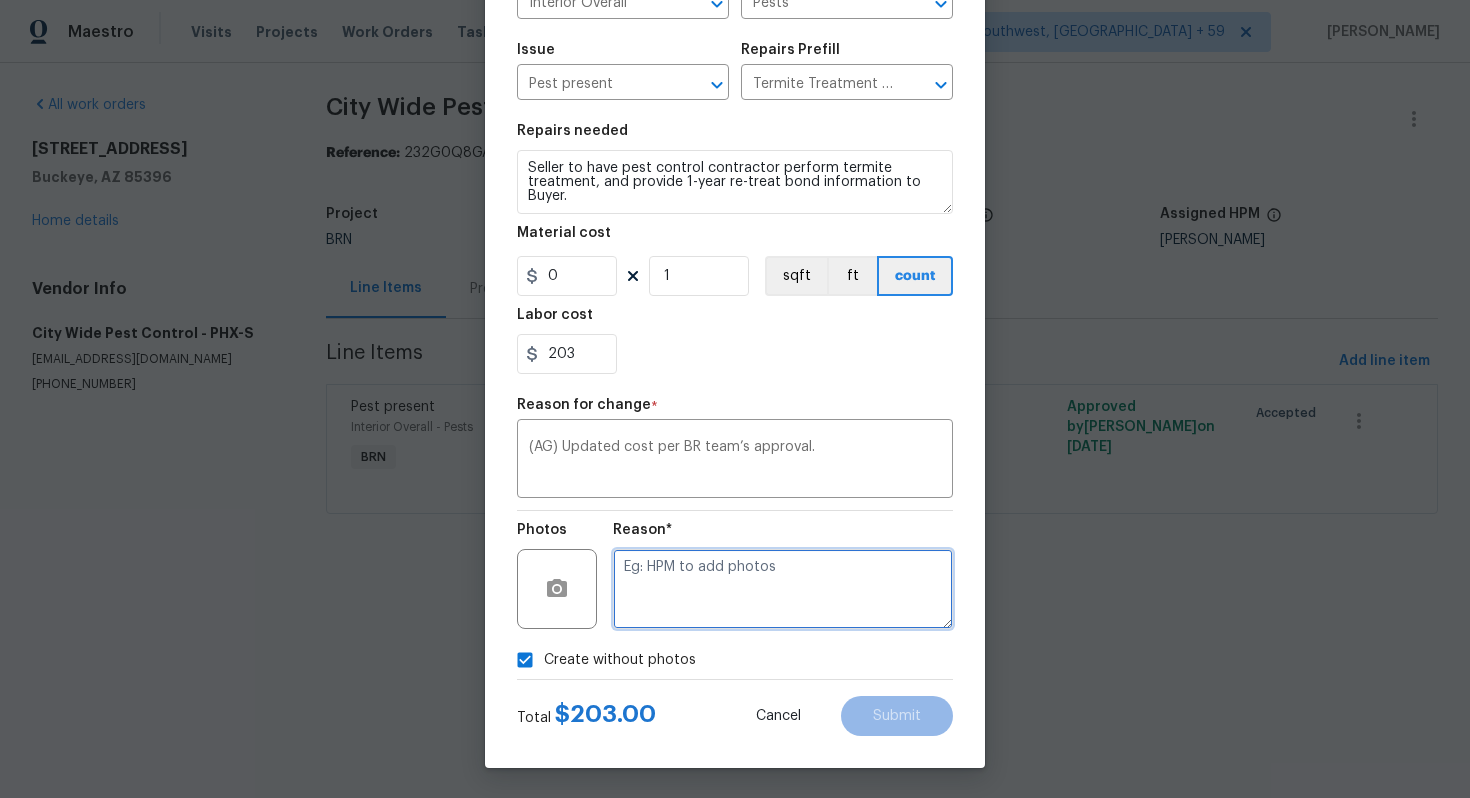 click at bounding box center [783, 589] 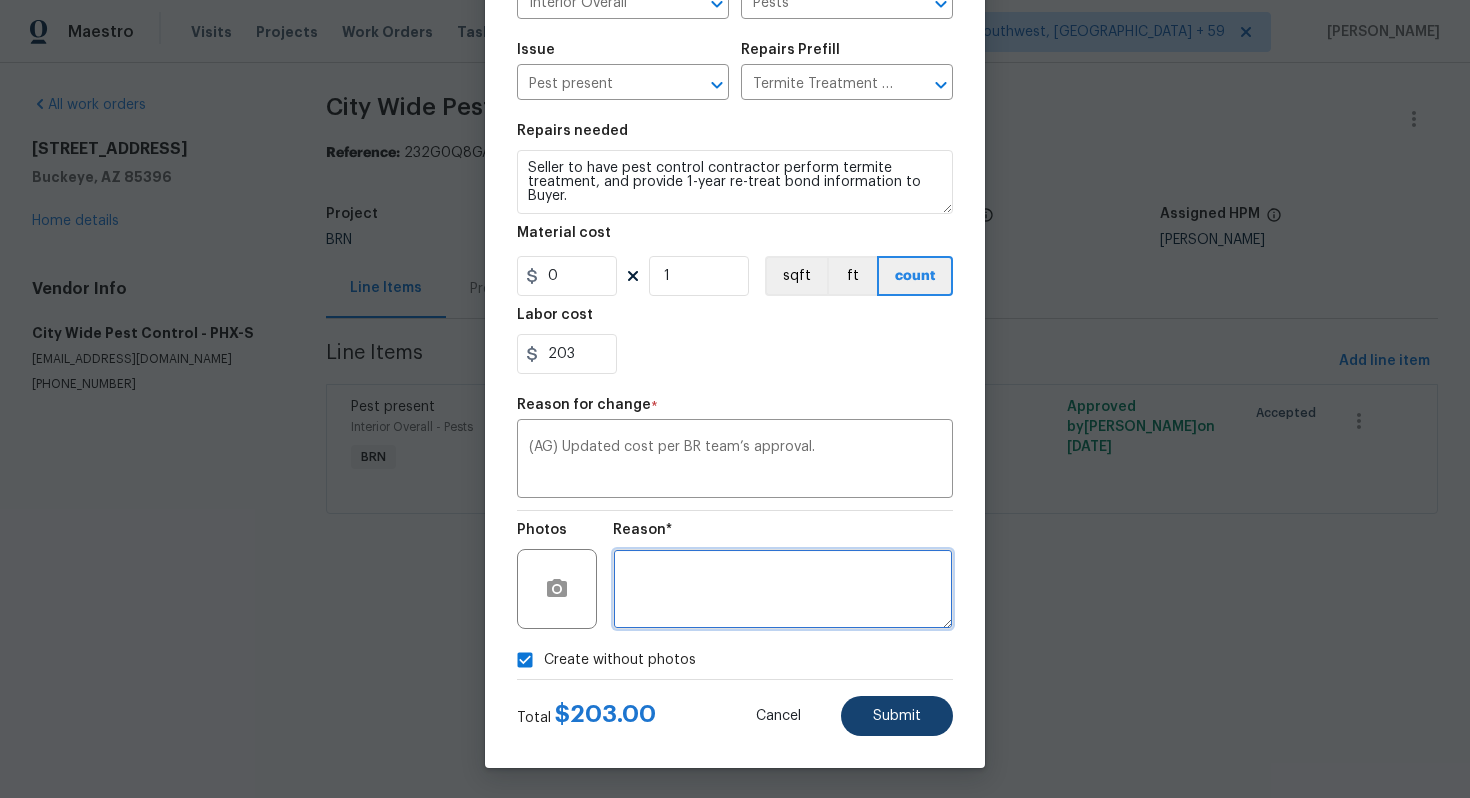 type 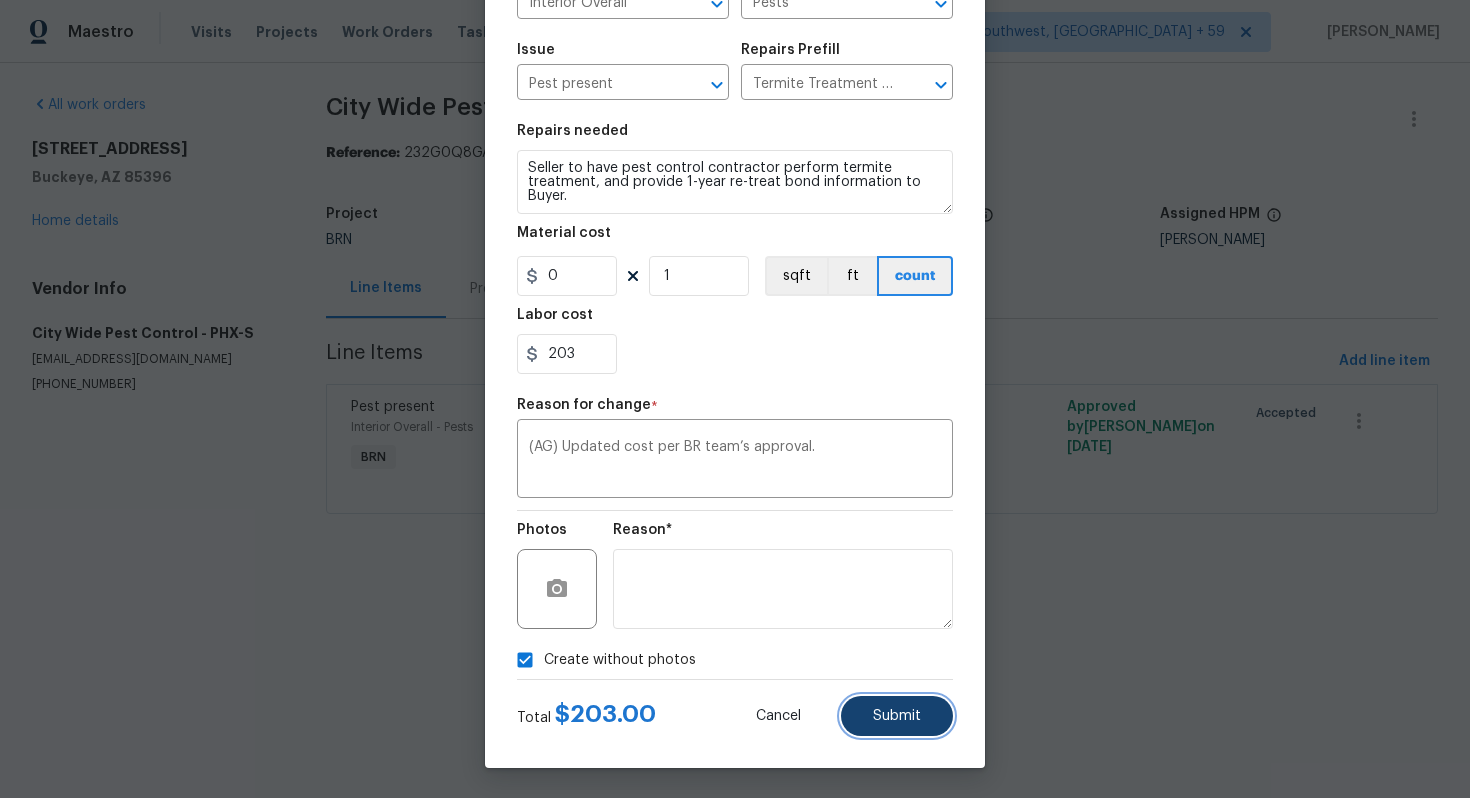 click on "Submit" at bounding box center [897, 716] 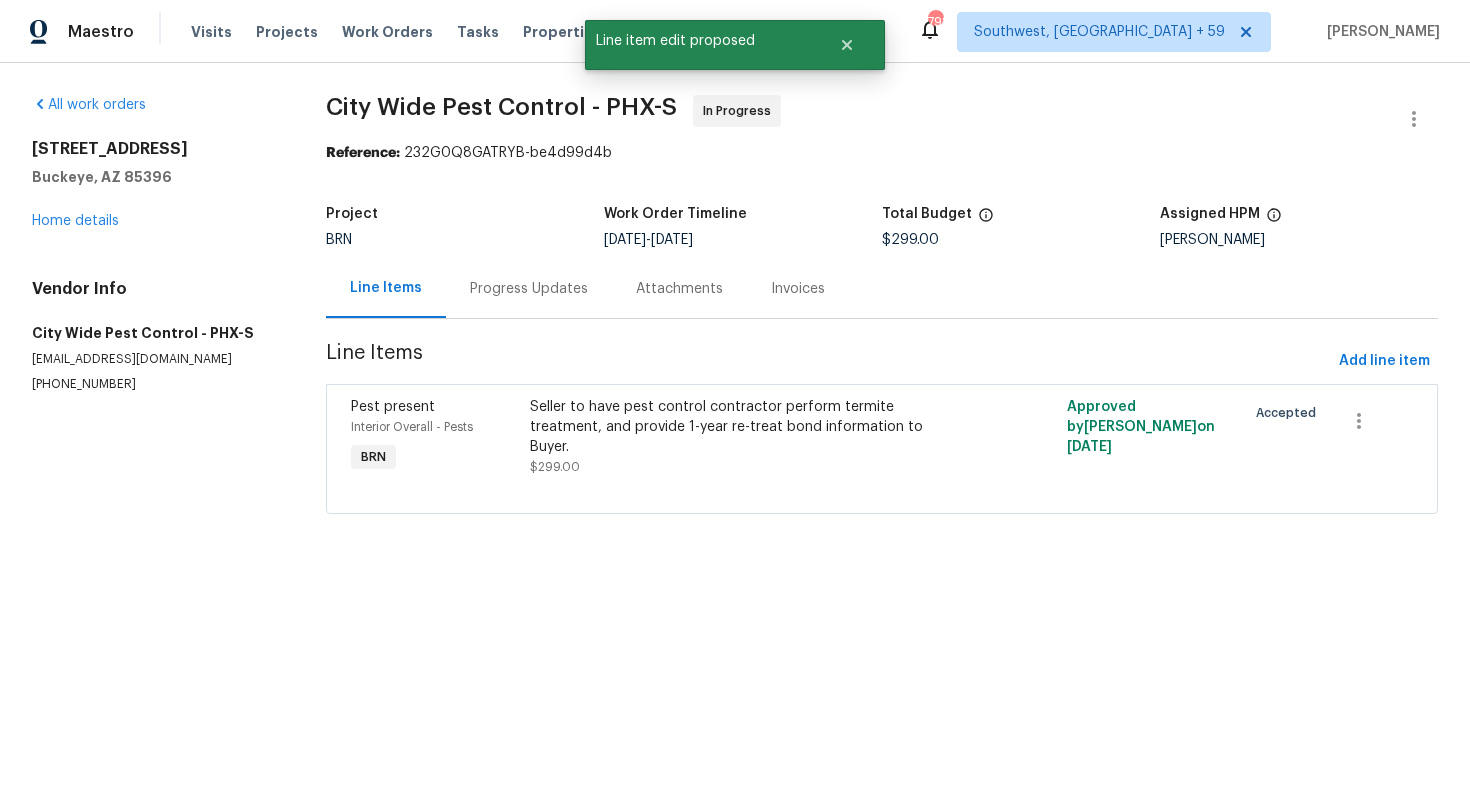 scroll, scrollTop: 0, scrollLeft: 0, axis: both 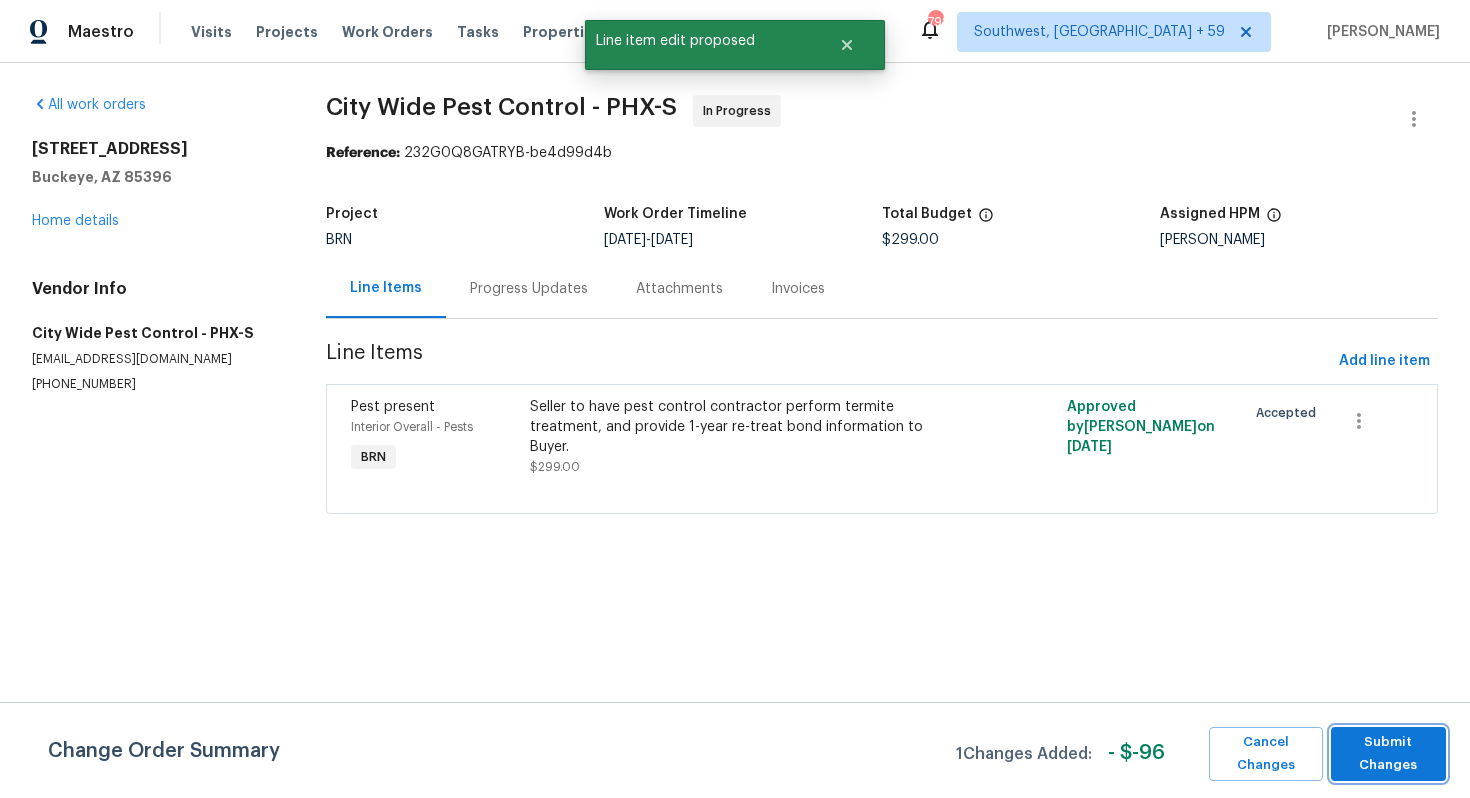 click on "Submit Changes" at bounding box center (1388, 754) 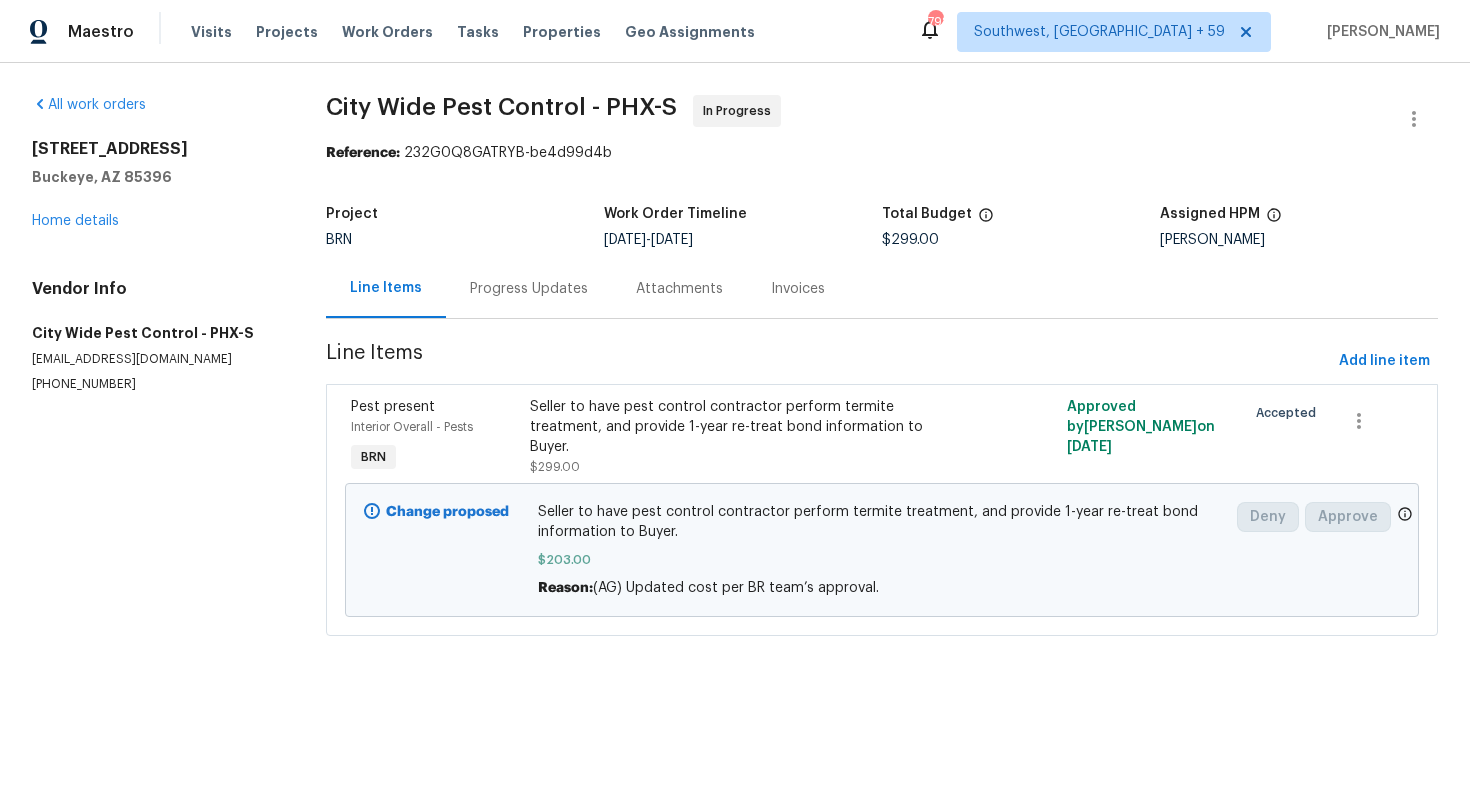 click on "Progress Updates" at bounding box center (529, 288) 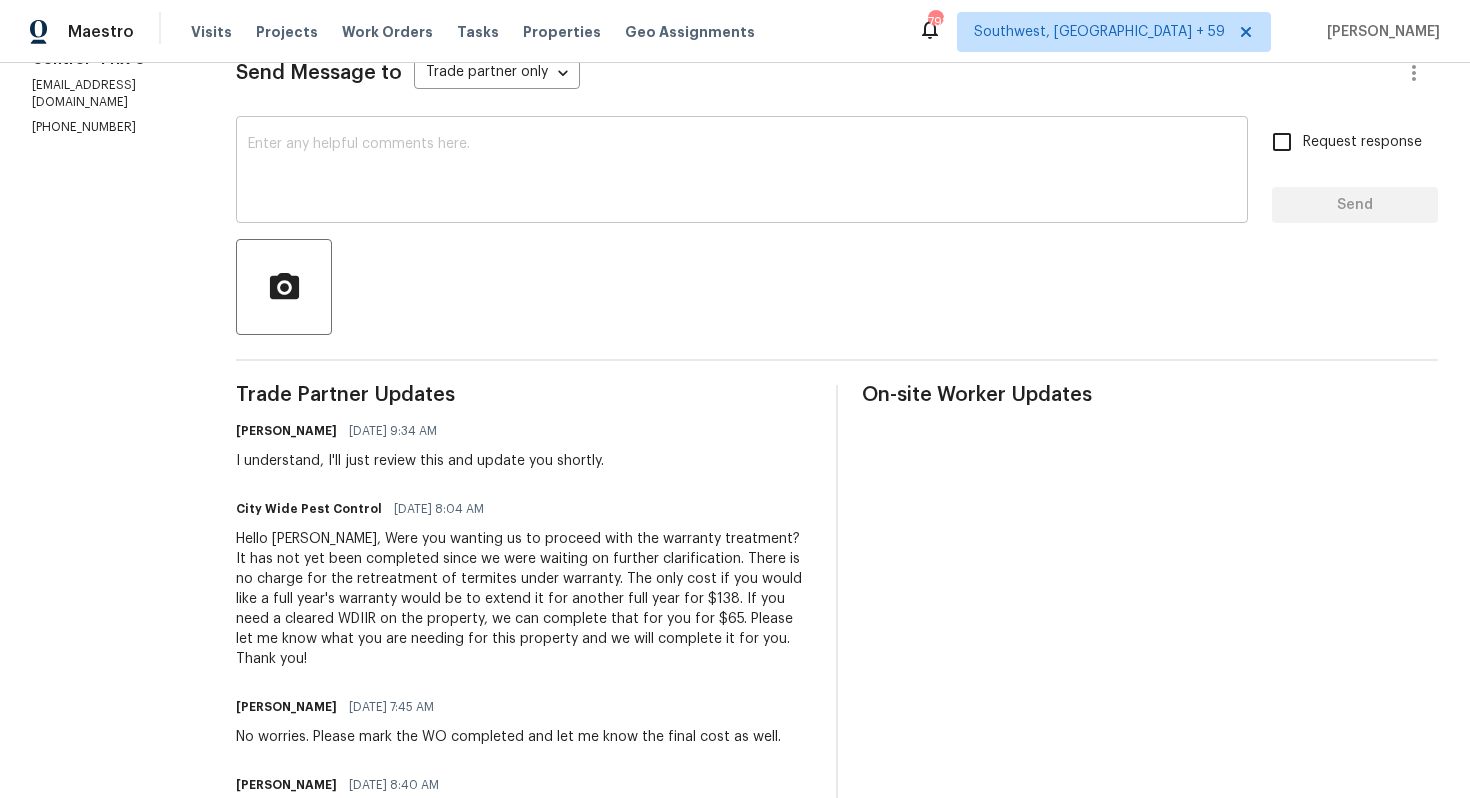 scroll, scrollTop: 0, scrollLeft: 0, axis: both 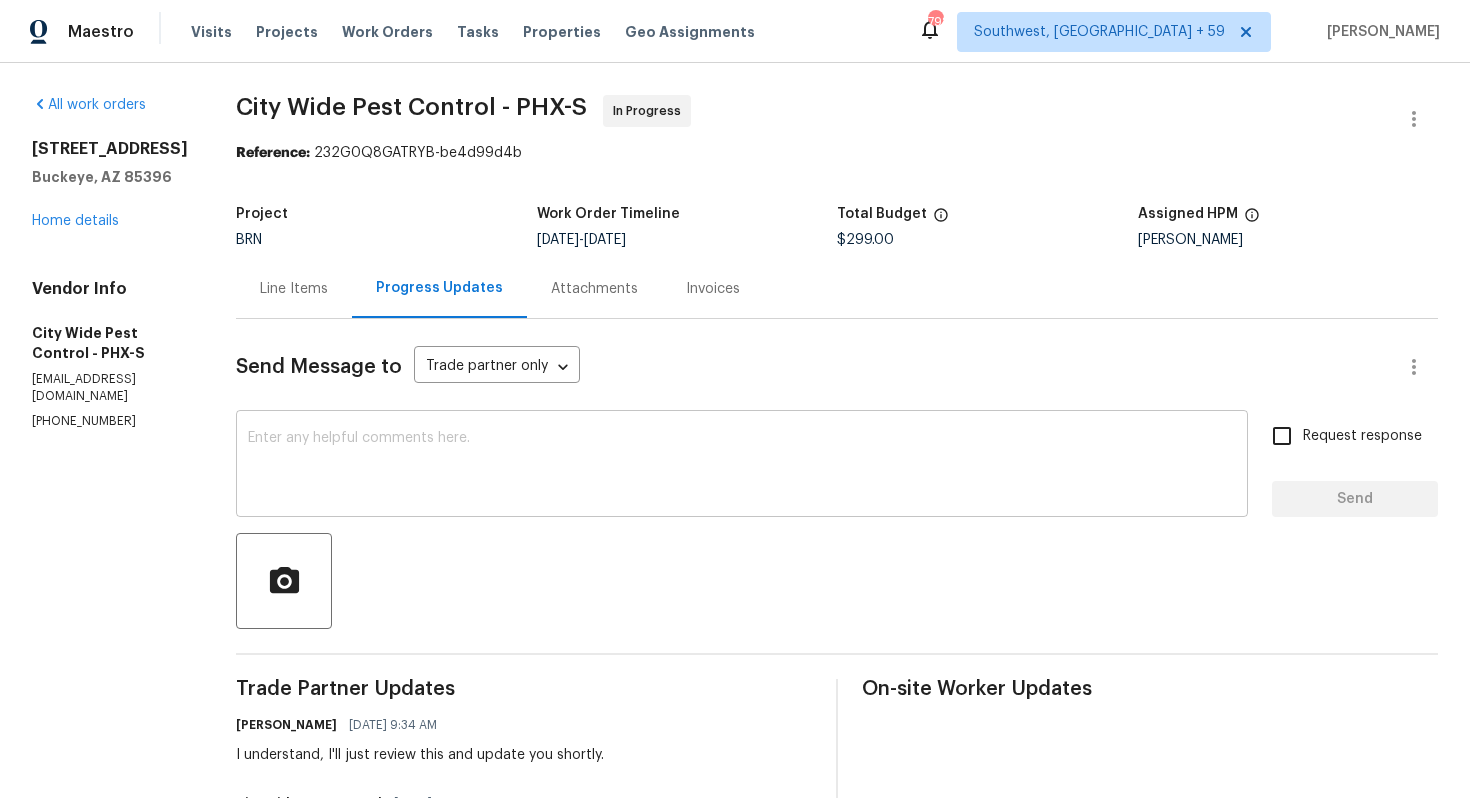 click at bounding box center [742, 466] 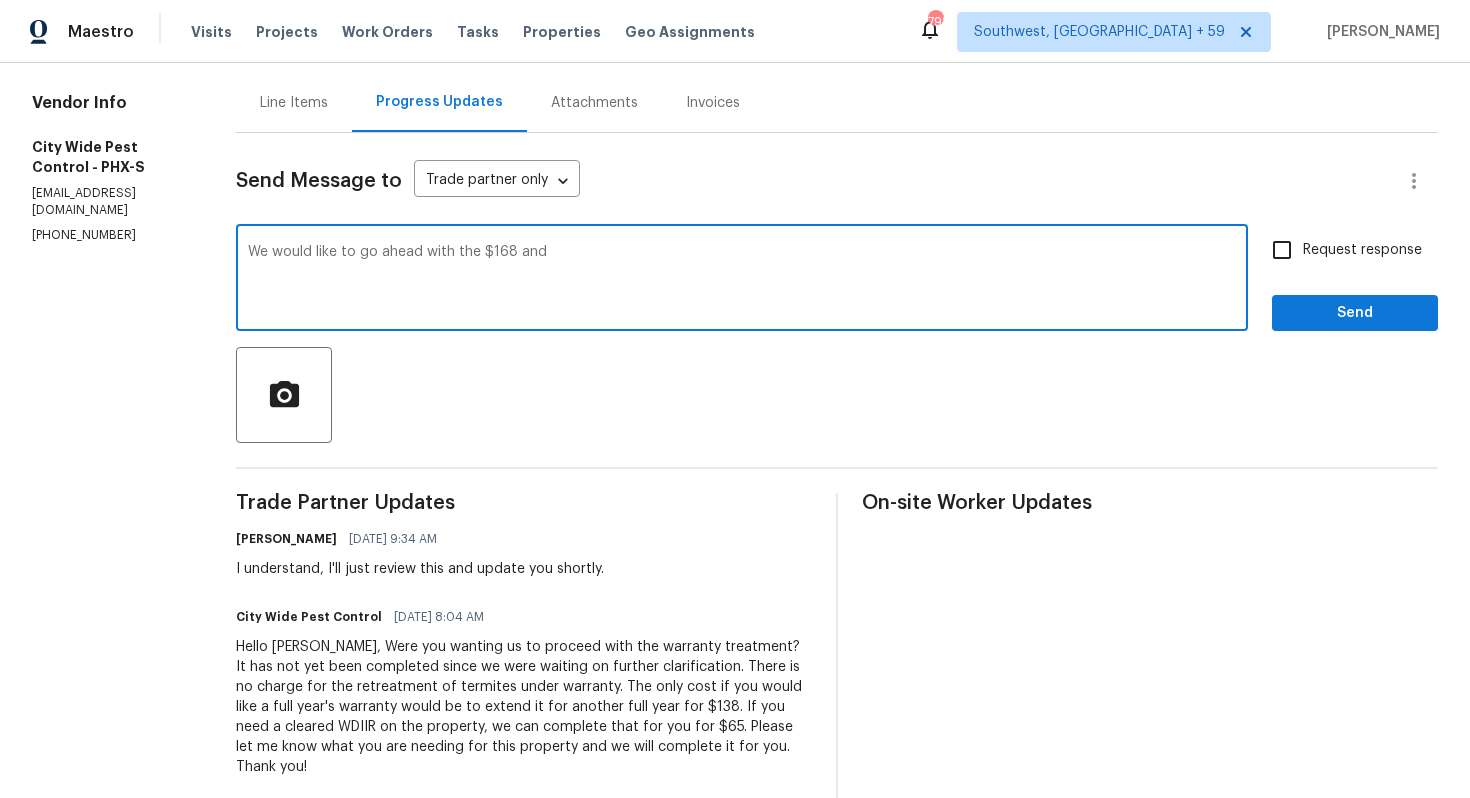 scroll, scrollTop: 77, scrollLeft: 0, axis: vertical 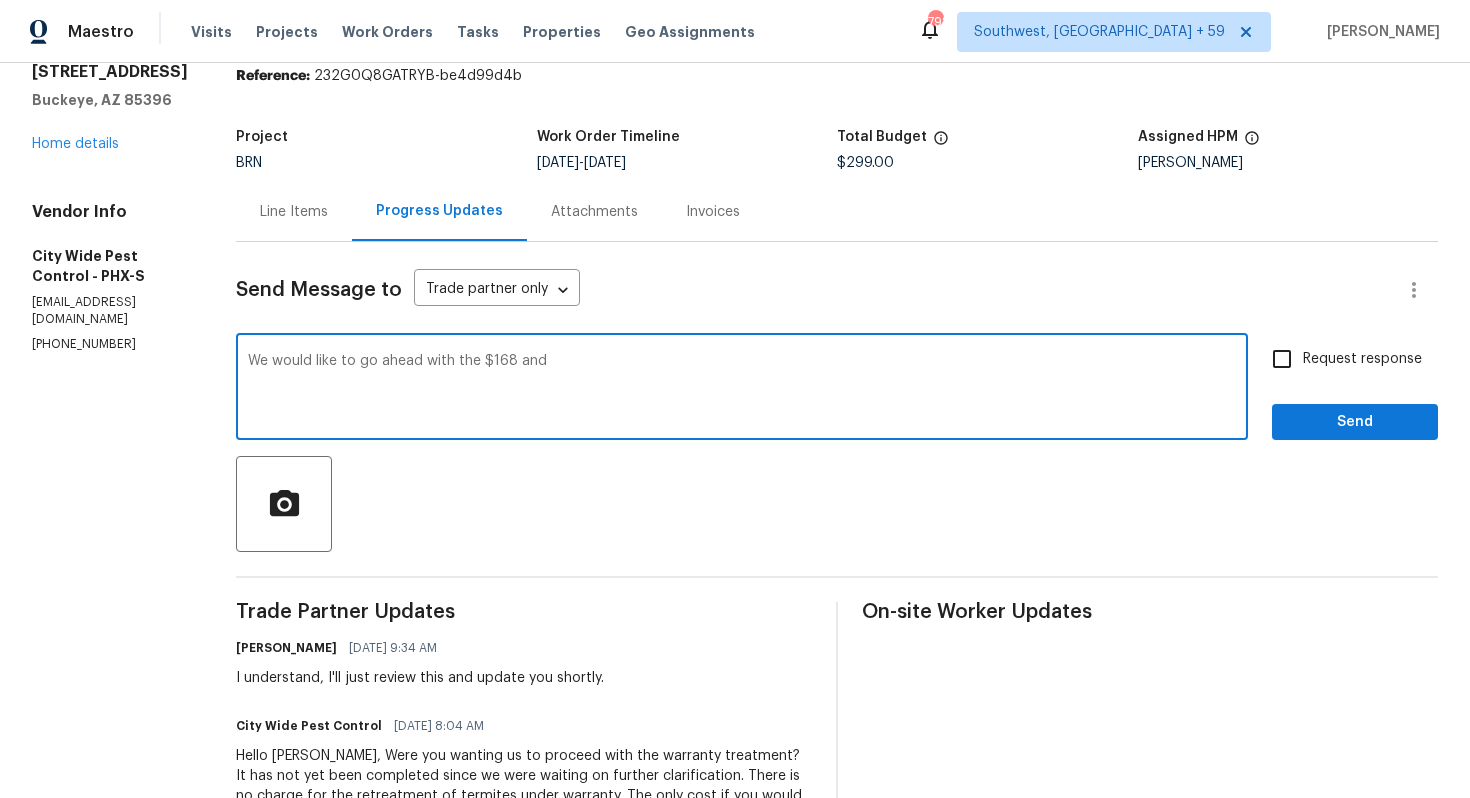 click on "We would like to go ahead with the $168 and" at bounding box center [742, 389] 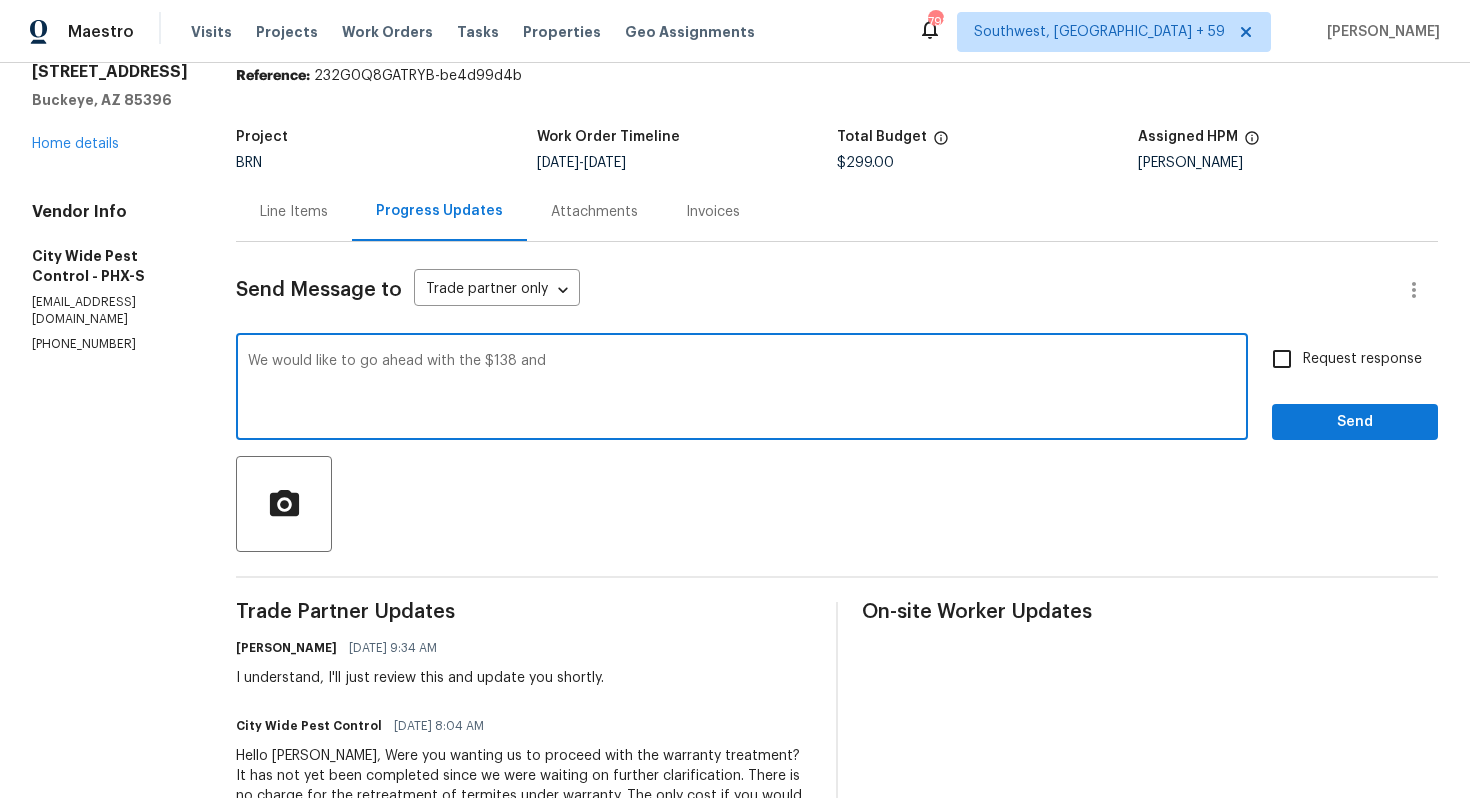 click on "We would like to go ahead with the $138 and" at bounding box center (742, 389) 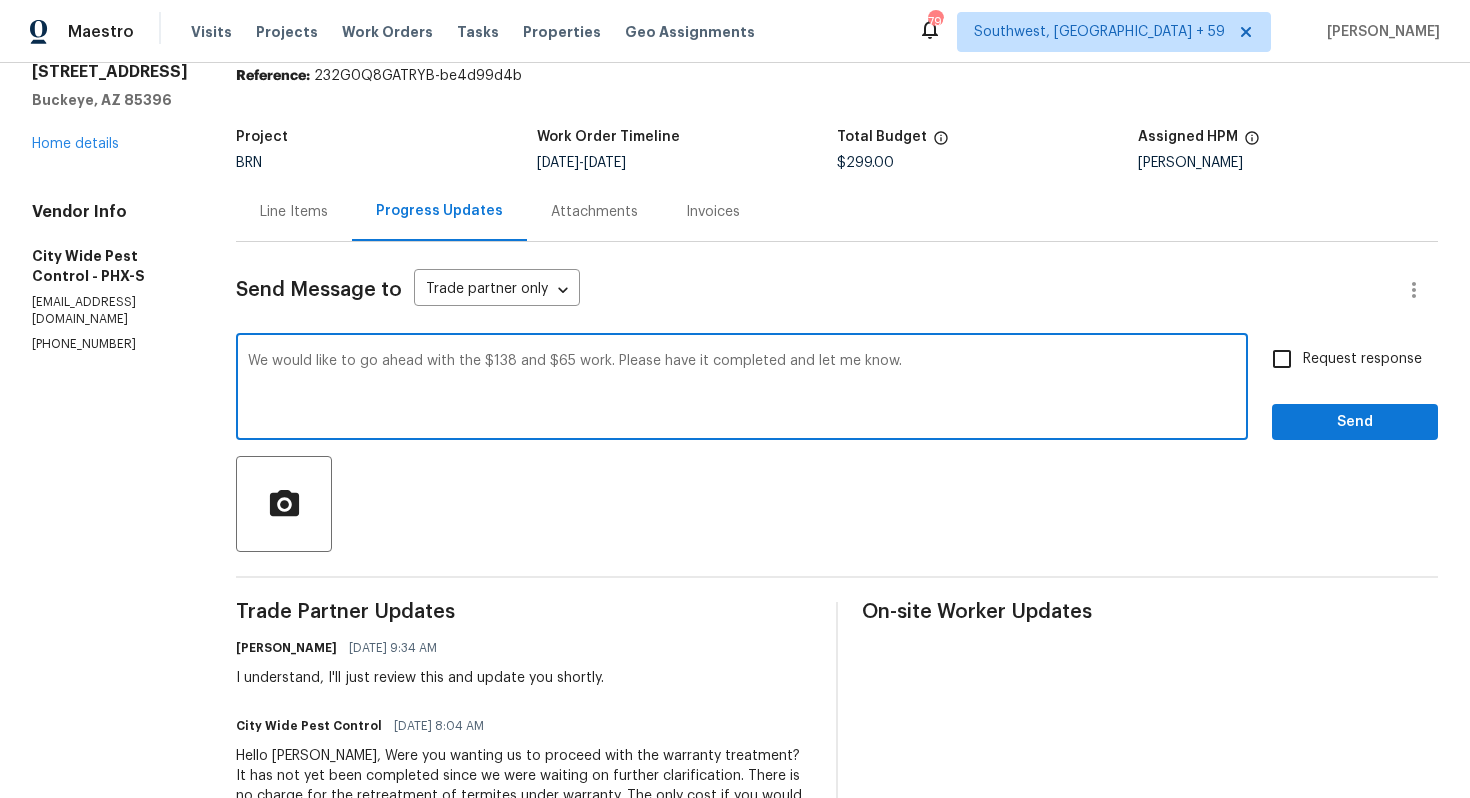 type on "We would like to go ahead with the $138 and $65 work. Please have it completed and let me know." 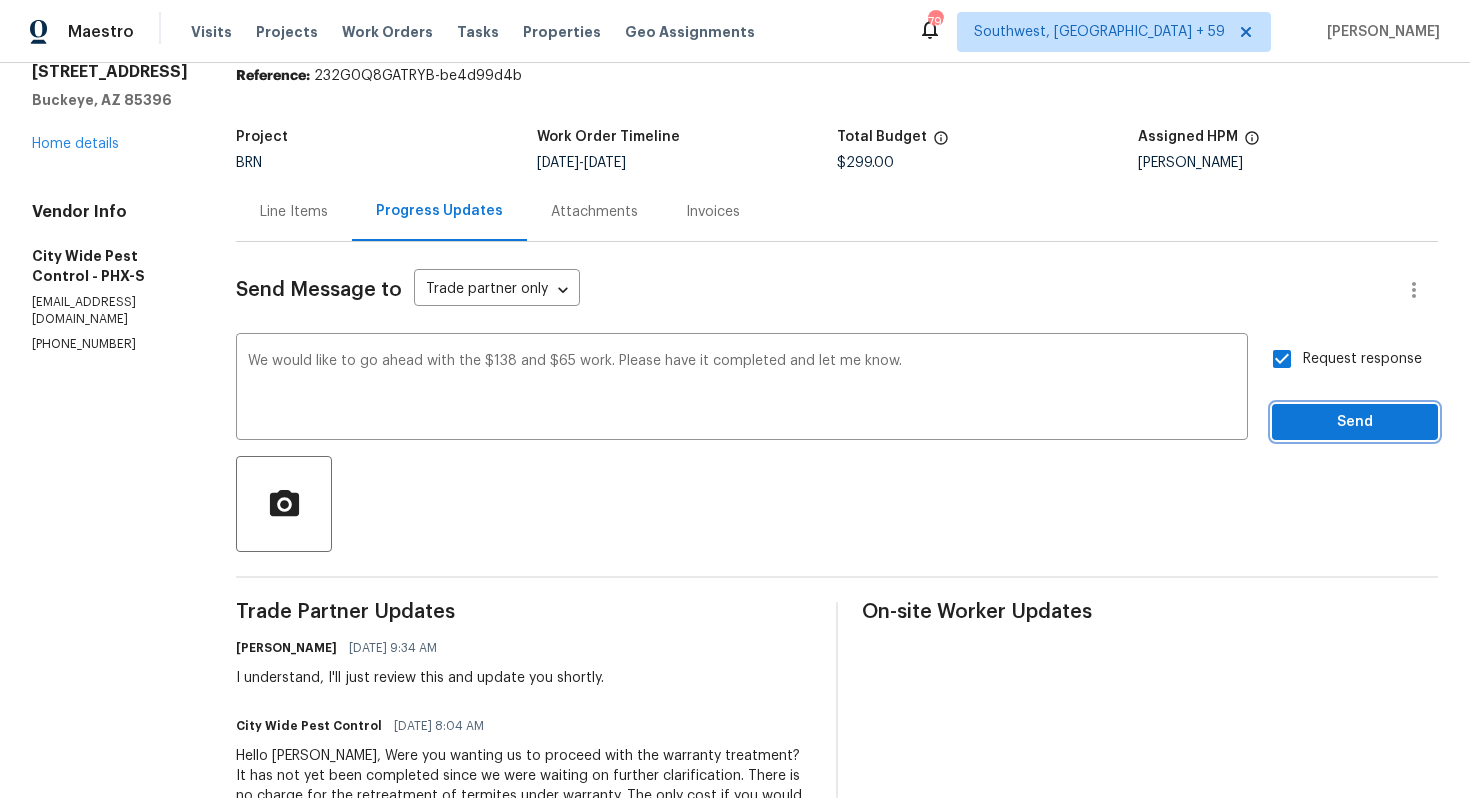 click on "Send" at bounding box center (1355, 422) 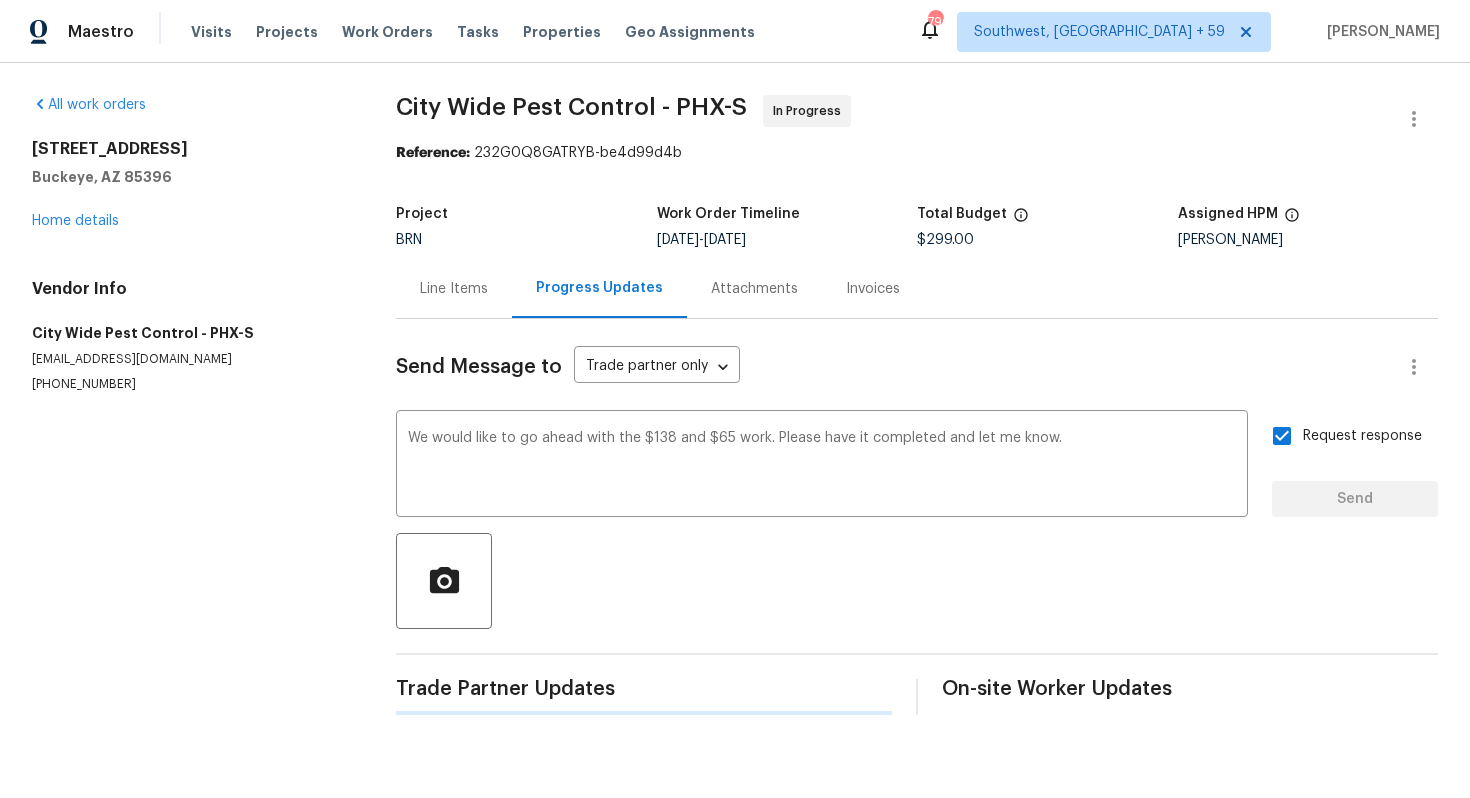 scroll, scrollTop: 0, scrollLeft: 0, axis: both 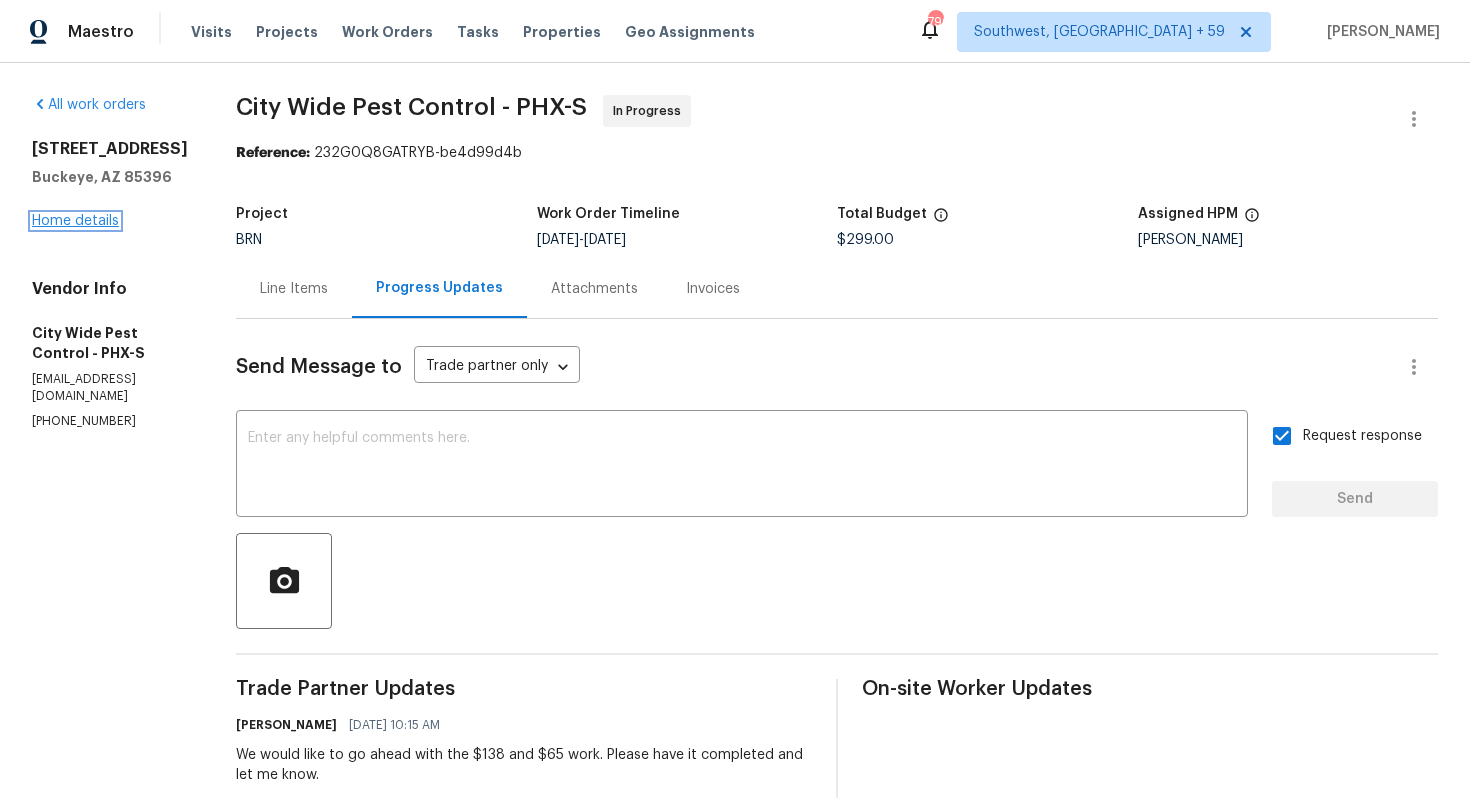 click on "Home details" at bounding box center [75, 221] 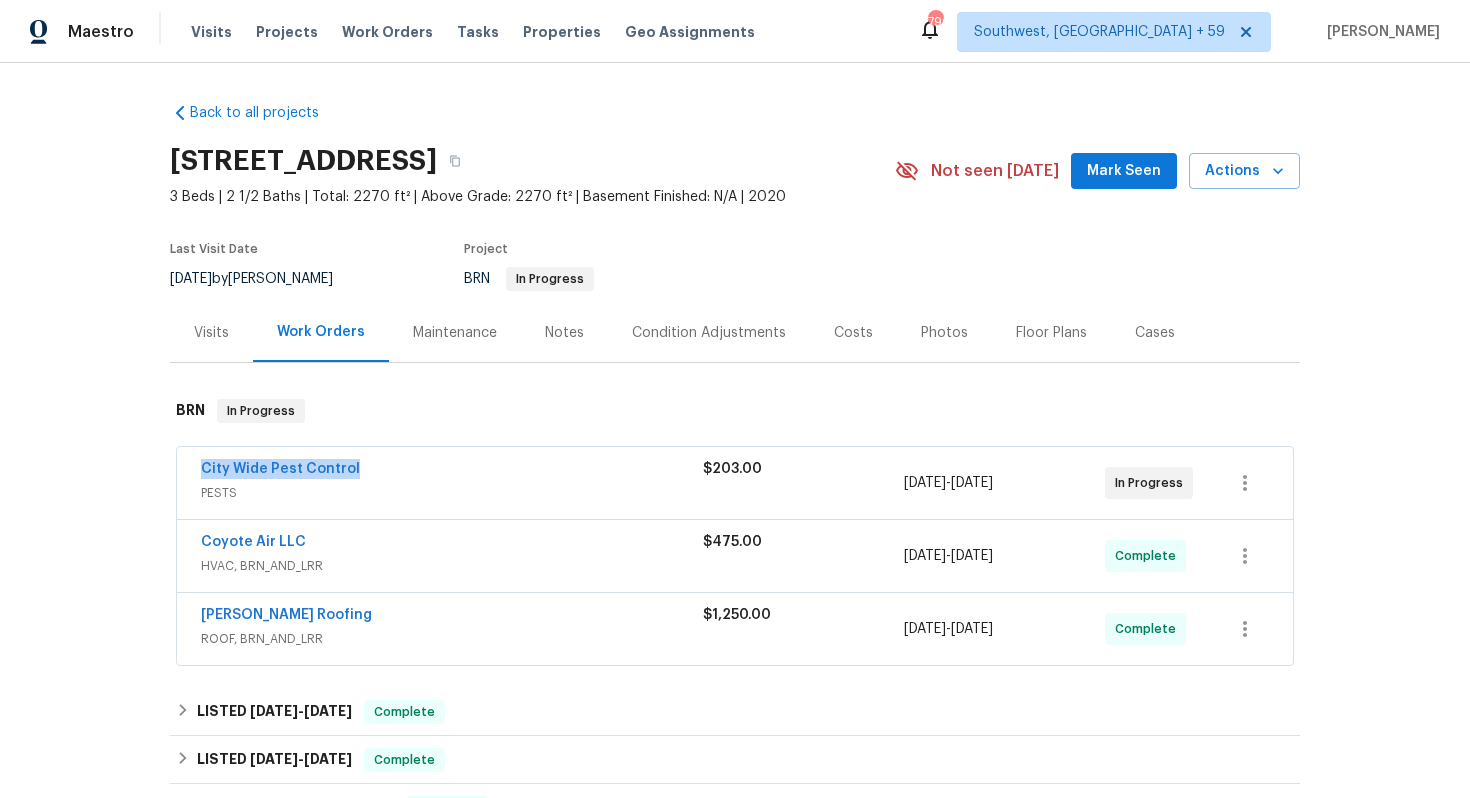 drag, startPoint x: 194, startPoint y: 470, endPoint x: 360, endPoint y: 468, distance: 166.01205 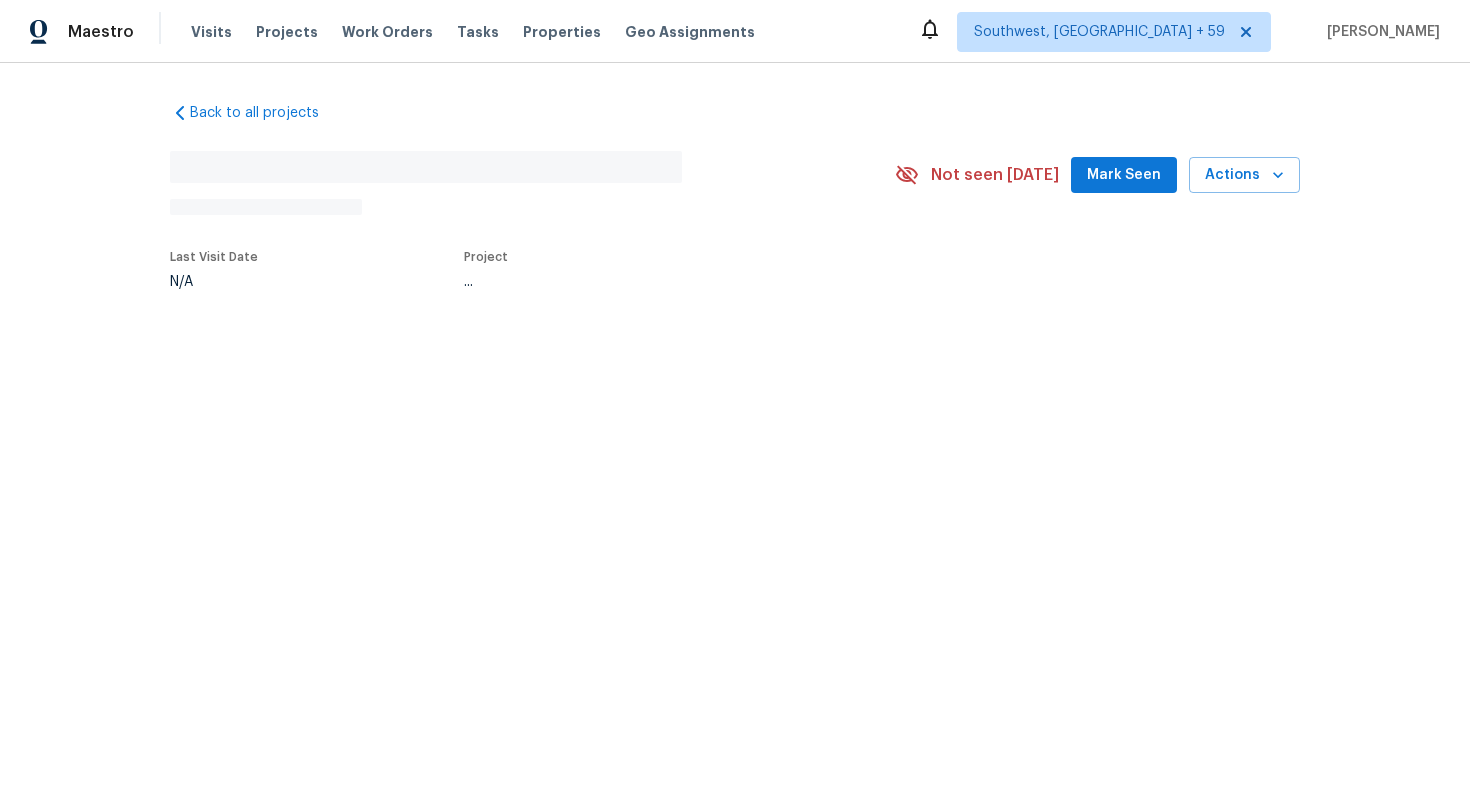 scroll, scrollTop: 0, scrollLeft: 0, axis: both 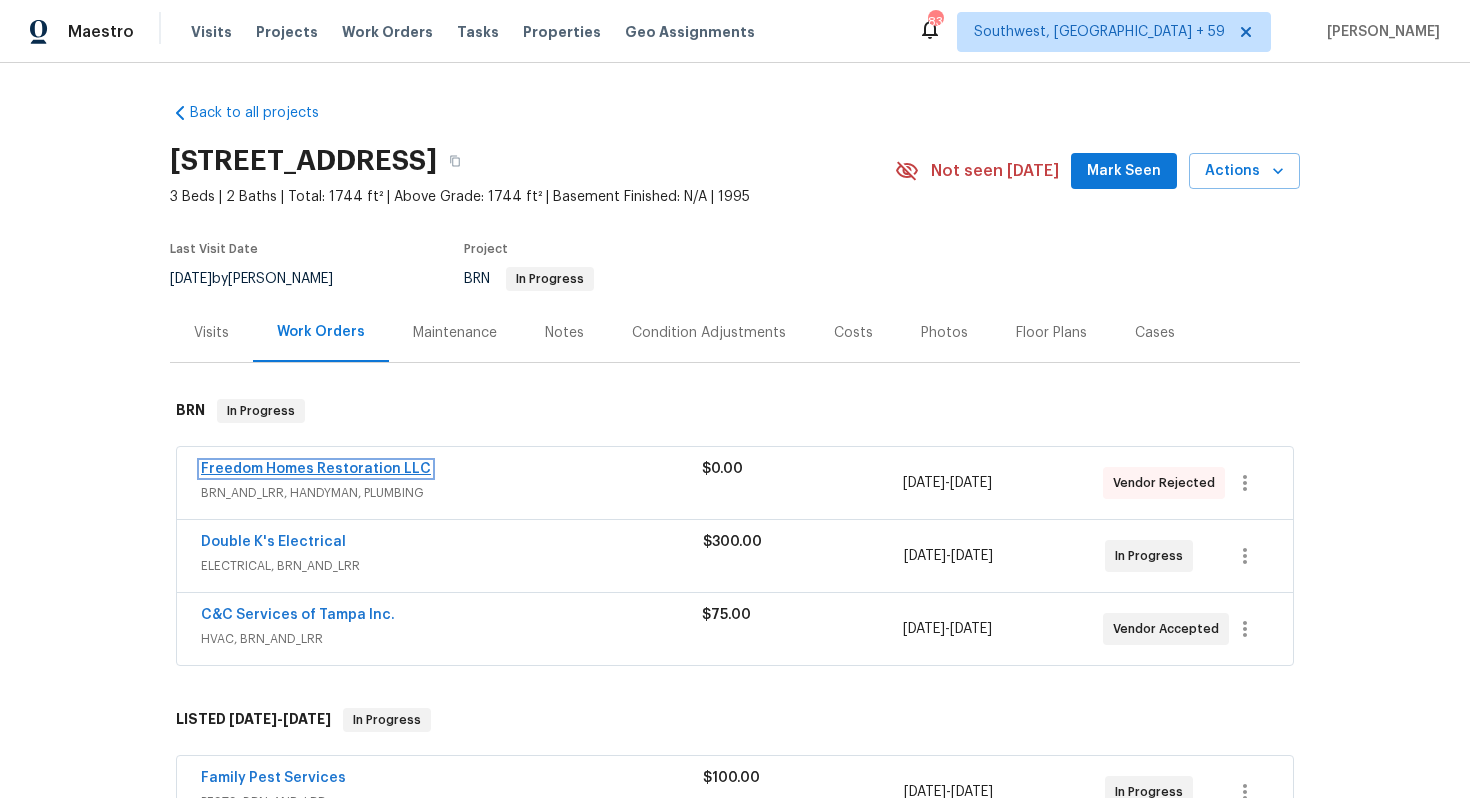 click on "Freedom Homes Restoration LLC" at bounding box center [316, 469] 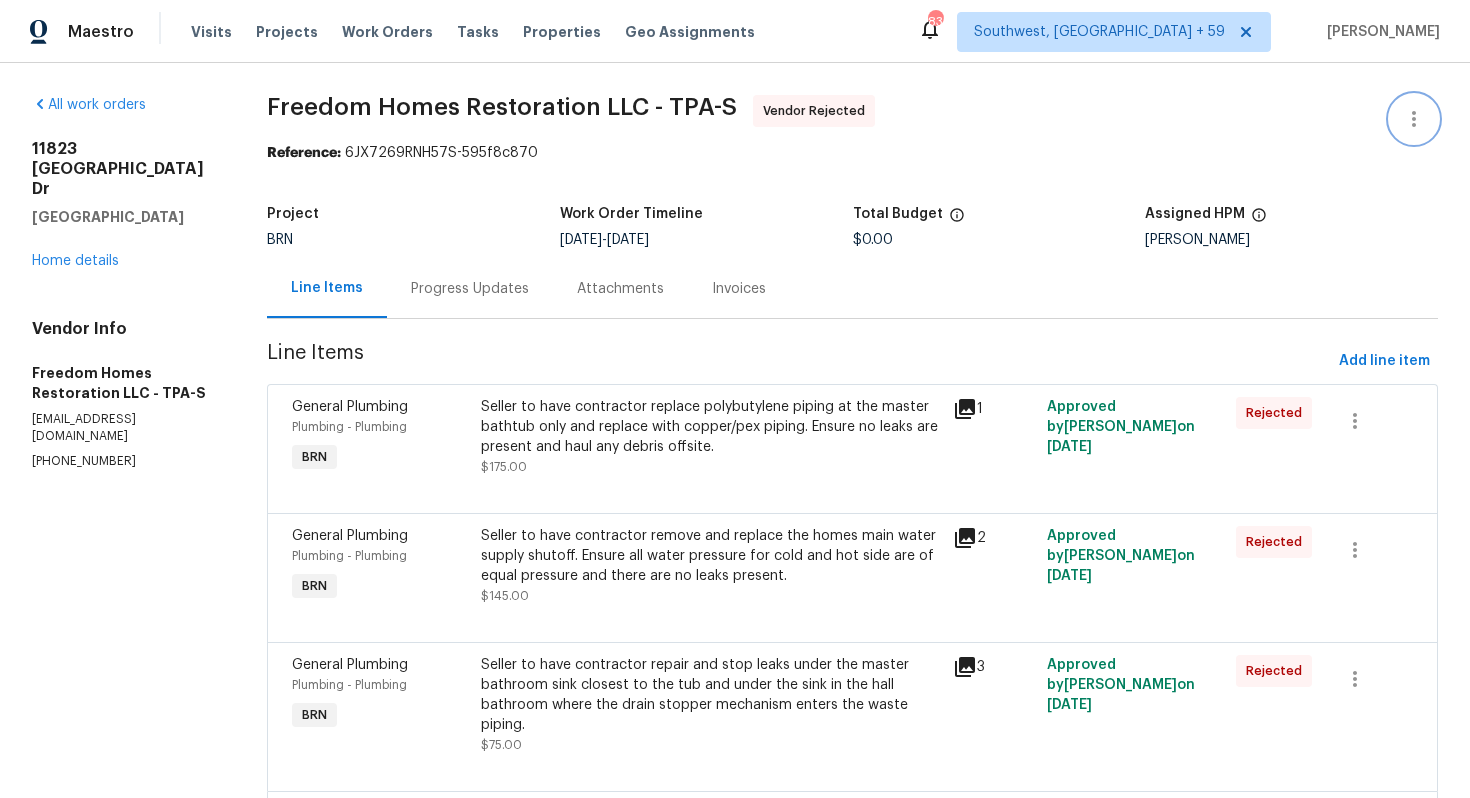 click 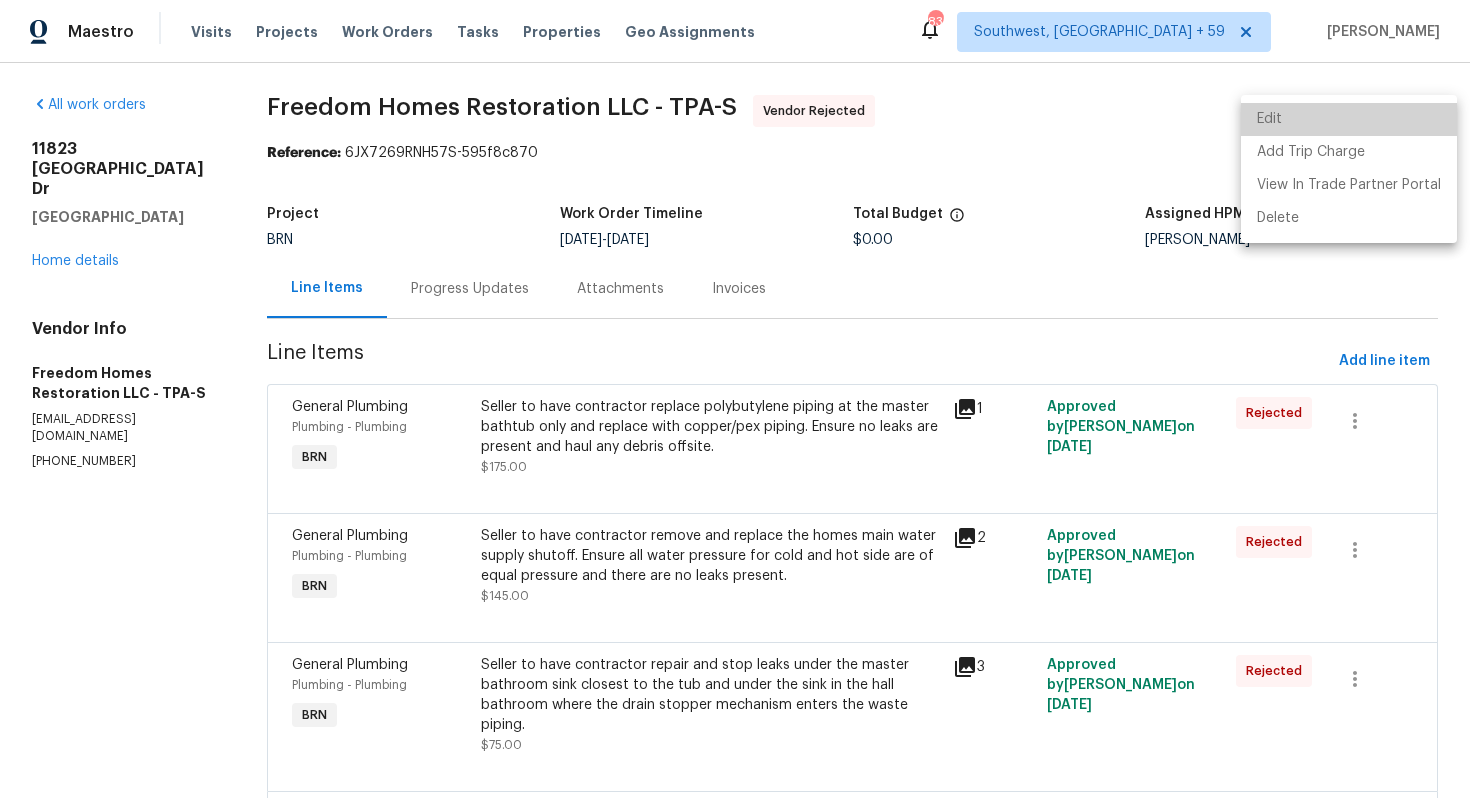 click on "Edit" at bounding box center (1349, 119) 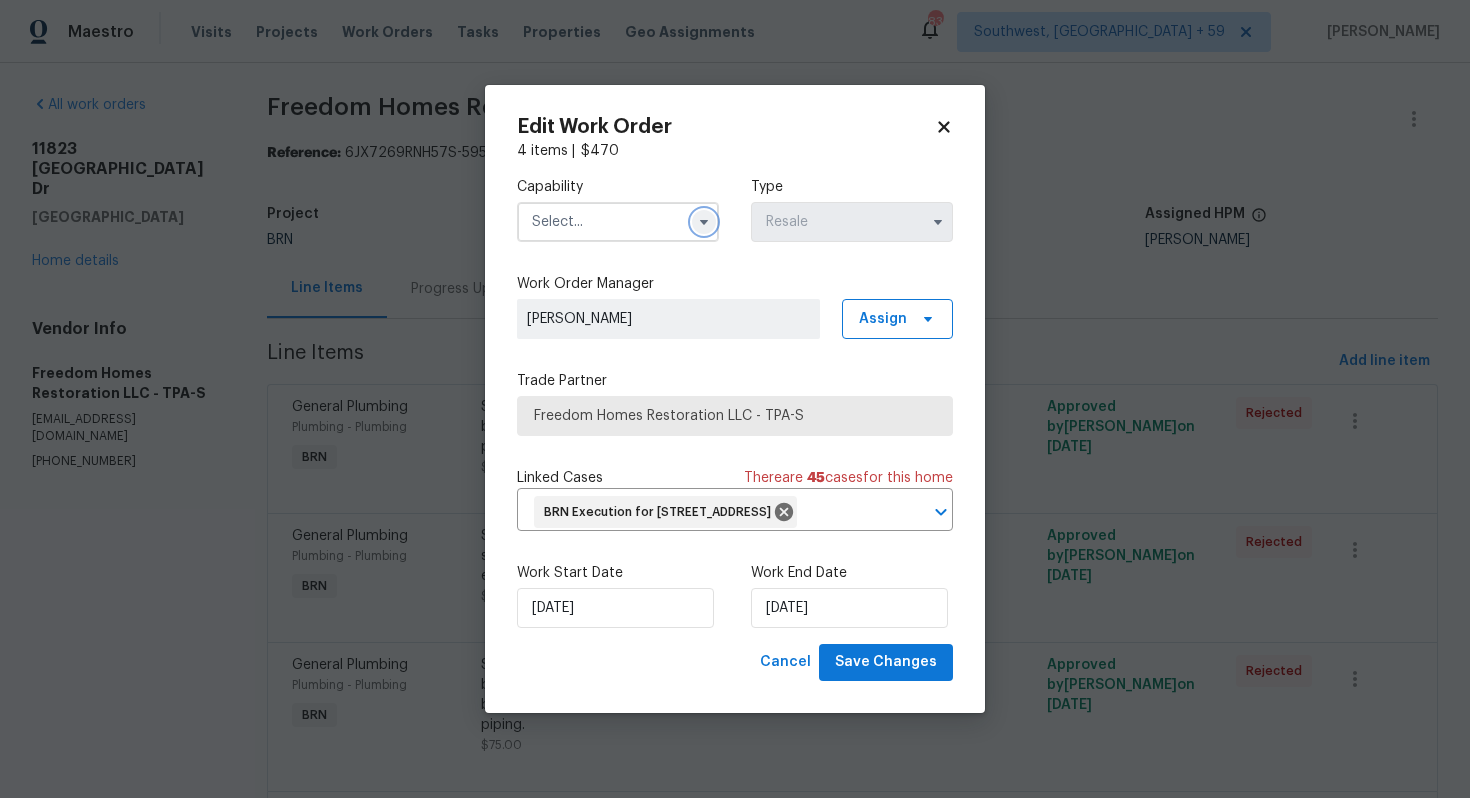 click 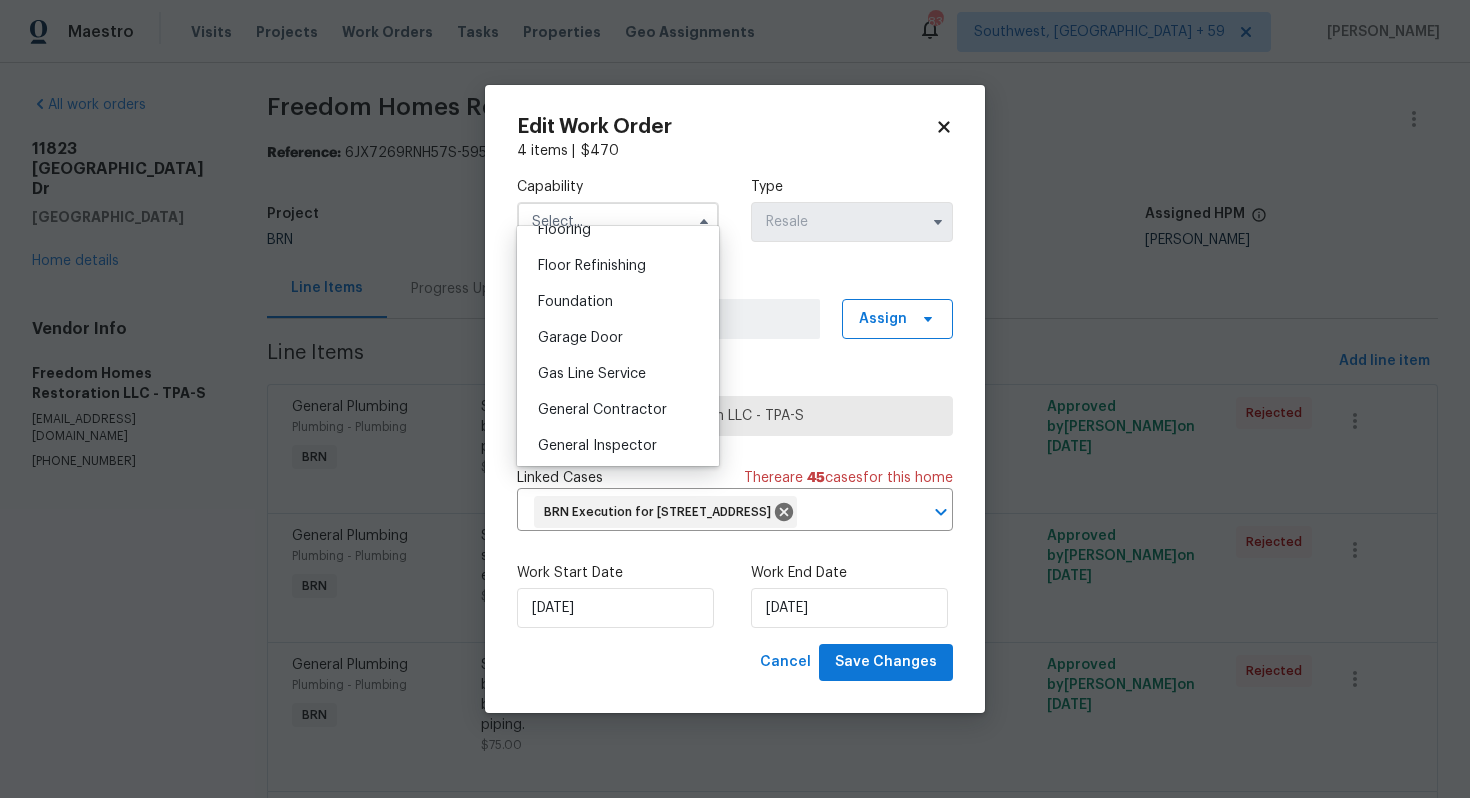 scroll, scrollTop: 800, scrollLeft: 0, axis: vertical 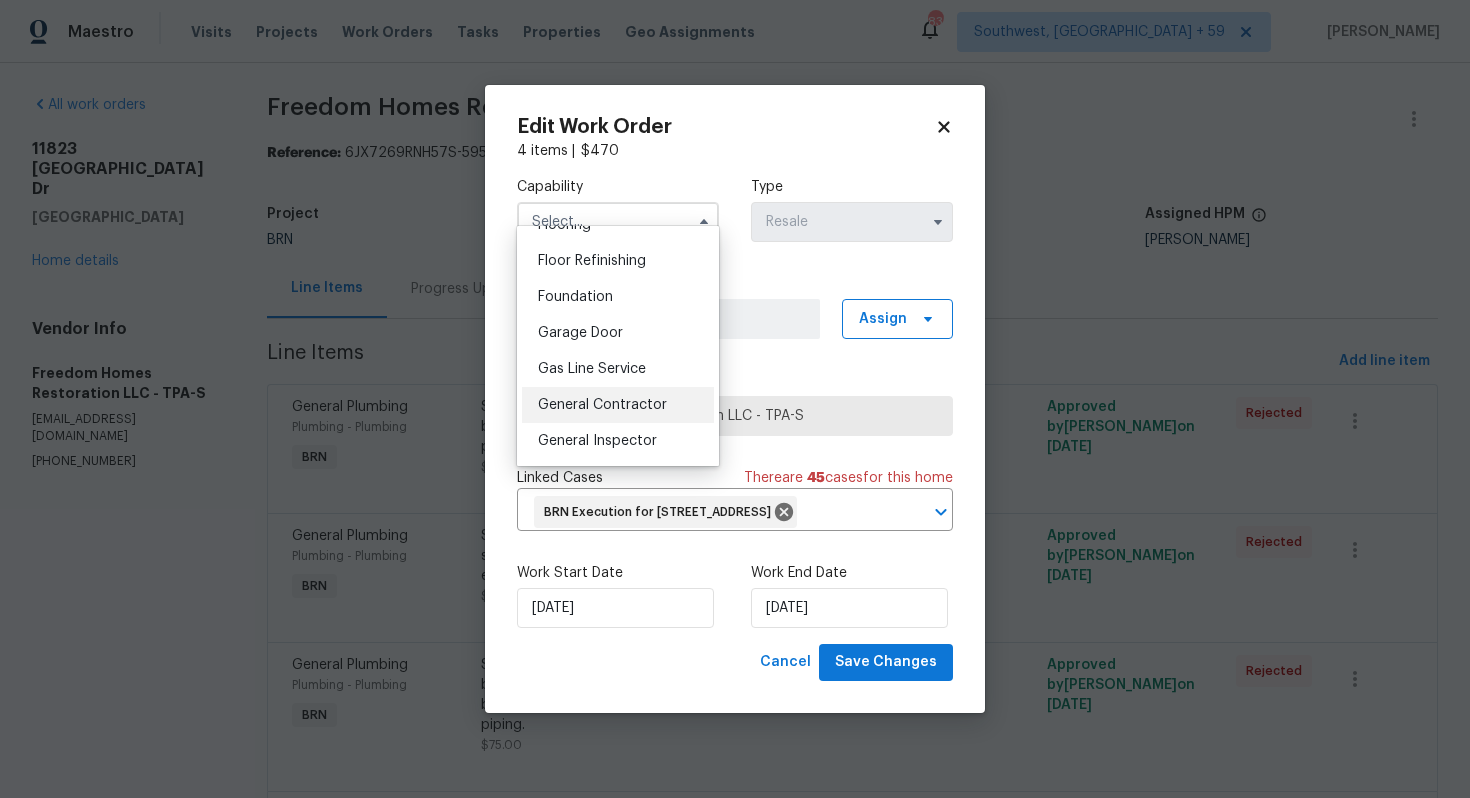 click on "General Contractor" at bounding box center [602, 405] 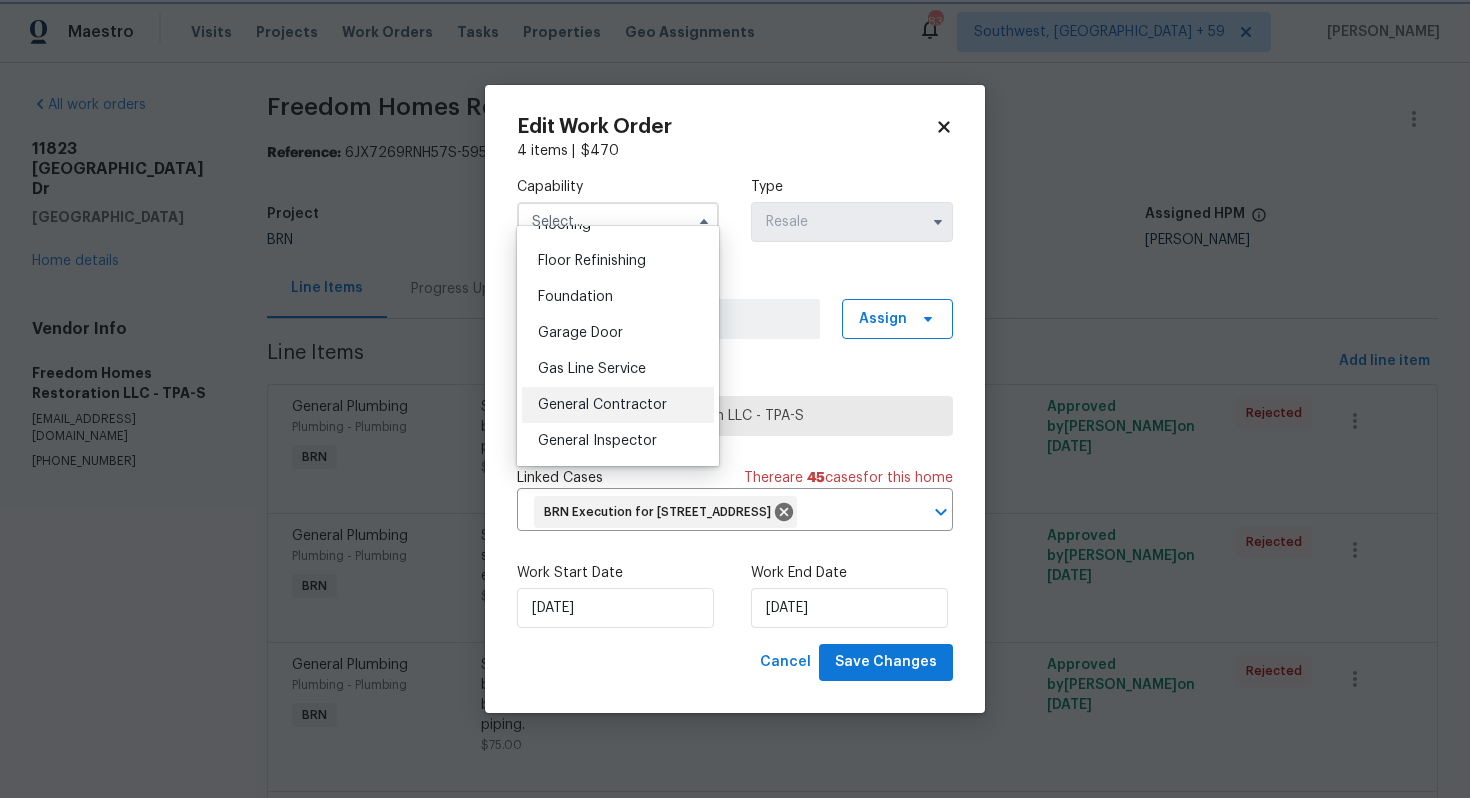 type on "General Contractor" 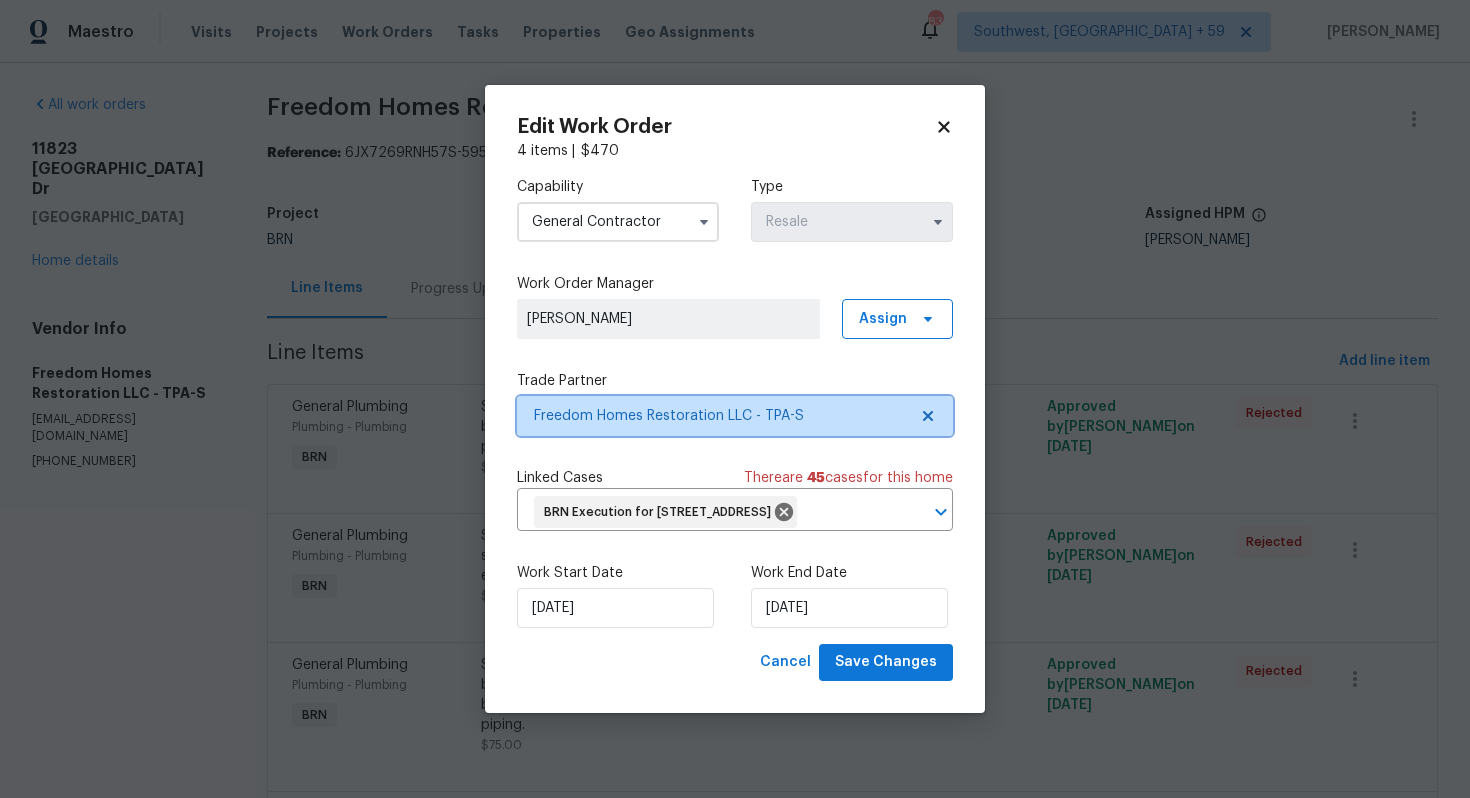 click 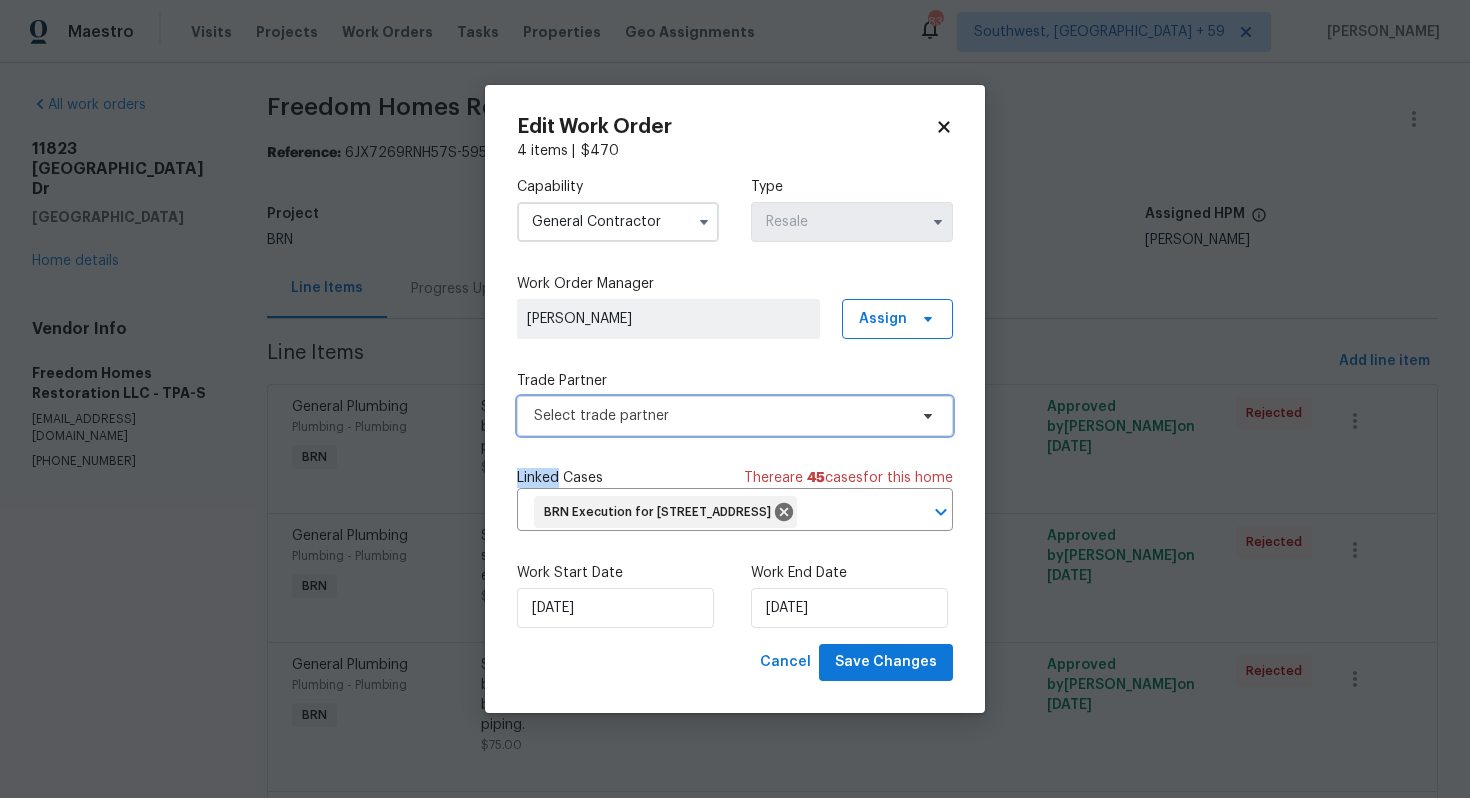 click 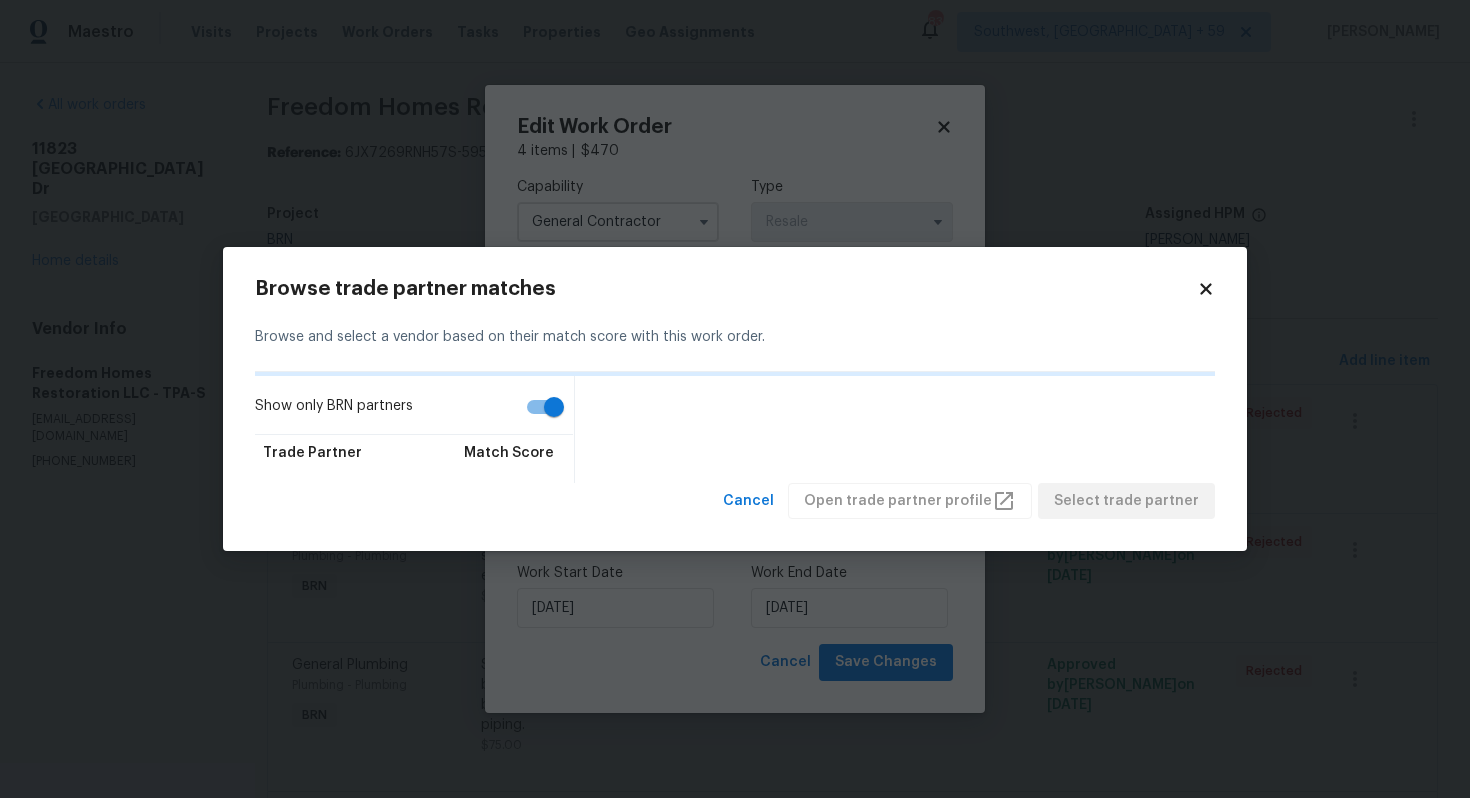 click on "Show only BRN partners" at bounding box center (554, 407) 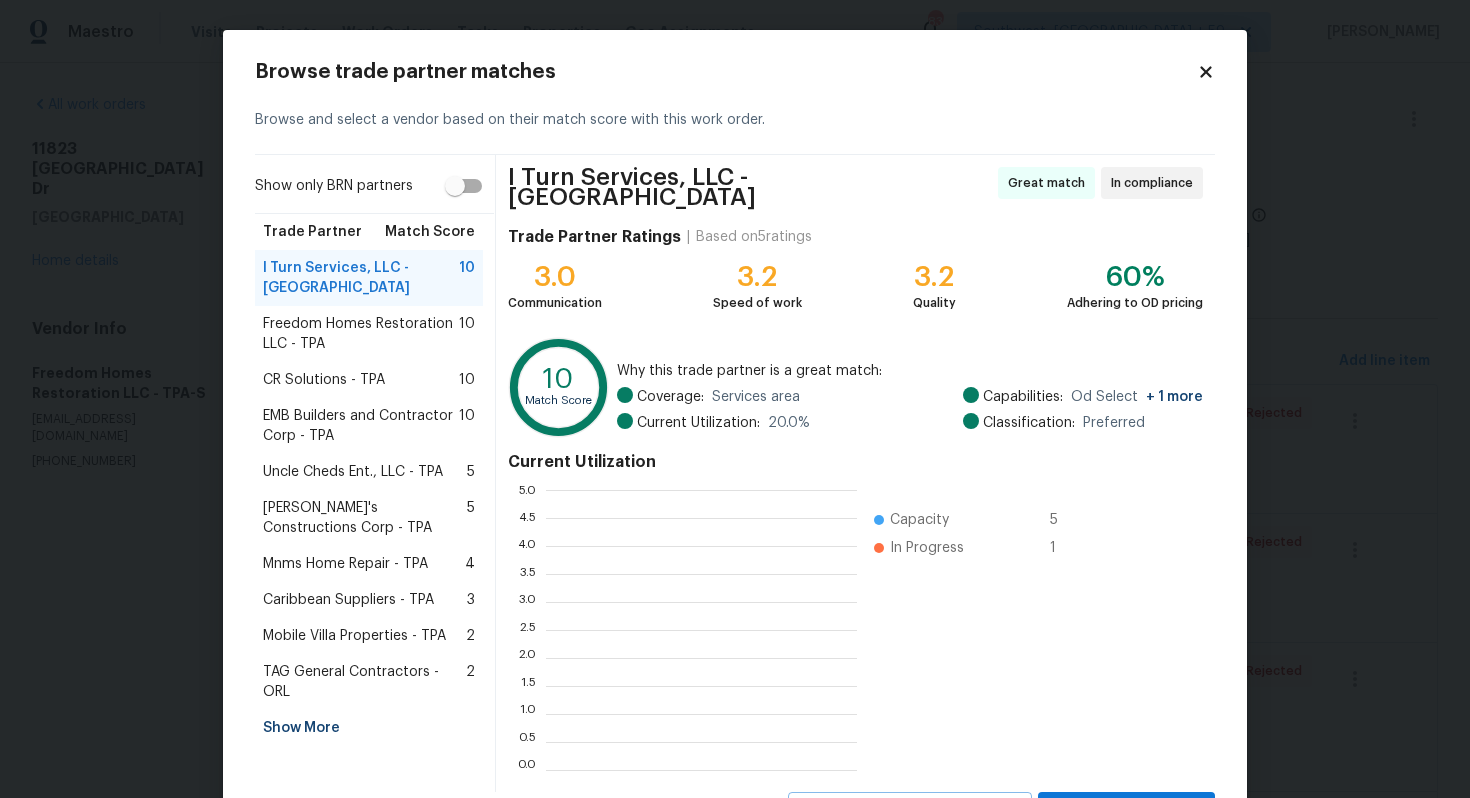 scroll, scrollTop: 2, scrollLeft: 1, axis: both 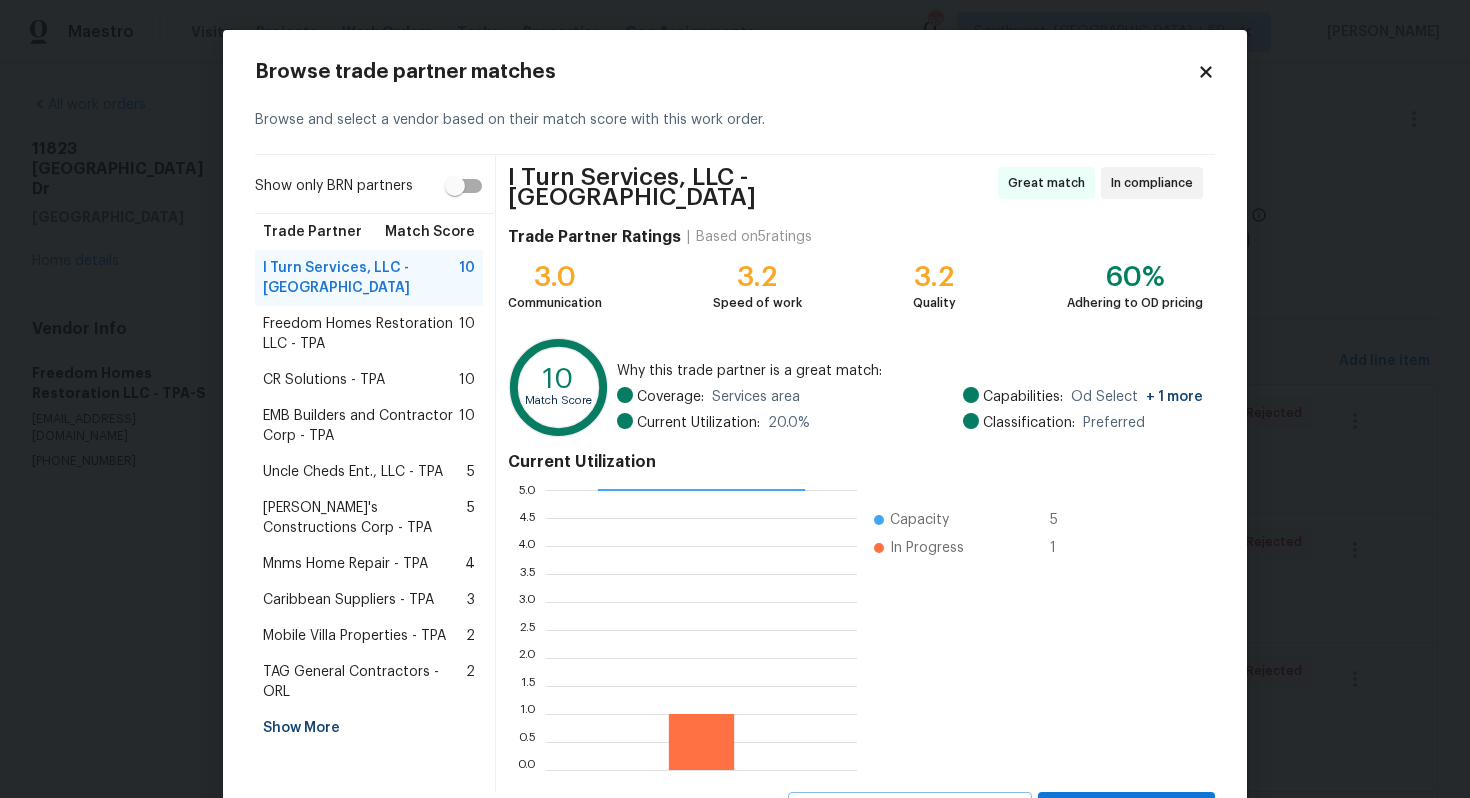 click on "EMB Builders and Contractor Corp - TPA" at bounding box center [361, 426] 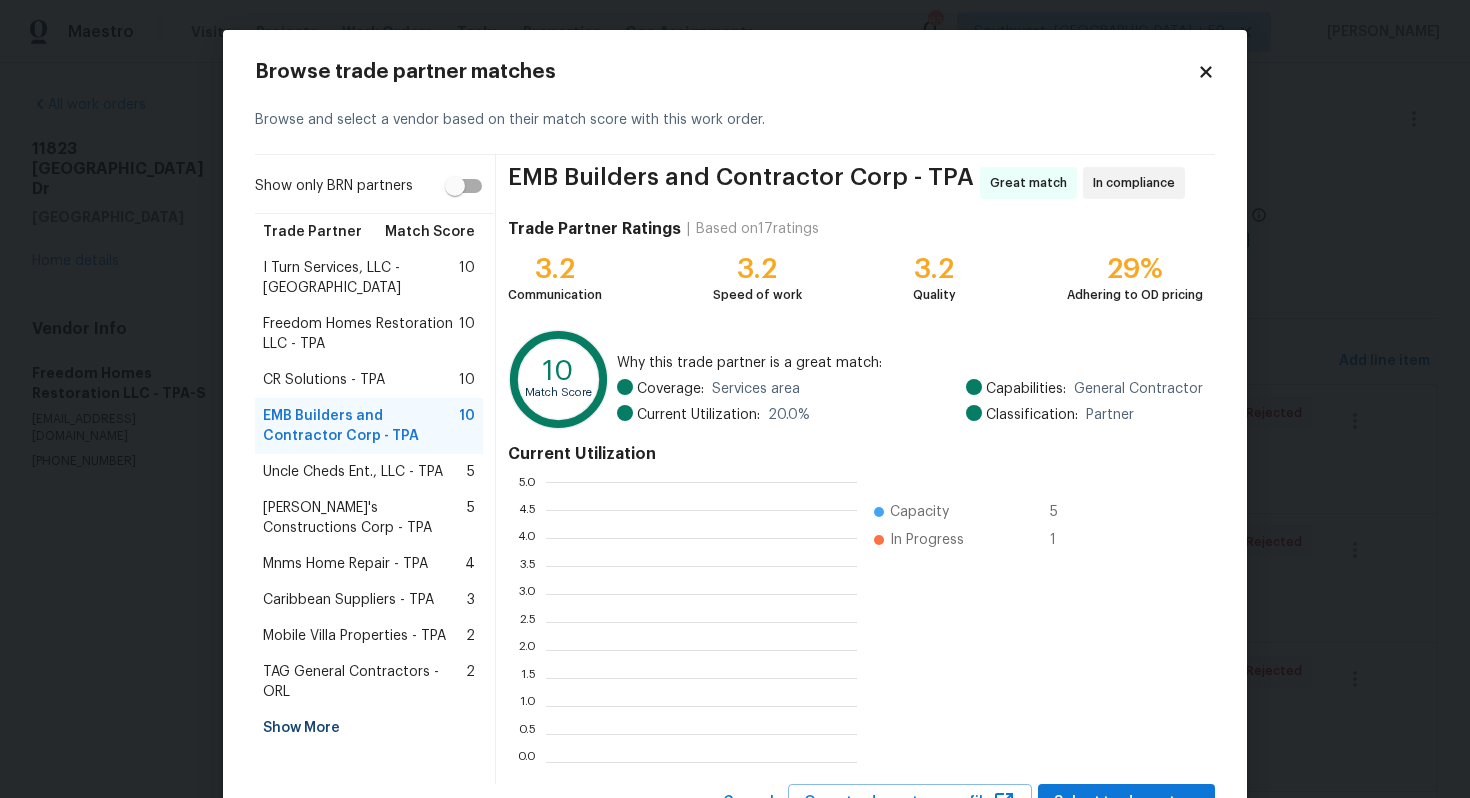 scroll, scrollTop: 2, scrollLeft: 1, axis: both 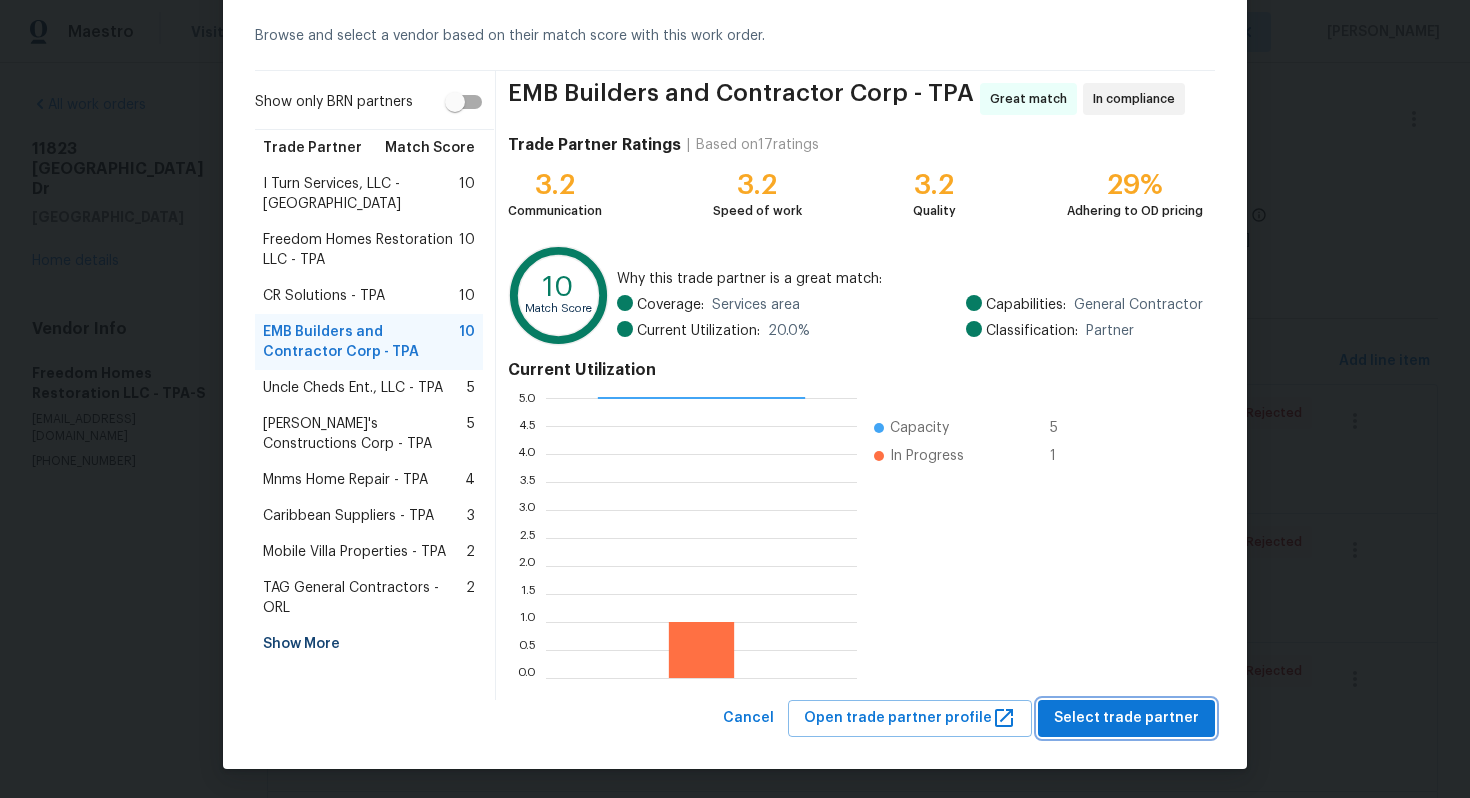 click on "Select trade partner" at bounding box center (1126, 718) 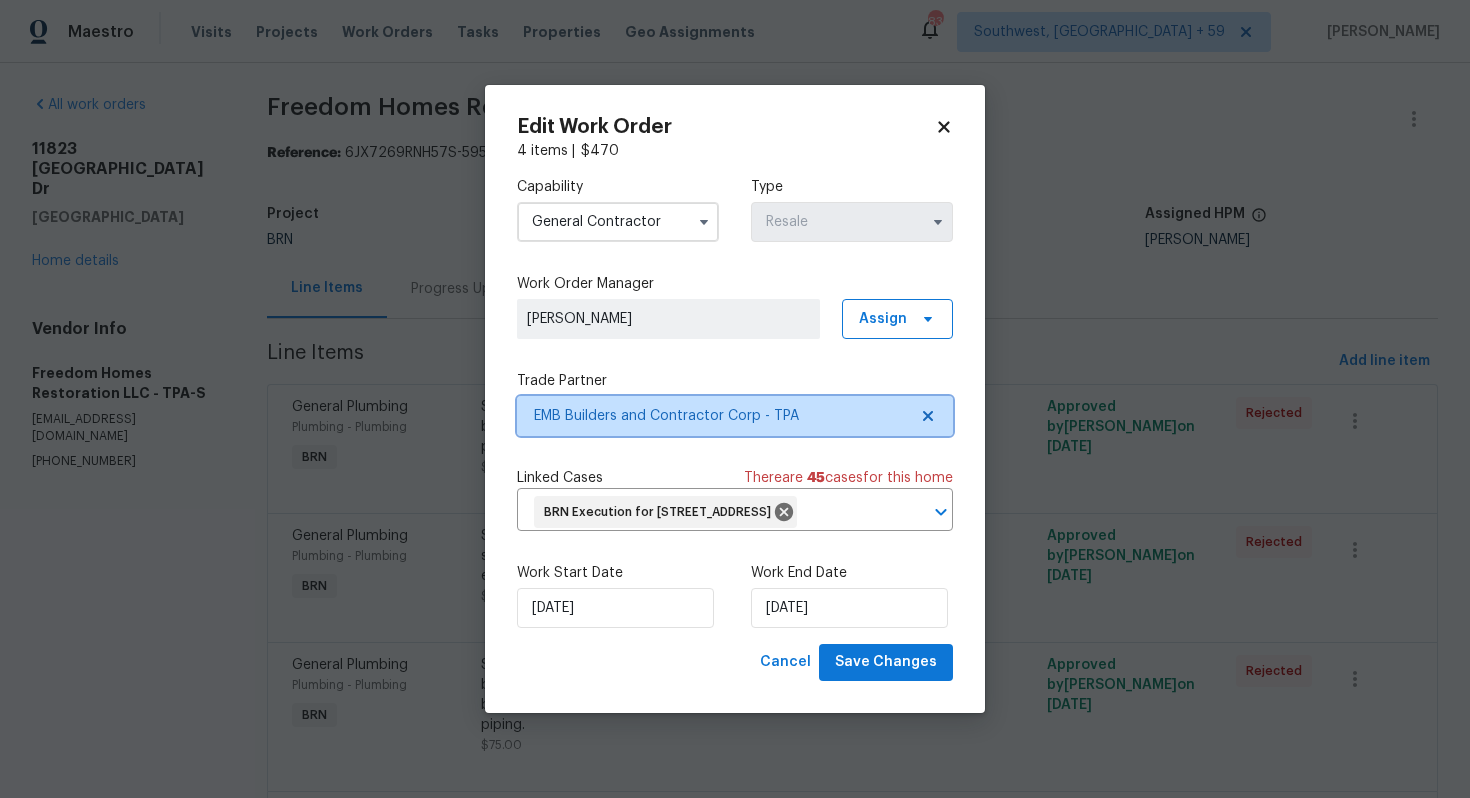 scroll, scrollTop: 0, scrollLeft: 0, axis: both 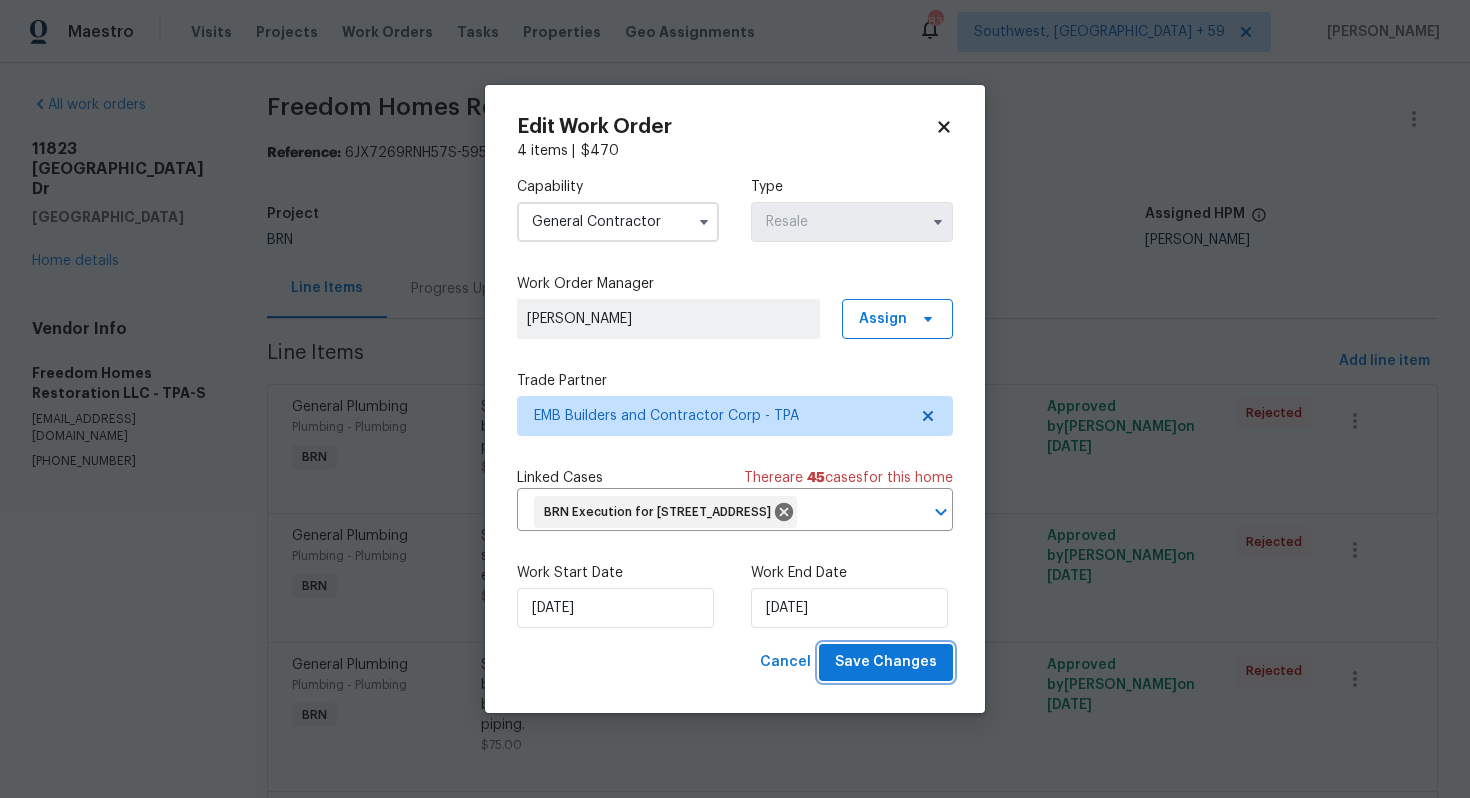 click on "Save Changes" at bounding box center (886, 662) 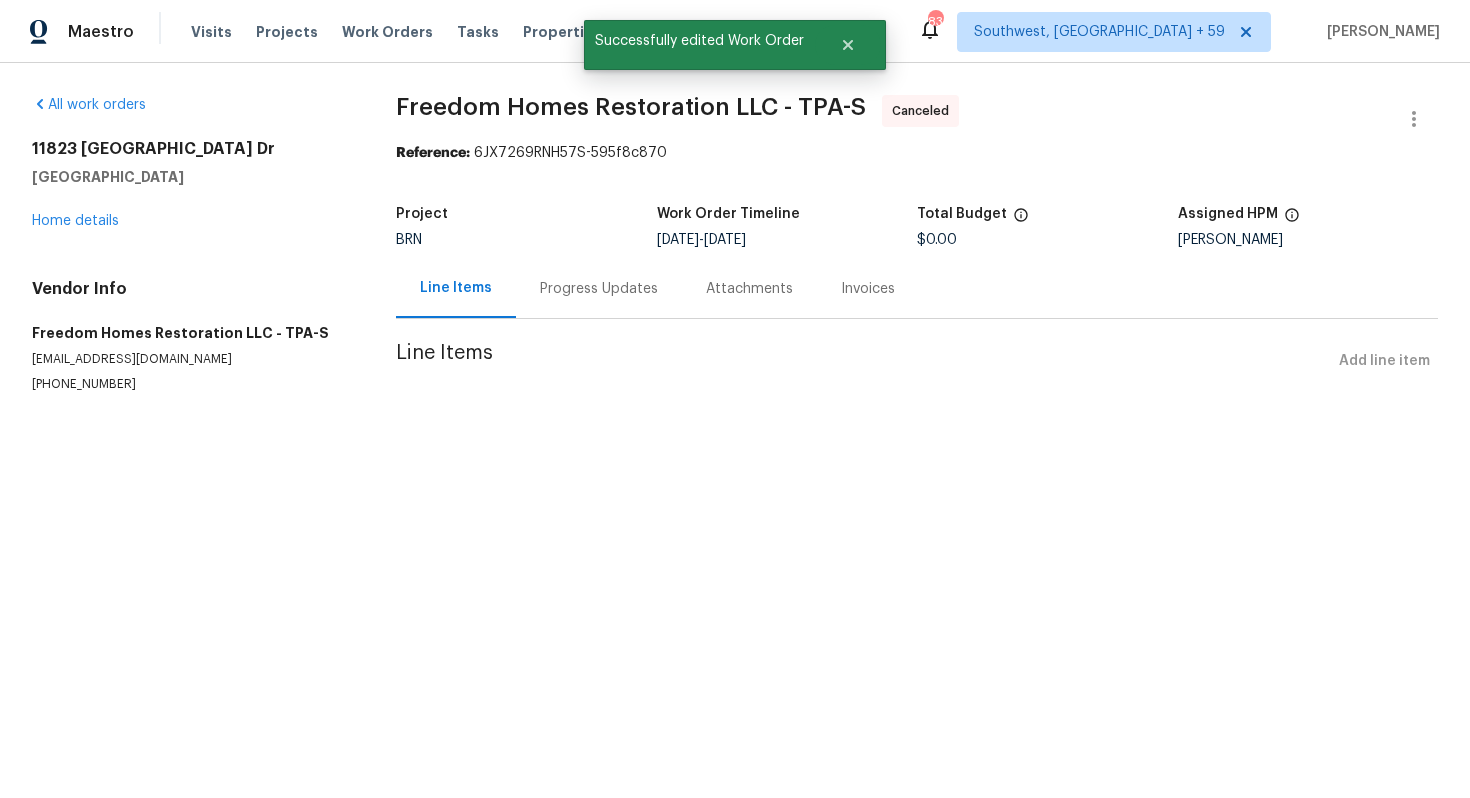click on "Freedom Homes Restoration LLC - TPA-S Canceled Reference:   6JX7269RNH57S-595f8c870 Project BRN   Work Order Timeline 7/15/2025  -  7/17/2025 Total Budget $0.00 Assigned HPM Bobby Fortin Line Items Progress Updates Attachments Invoices Line Items Add line item" at bounding box center [917, 268] 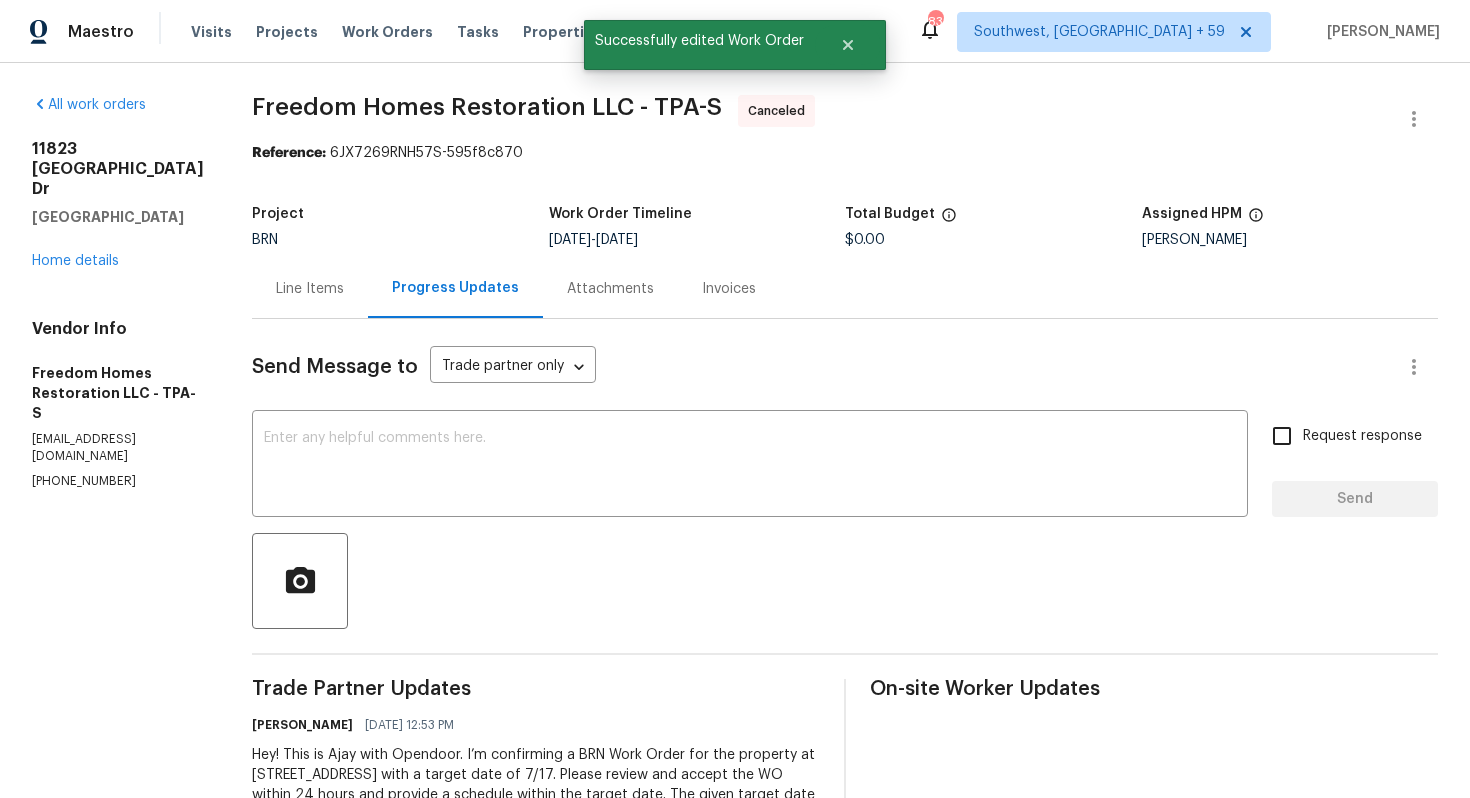 scroll, scrollTop: 163, scrollLeft: 0, axis: vertical 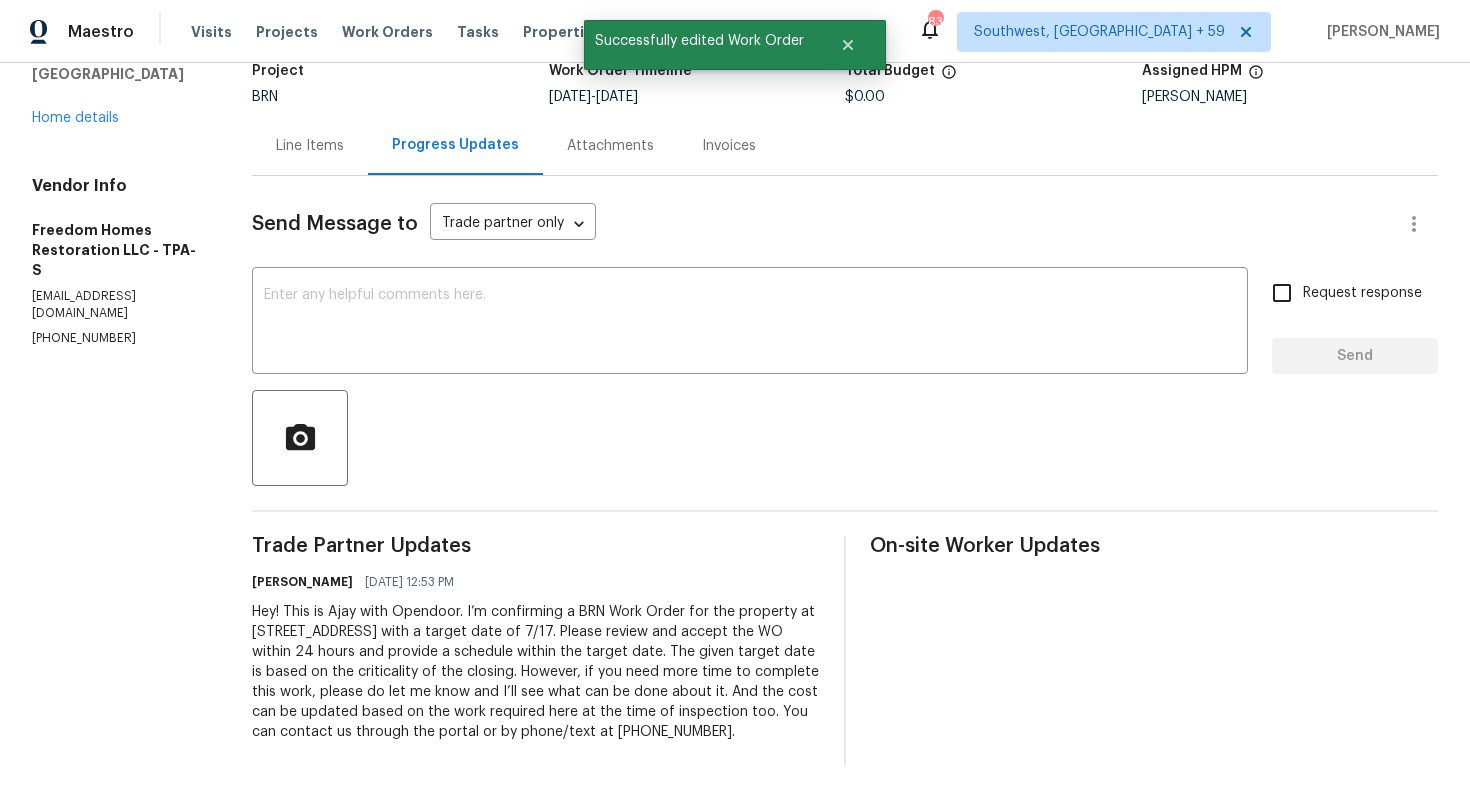 click on "Hey! This is Ajay with Opendoor. I’m confirming a BRN Work Order for the property at 11823 Derbyshire Dr, Tampa, FL 33626 with a target date of 7/17. Please review and accept the WO within 24 hours and provide a schedule within the target date. The given target date is based on the criticality of the closing. However, if you need more time to complete this work, please do let me know and I’ll see what can be done about it. And the cost can be updated based on the work required here at the time of inspection too. You can contact us through the portal or by phone/text at 650-800-9524." at bounding box center (536, 672) 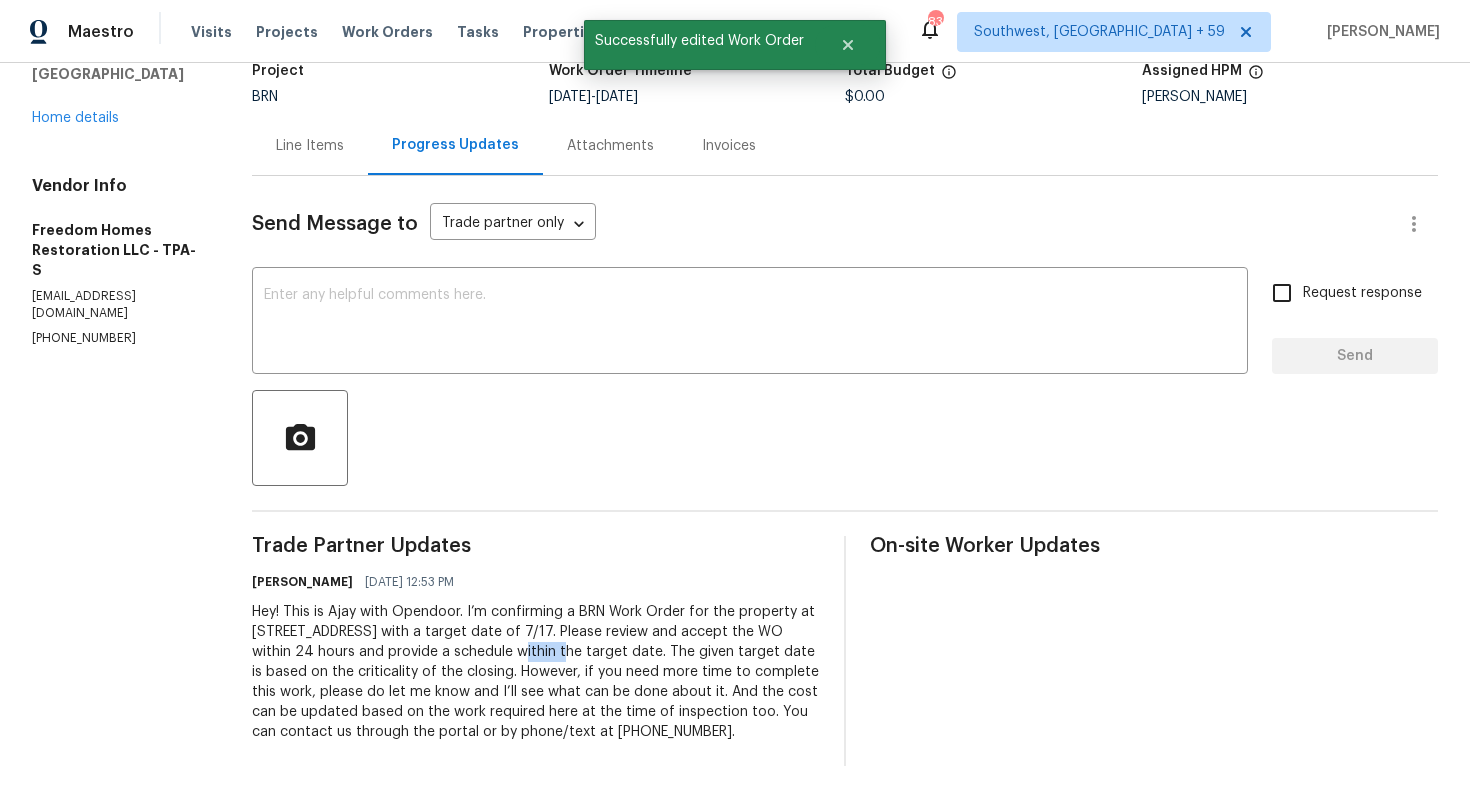 click on "Hey! This is Ajay with Opendoor. I’m confirming a BRN Work Order for the property at 11823 Derbyshire Dr, Tampa, FL 33626 with a target date of 7/17. Please review and accept the WO within 24 hours and provide a schedule within the target date. The given target date is based on the criticality of the closing. However, if you need more time to complete this work, please do let me know and I’ll see what can be done about it. And the cost can be updated based on the work required here at the time of inspection too. You can contact us through the portal or by phone/text at 650-800-9524." at bounding box center [536, 672] 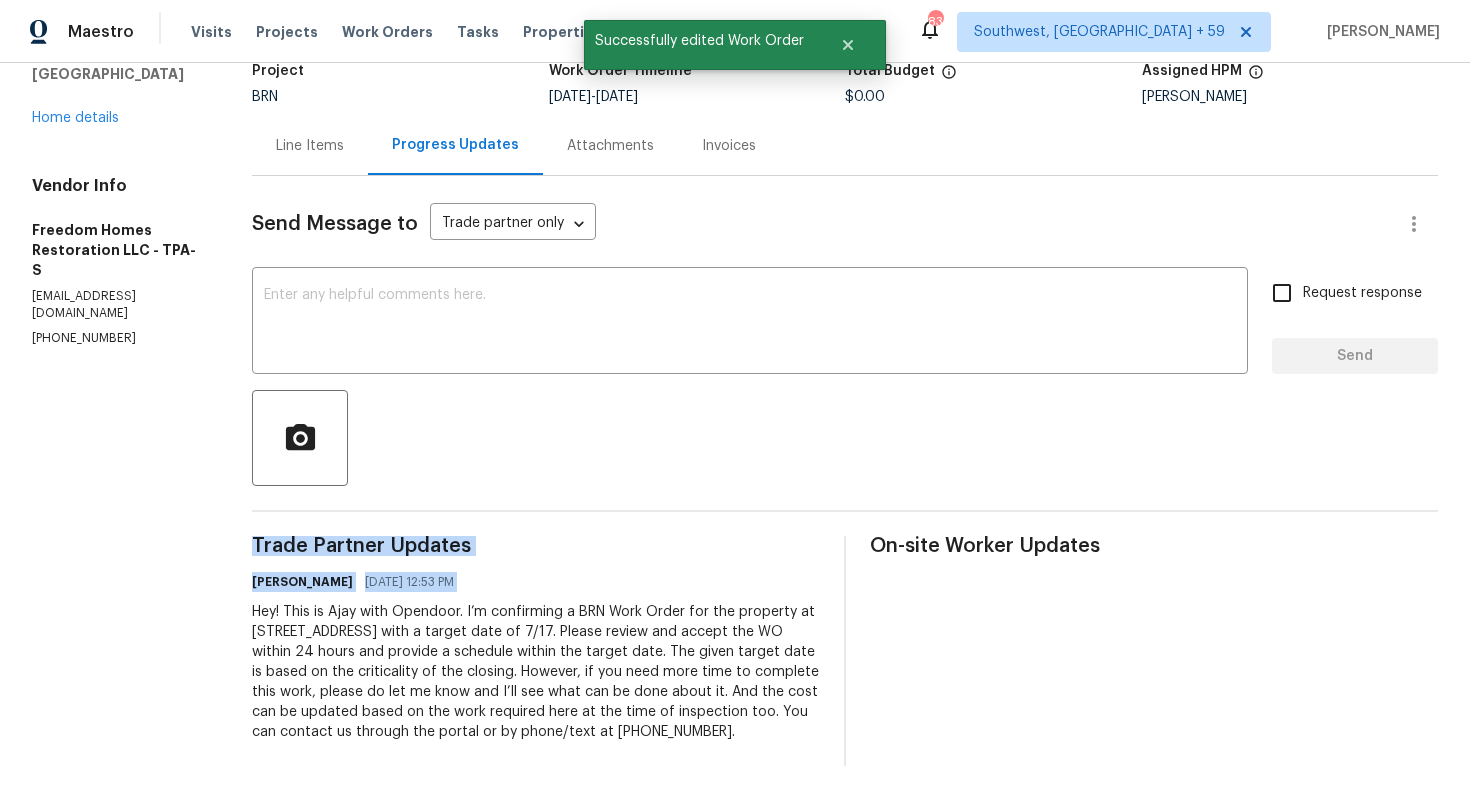 copy on "Trade Partner Updates Ajay Godson 07/14/2025 12:53 PM" 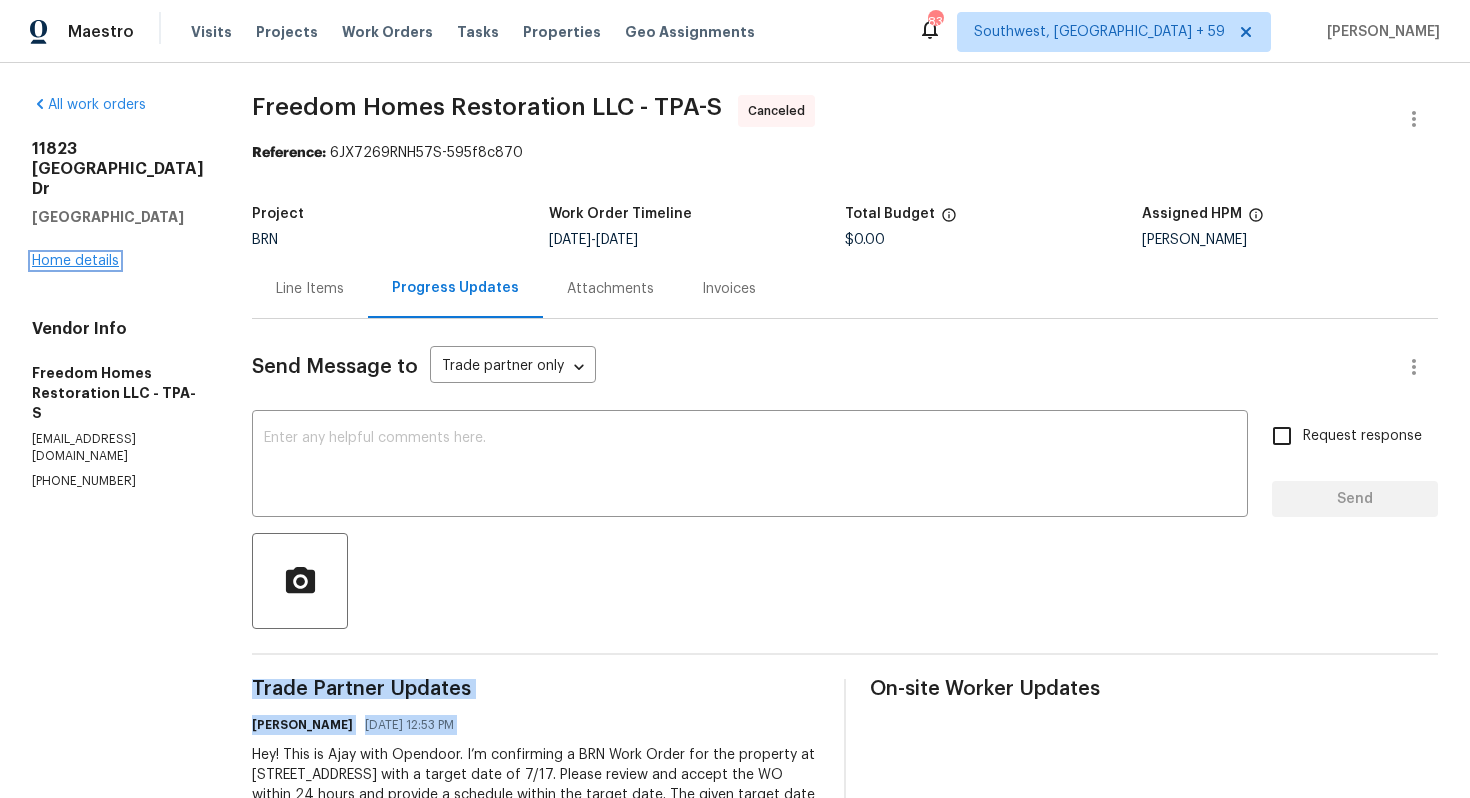click on "Home details" at bounding box center [75, 261] 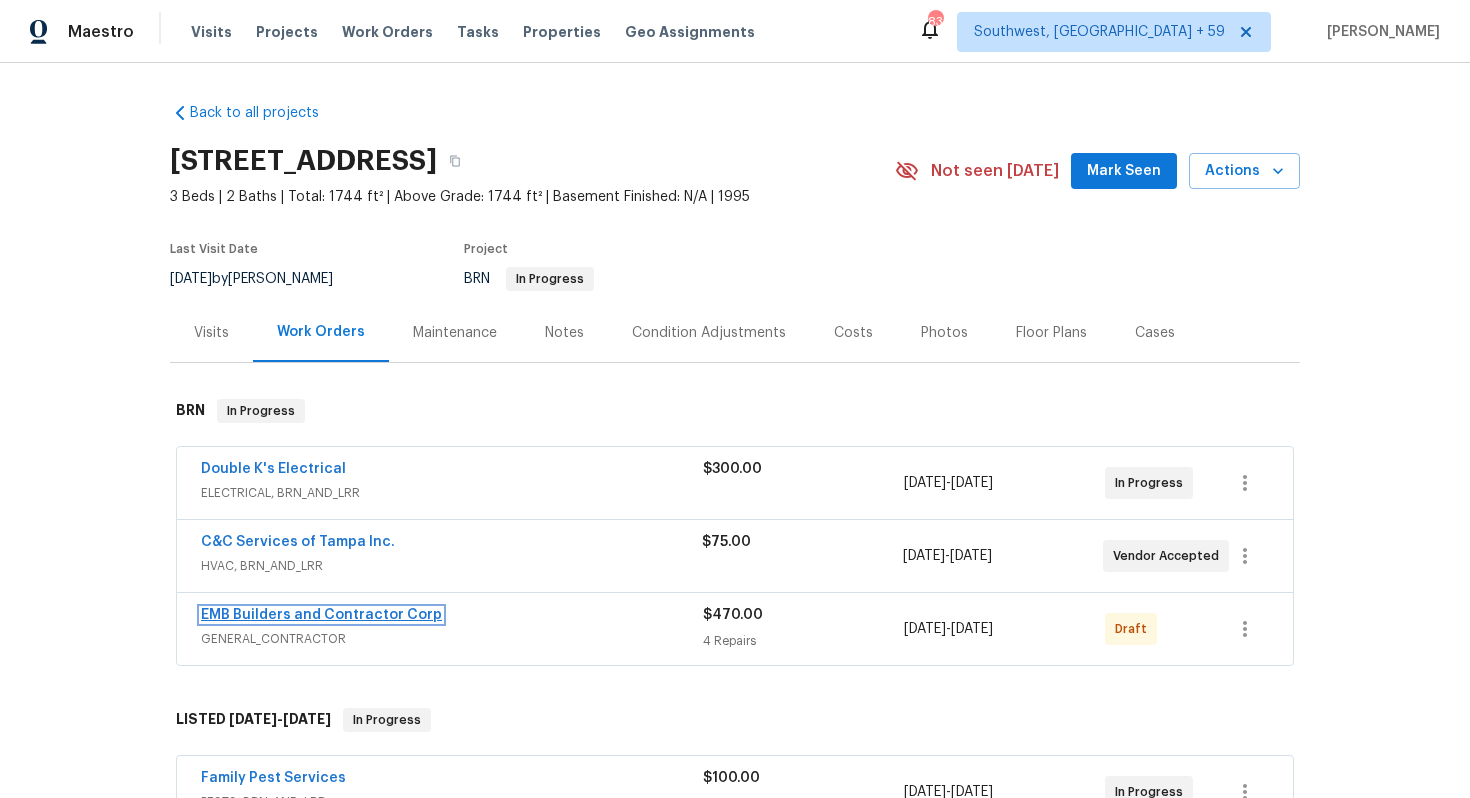 click on "EMB Builders and Contractor Corp" at bounding box center [321, 615] 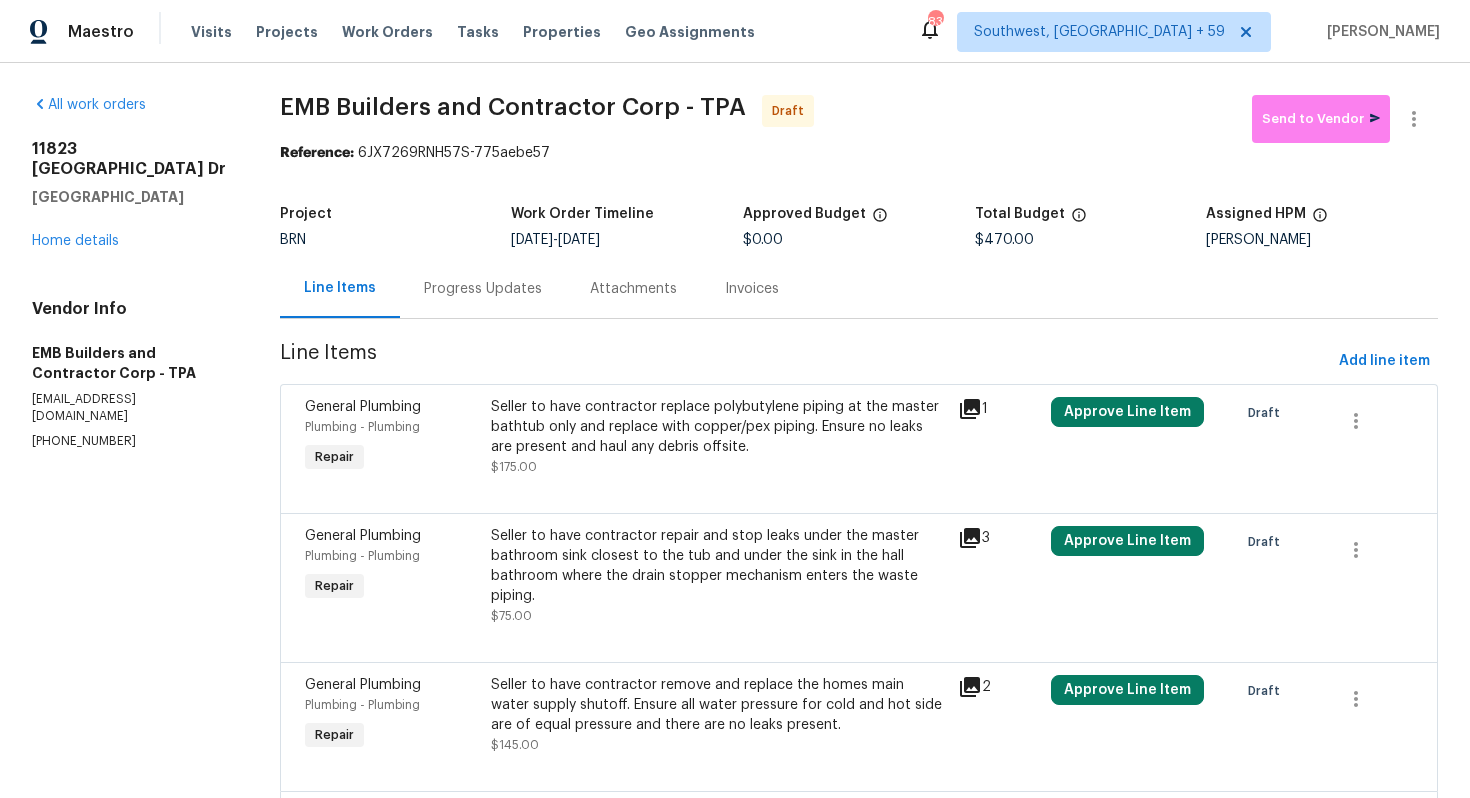 click on "Progress Updates" at bounding box center [483, 289] 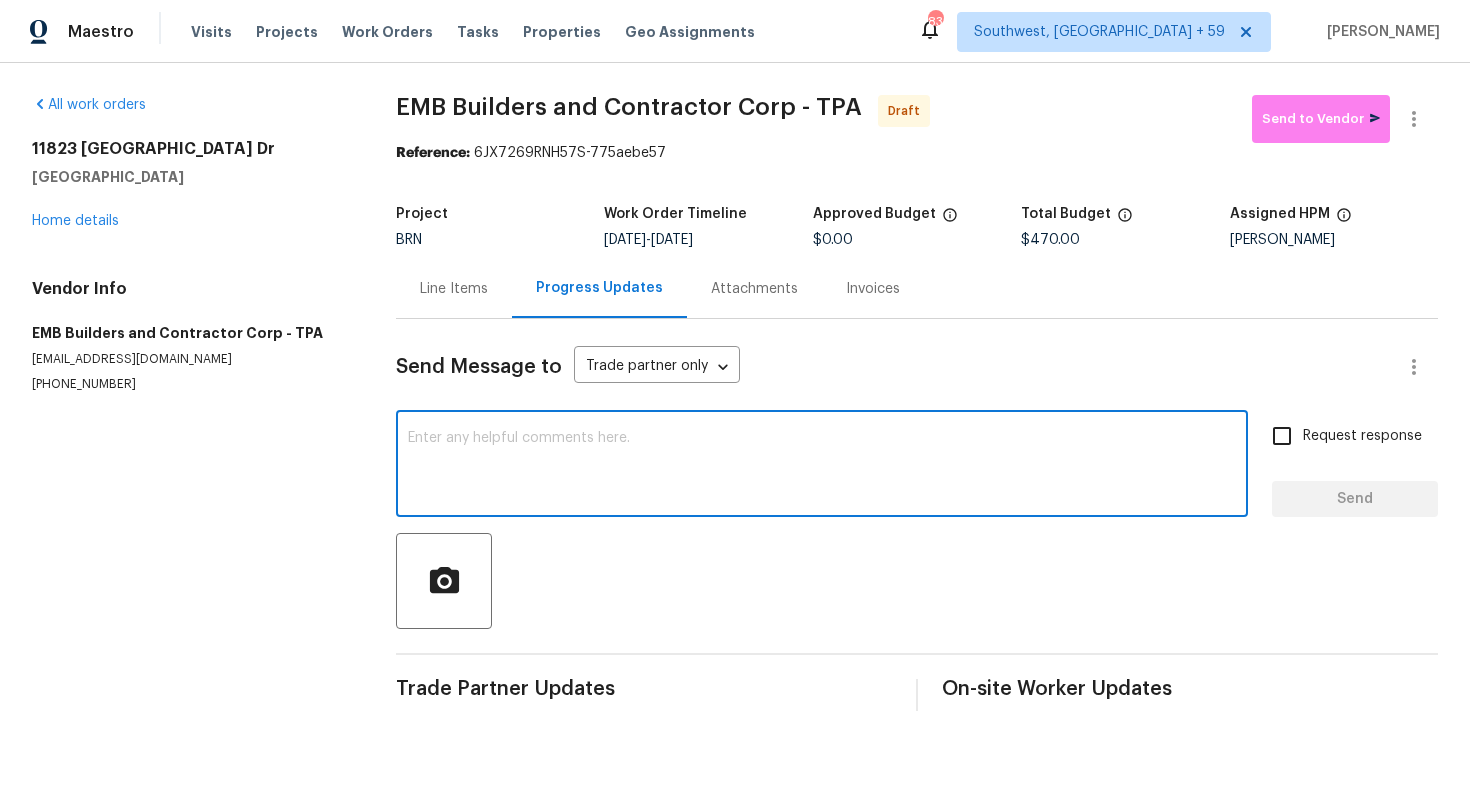 click at bounding box center (822, 466) 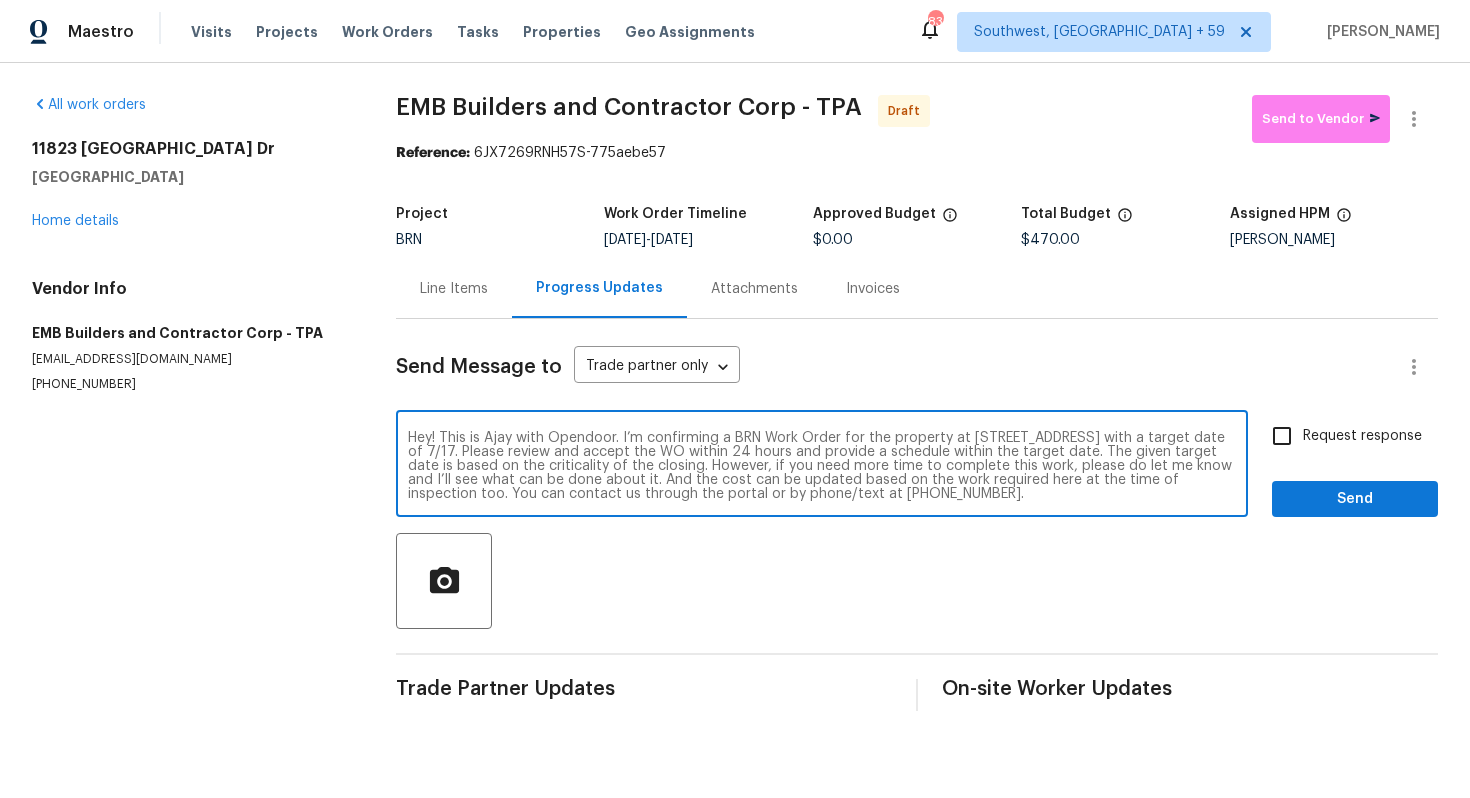scroll, scrollTop: 0, scrollLeft: 0, axis: both 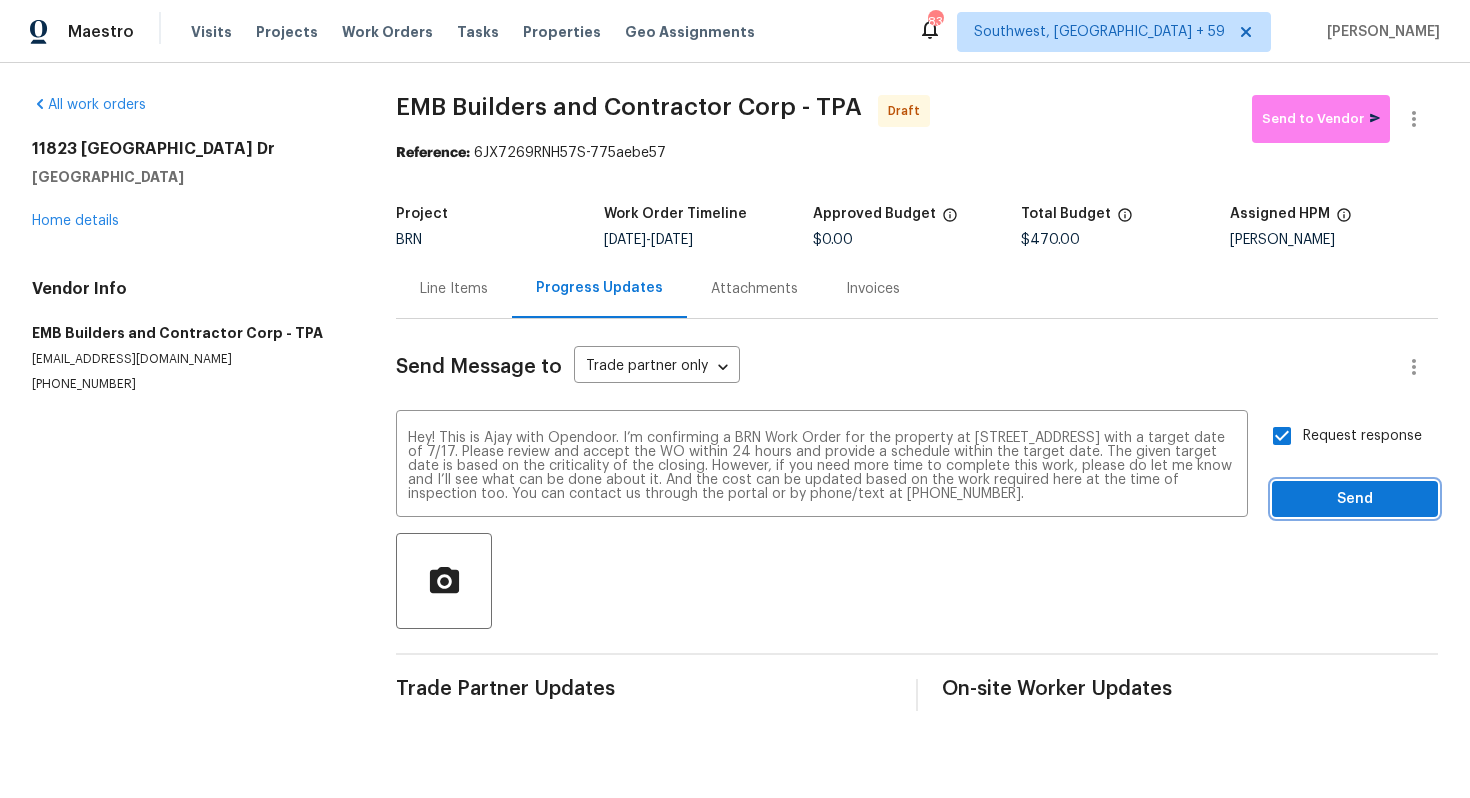 click on "Send" at bounding box center (1355, 499) 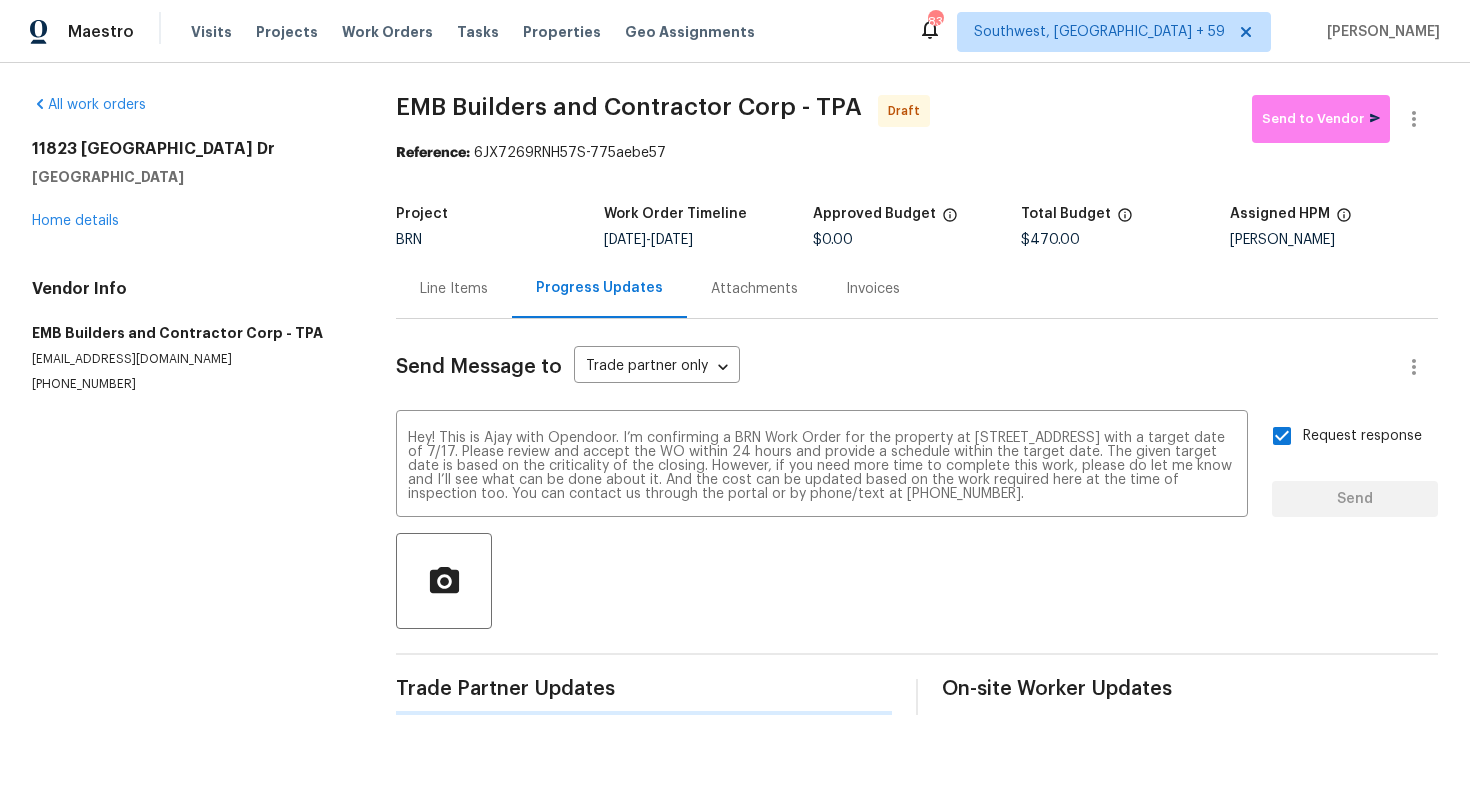 type 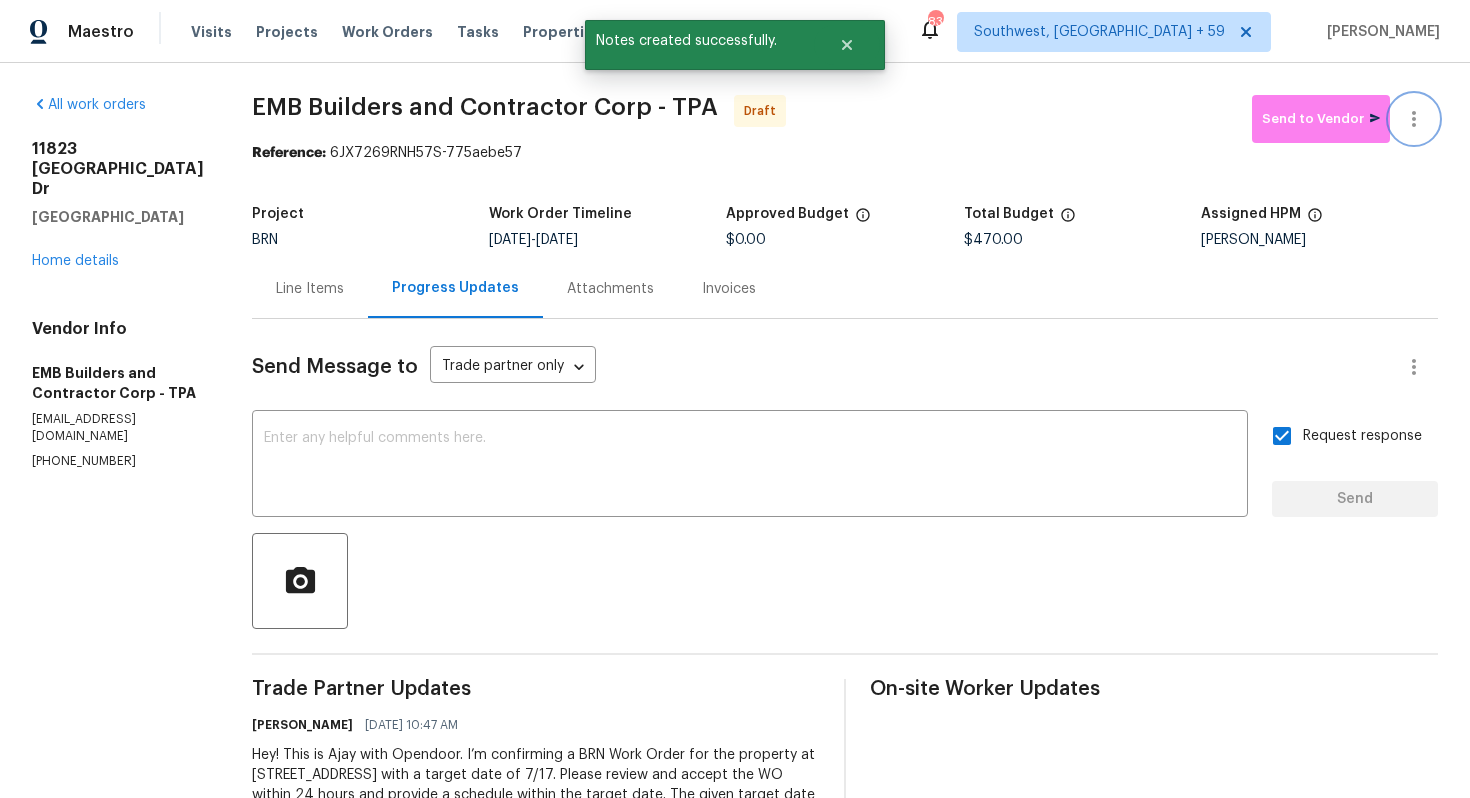 click at bounding box center (1414, 119) 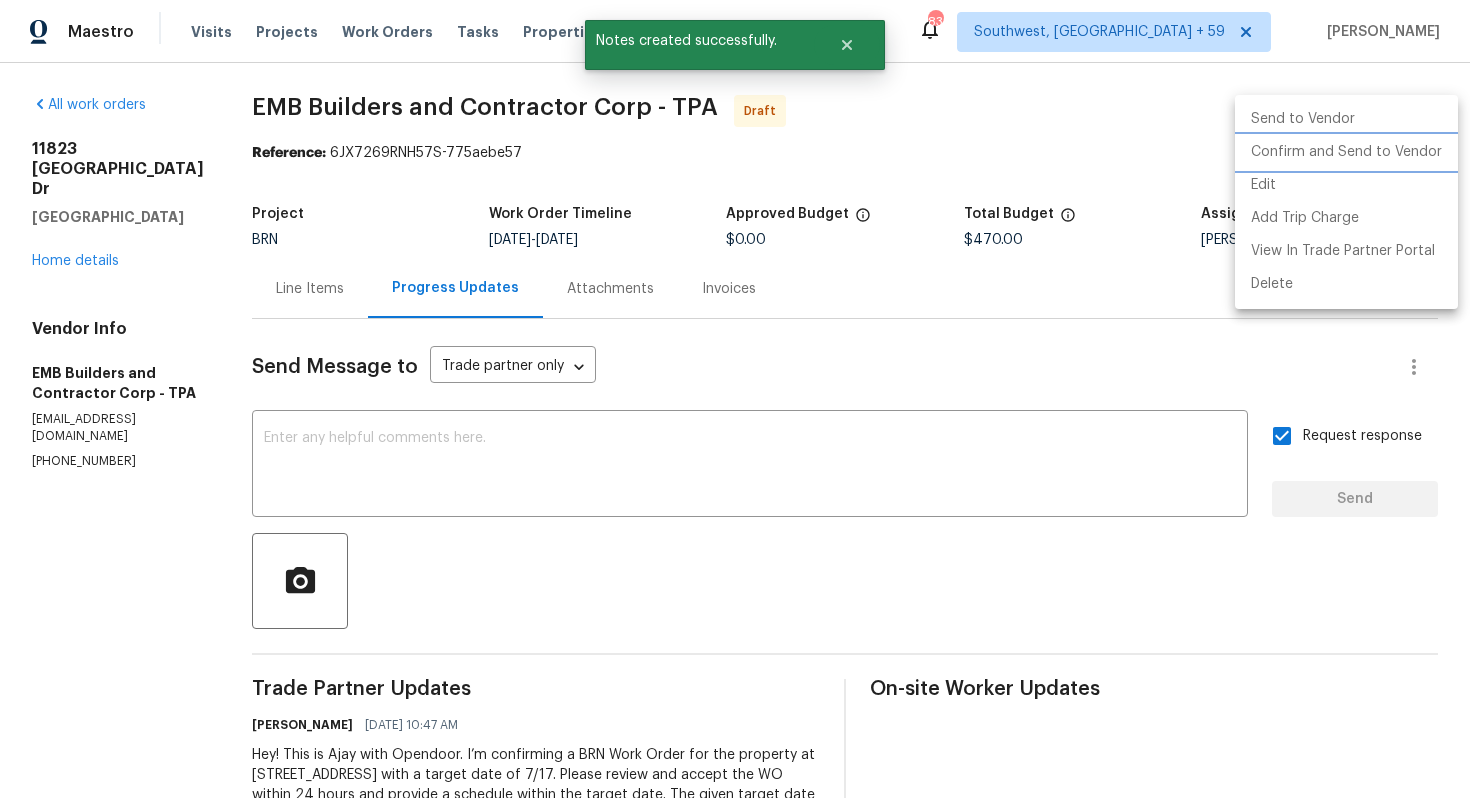 click on "Confirm and Send to Vendor" at bounding box center [1346, 152] 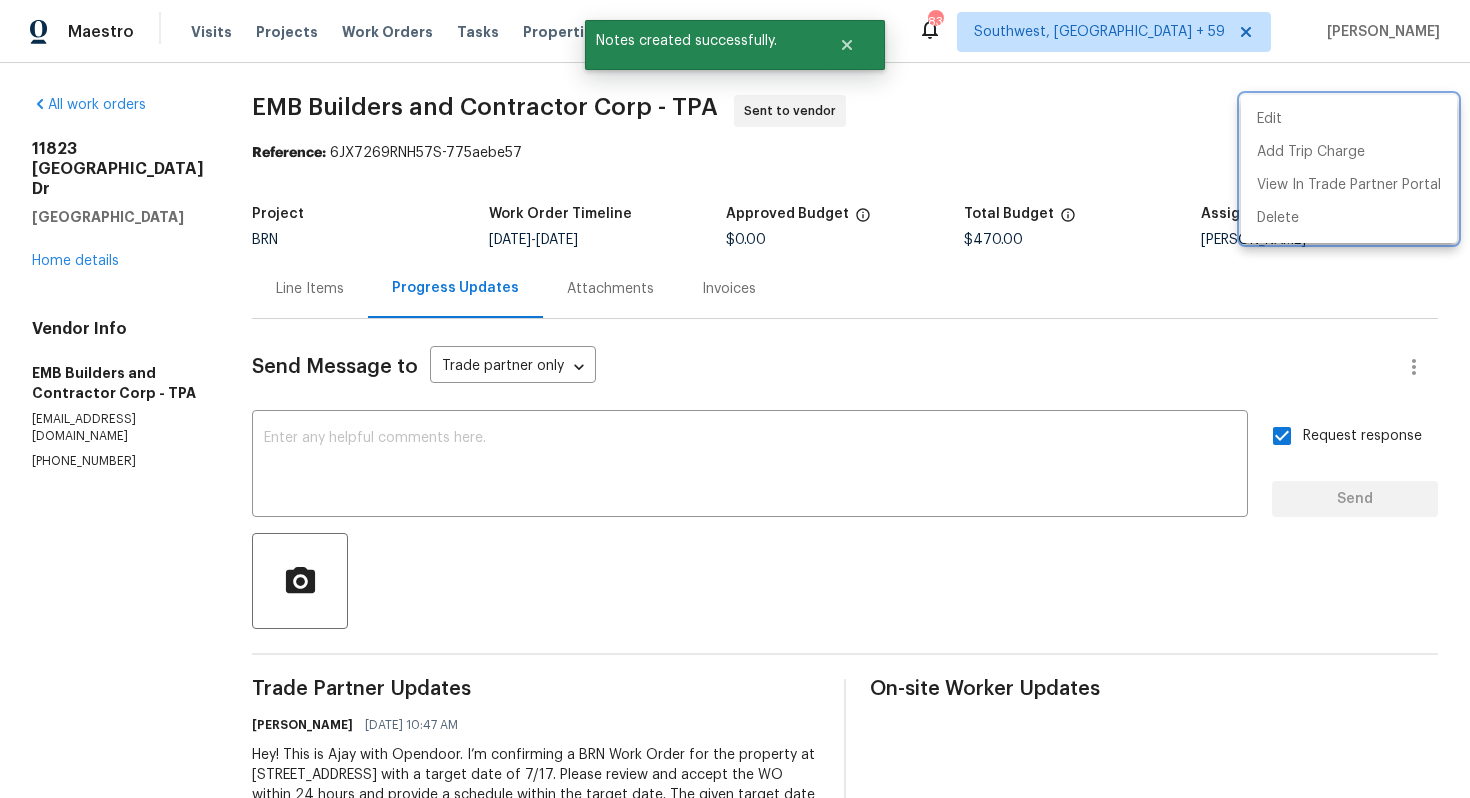 click at bounding box center (735, 399) 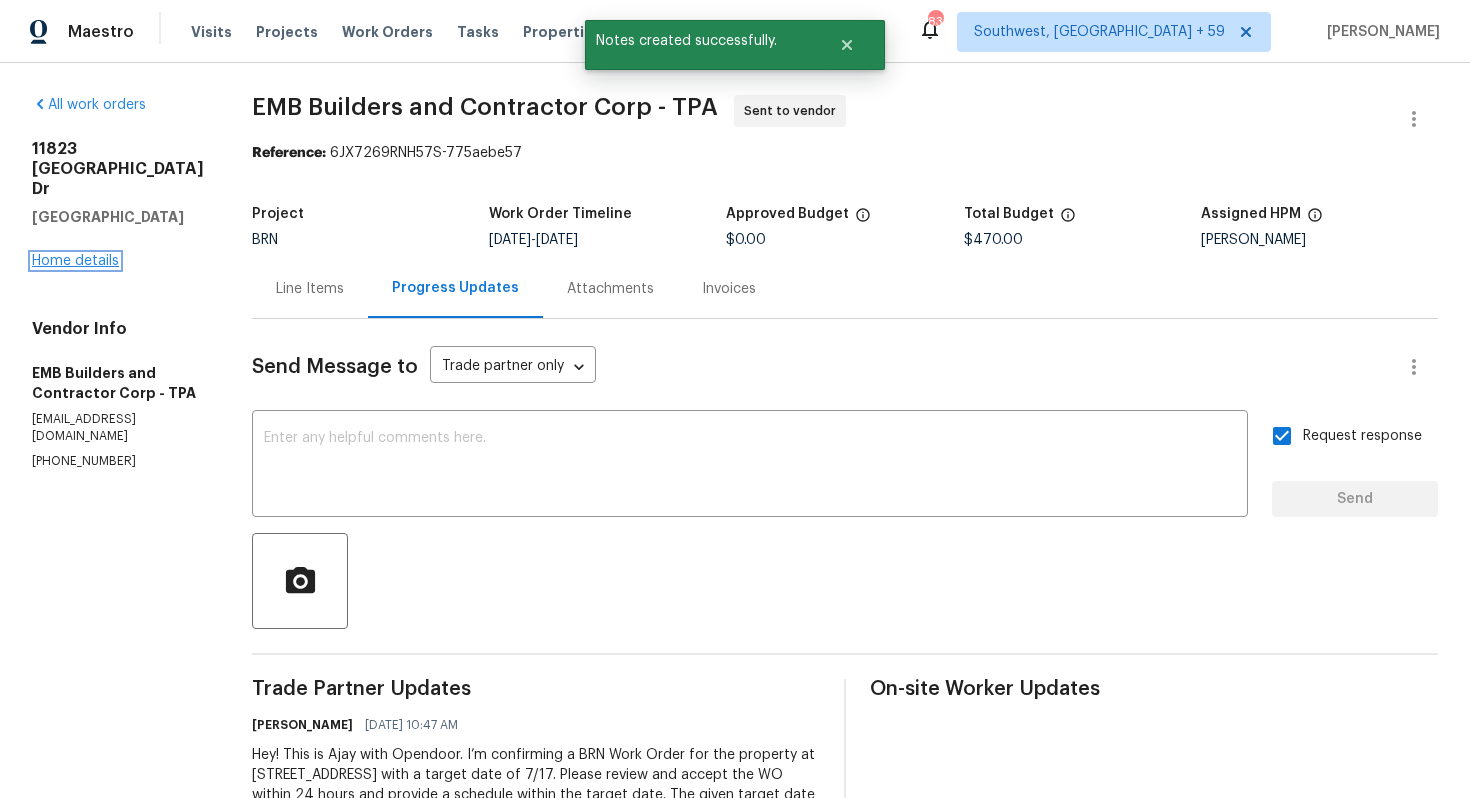 click on "Home details" at bounding box center (75, 261) 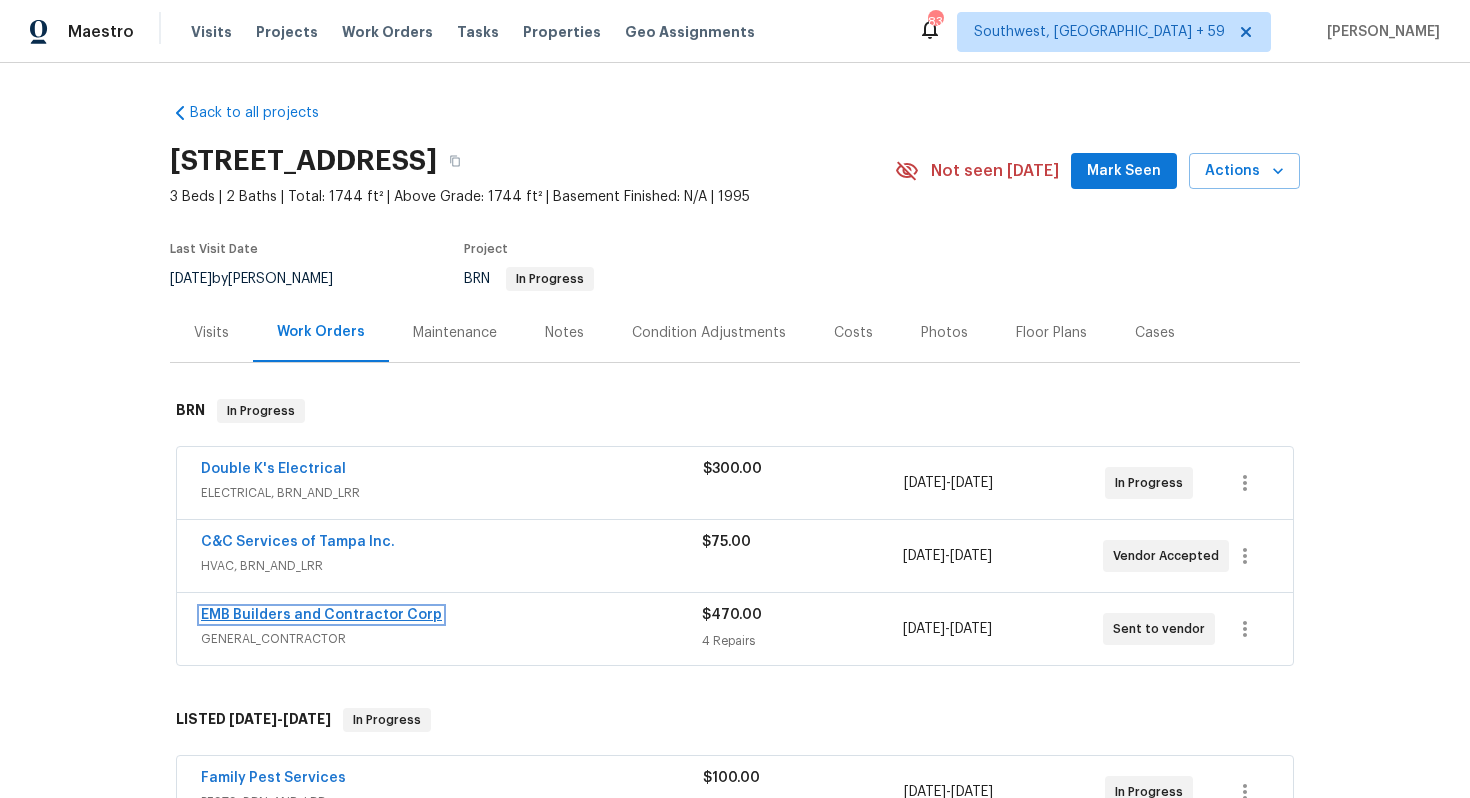 click on "EMB Builders and Contractor Corp" at bounding box center [321, 615] 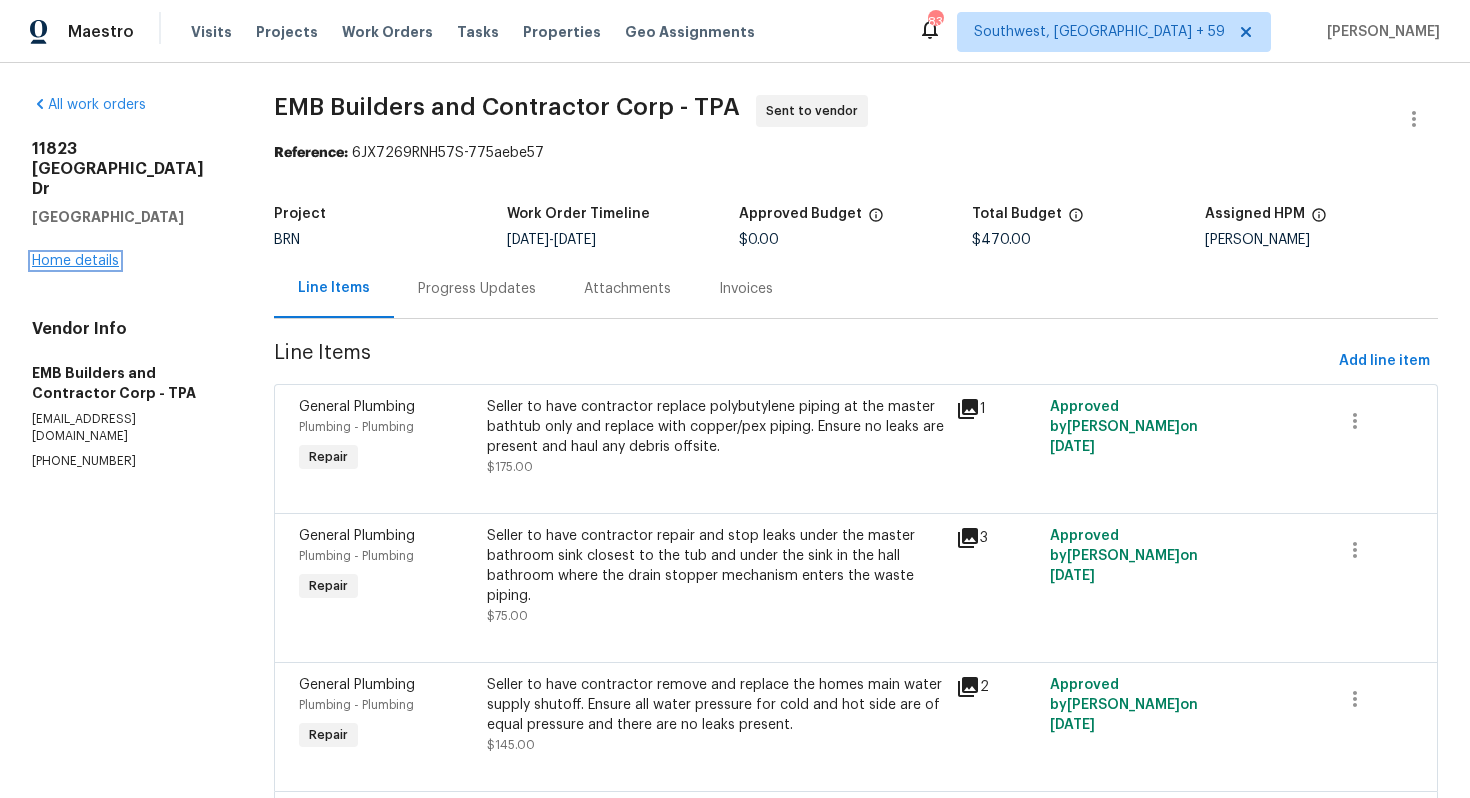 click on "Home details" at bounding box center [75, 261] 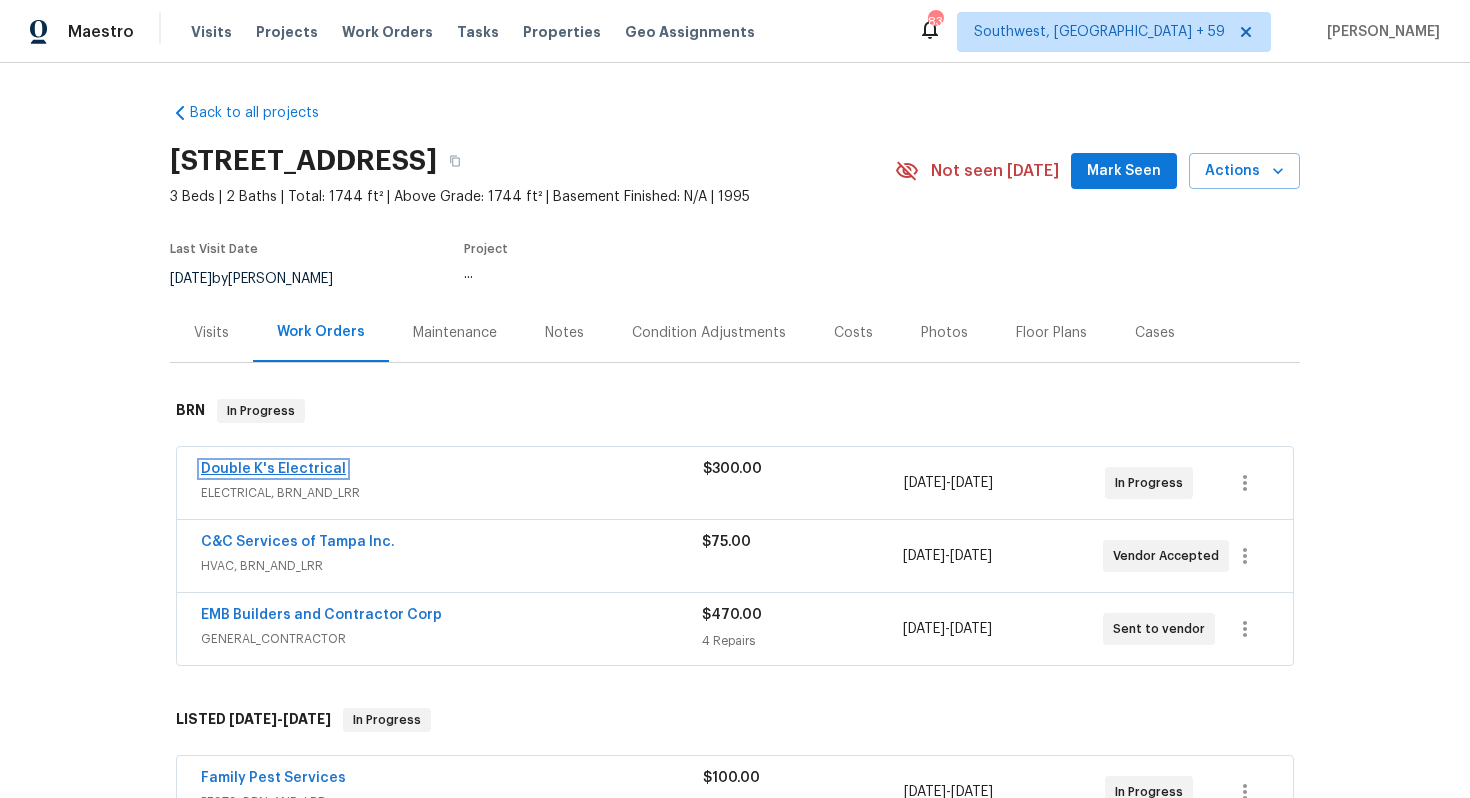 click on "Double K's Electrical" at bounding box center (273, 469) 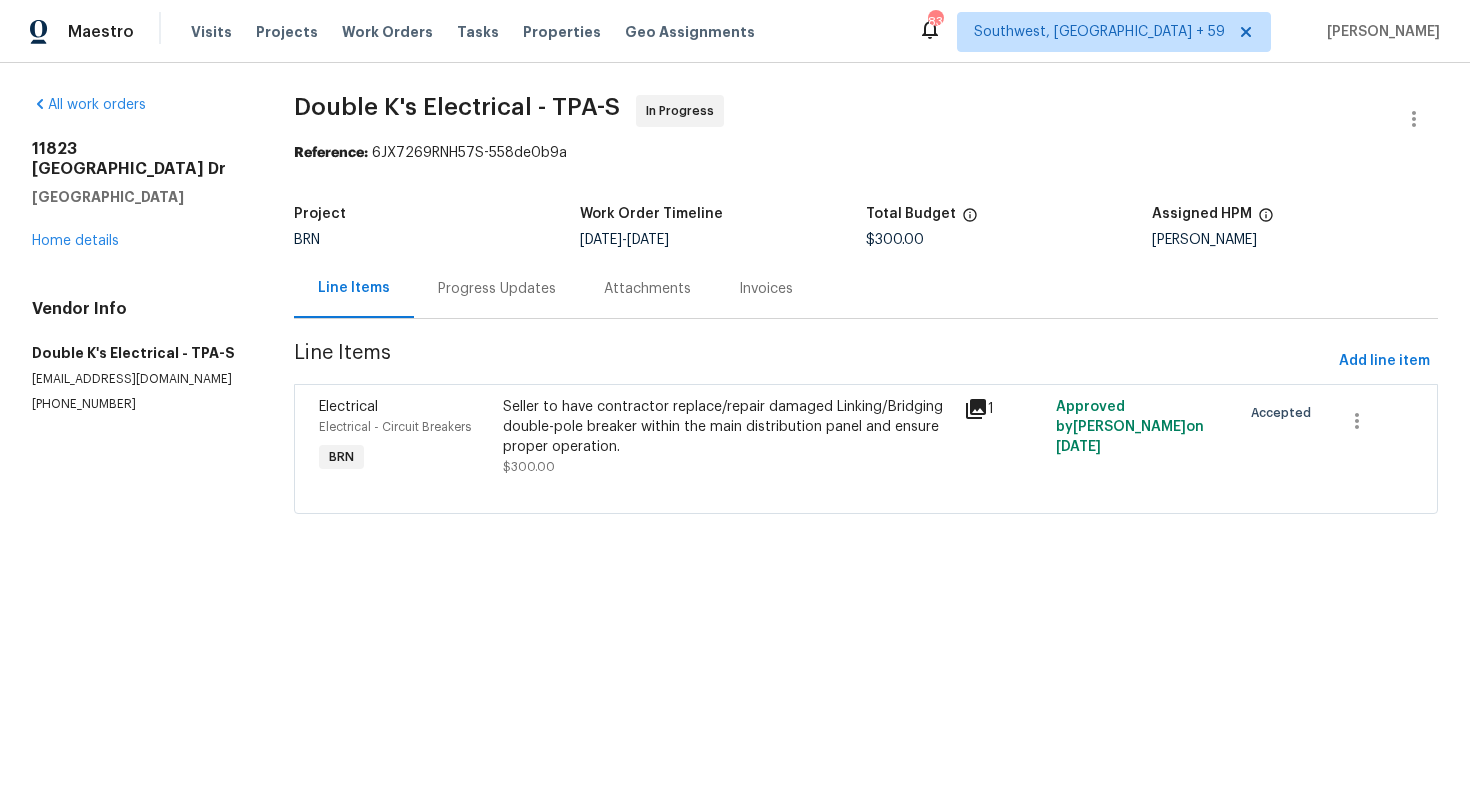 click on "Progress Updates" at bounding box center (497, 288) 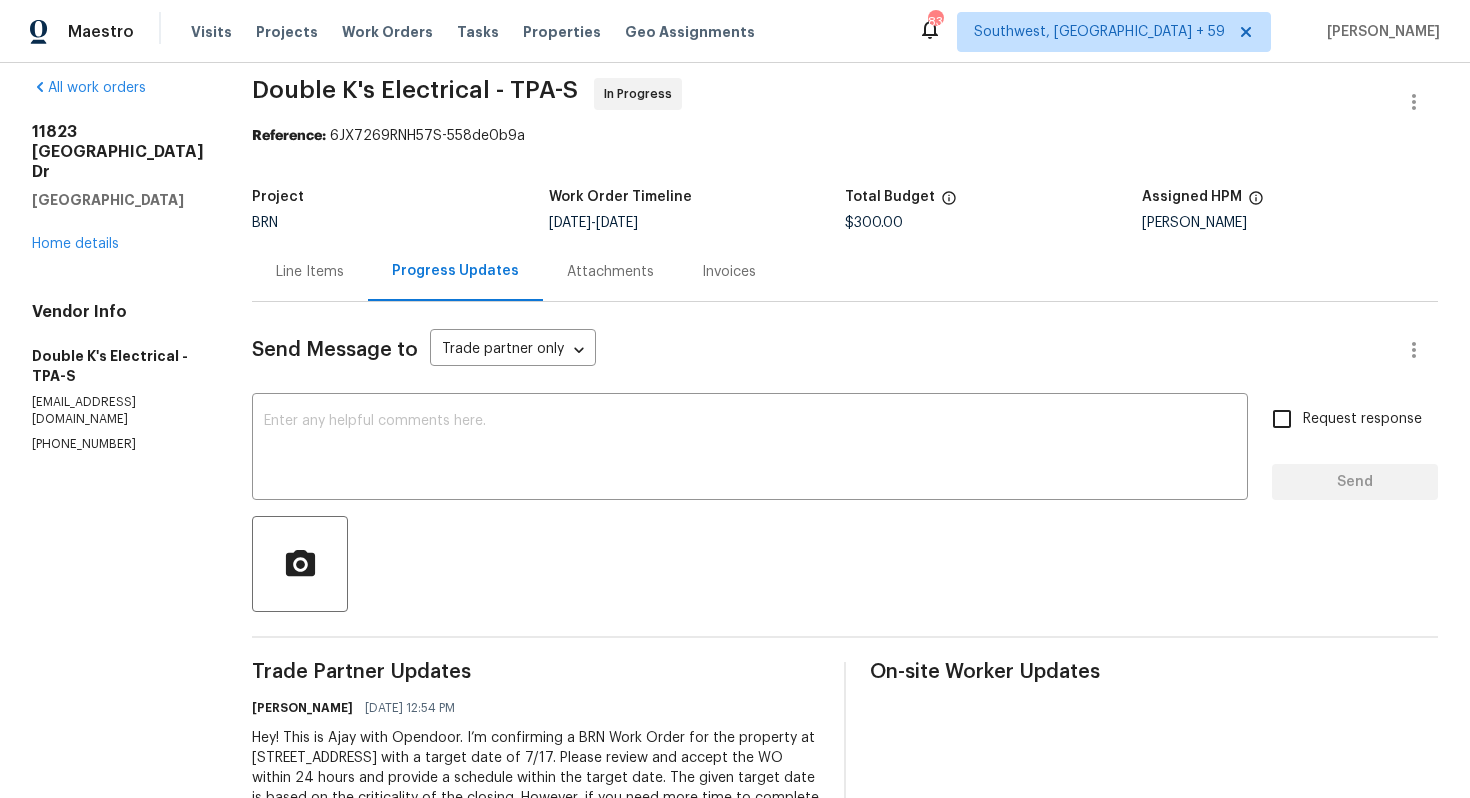 scroll, scrollTop: 0, scrollLeft: 0, axis: both 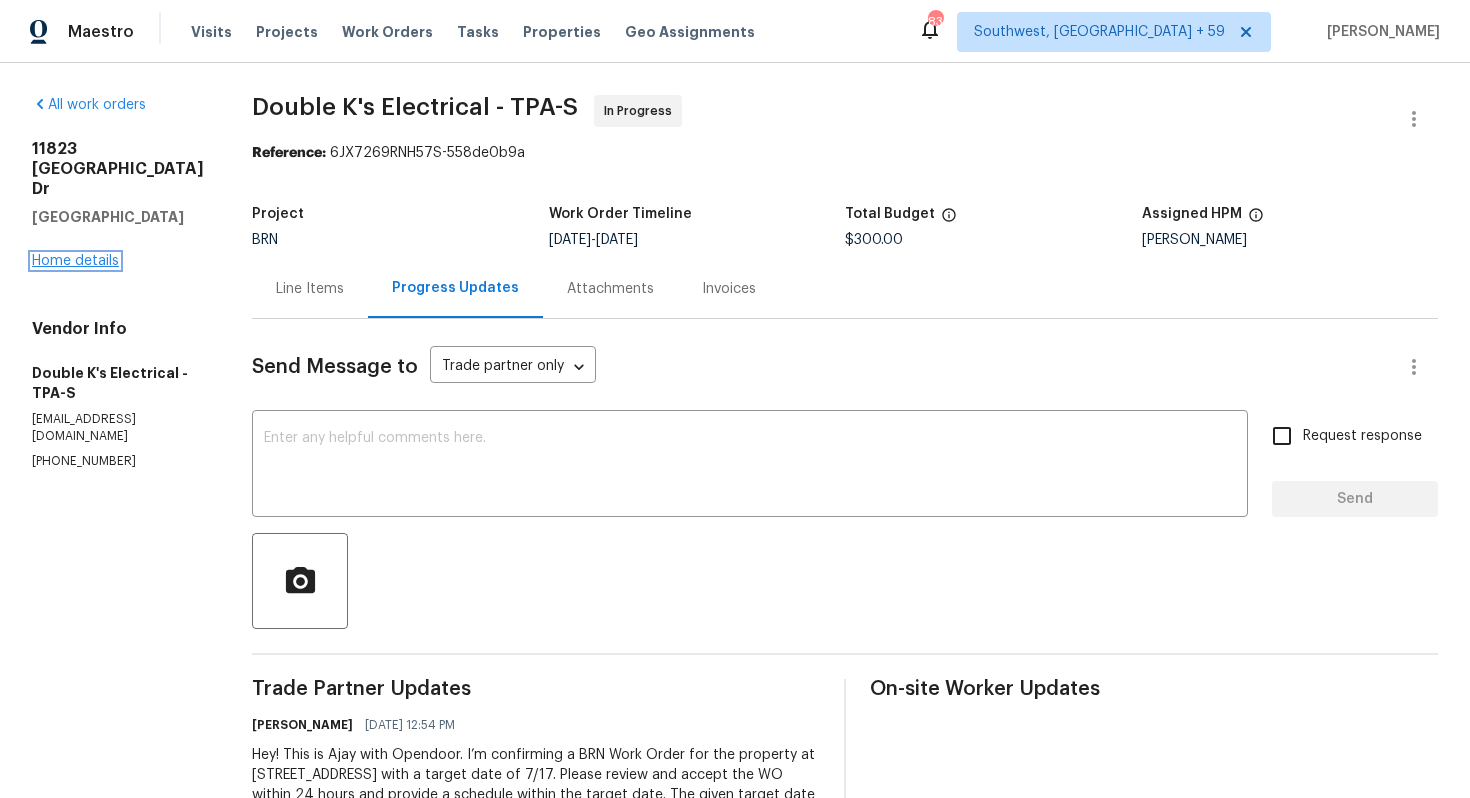 click on "Home details" at bounding box center [75, 261] 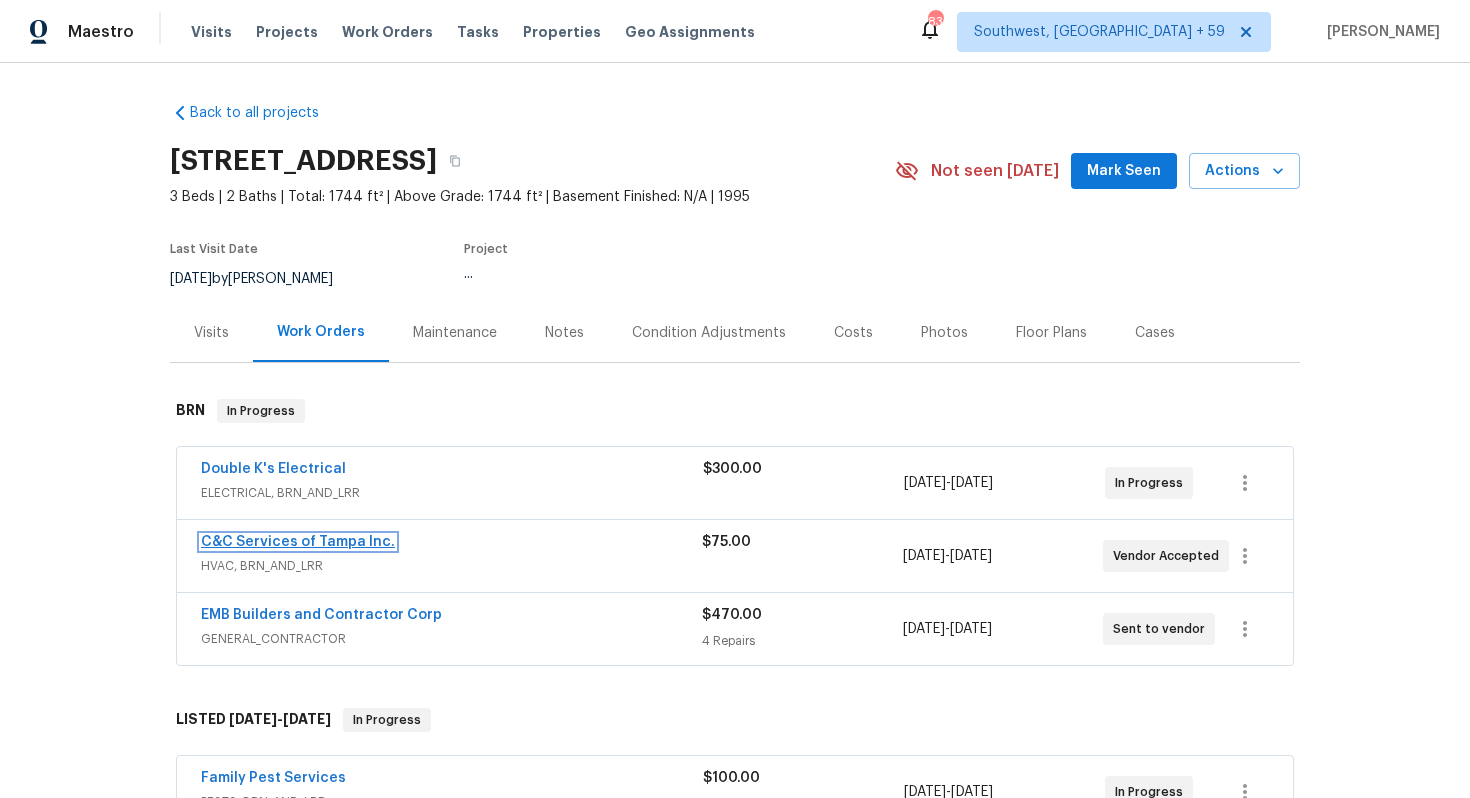 click on "C&C Services of Tampa Inc." at bounding box center (298, 542) 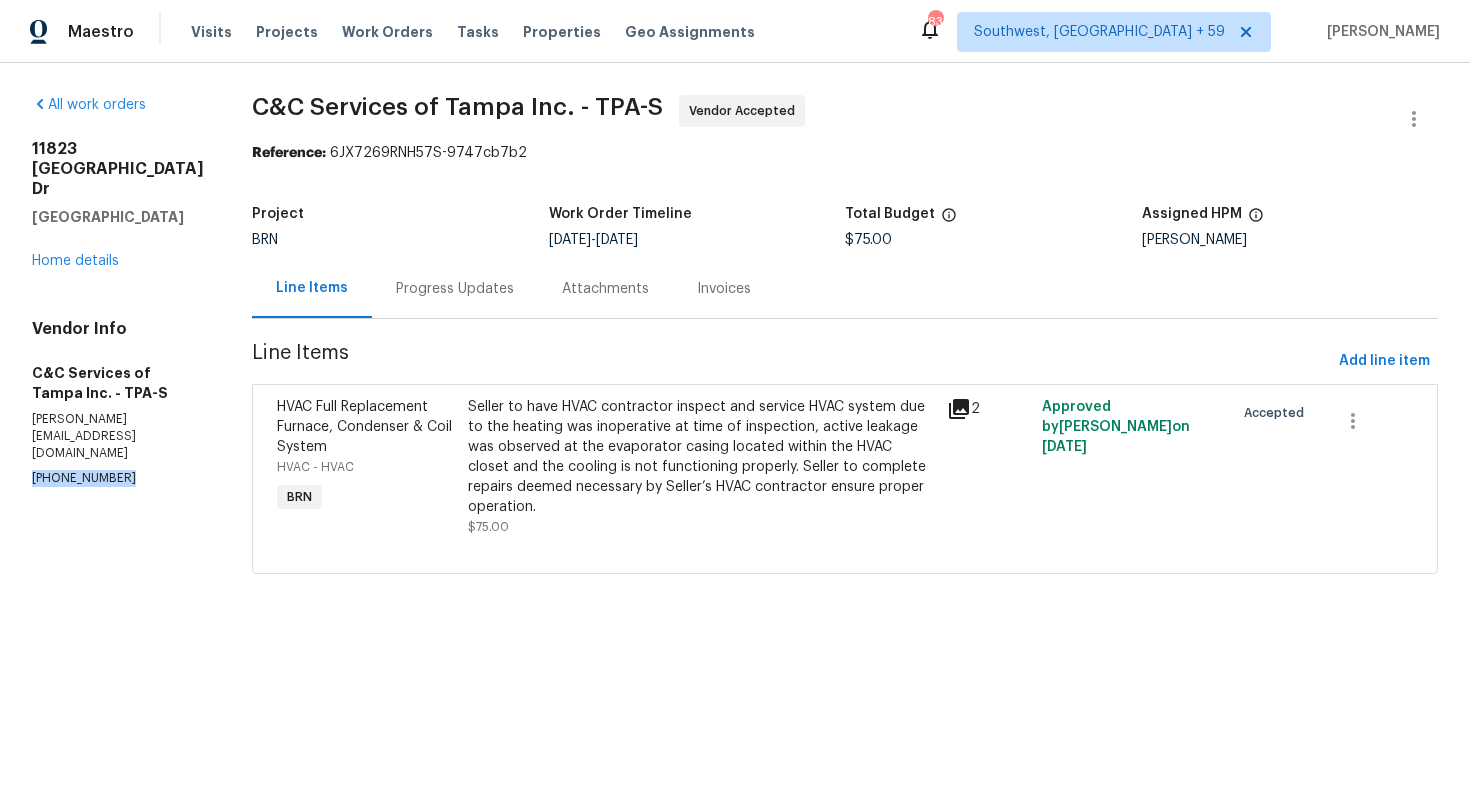 drag, startPoint x: 23, startPoint y: 398, endPoint x: 128, endPoint y: 401, distance: 105.04285 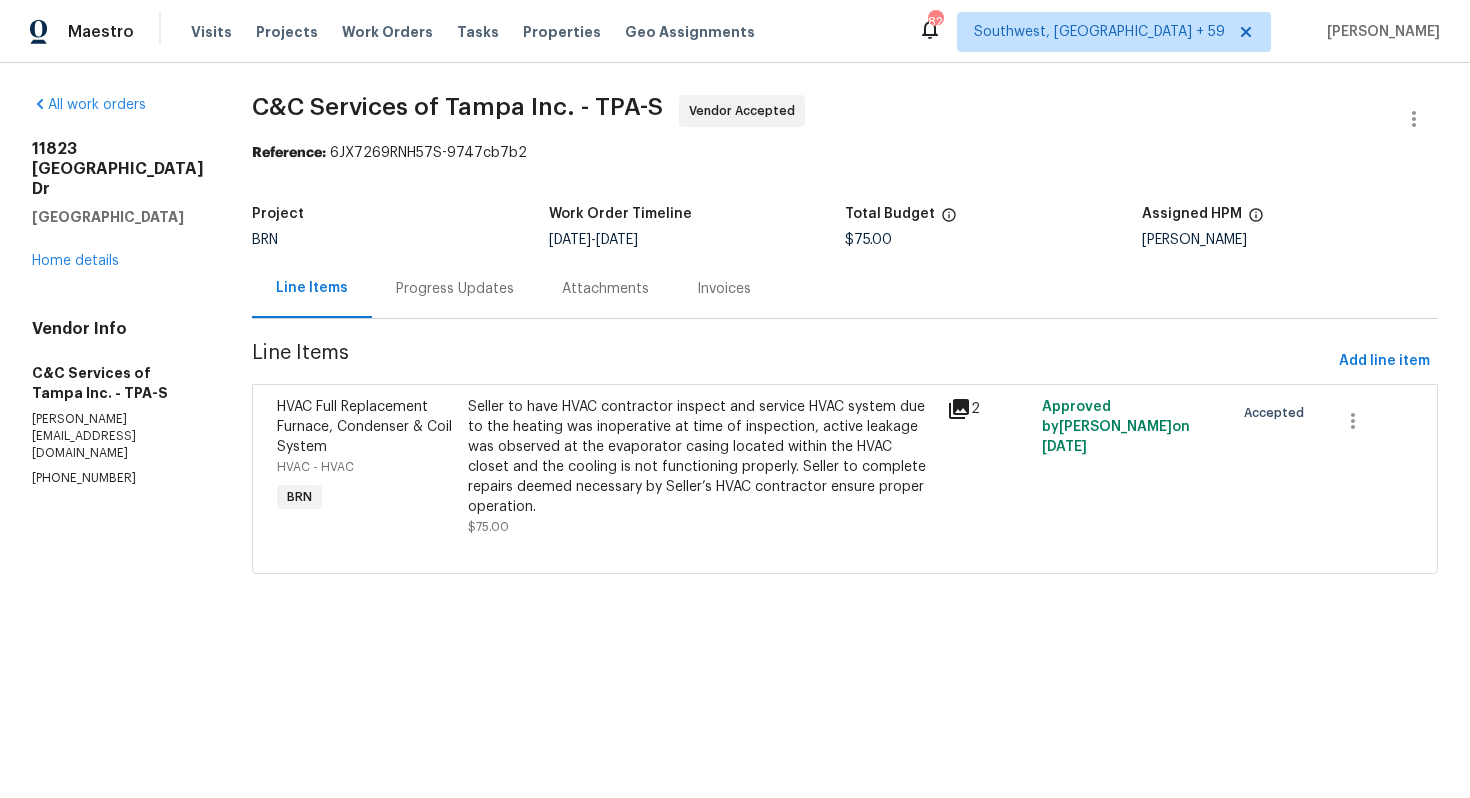 click on "Progress Updates" at bounding box center (455, 288) 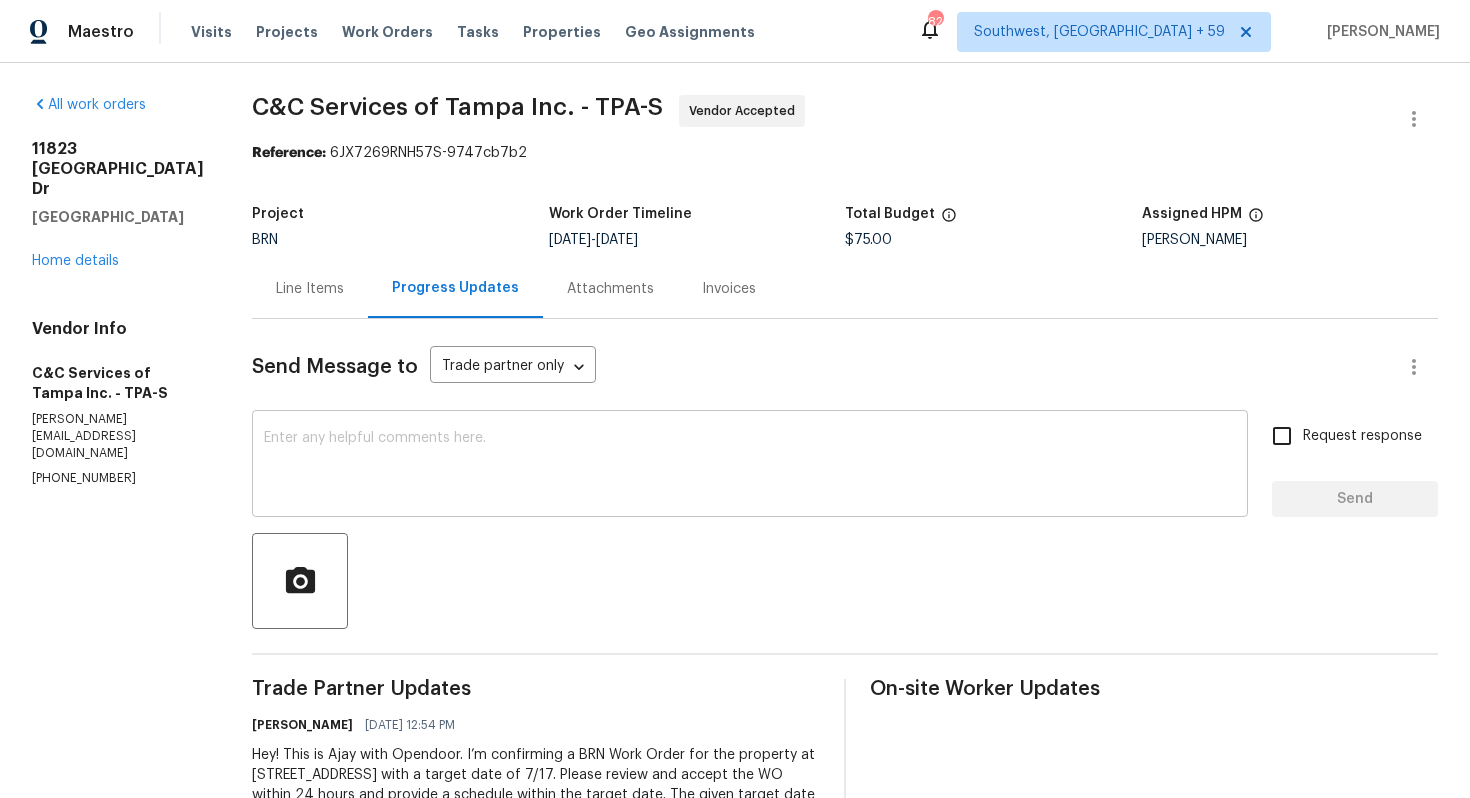 click at bounding box center (750, 466) 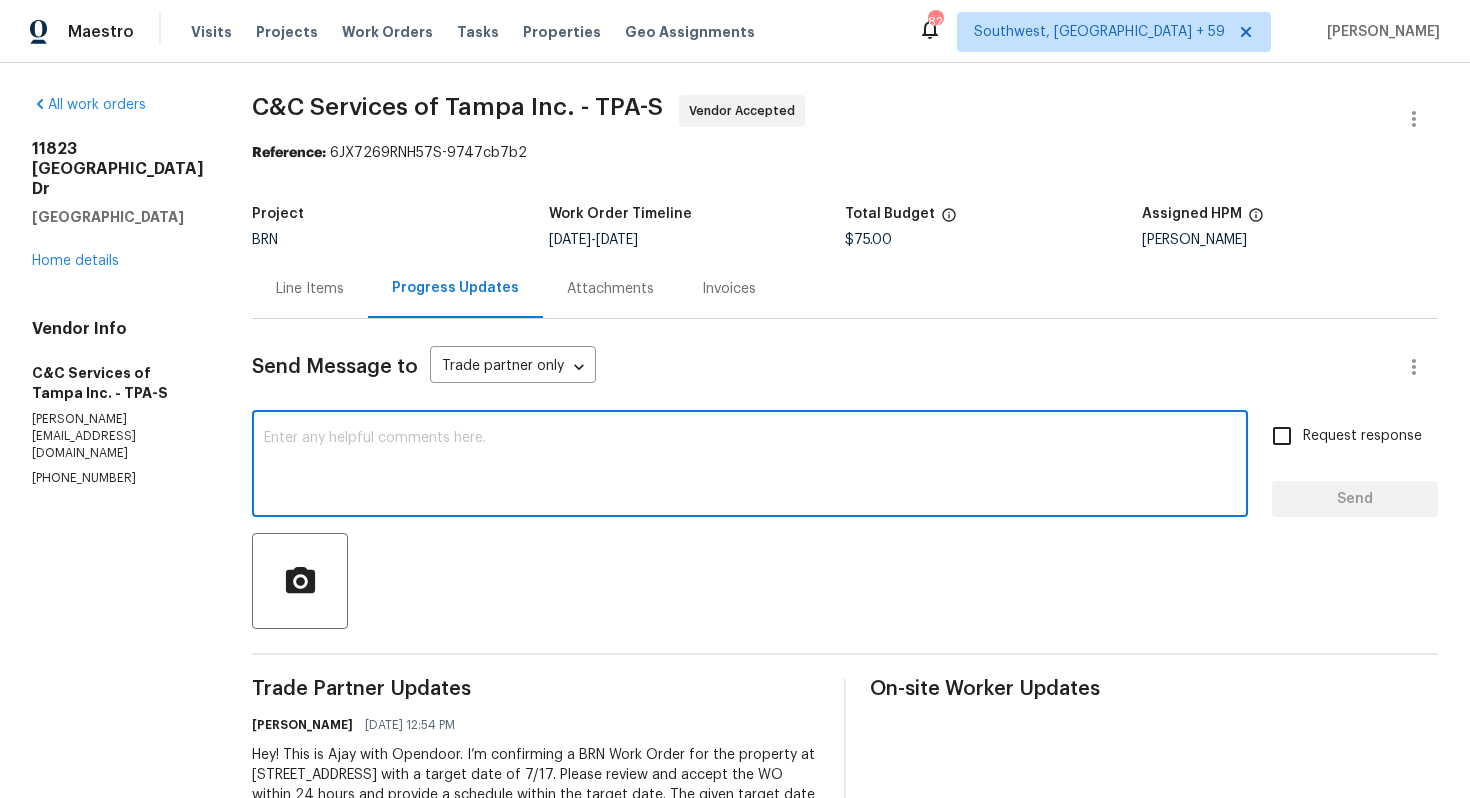 paste on "Thank you for accepting the WO! Could you please provide me with the scheduled start?" 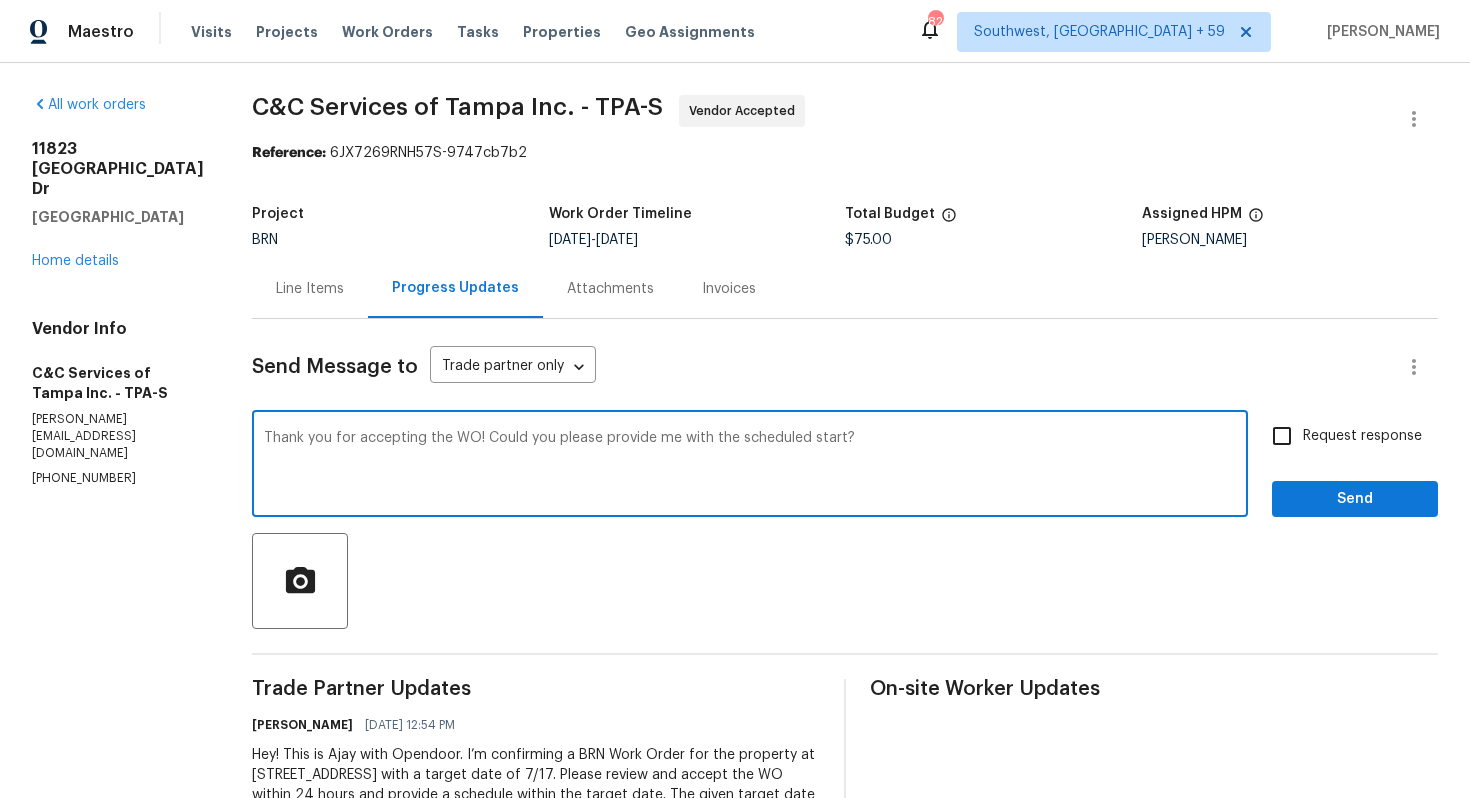 type on "Thank you for accepting the WO! Could you please provide me with the scheduled start?" 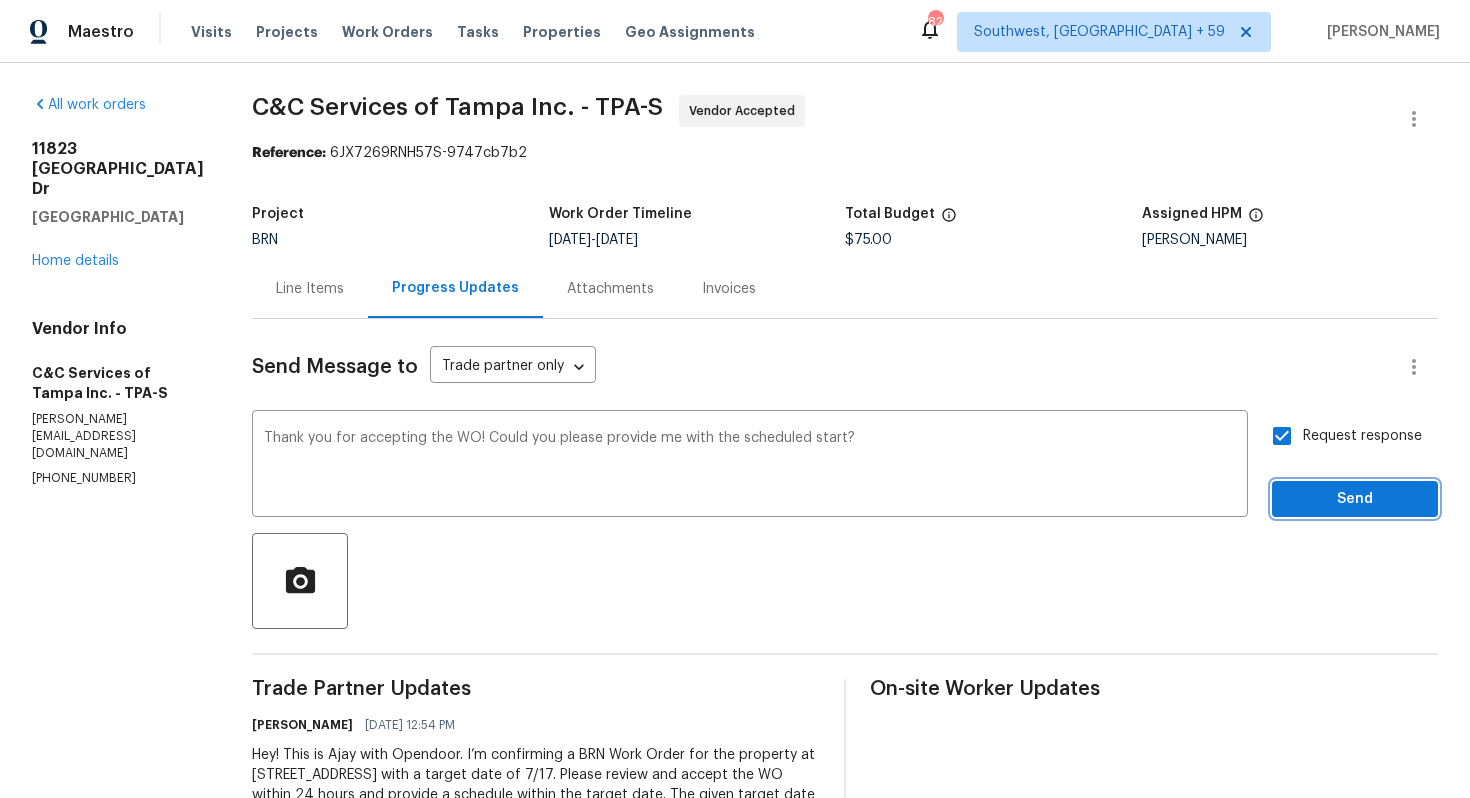 click on "Send" at bounding box center (1355, 499) 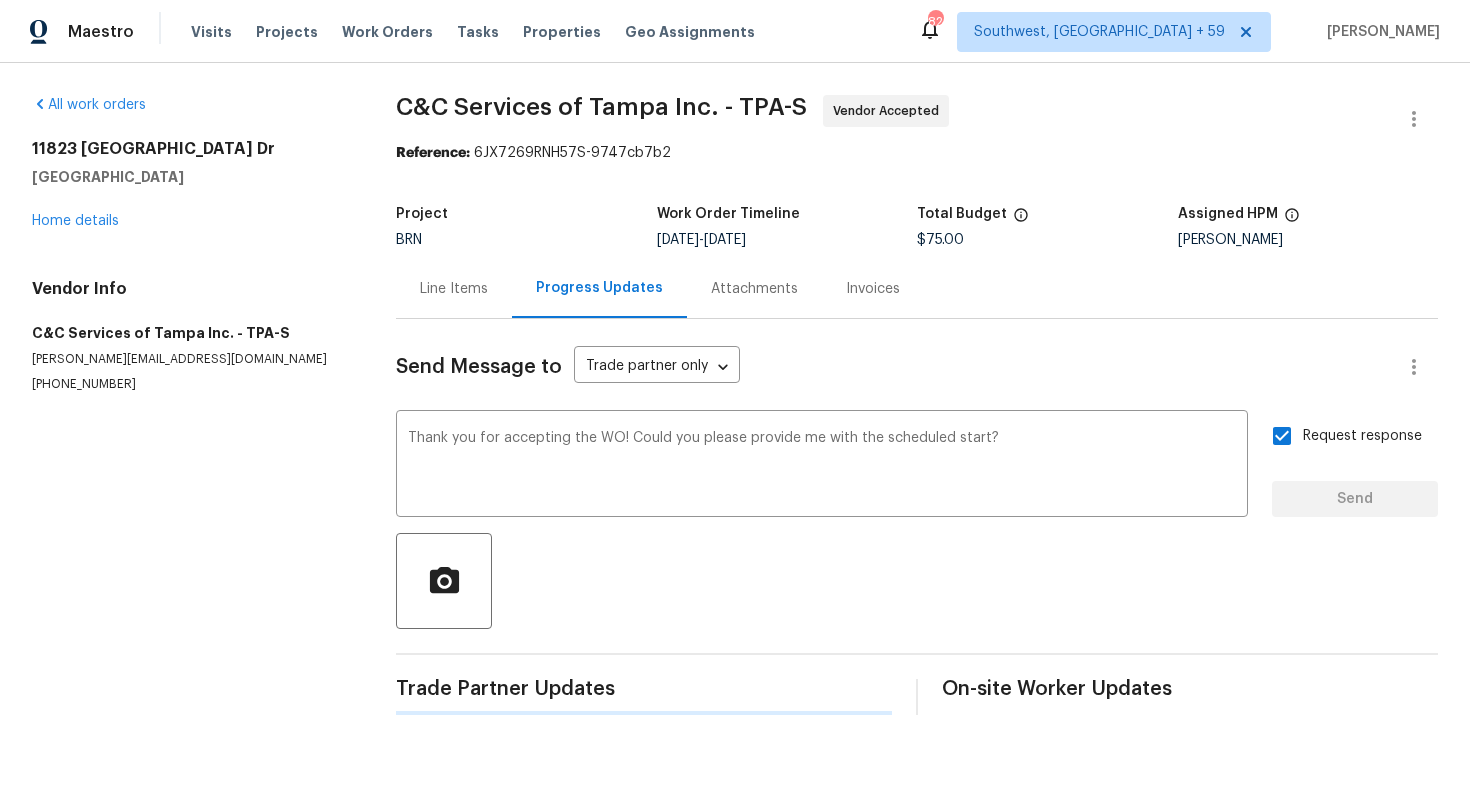 type 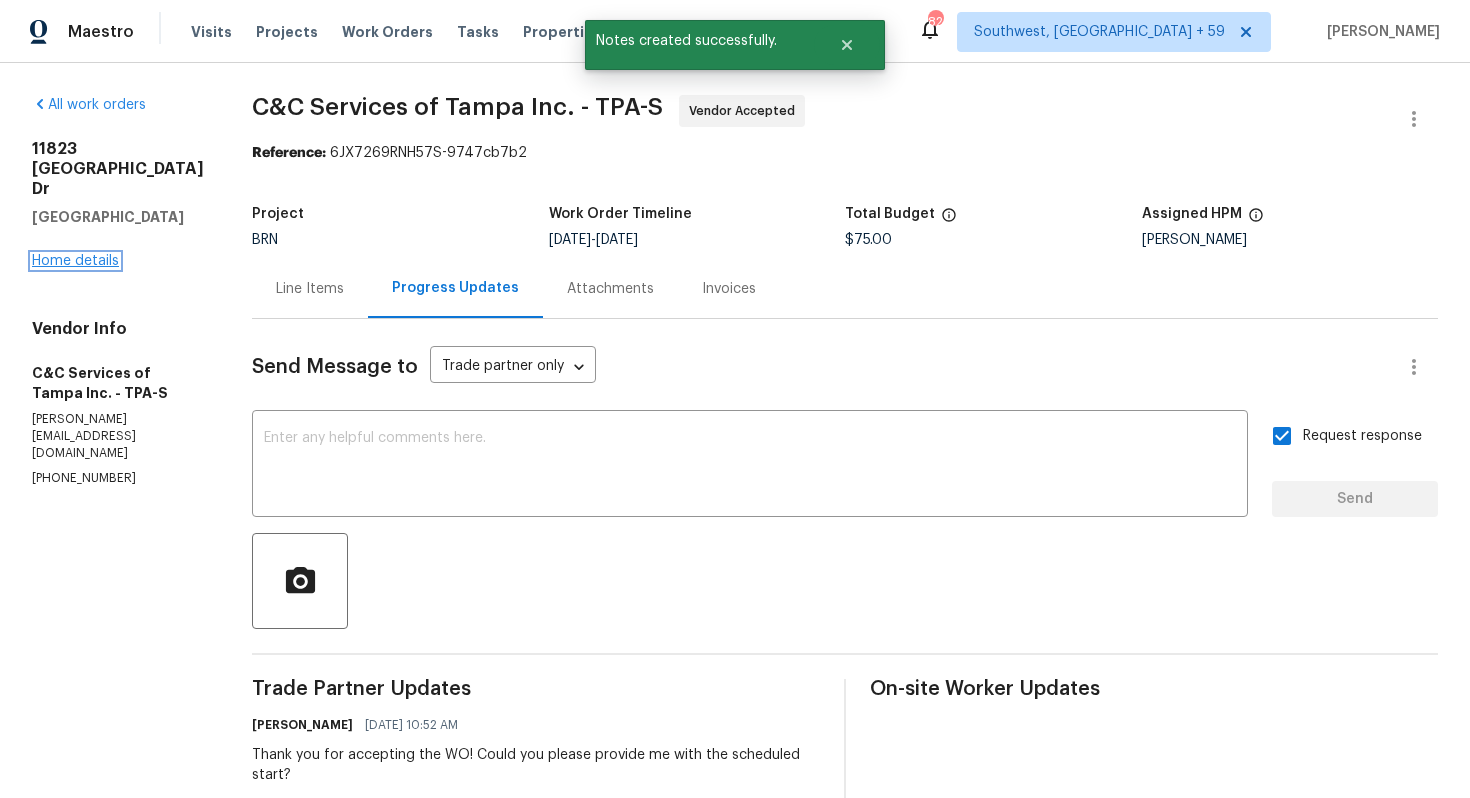 click on "Home details" at bounding box center [75, 261] 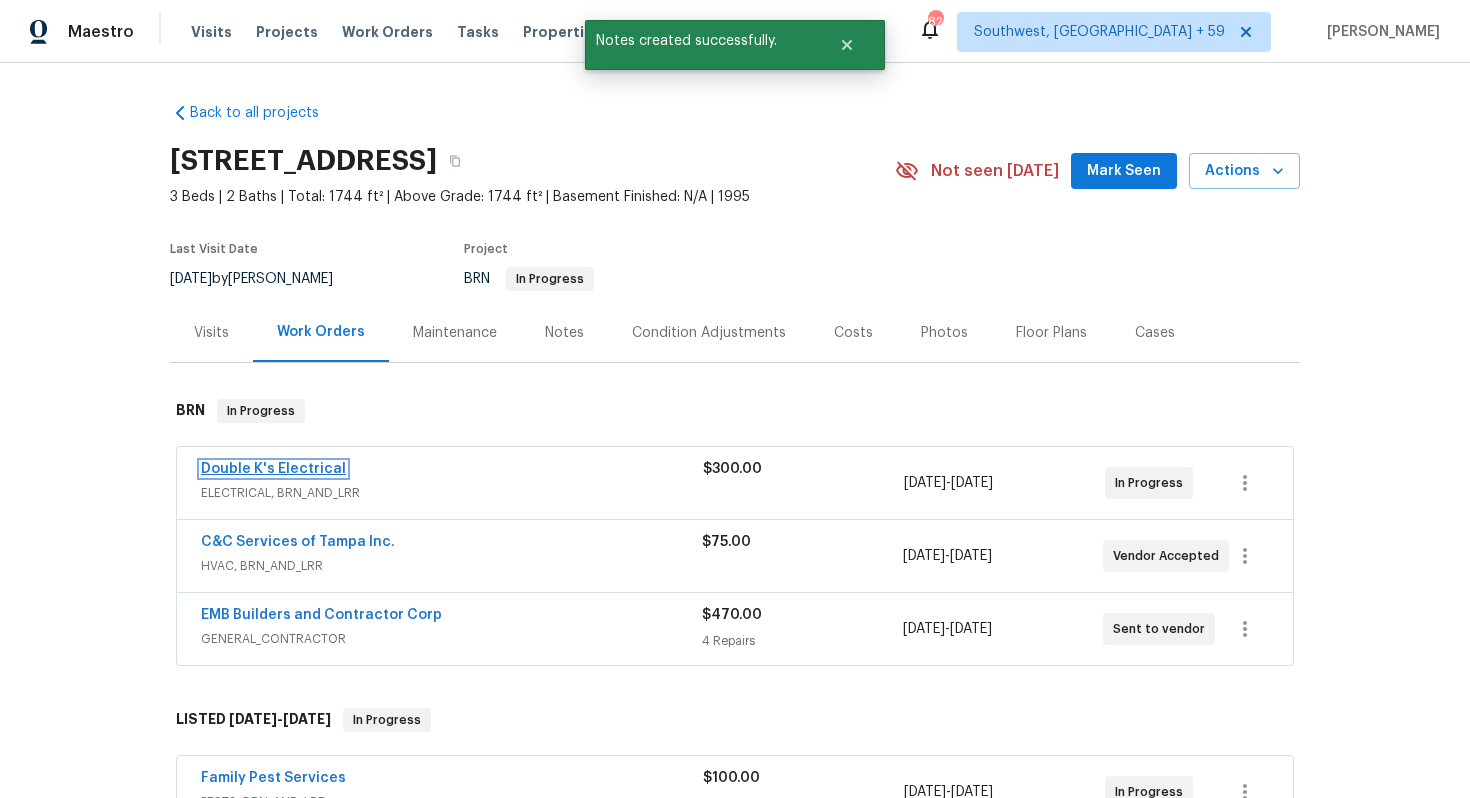click on "Double K's Electrical" at bounding box center [273, 469] 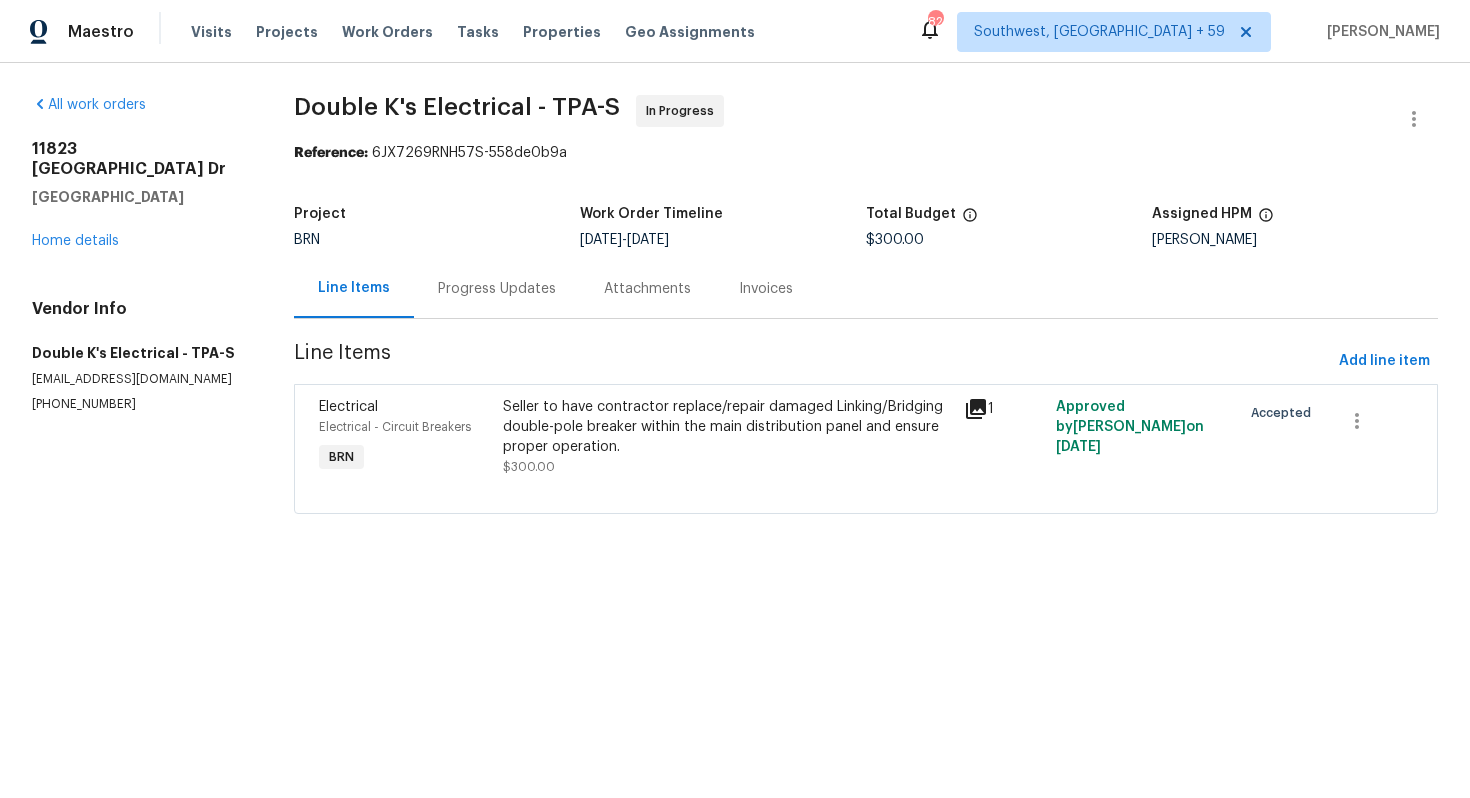 click on "Progress Updates" at bounding box center (497, 288) 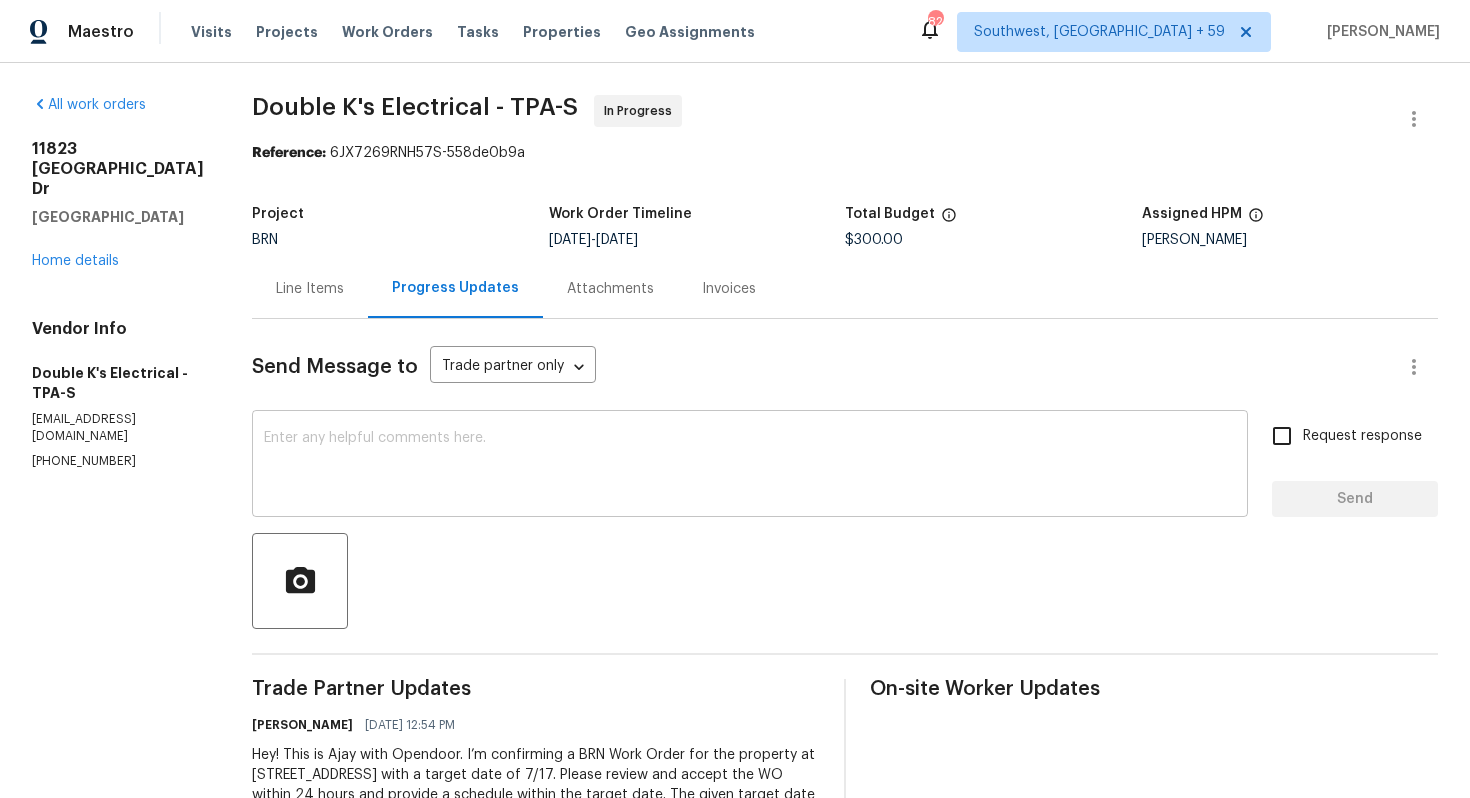 click at bounding box center (750, 466) 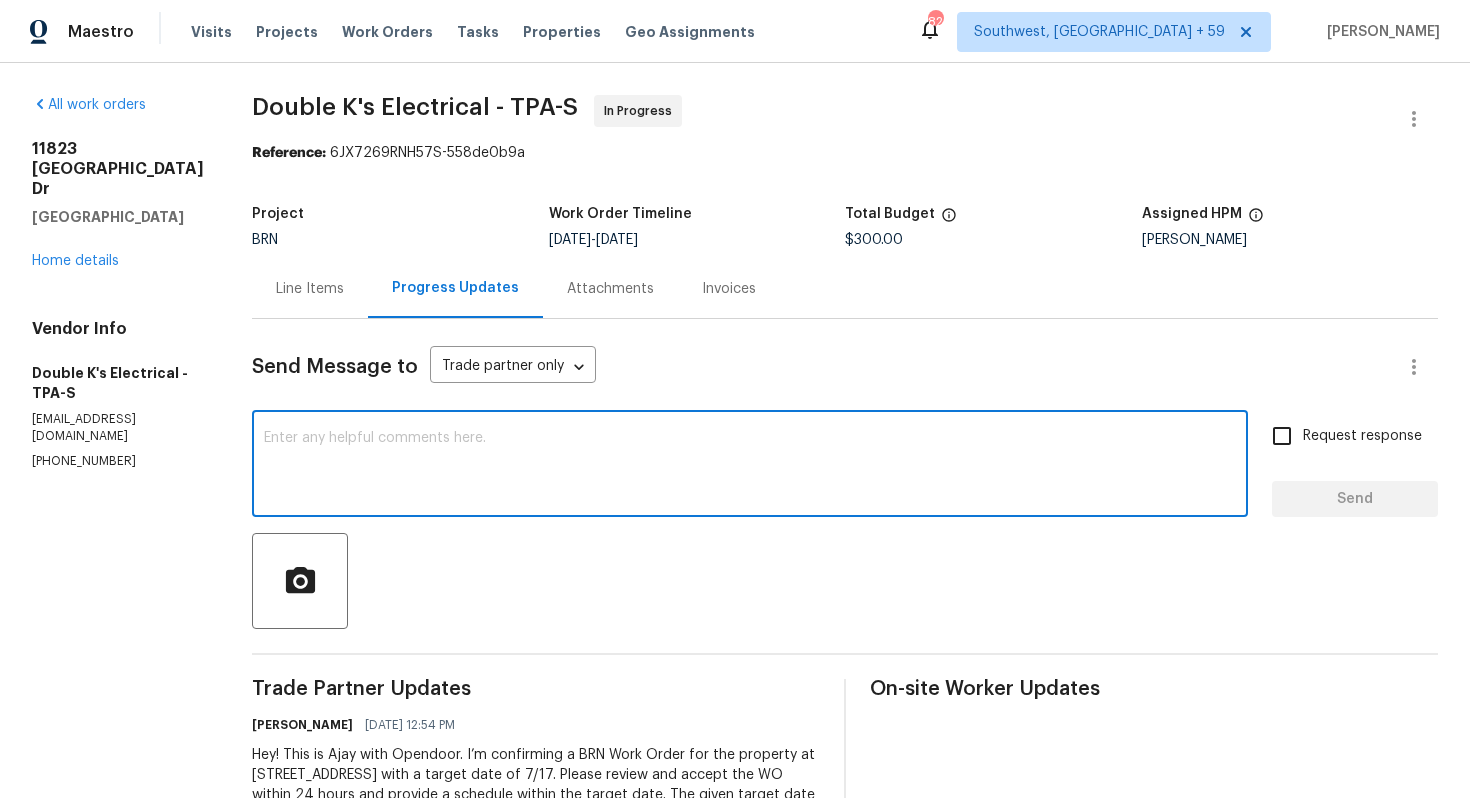 paste on "Thank you for accepting the WO! Could you please provide me with the scheduled start?" 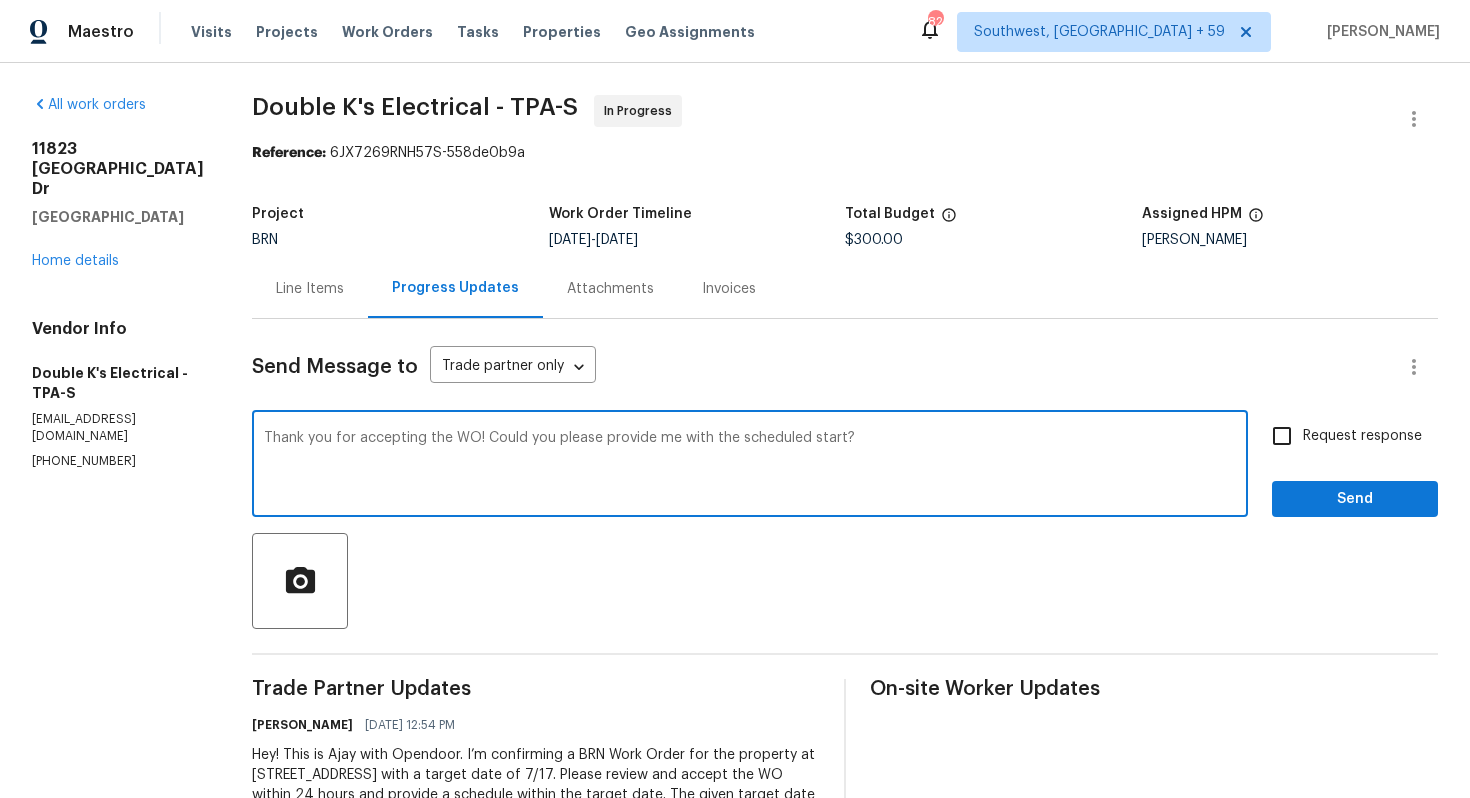 type on "Thank you for accepting the WO! Could you please provide me with the scheduled start?" 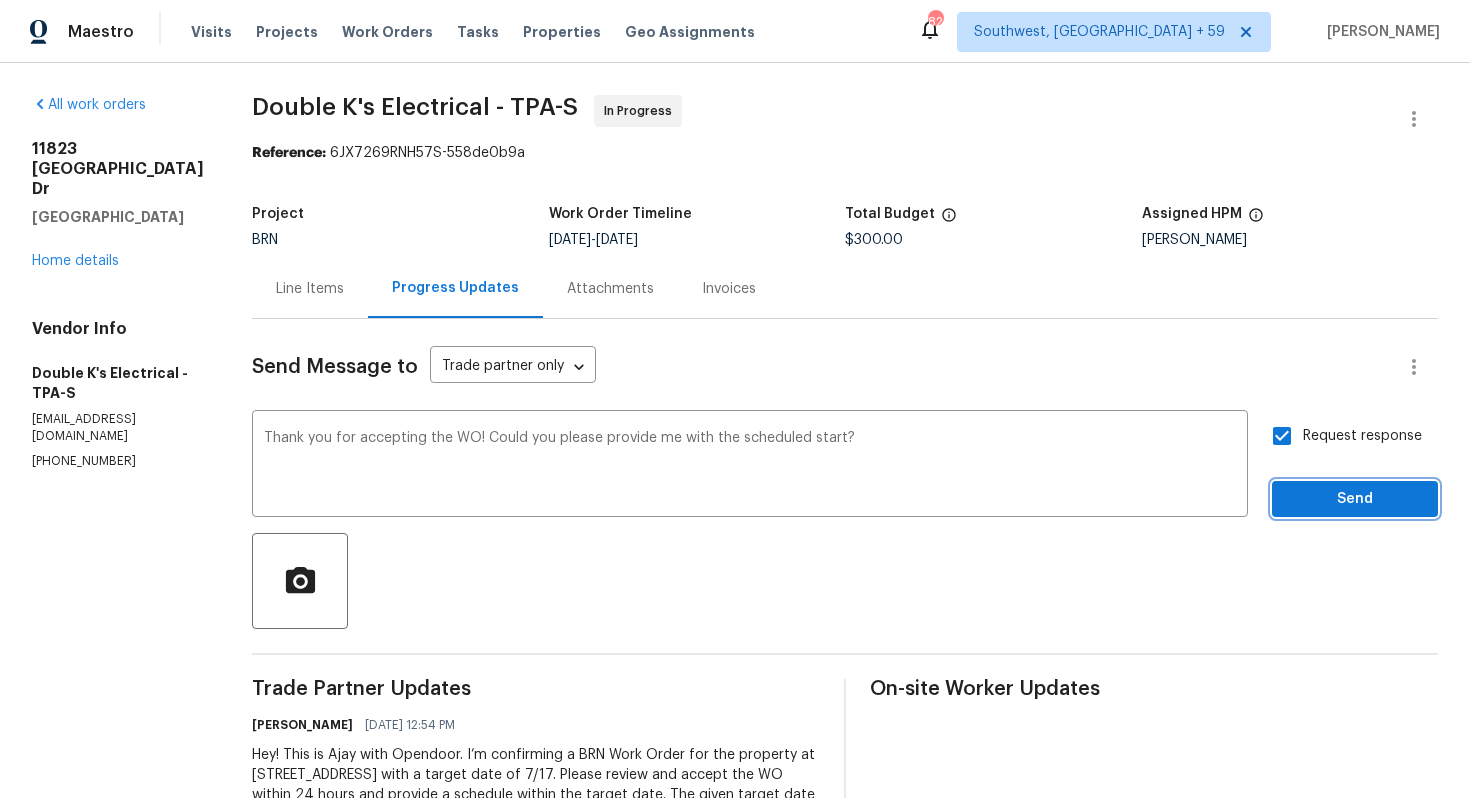 click on "Send" at bounding box center [1355, 499] 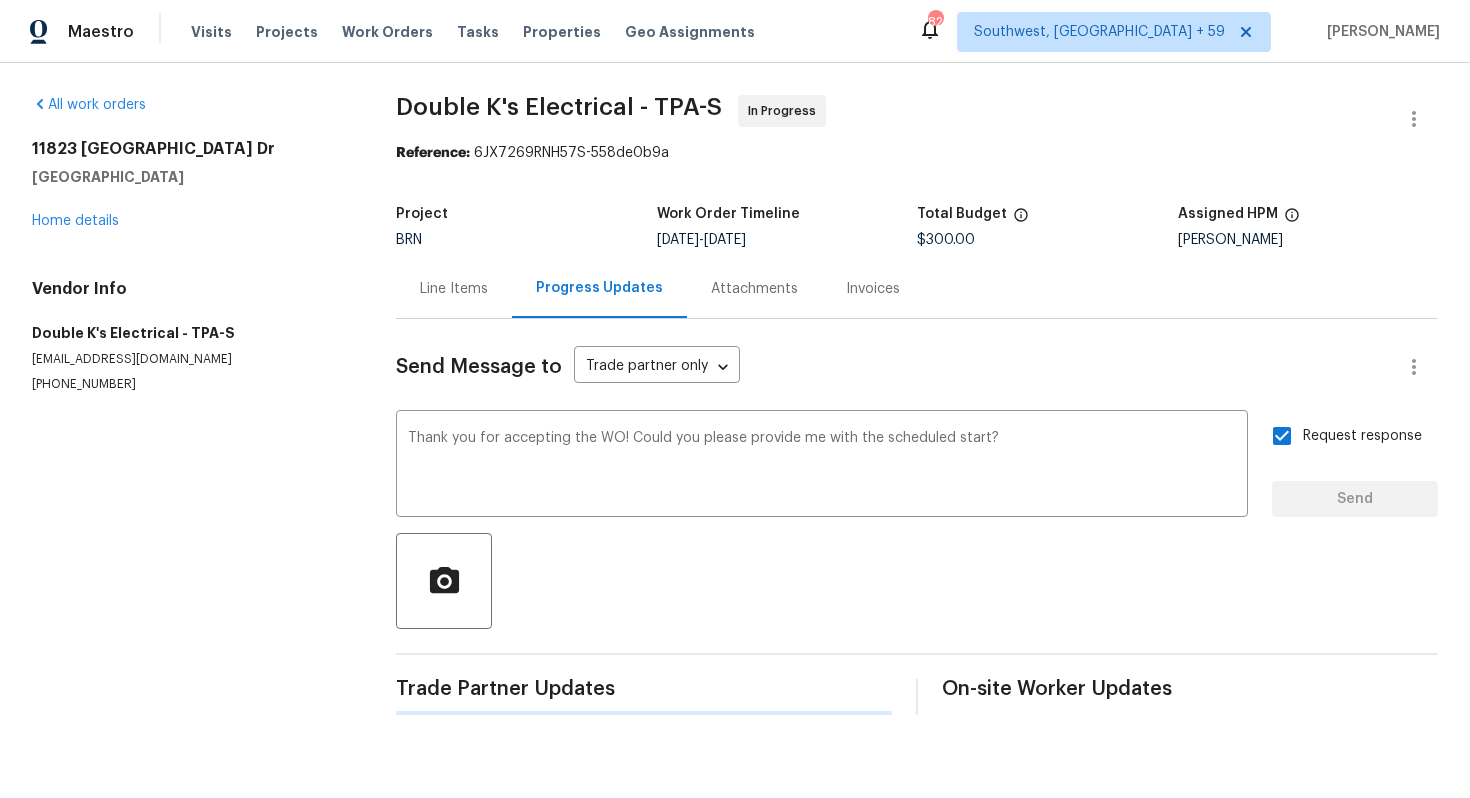 type 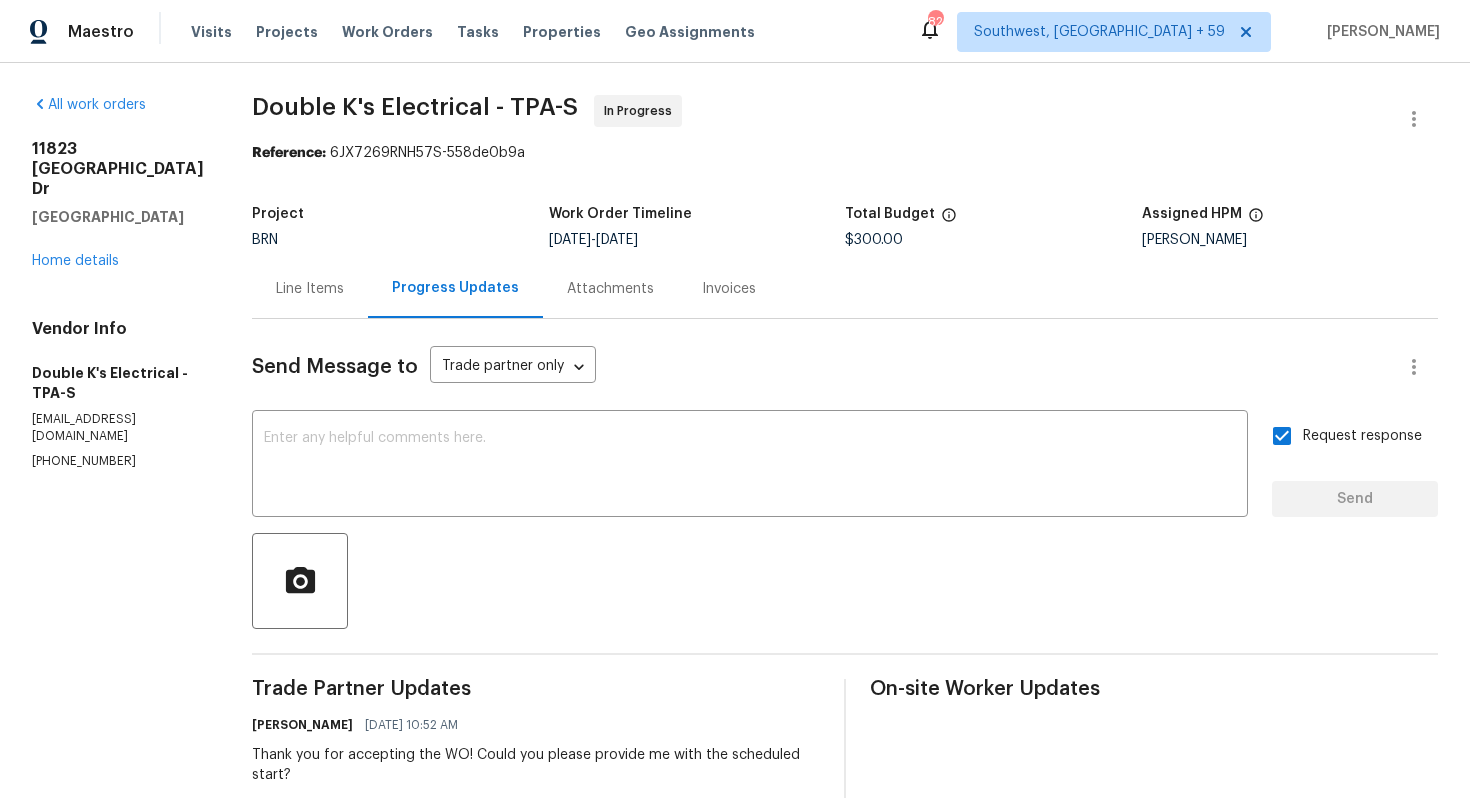 click on "Line Items" at bounding box center [310, 288] 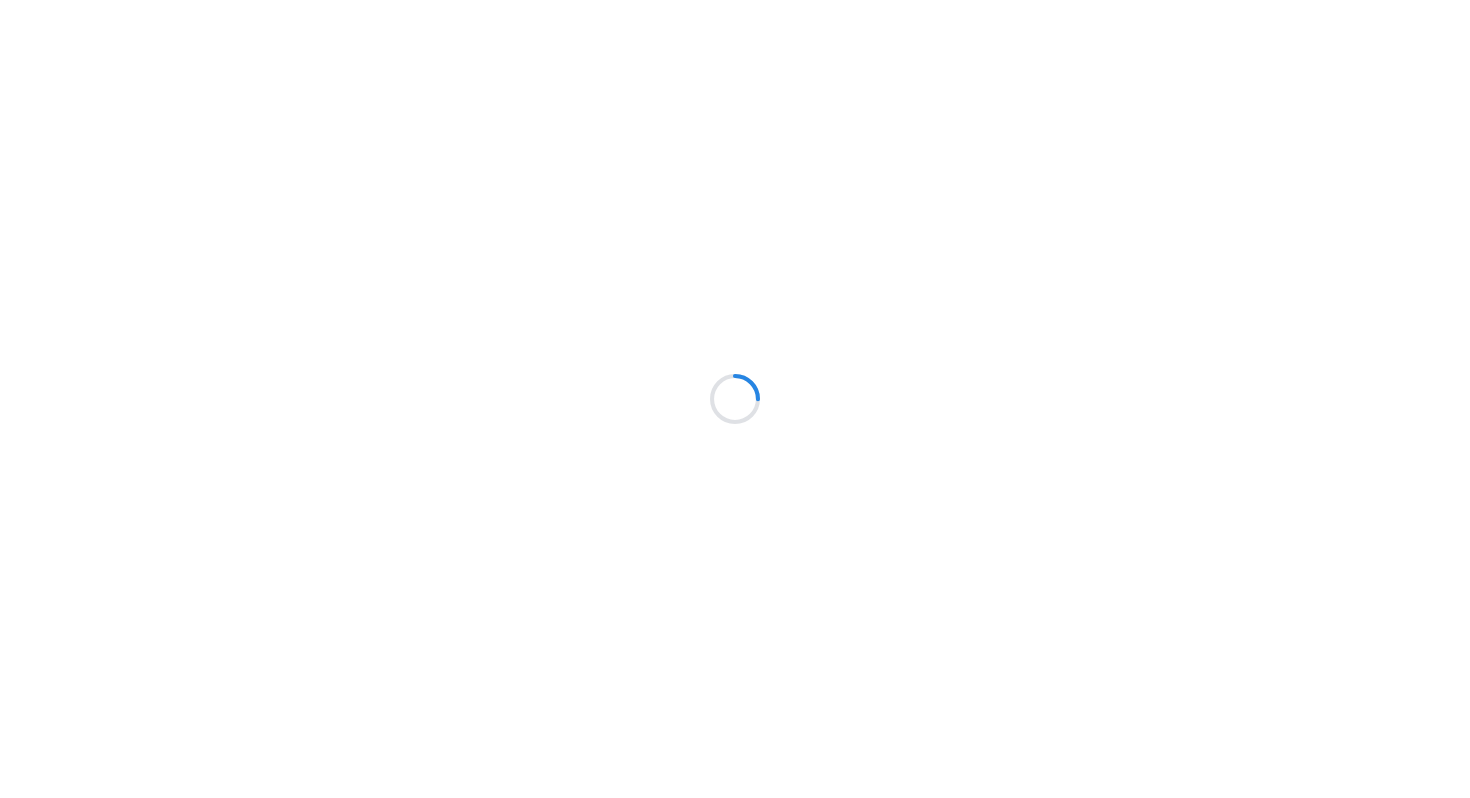 scroll, scrollTop: 0, scrollLeft: 0, axis: both 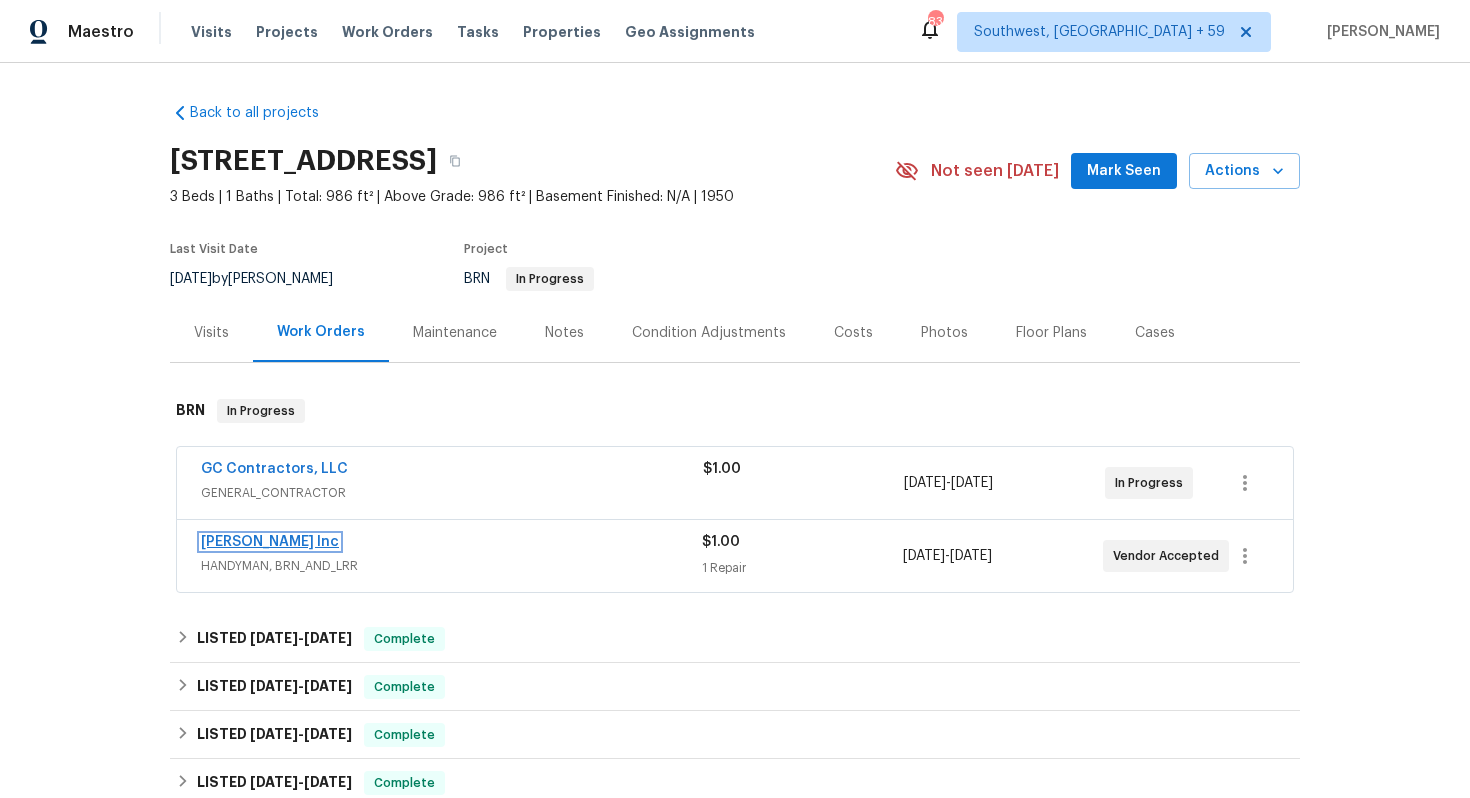 click on "[PERSON_NAME] Inc" at bounding box center [270, 542] 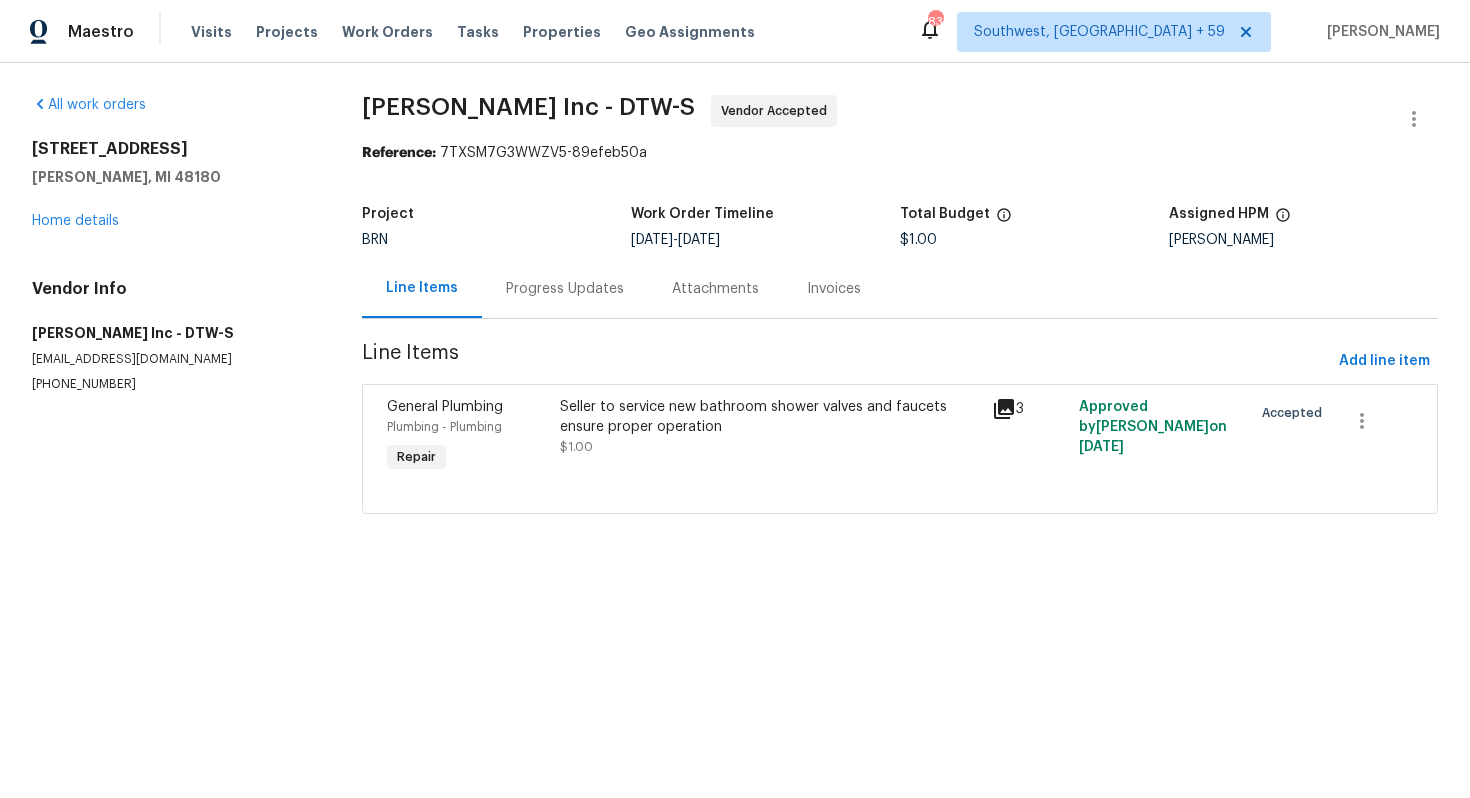 click on "Progress Updates" at bounding box center (565, 289) 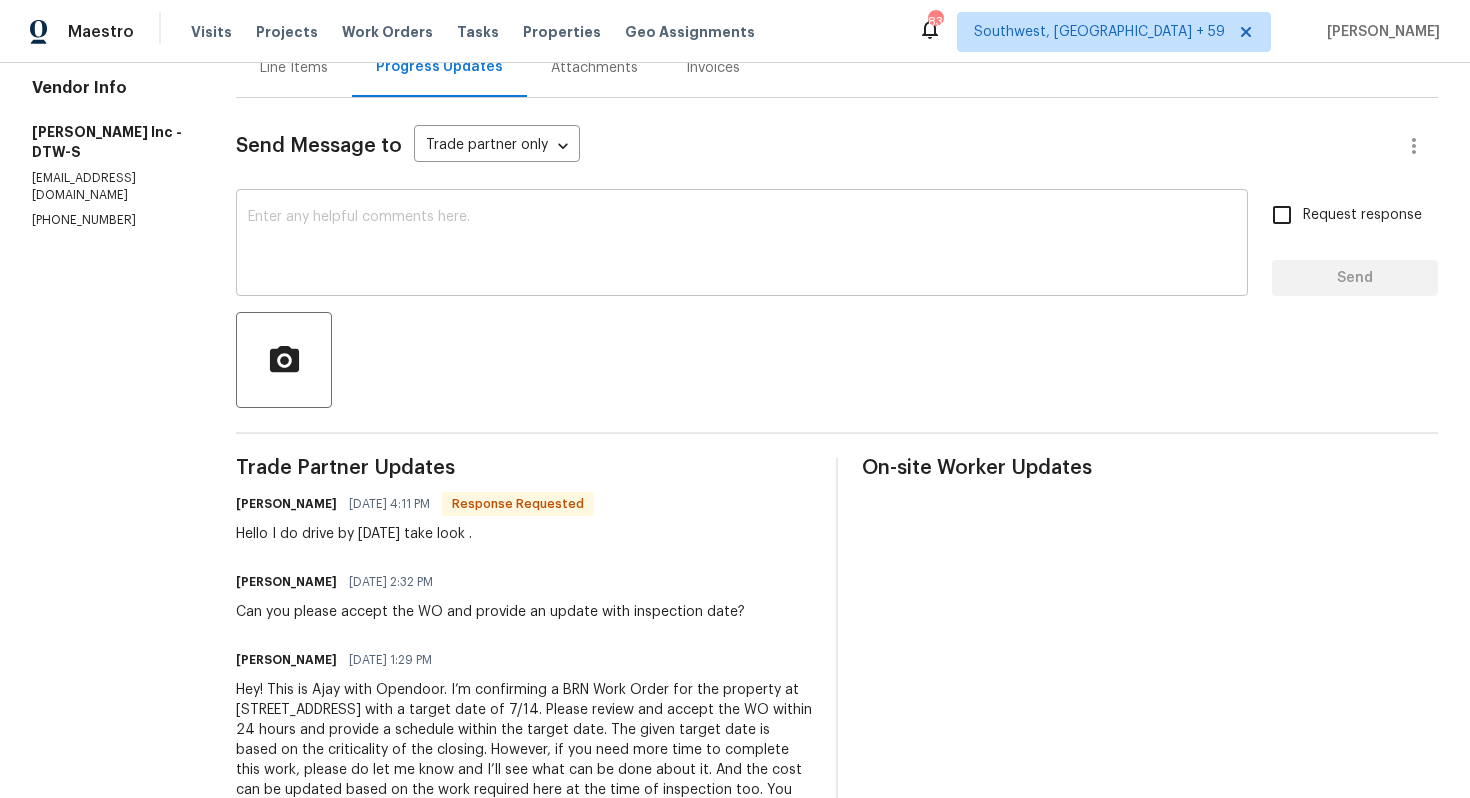 scroll, scrollTop: 0, scrollLeft: 0, axis: both 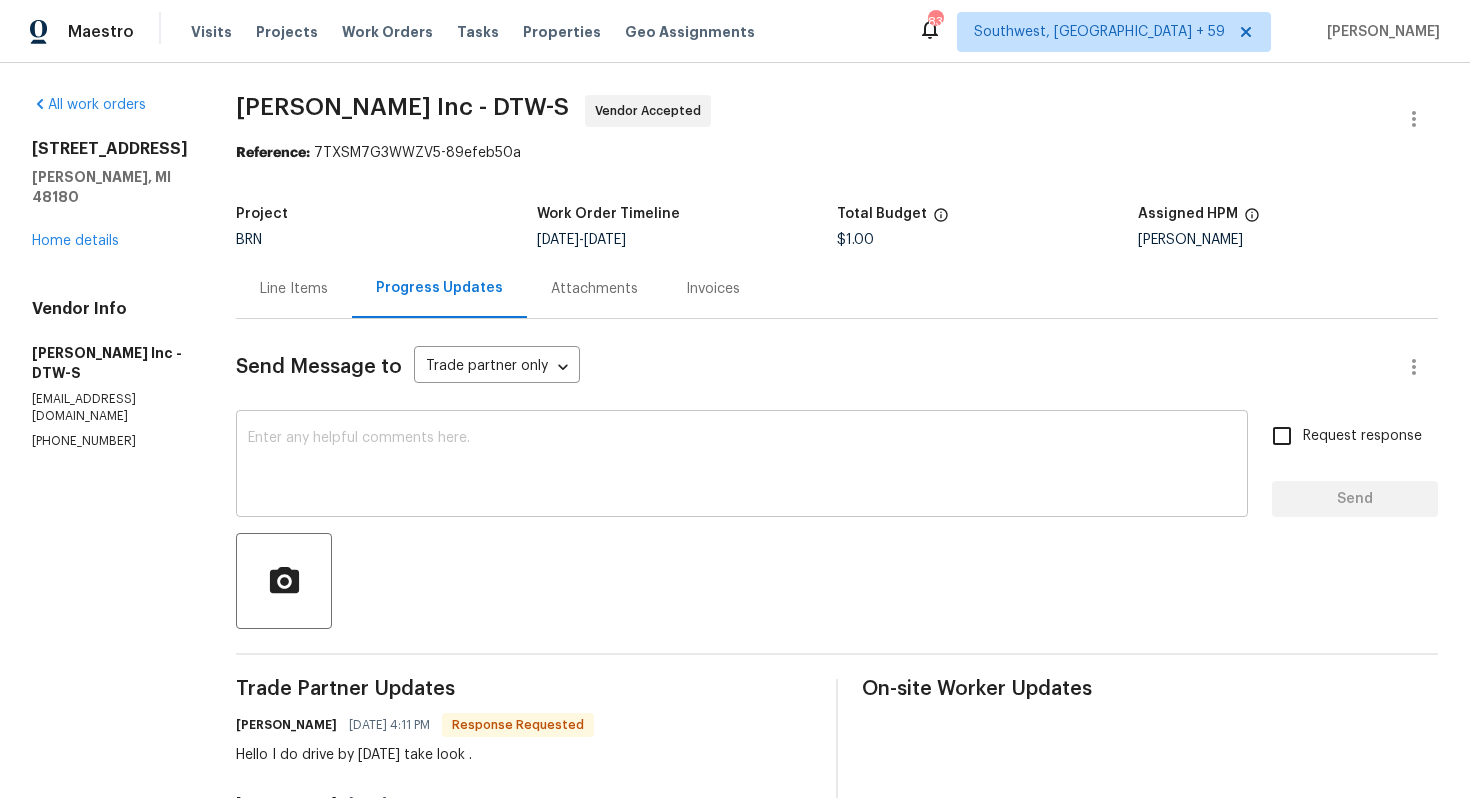 click at bounding box center (742, 466) 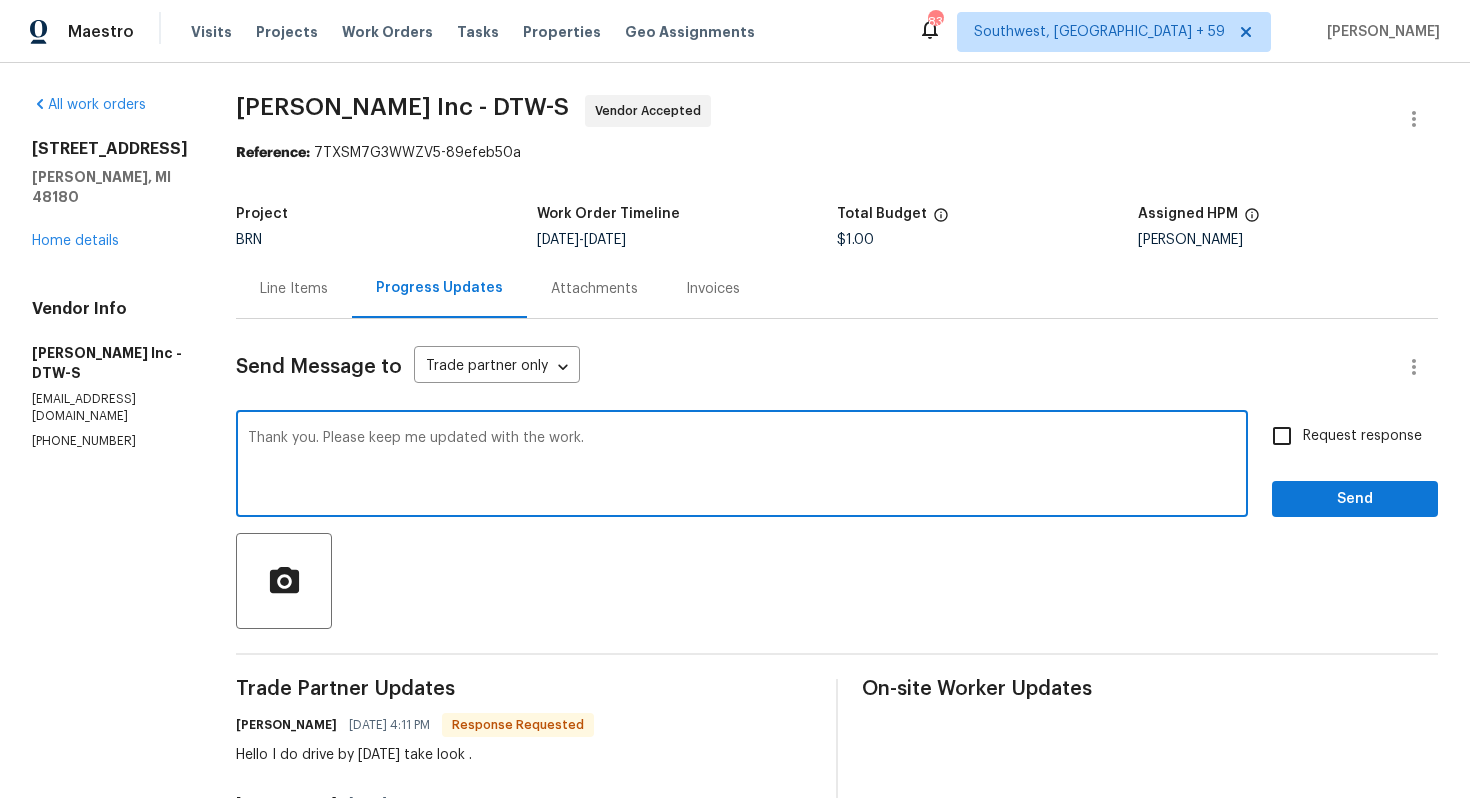 type on "Thank you. Please keep me updated with the work." 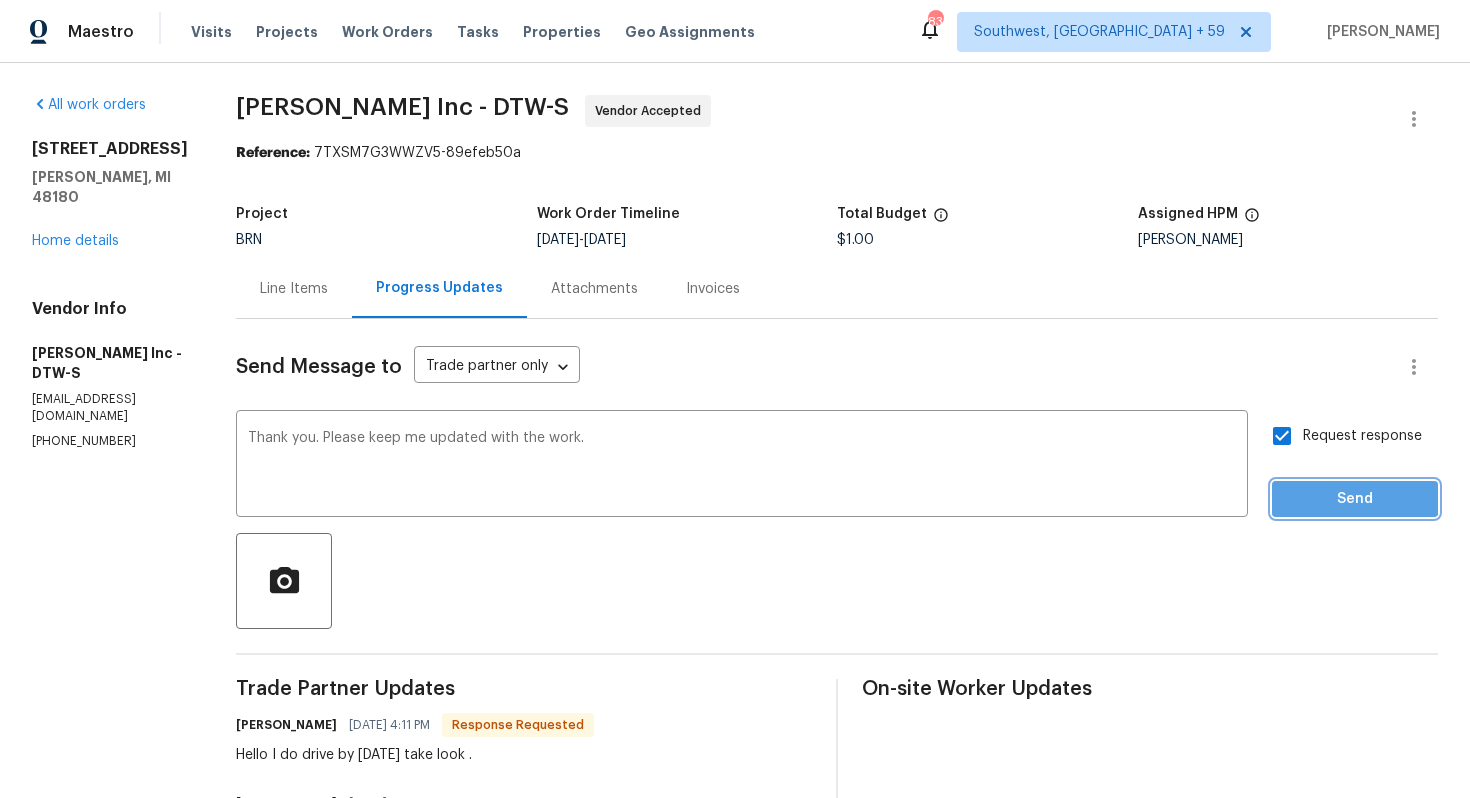 click on "Send" at bounding box center [1355, 499] 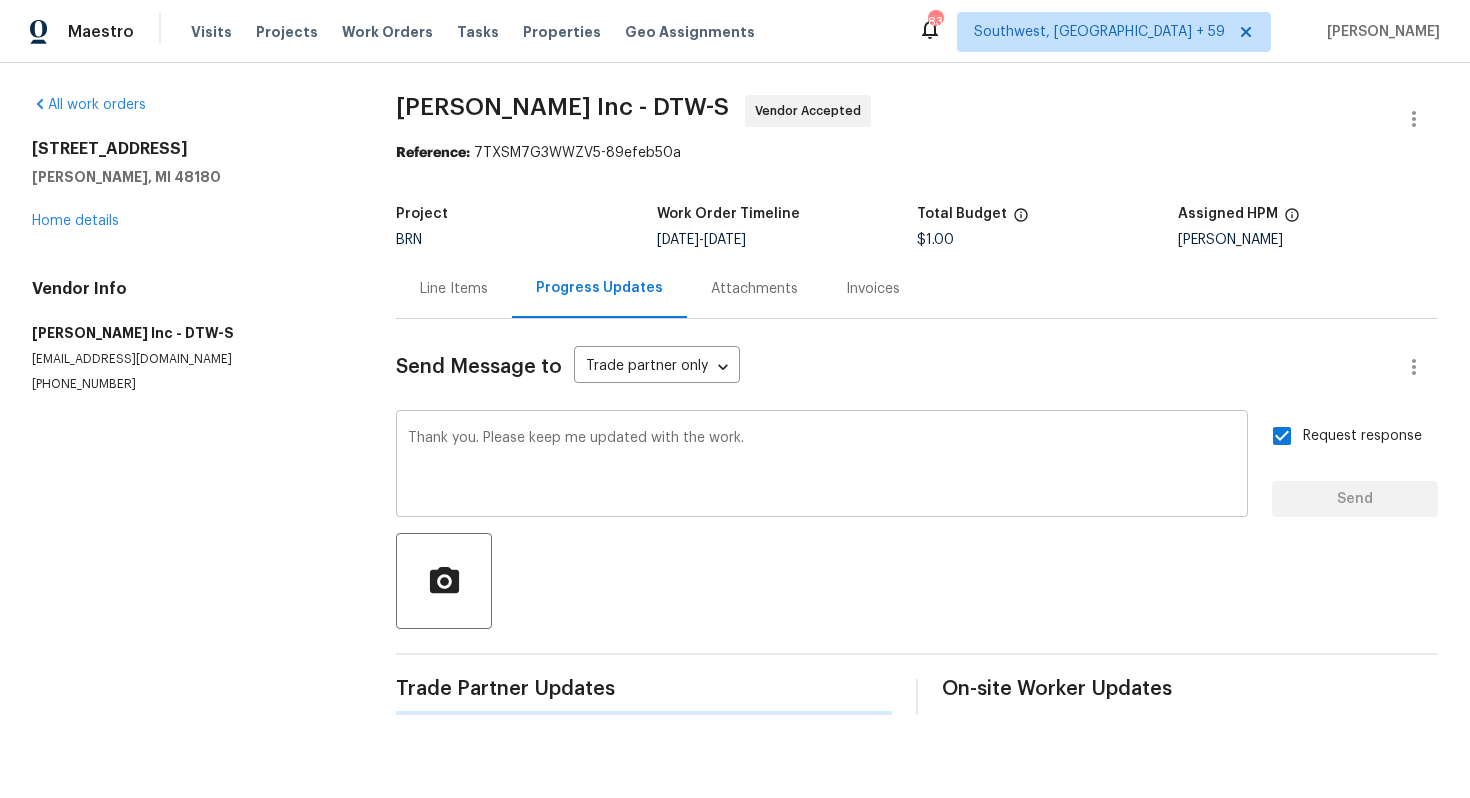 type 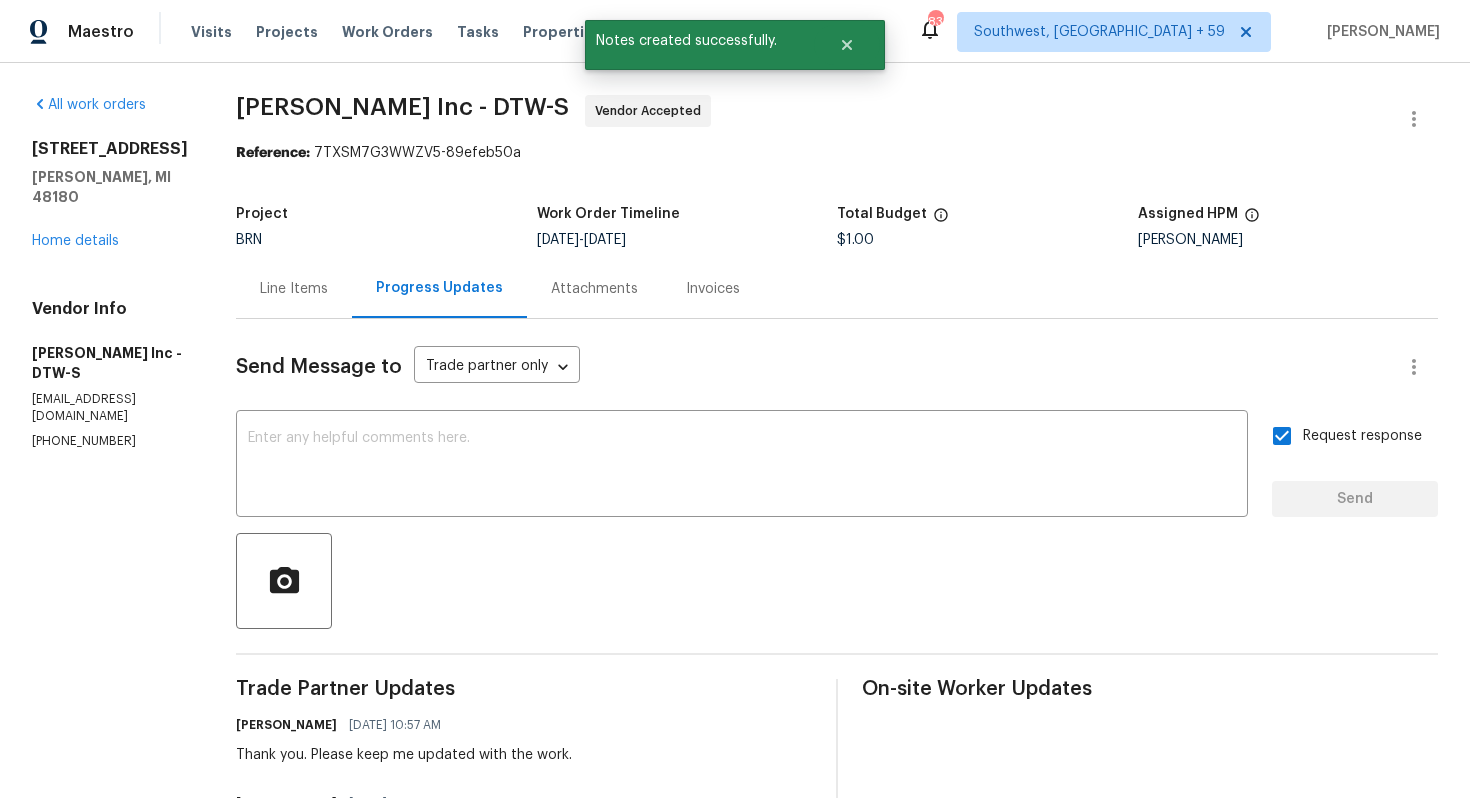 click on "Line Items" at bounding box center (294, 288) 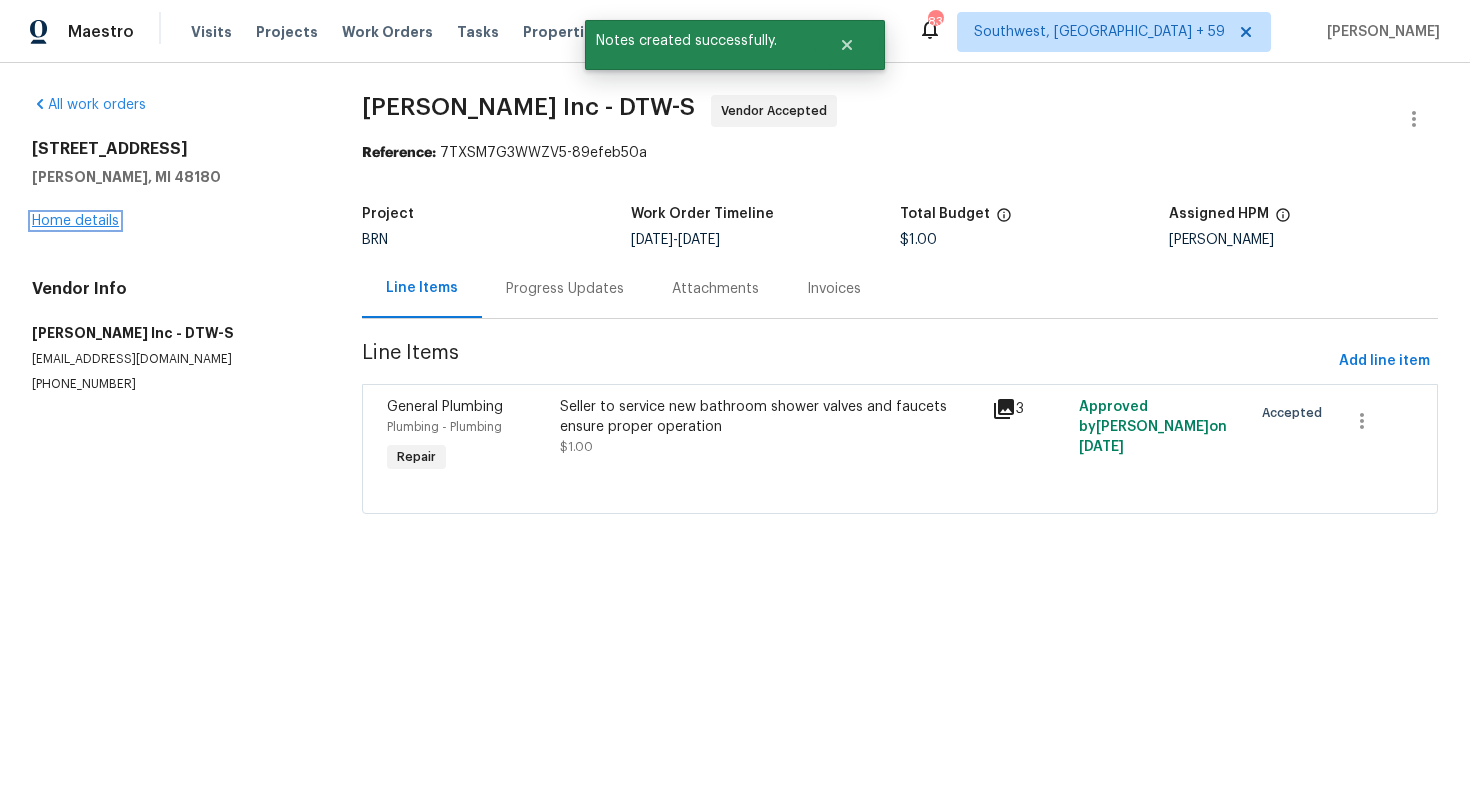 click on "Home details" at bounding box center [75, 221] 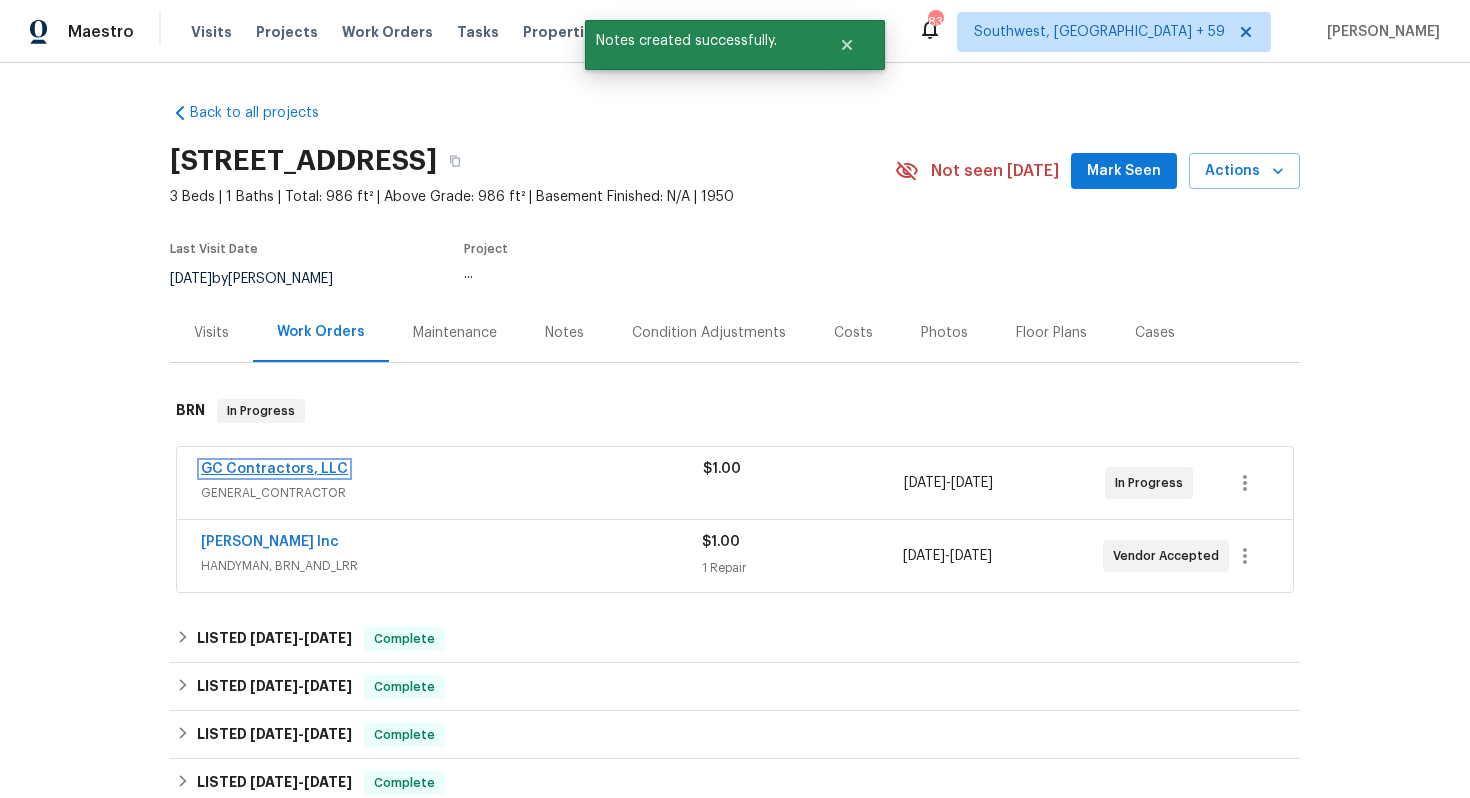 click on "GC Contractors, LLC" at bounding box center (274, 469) 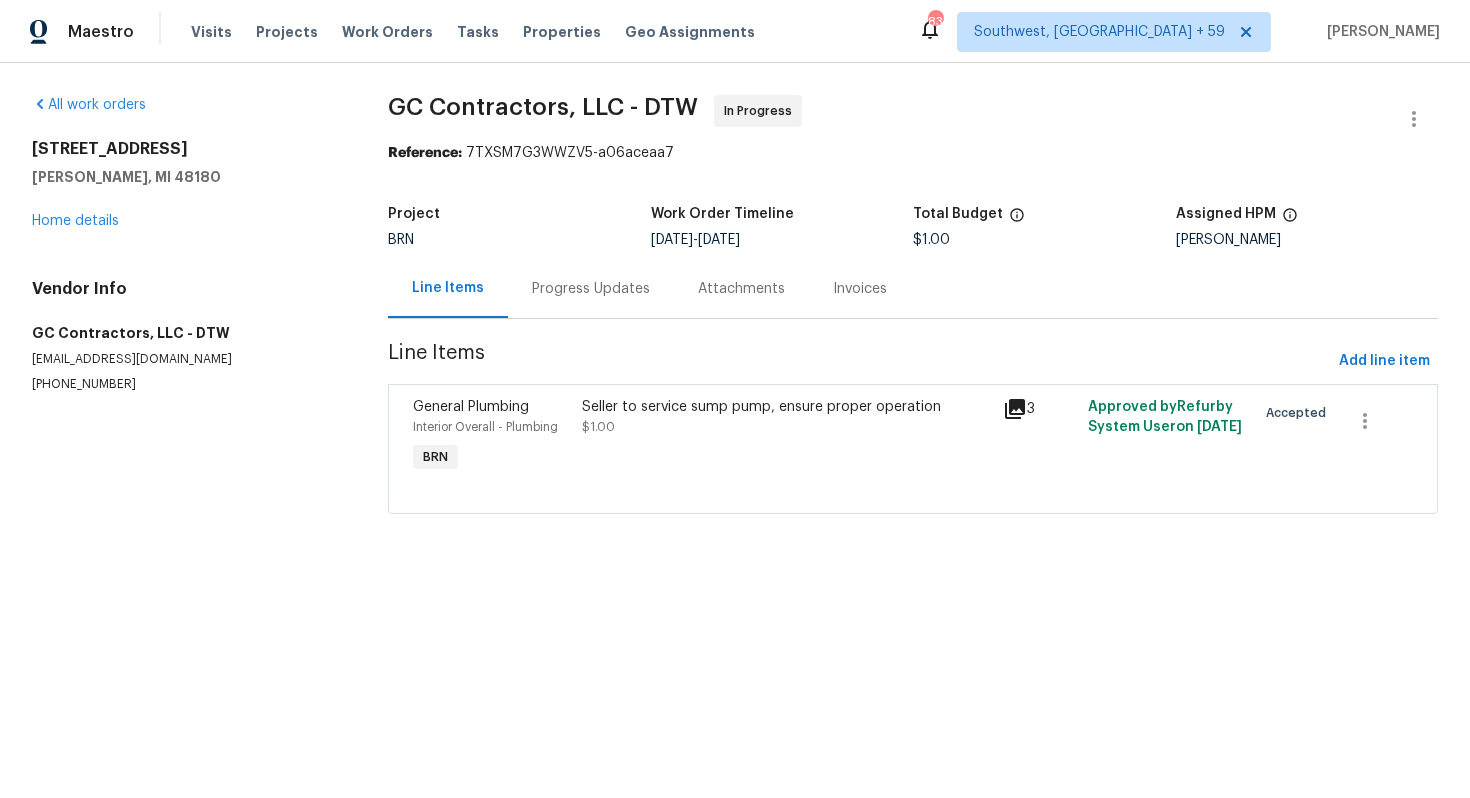 click on "Progress Updates" at bounding box center [591, 288] 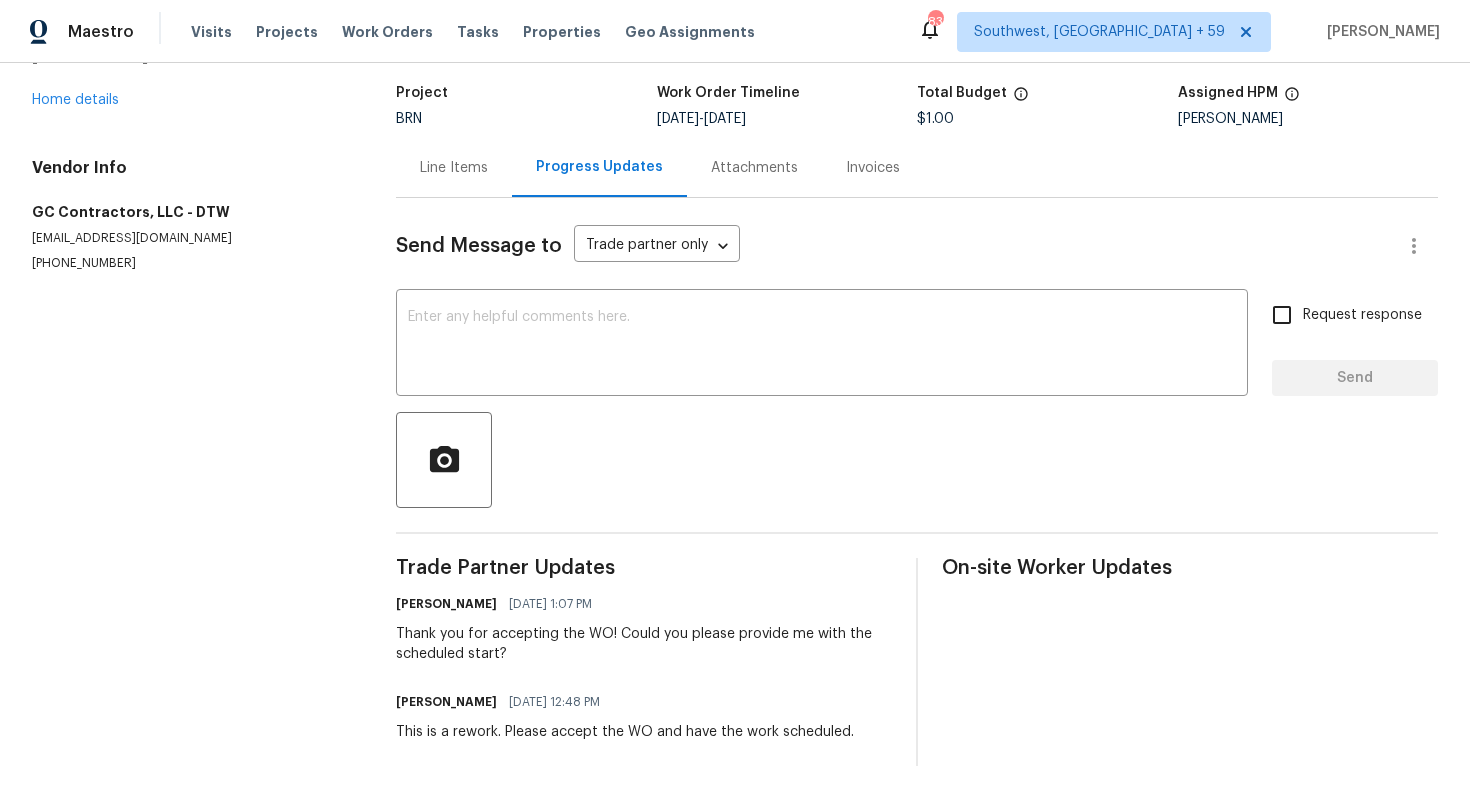 scroll, scrollTop: 0, scrollLeft: 0, axis: both 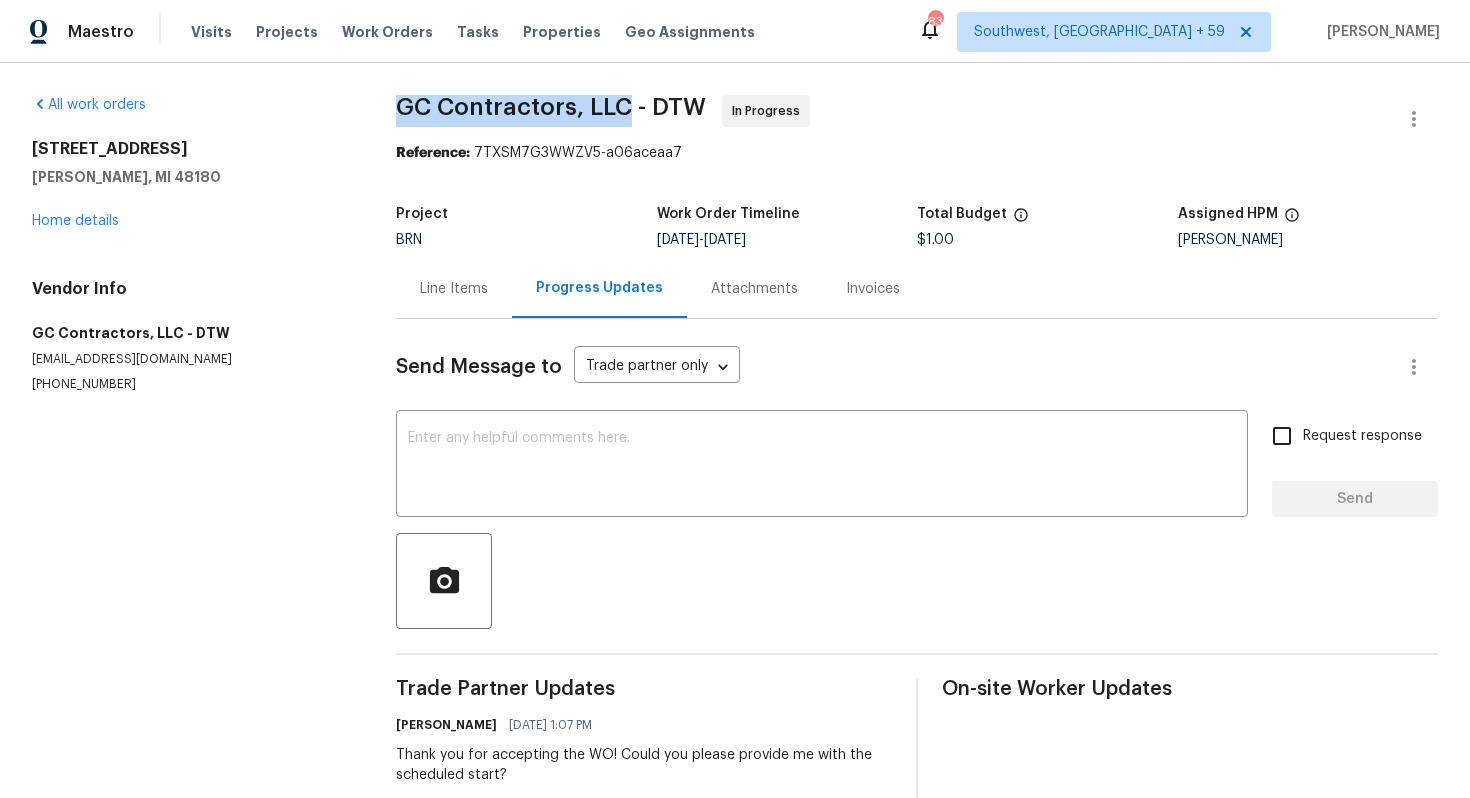 drag, startPoint x: 396, startPoint y: 106, endPoint x: 627, endPoint y: 104, distance: 231.00865 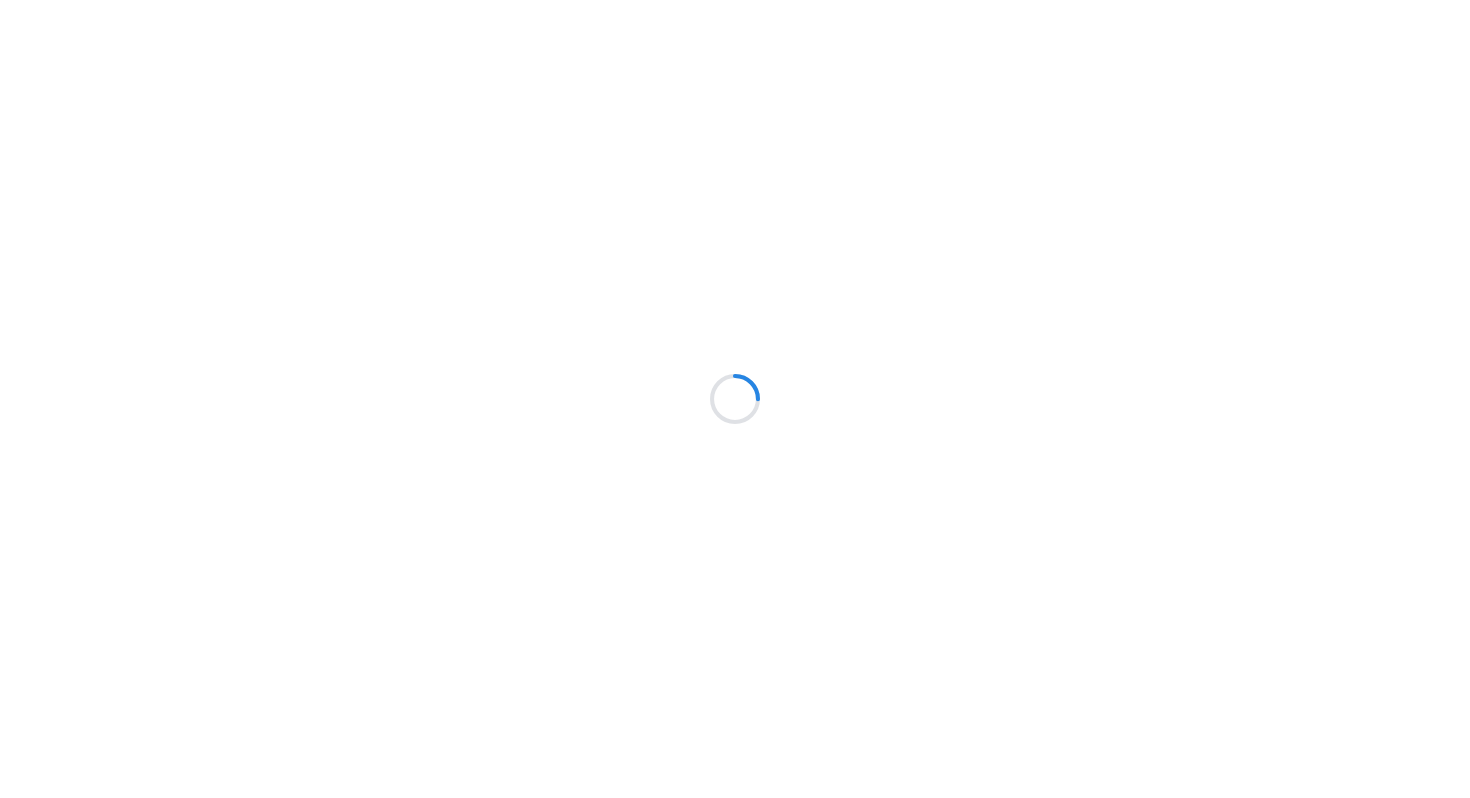 scroll, scrollTop: 0, scrollLeft: 0, axis: both 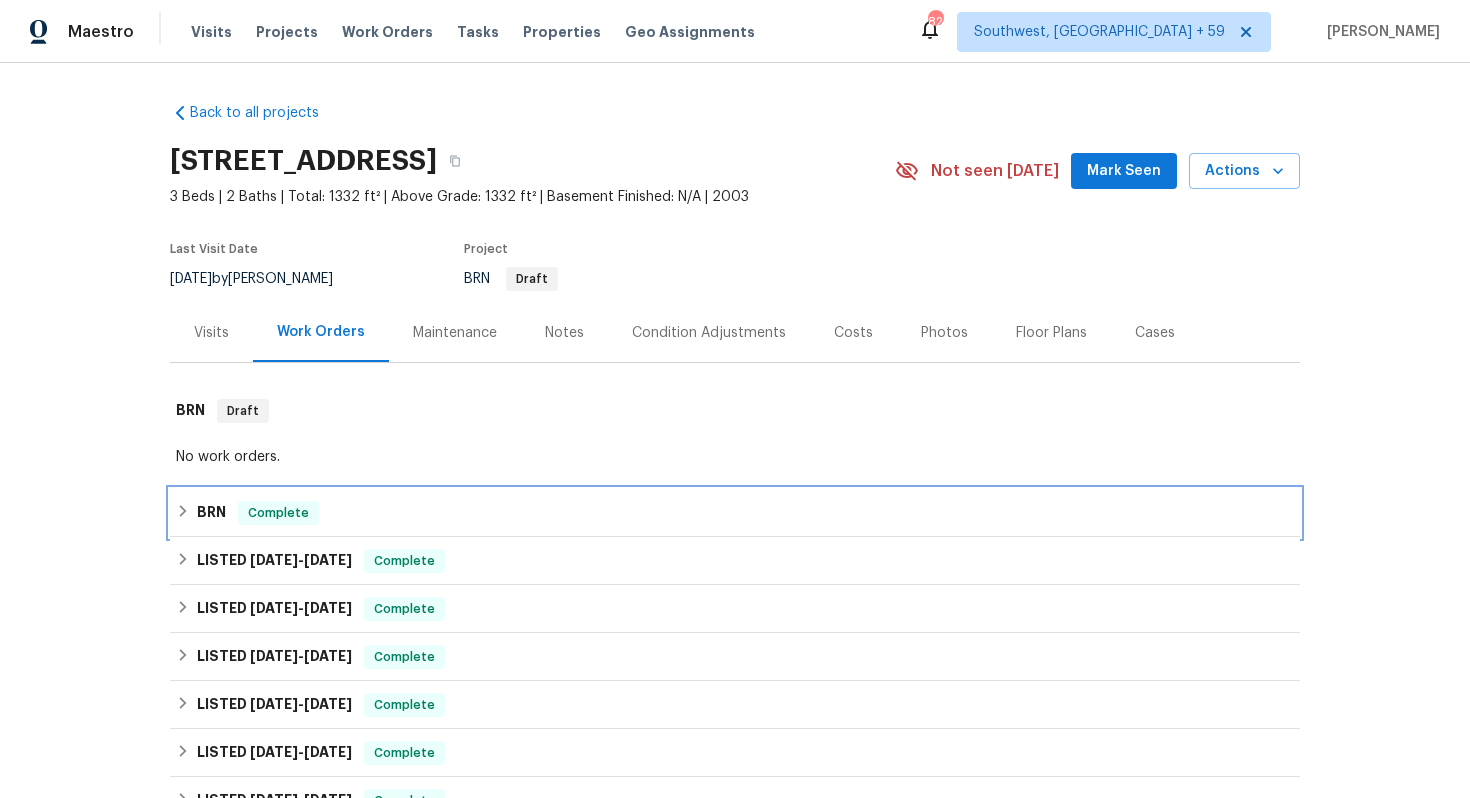 click on "Complete" at bounding box center [278, 513] 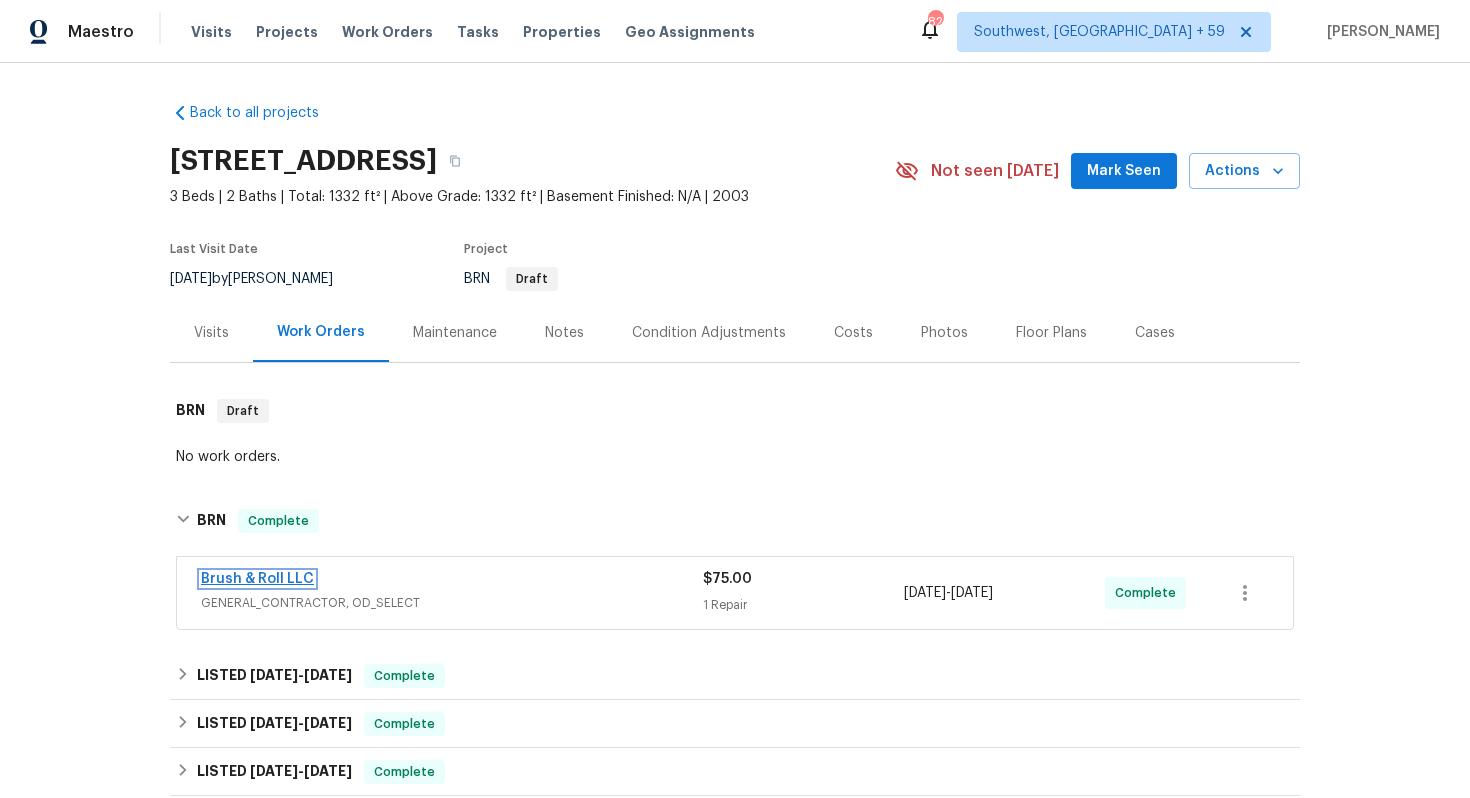 click on "Brush & Roll LLC" at bounding box center (257, 579) 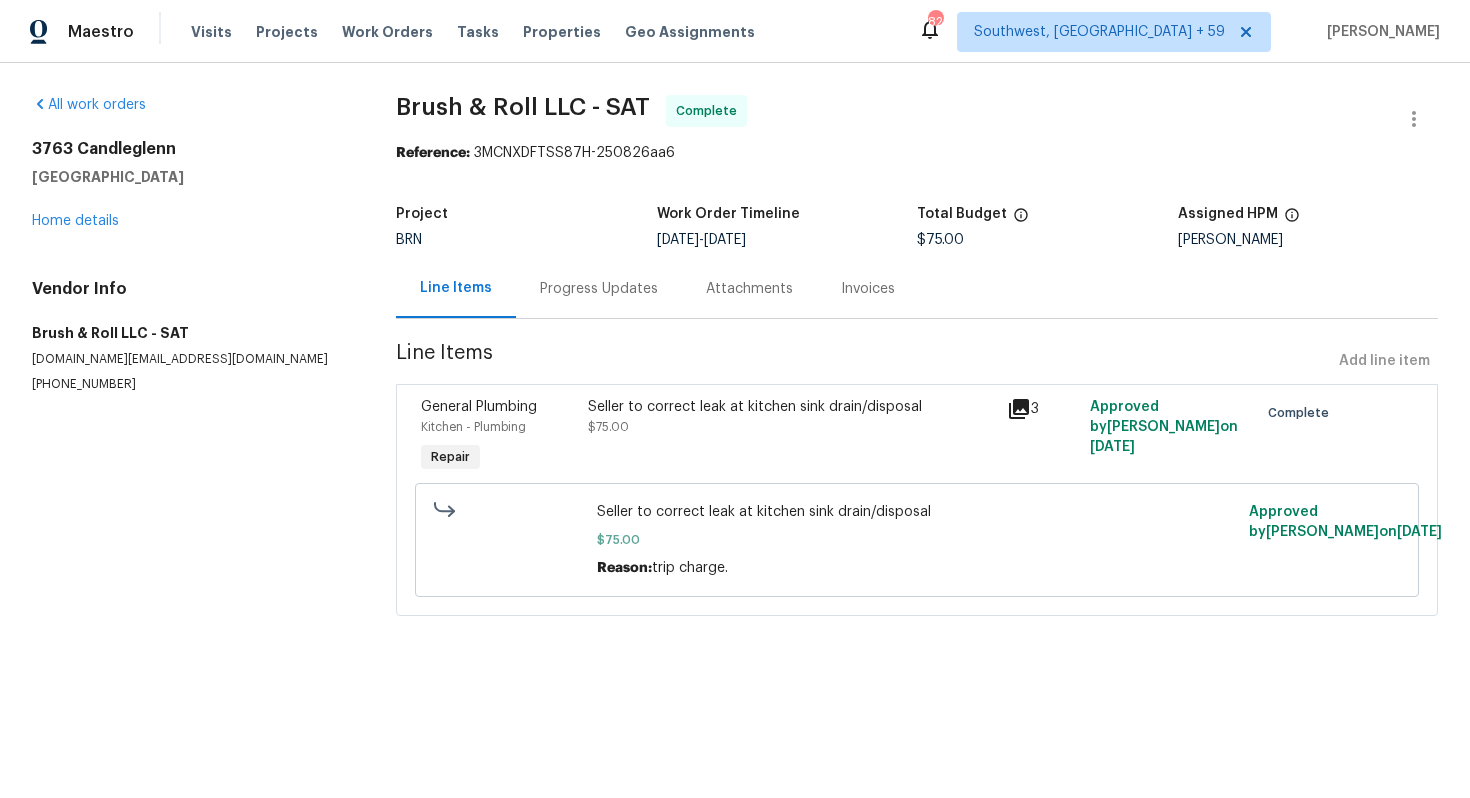 click on "Invoices" at bounding box center [868, 288] 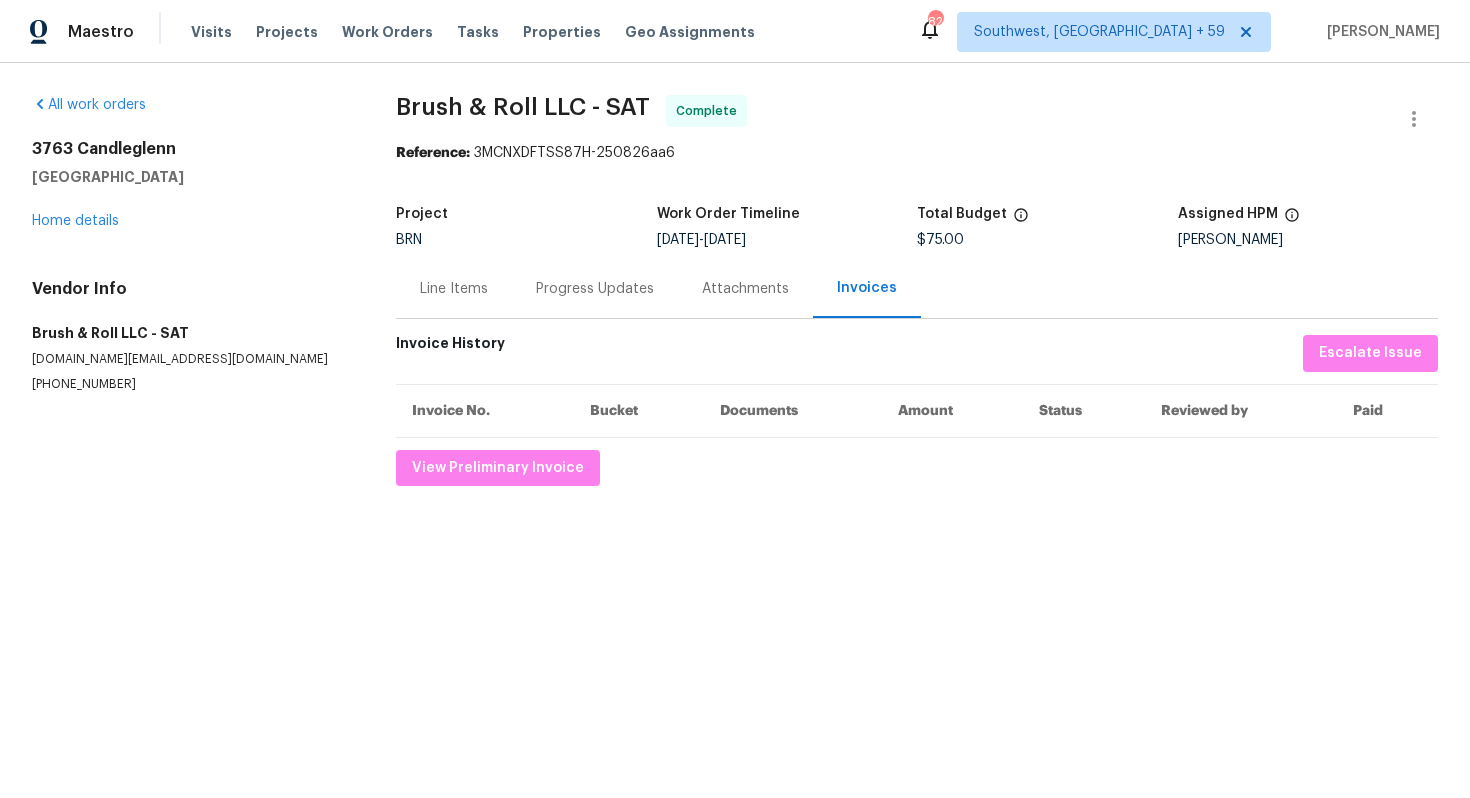 click on "Progress Updates" at bounding box center (595, 288) 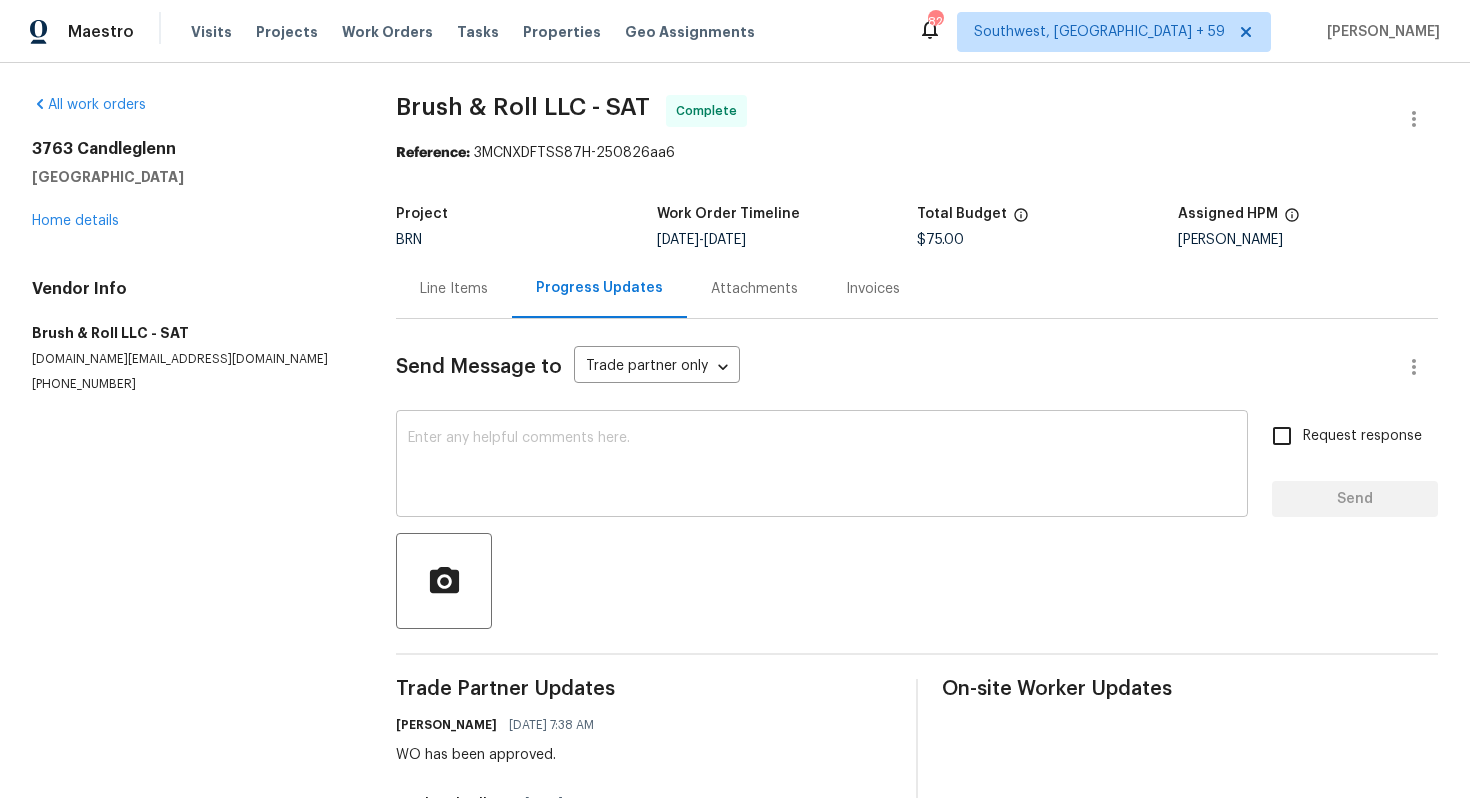 click at bounding box center [822, 466] 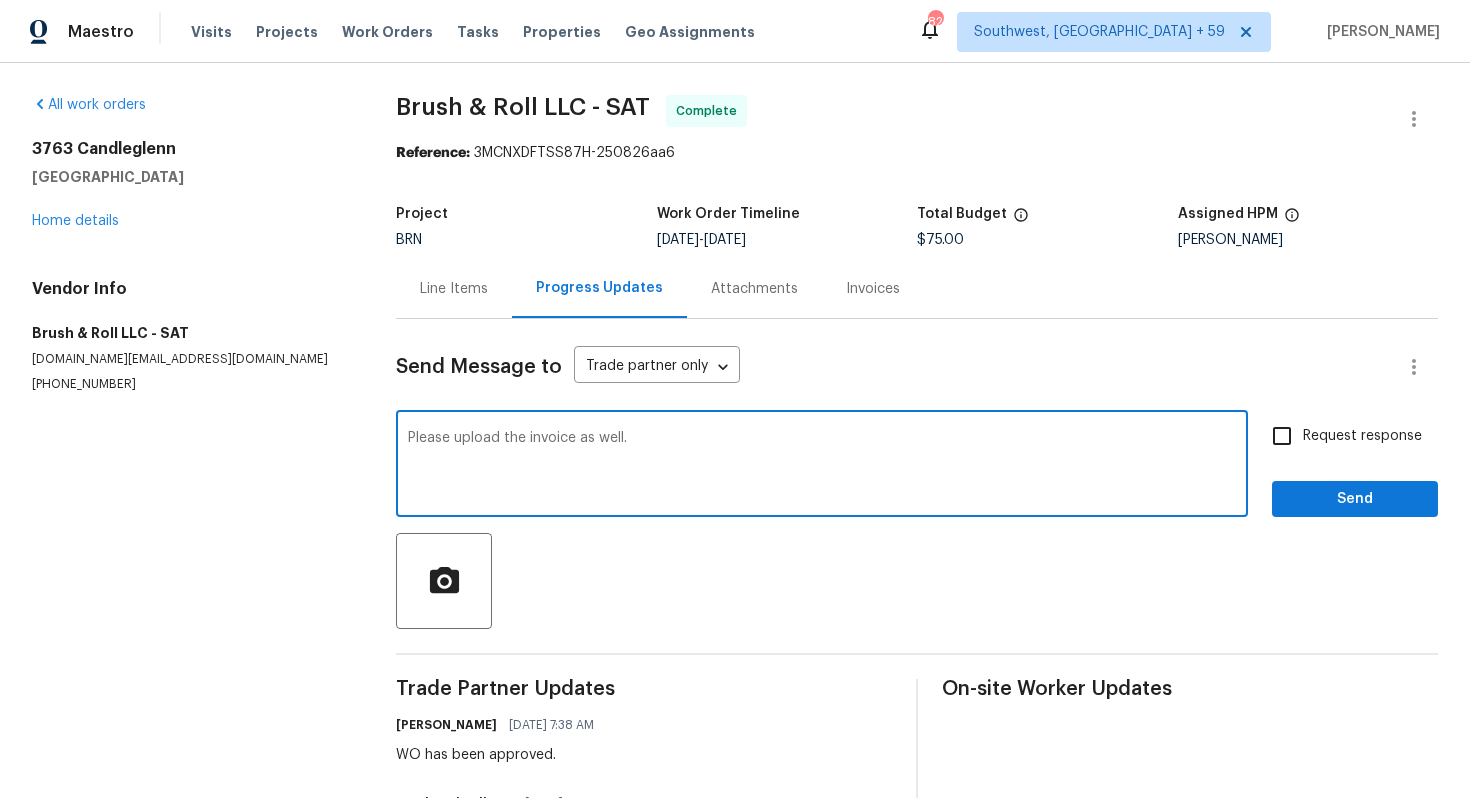 type on "Please upload the invoice as well." 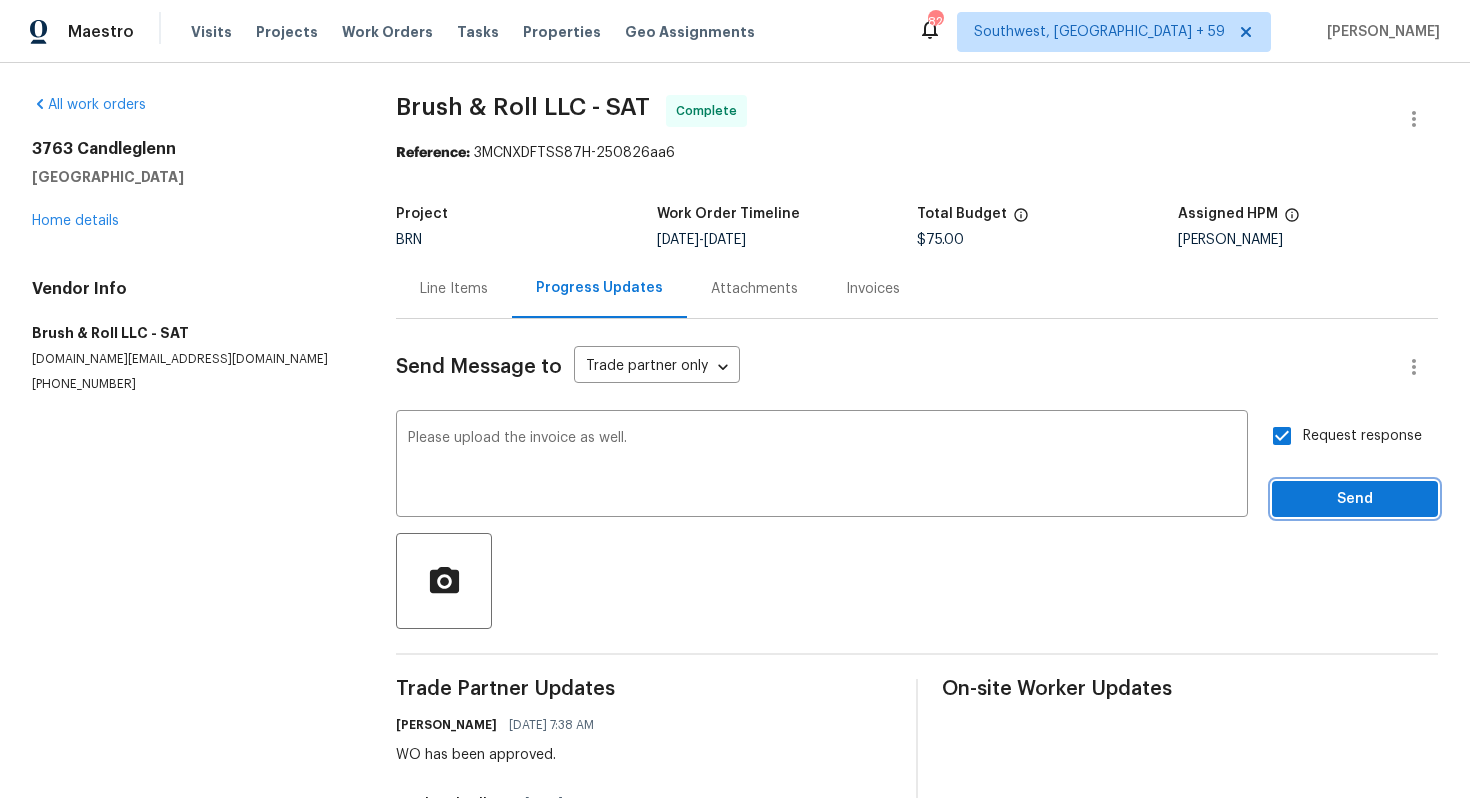 click on "Send" at bounding box center (1355, 499) 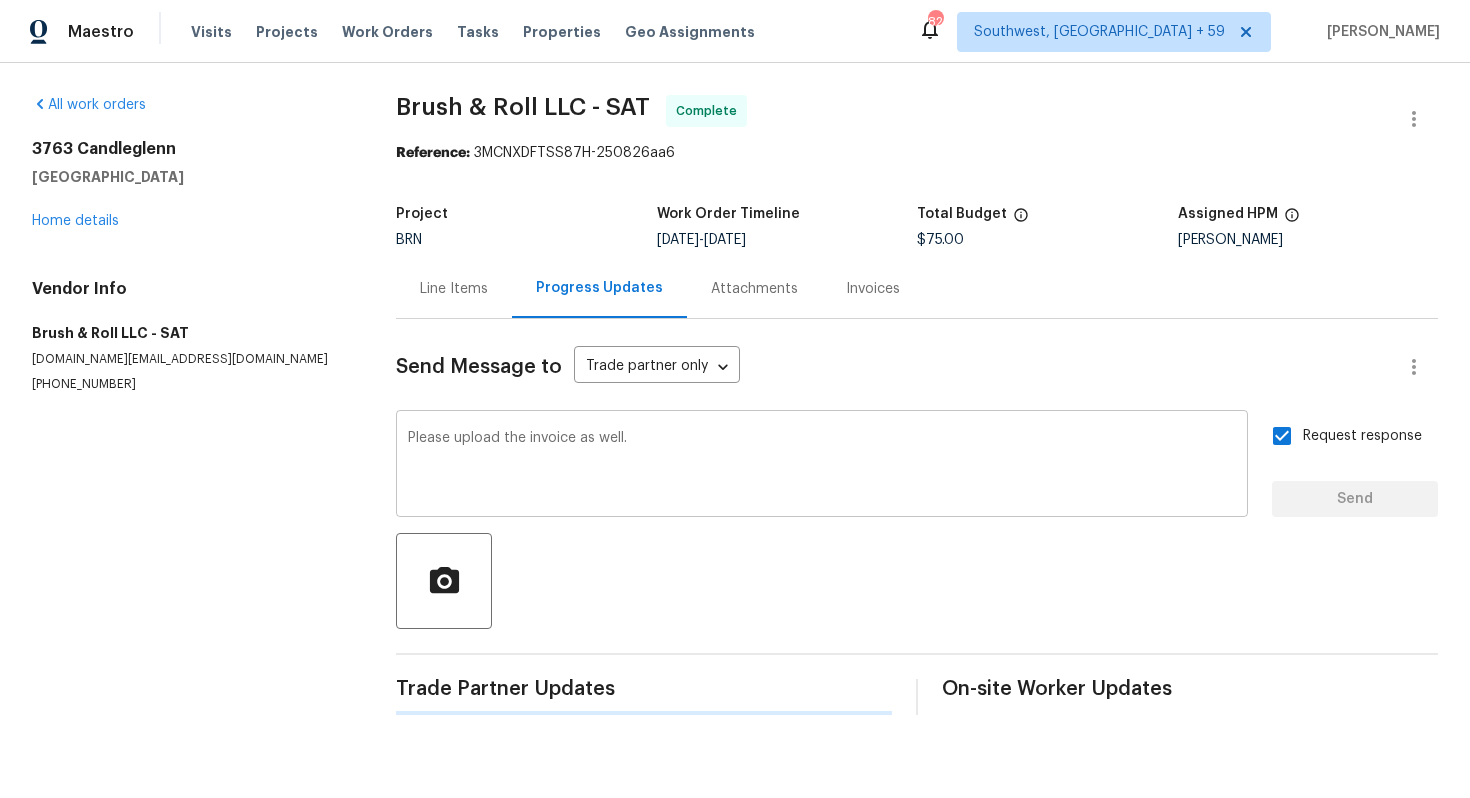 type 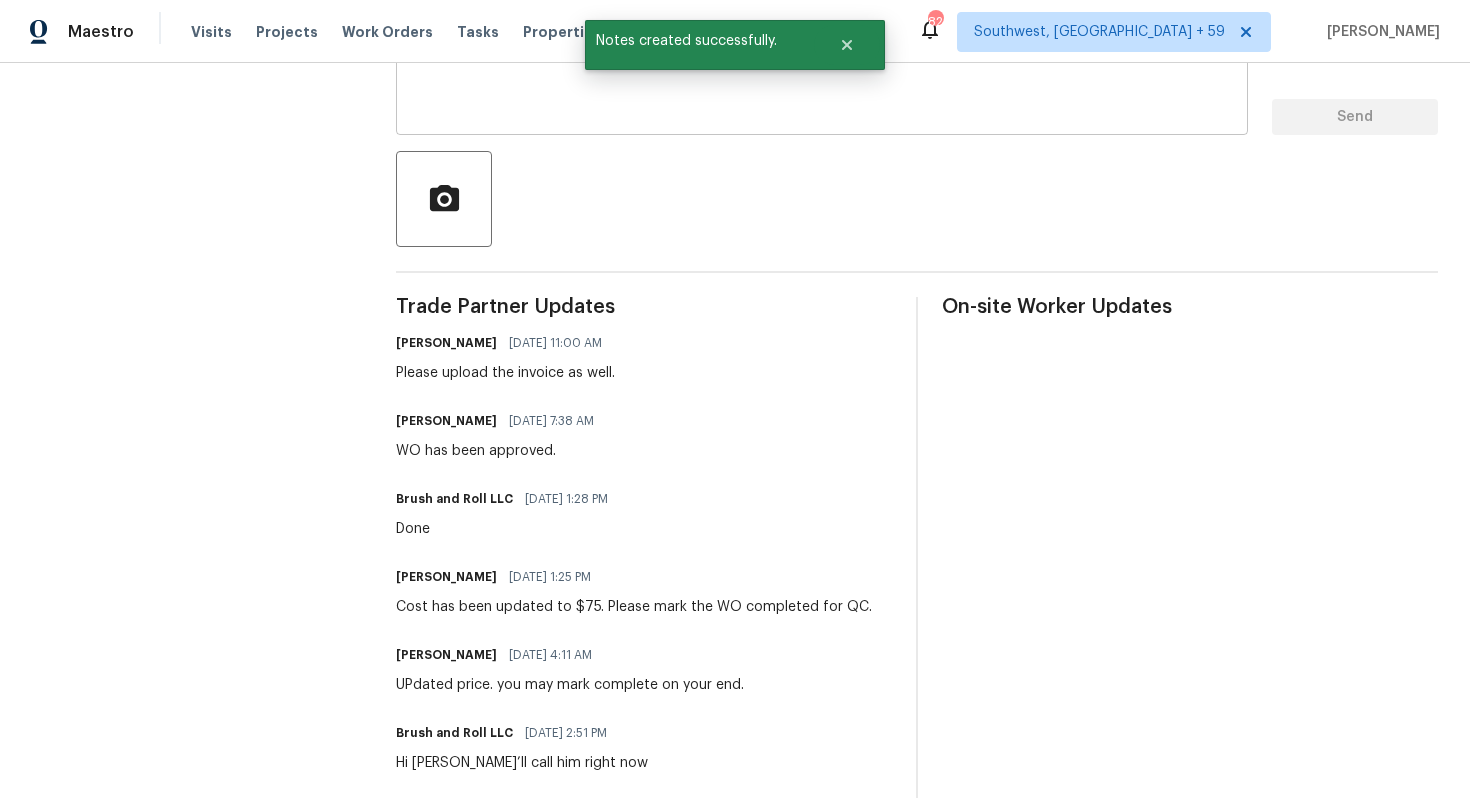 scroll, scrollTop: 0, scrollLeft: 0, axis: both 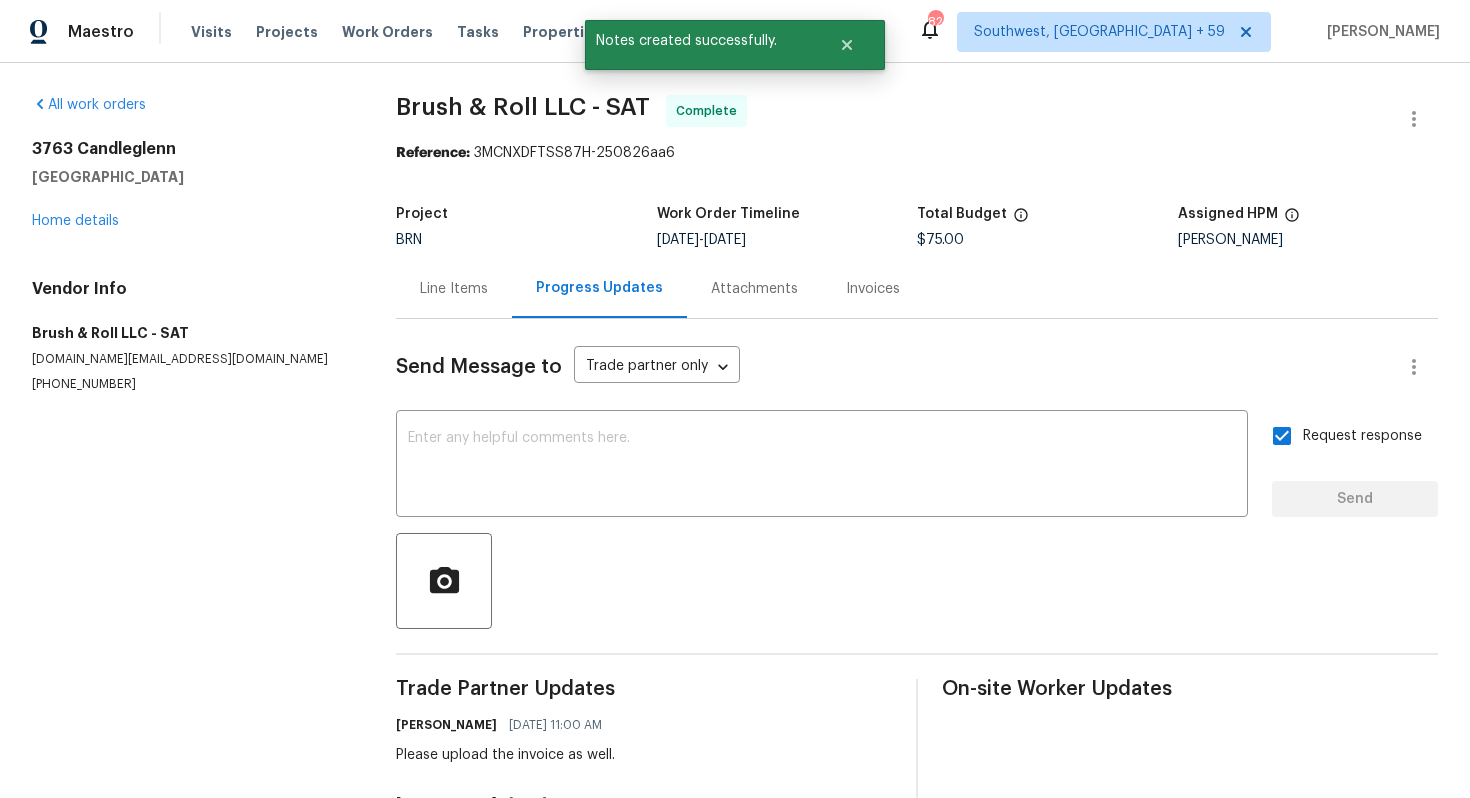 click on "Invoices" at bounding box center (873, 289) 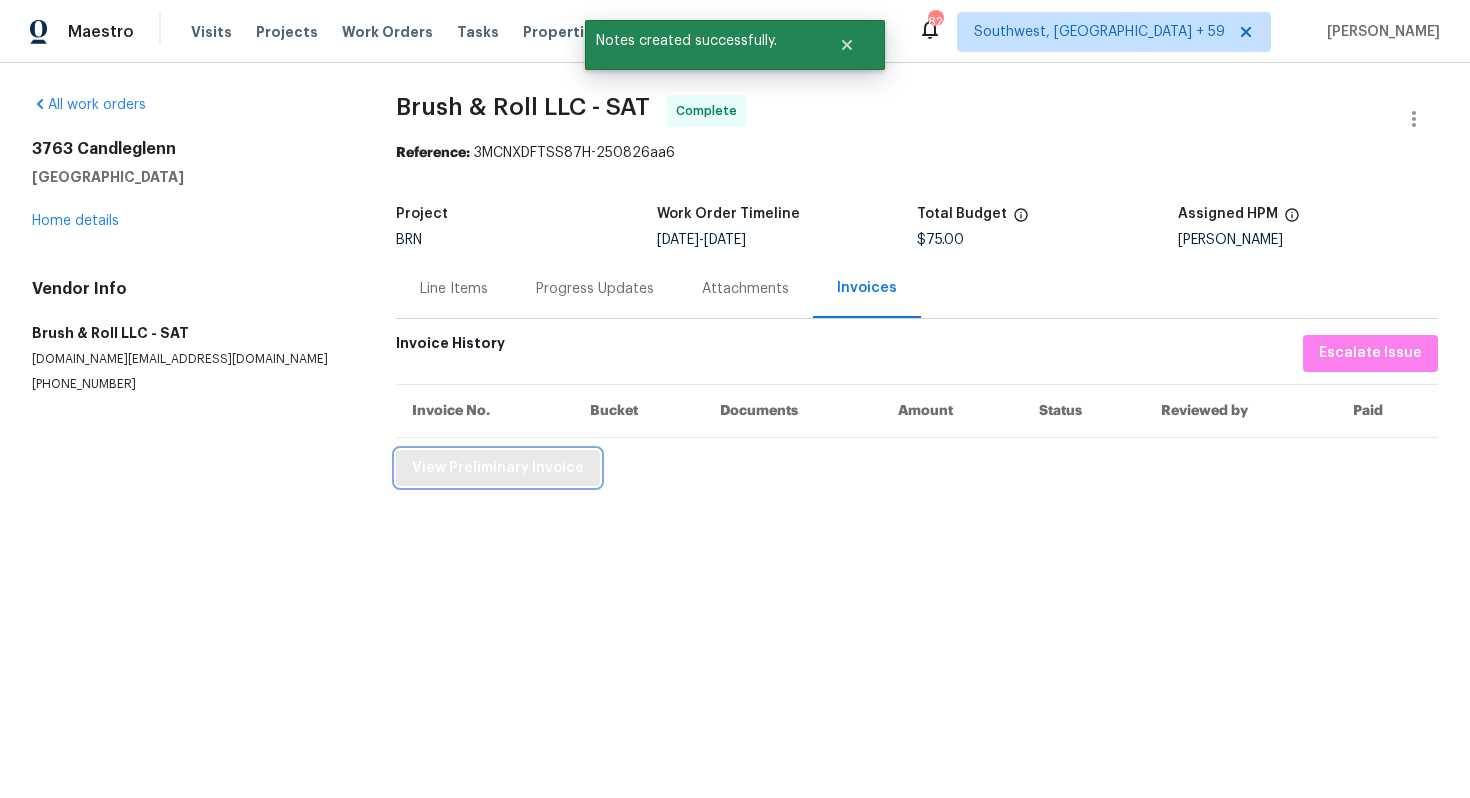 click on "View Preliminary Invoice" at bounding box center [498, 468] 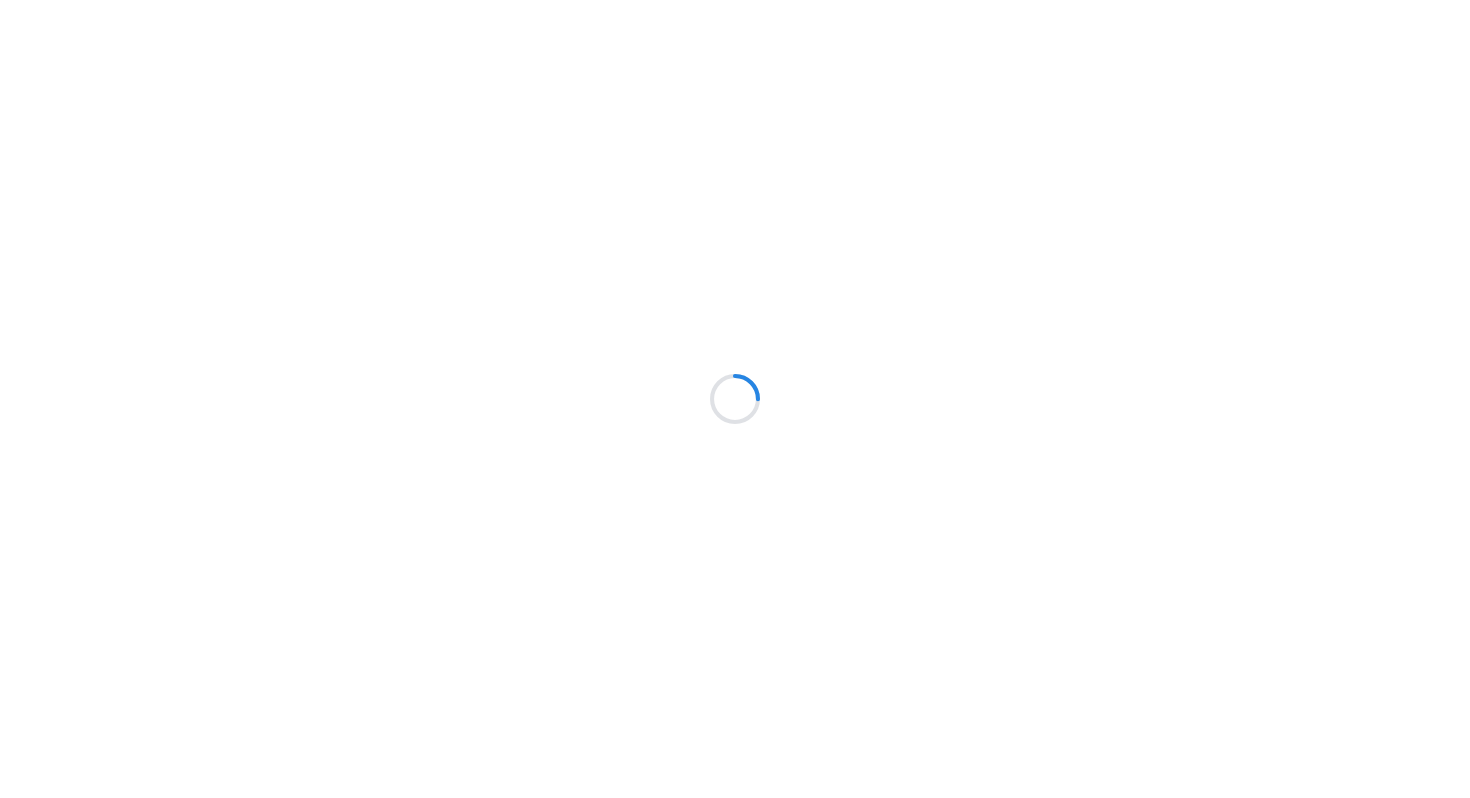 scroll, scrollTop: 0, scrollLeft: 0, axis: both 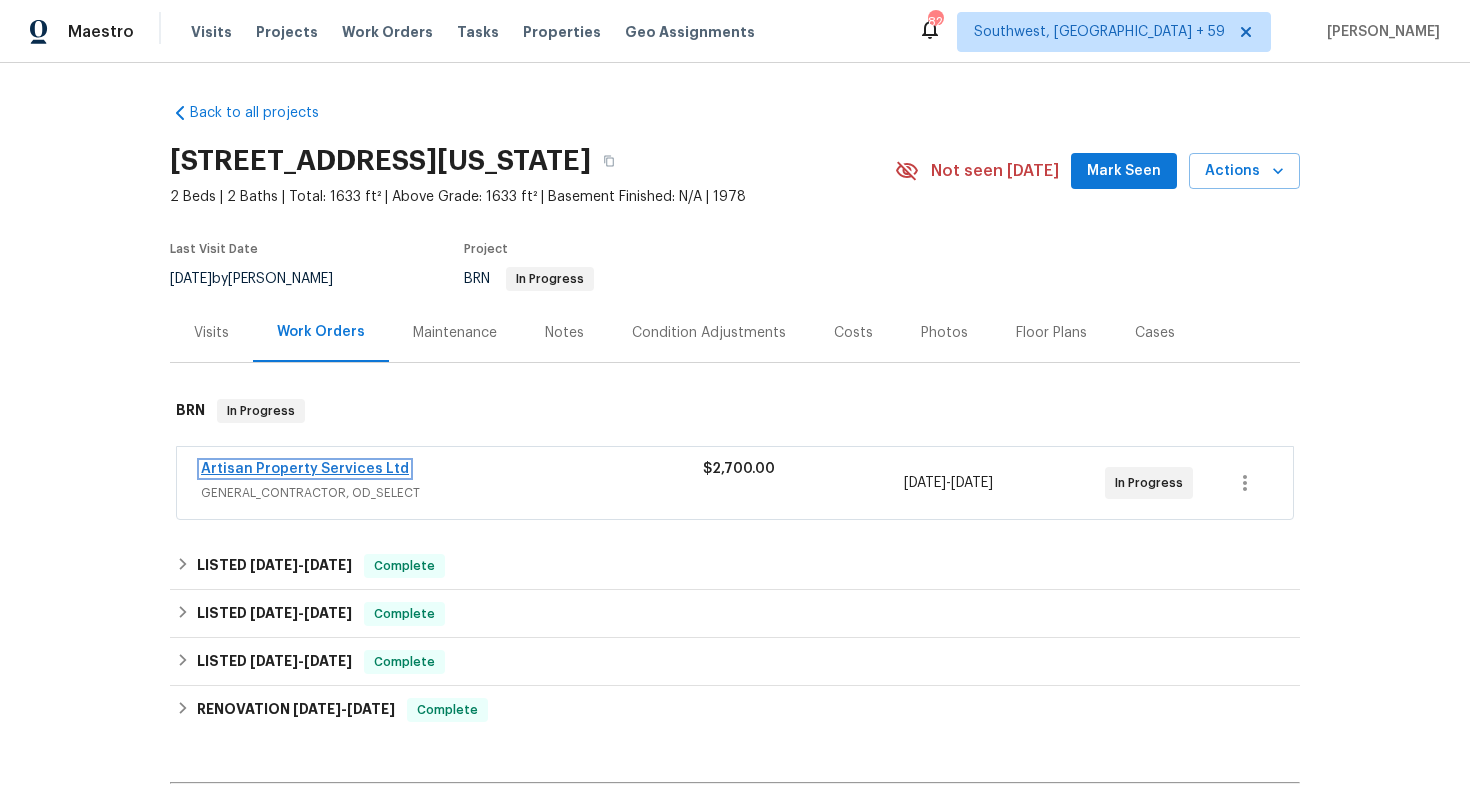 click on "Artisan Property Services Ltd" at bounding box center [305, 469] 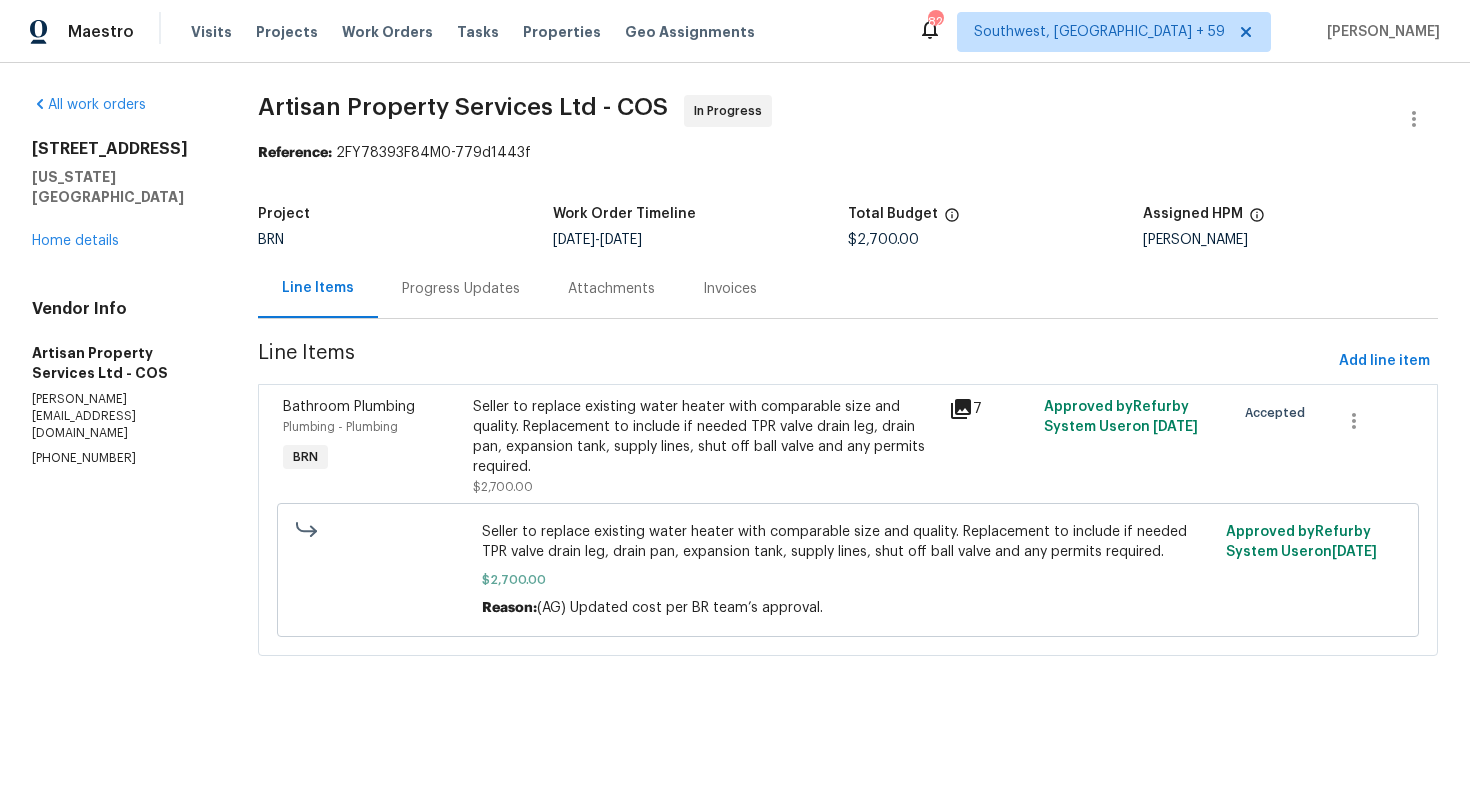 click on "Progress Updates" at bounding box center [461, 288] 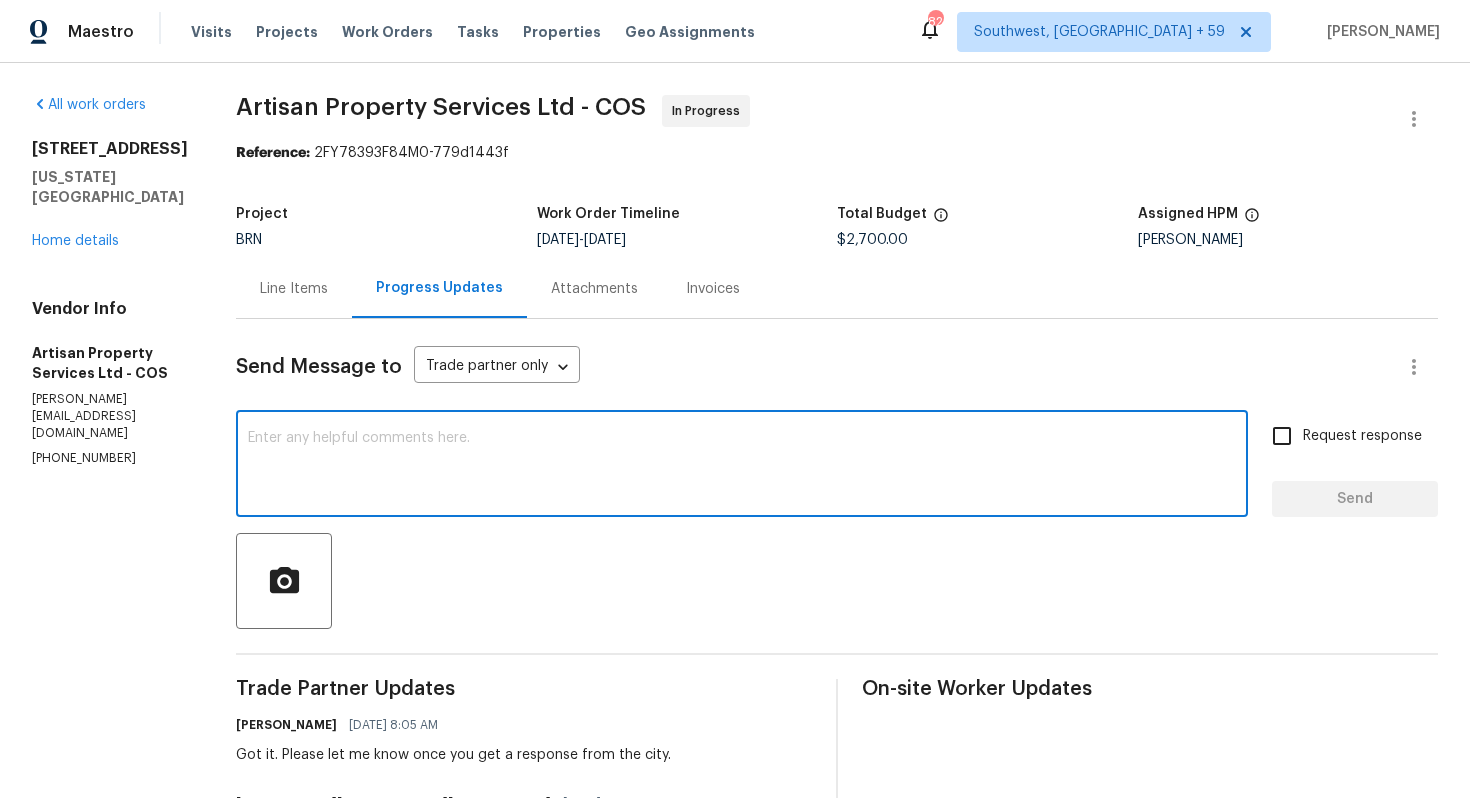 click at bounding box center [742, 466] 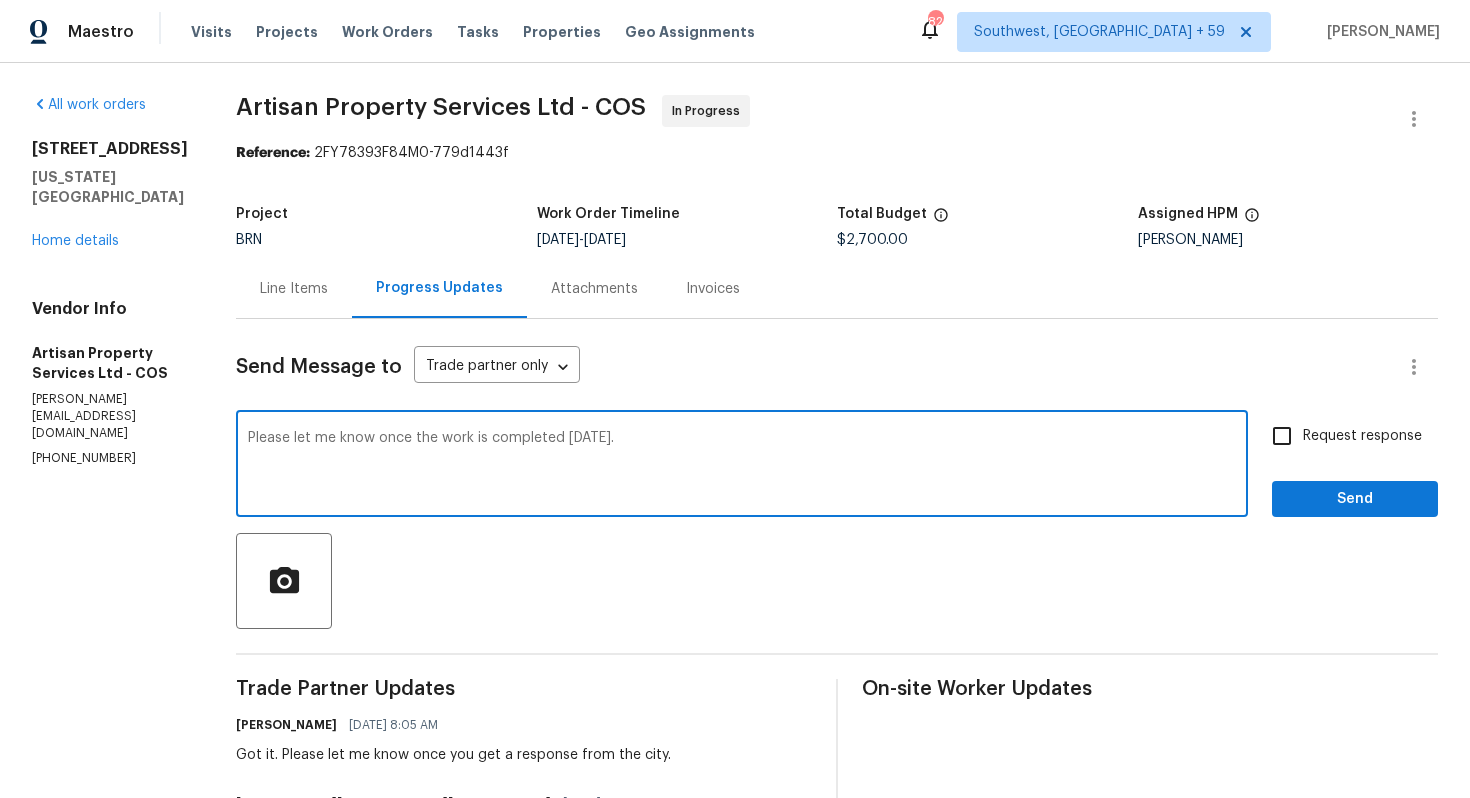 type on "Please let me know once the work is completed today." 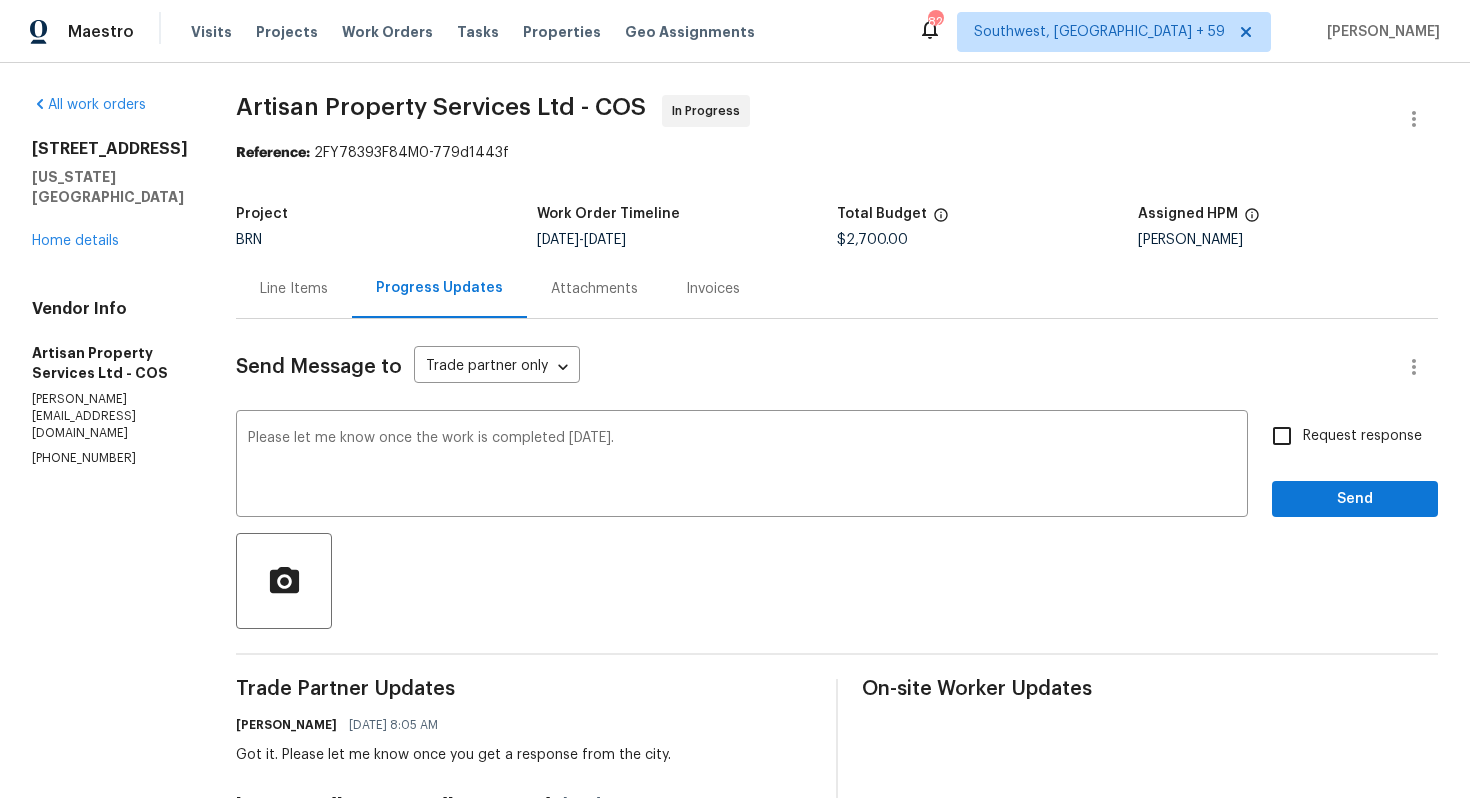 click on "Request response" at bounding box center [1362, 436] 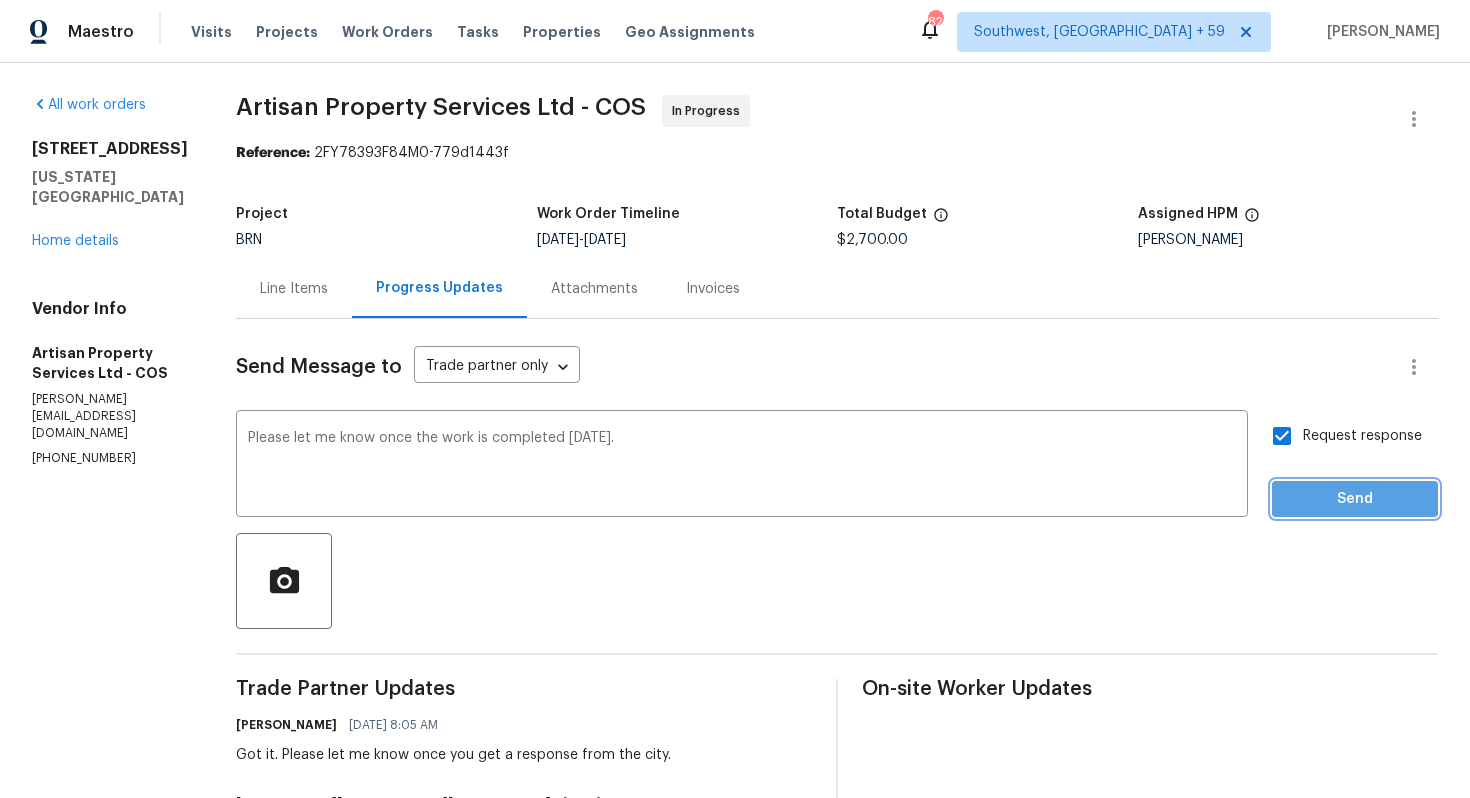 click on "Send" at bounding box center [1355, 499] 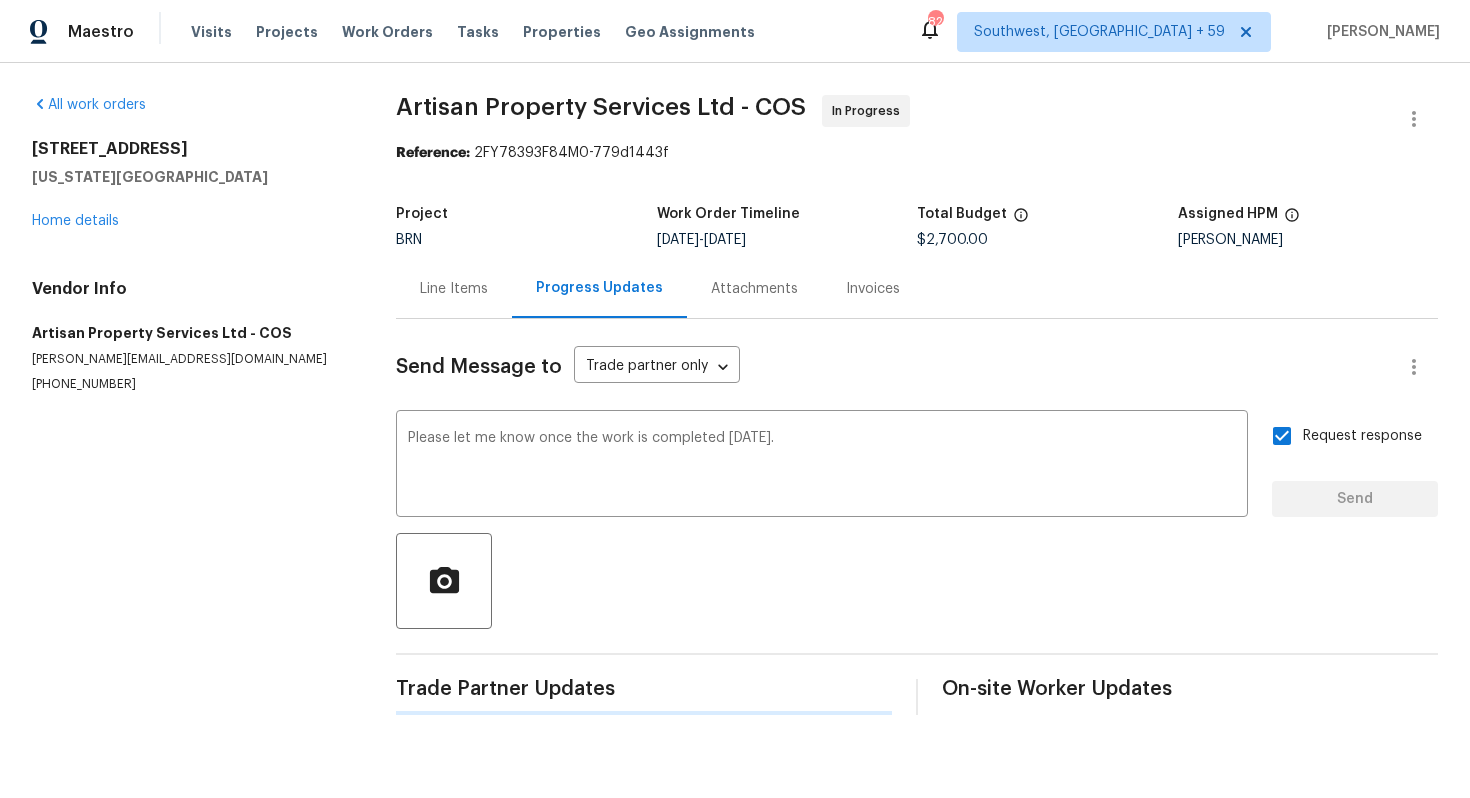 type 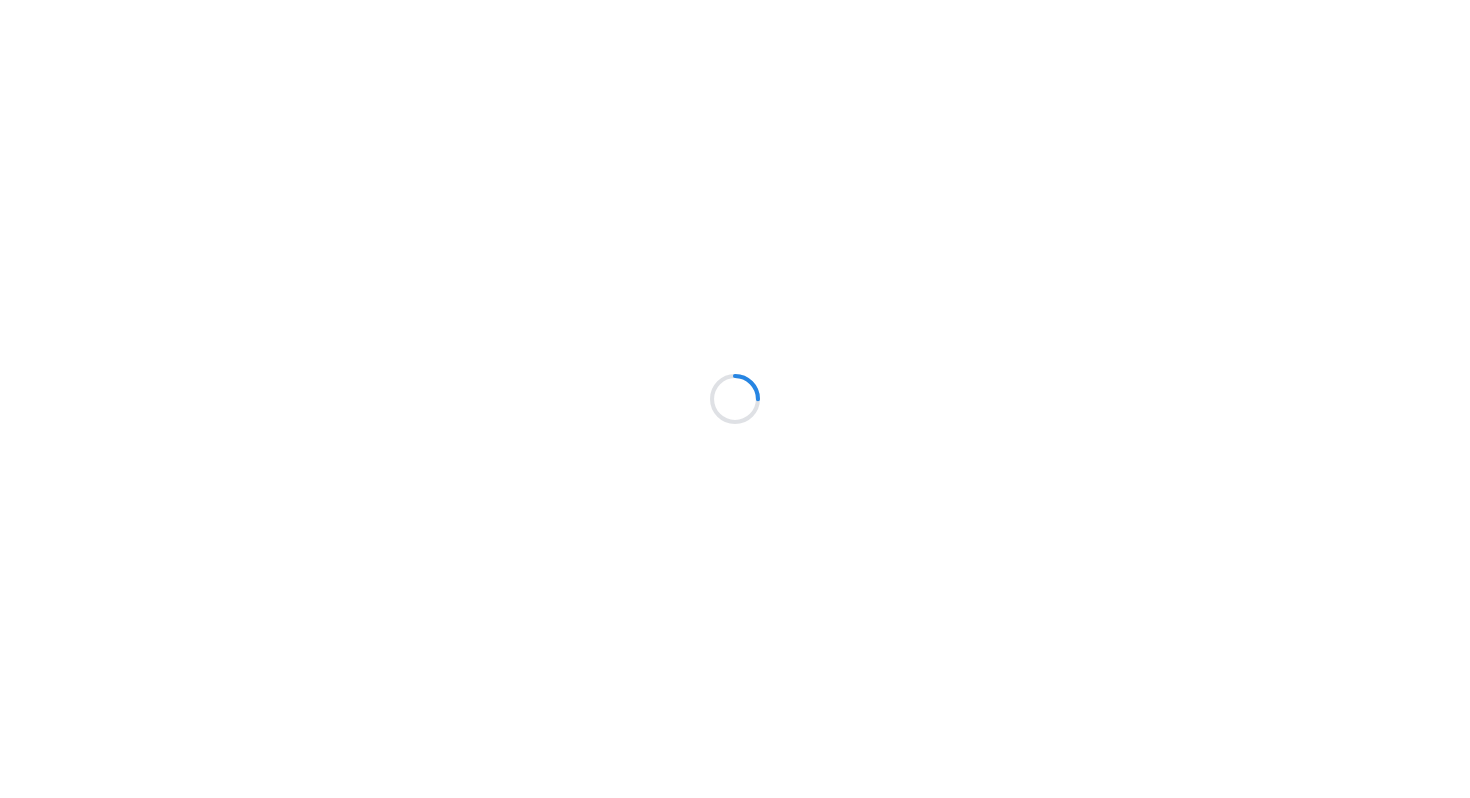 scroll, scrollTop: 0, scrollLeft: 0, axis: both 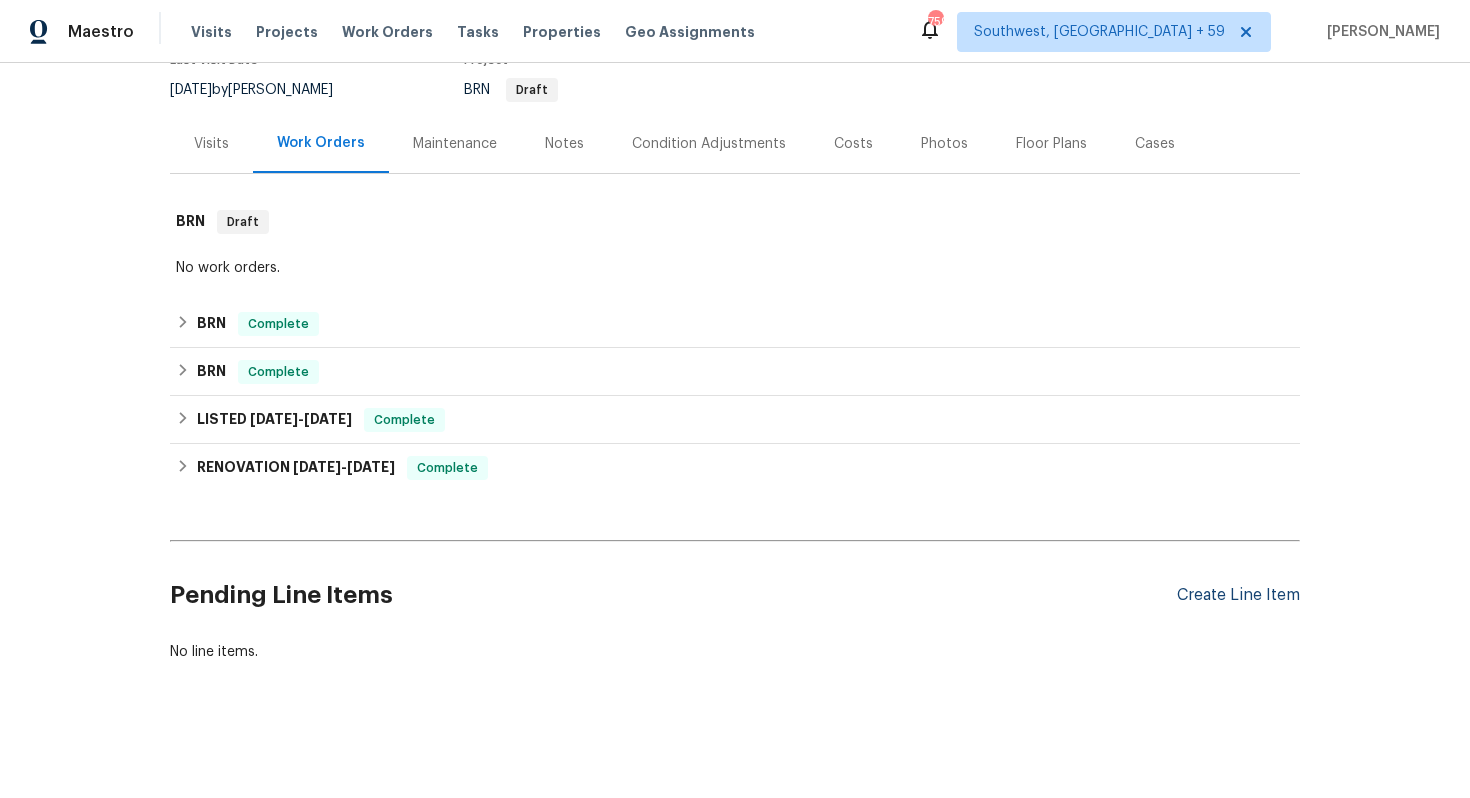 click on "Create Line Item" at bounding box center [1238, 595] 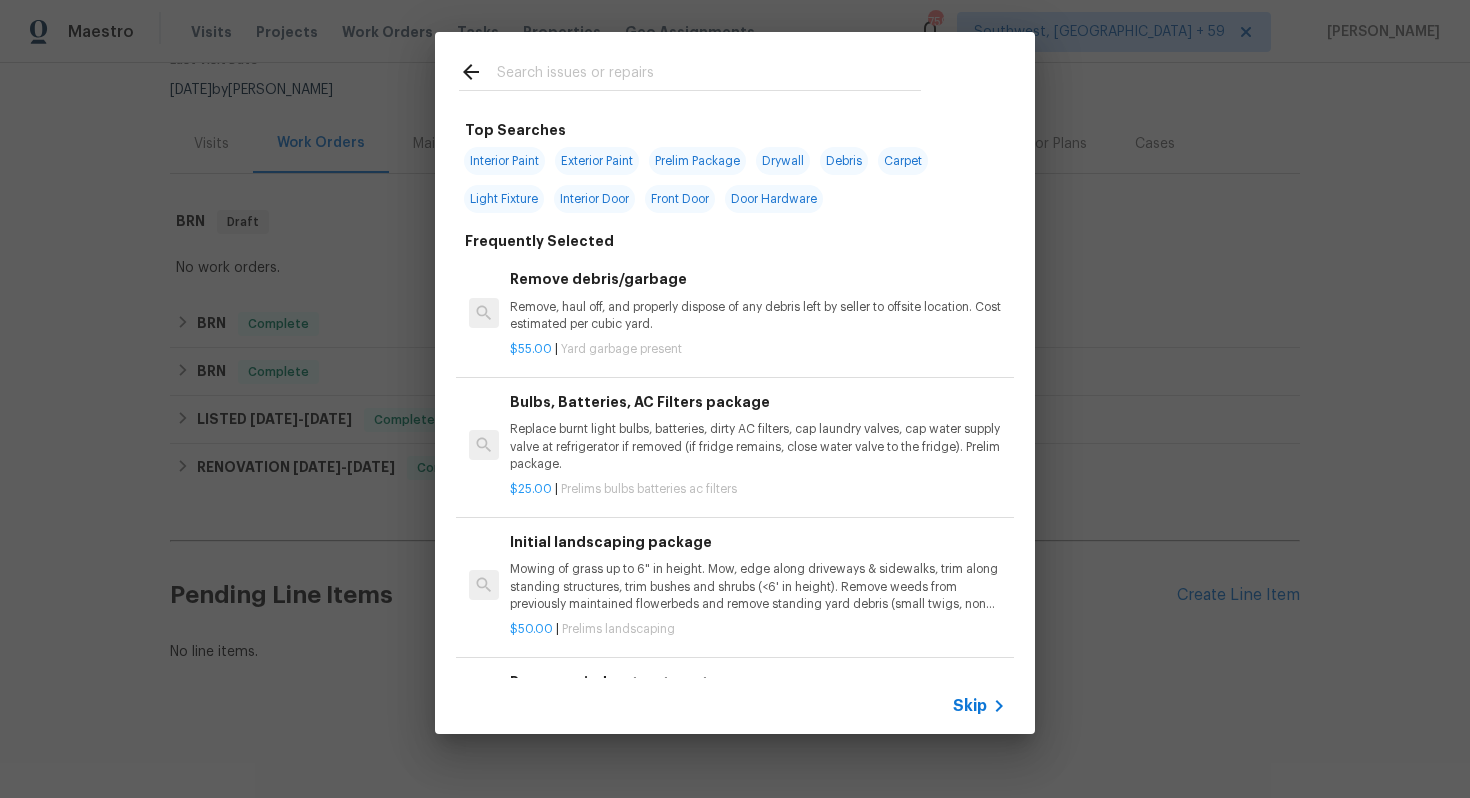 click on "Skip" at bounding box center [970, 706] 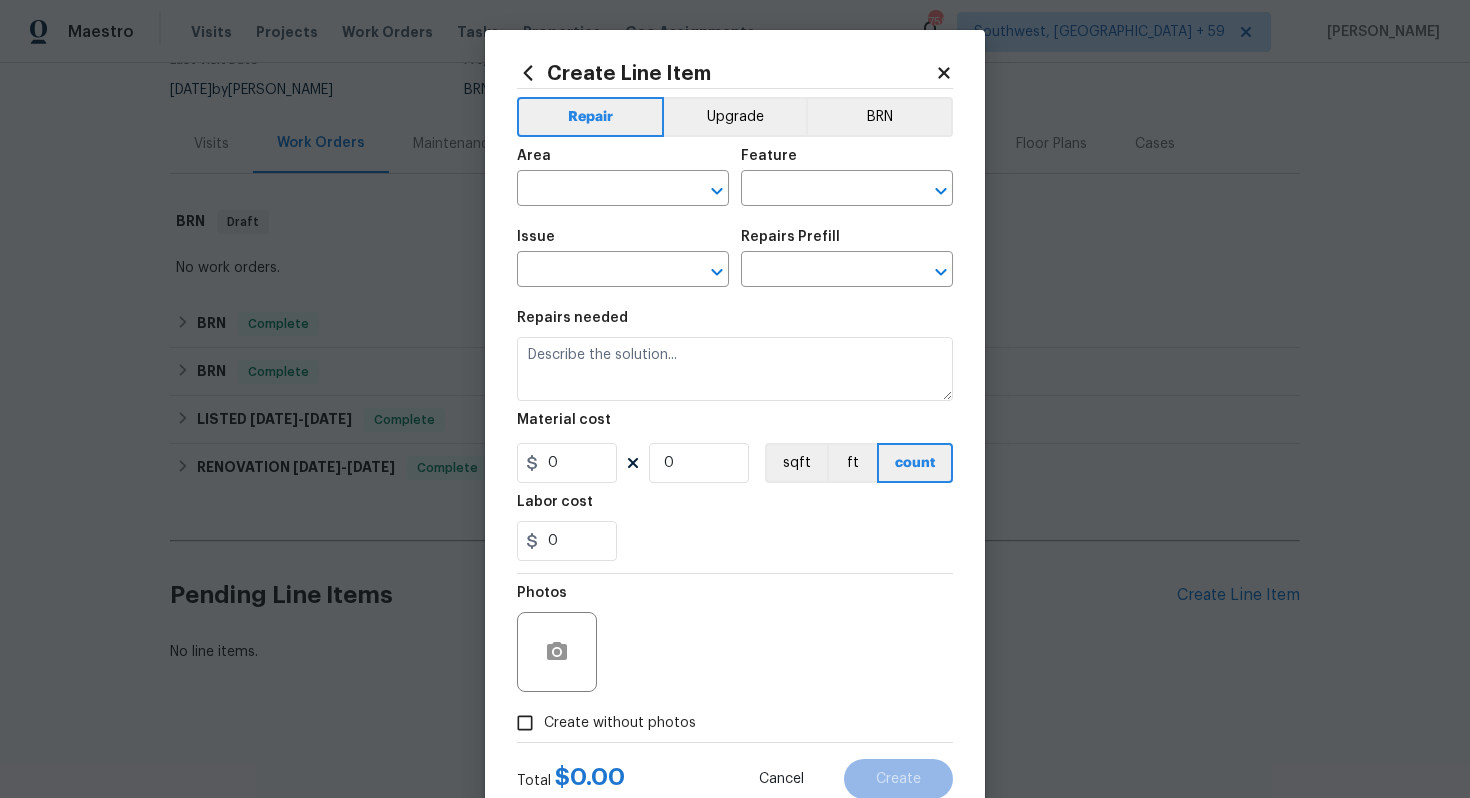 click on "Area ​ Feature ​" at bounding box center (735, 177) 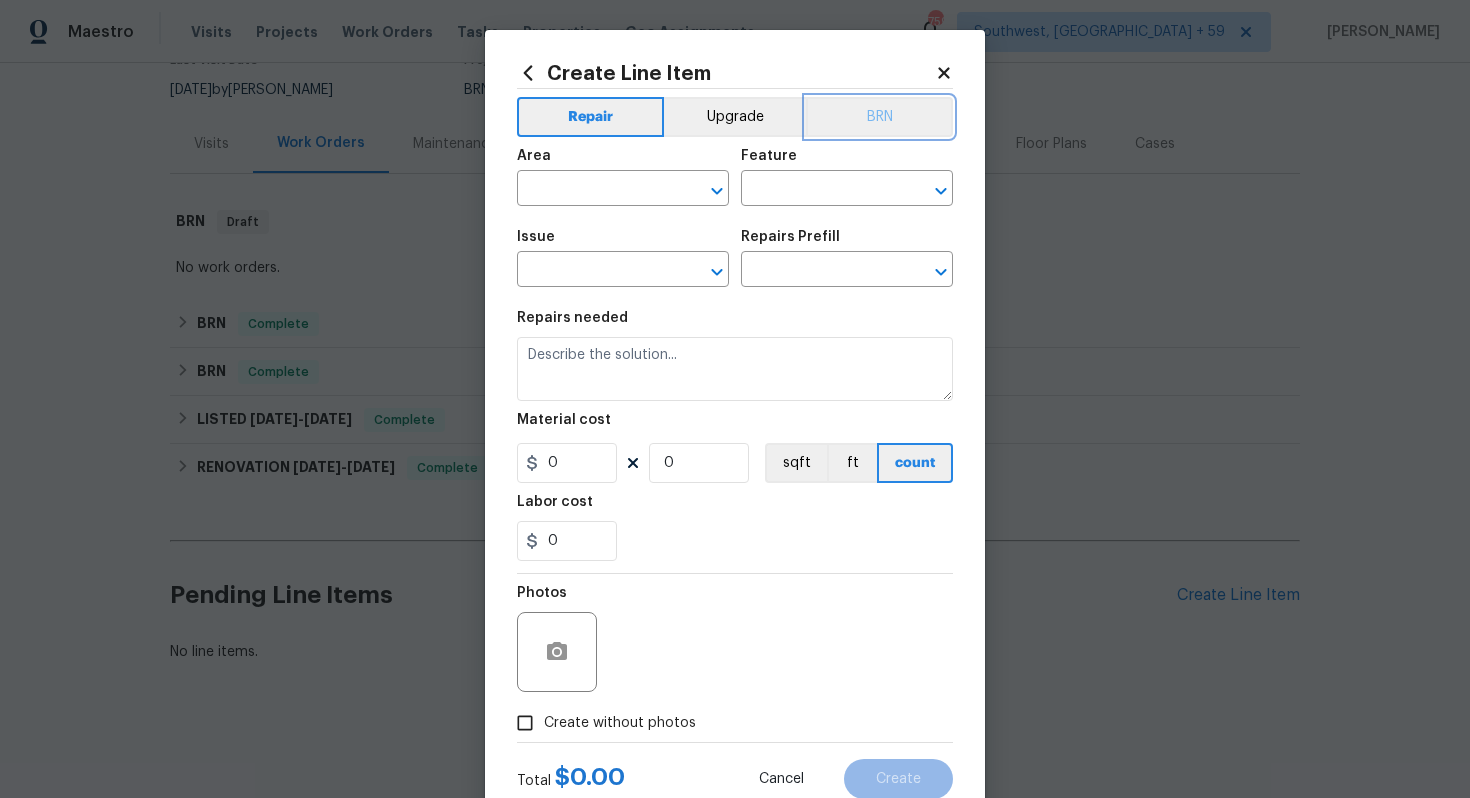 click on "BRN" at bounding box center [879, 117] 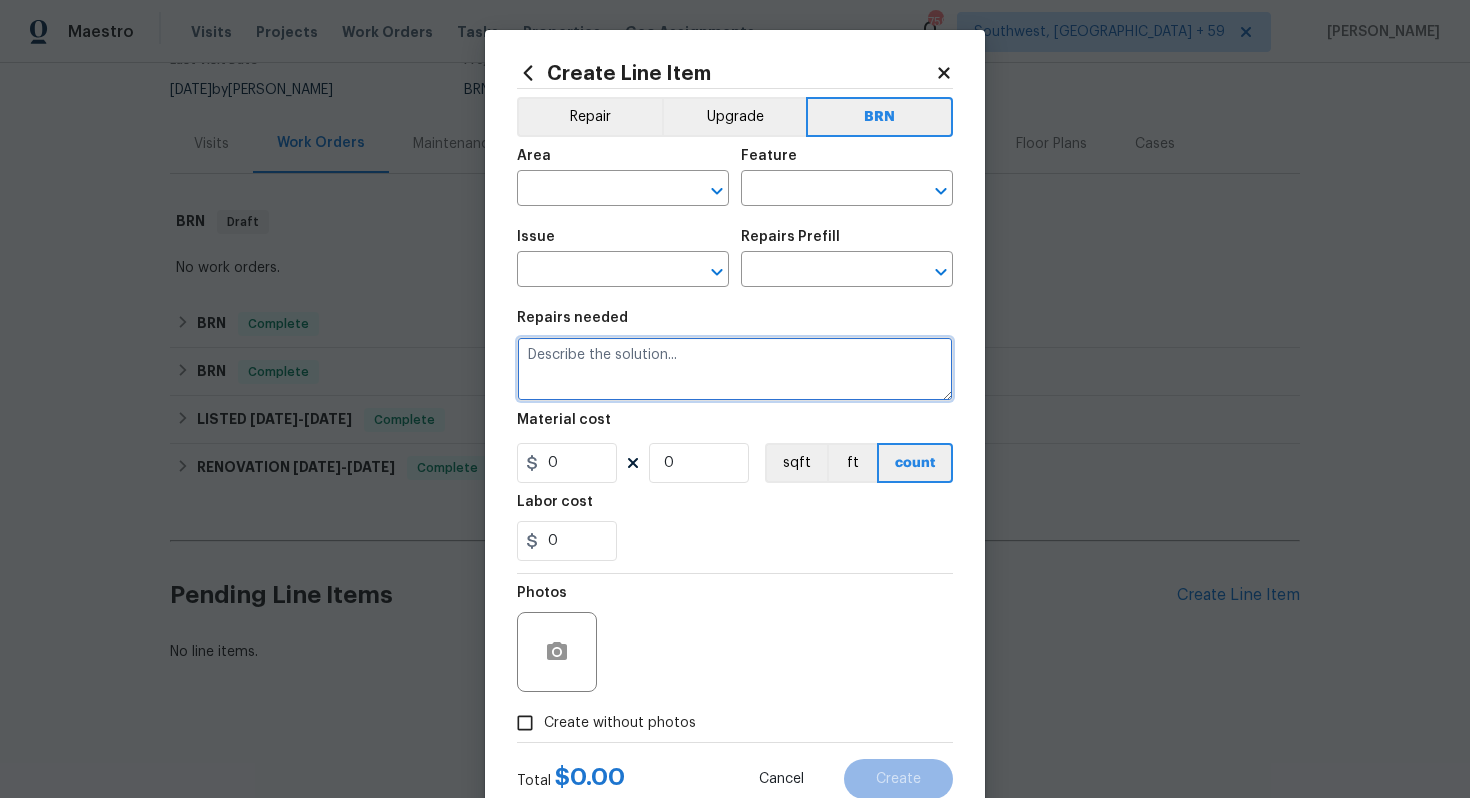 click at bounding box center (735, 369) 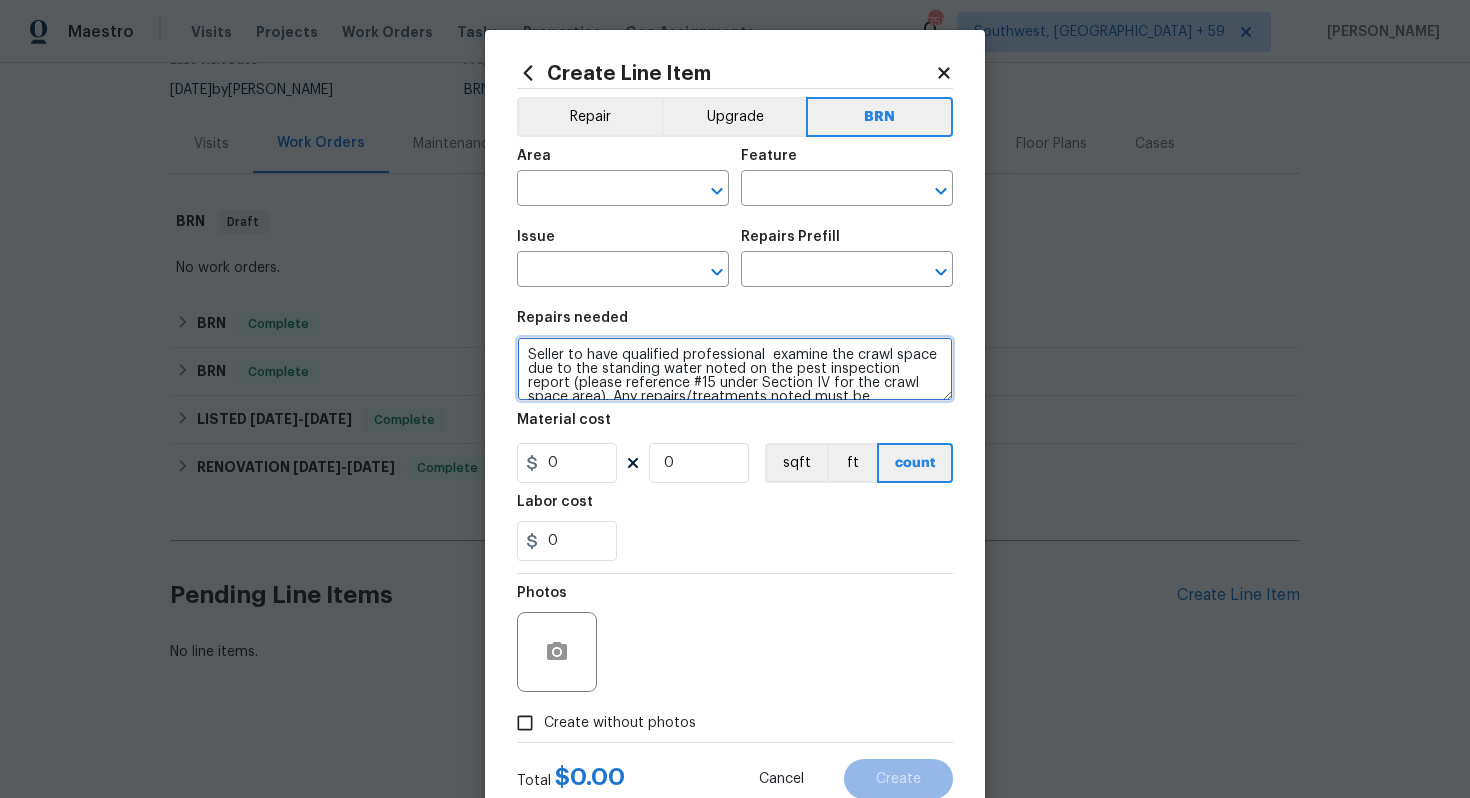 scroll, scrollTop: 28, scrollLeft: 0, axis: vertical 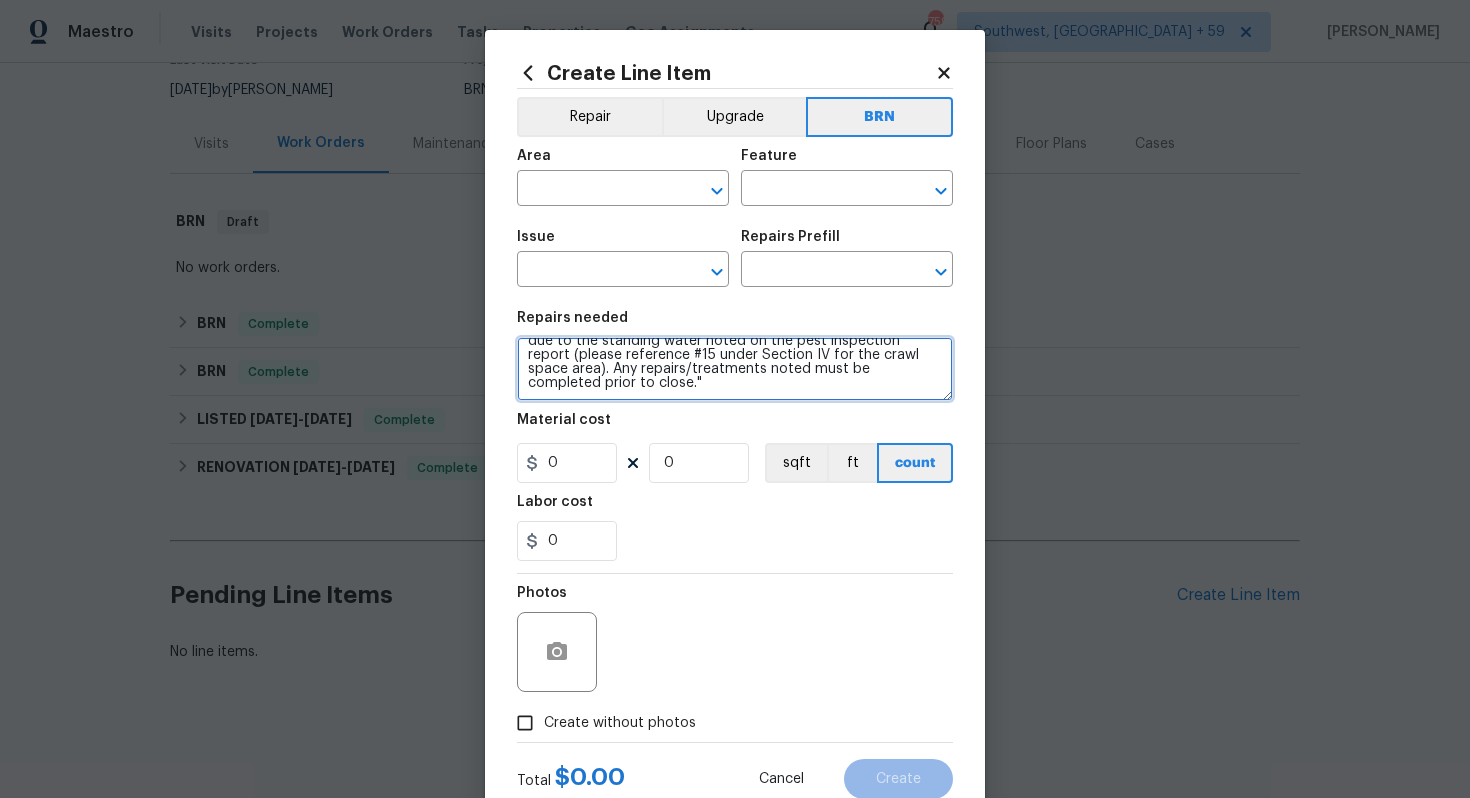 type on "Seller to have qualified professional  examine the crawl space due to the standing water noted on the pest inspection report (please reference #15 under Section IV for the crawl space area). Any repairs/treatments noted must be completed prior to close."" 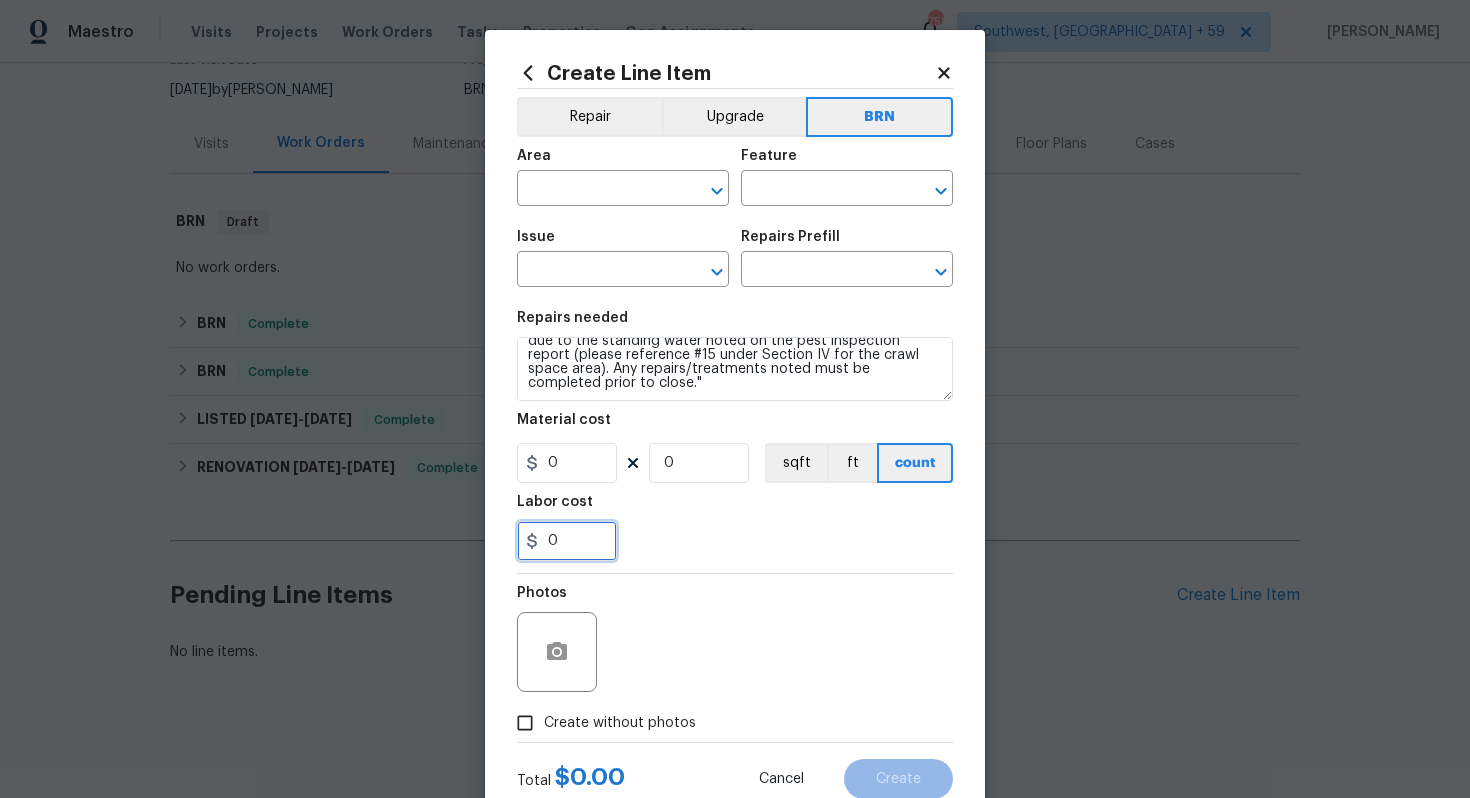 click on "0" at bounding box center (567, 541) 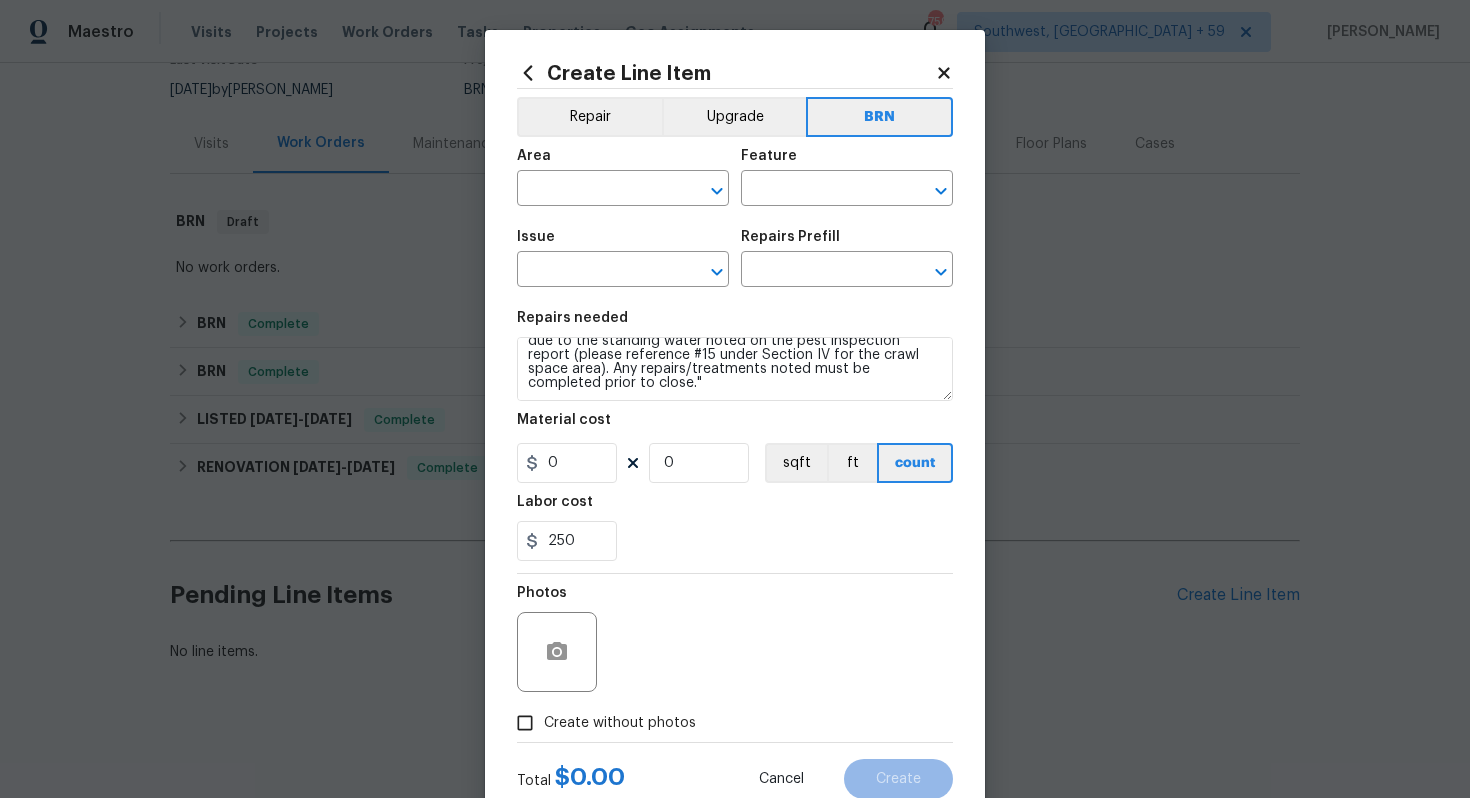 click on "Repairs needed Seller to have qualified professional  examine the crawl space due to the standing water noted on the pest inspection report (please reference #15 under Section IV for the crawl space area). Any repairs/treatments noted must be completed prior to close." Material cost 0 0 sqft ft count Labor cost 250" at bounding box center (735, 436) 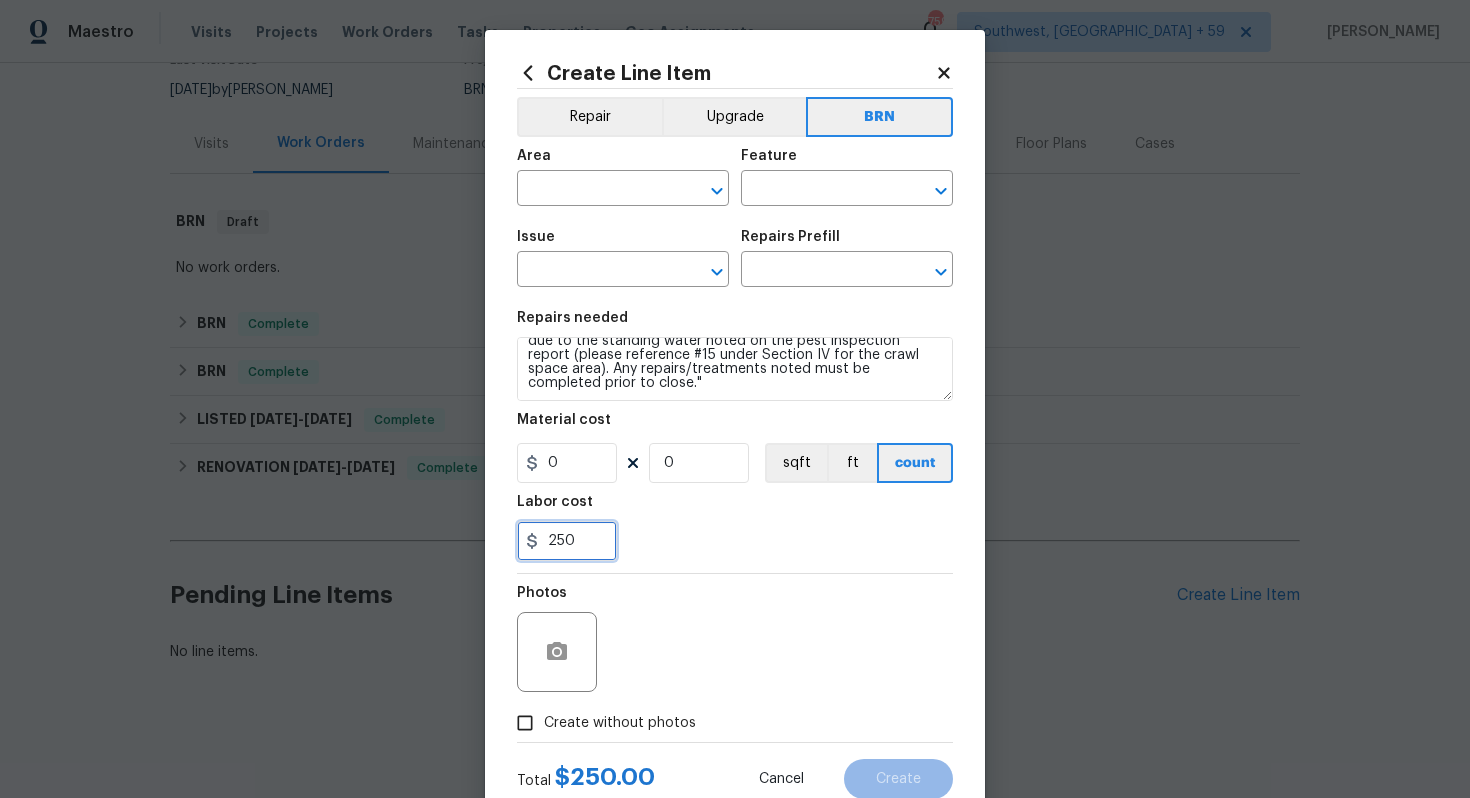 click on "250" at bounding box center [567, 541] 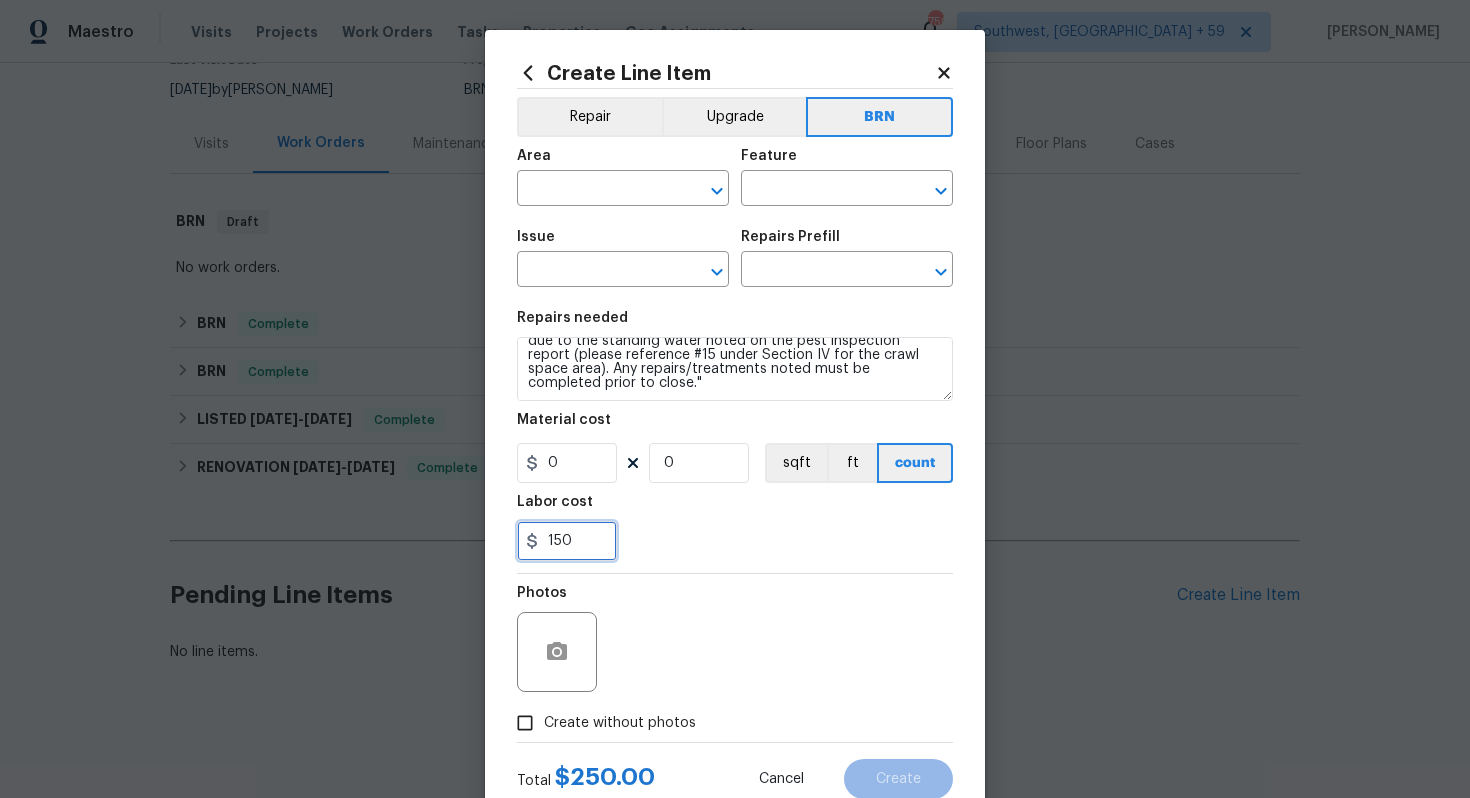 type on "150" 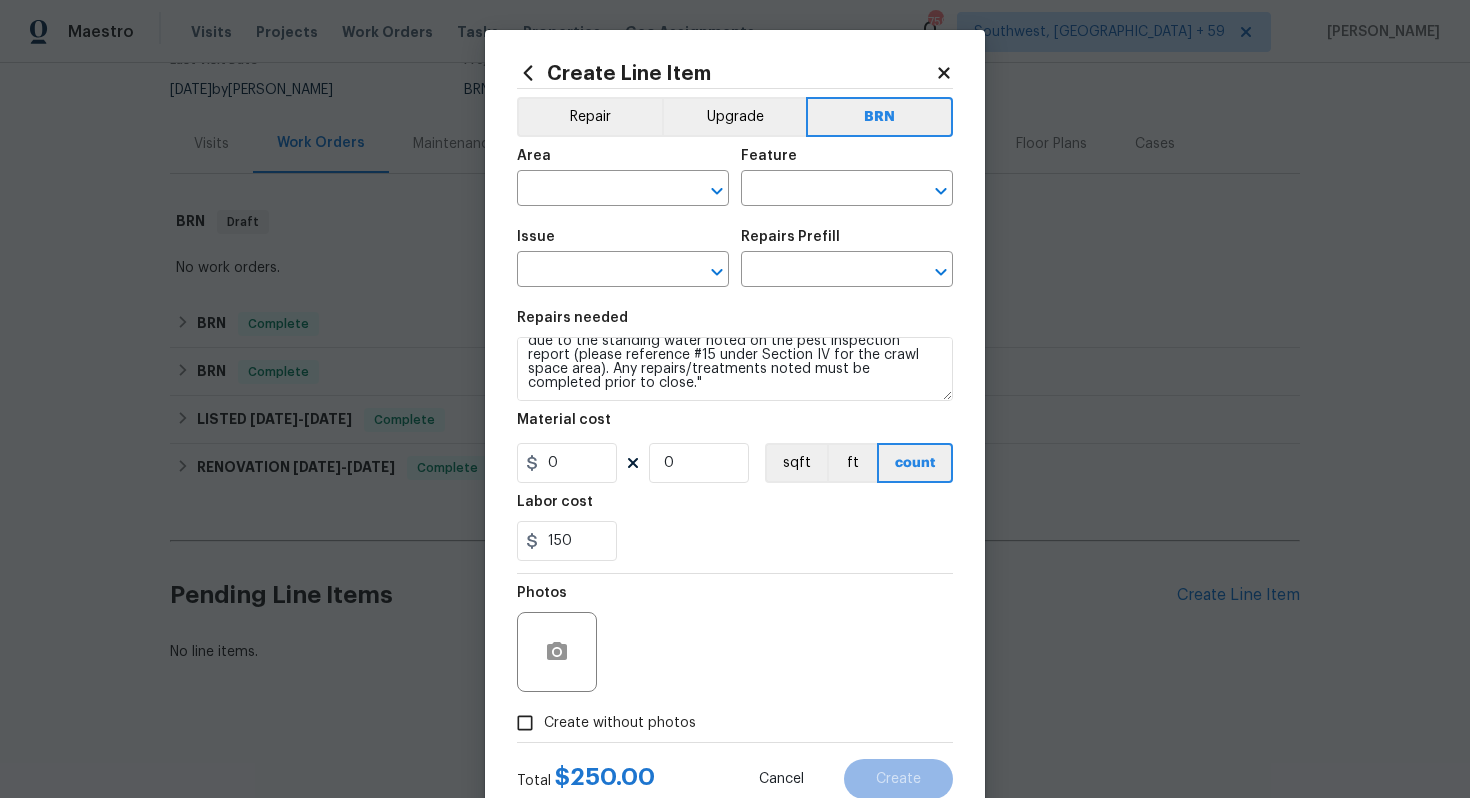click on "Photos" at bounding box center (735, 639) 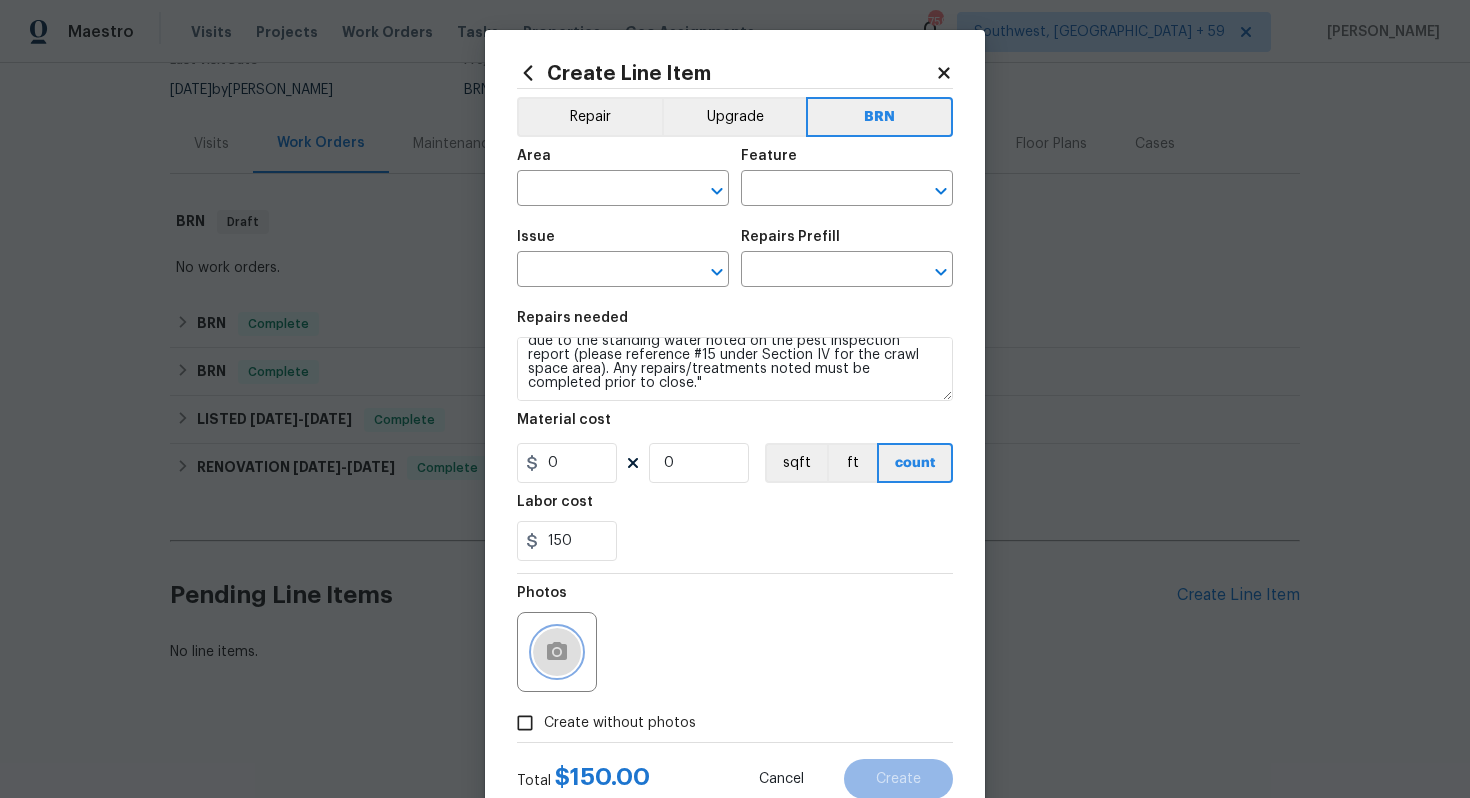 click 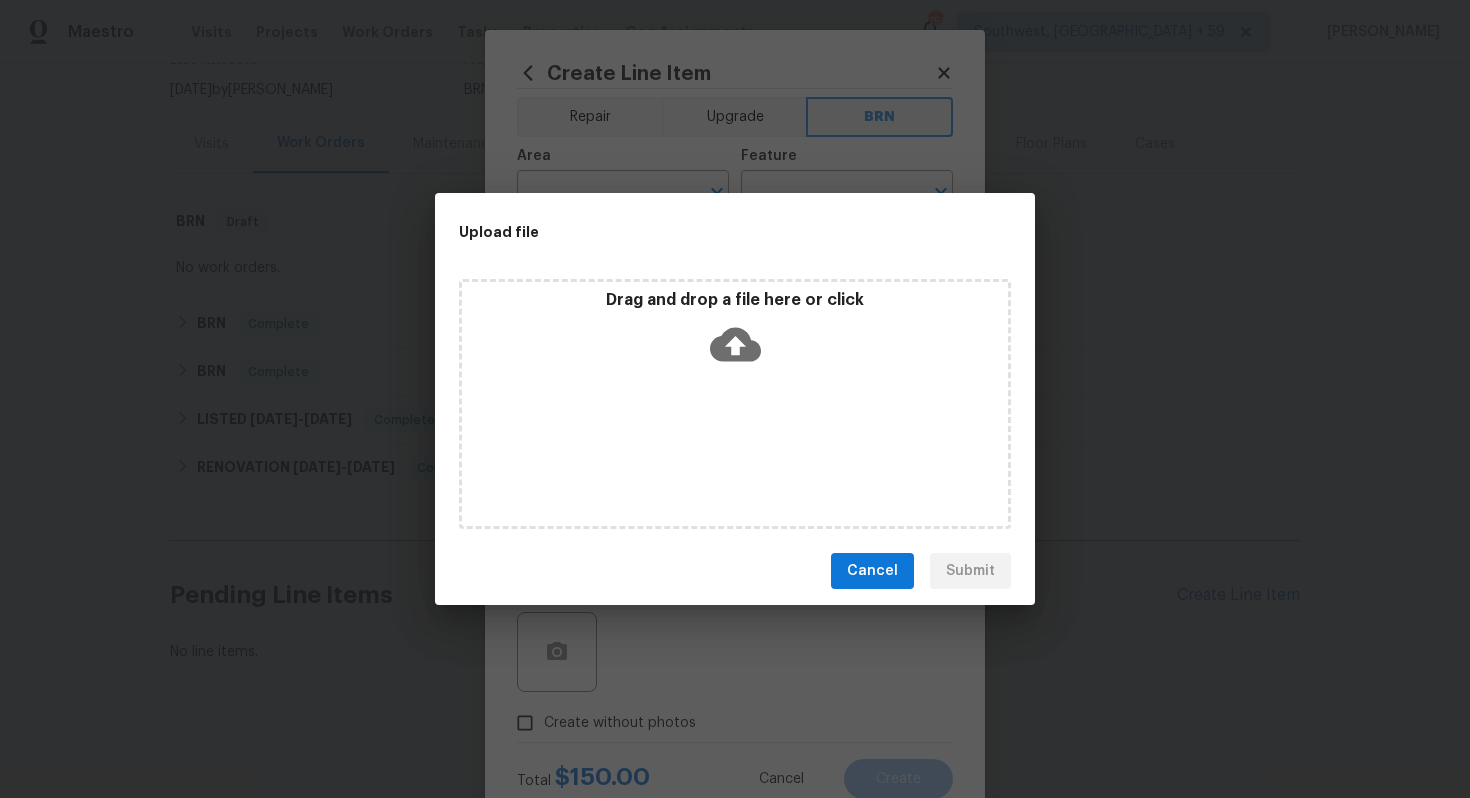 click 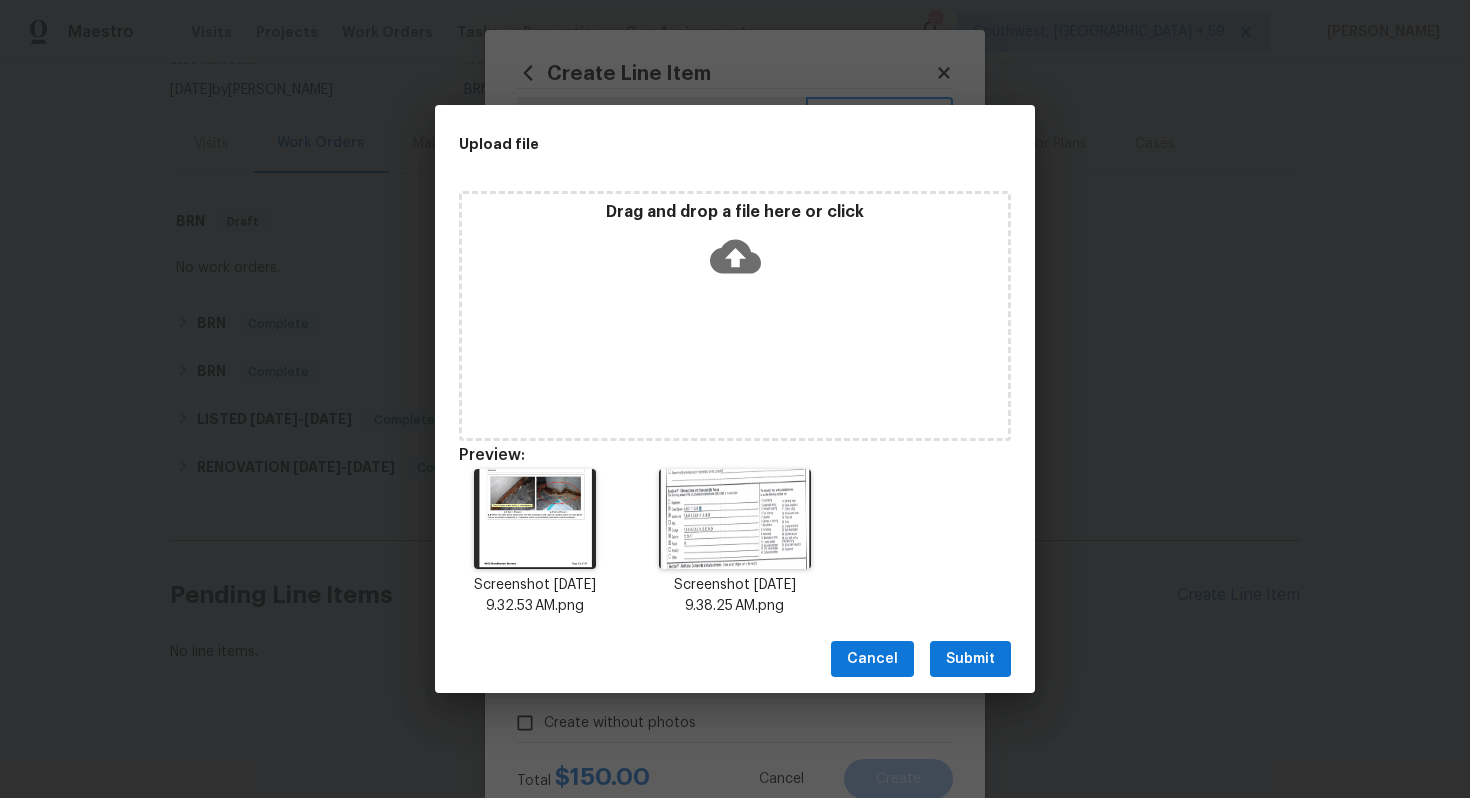click on "Submit" at bounding box center (970, 659) 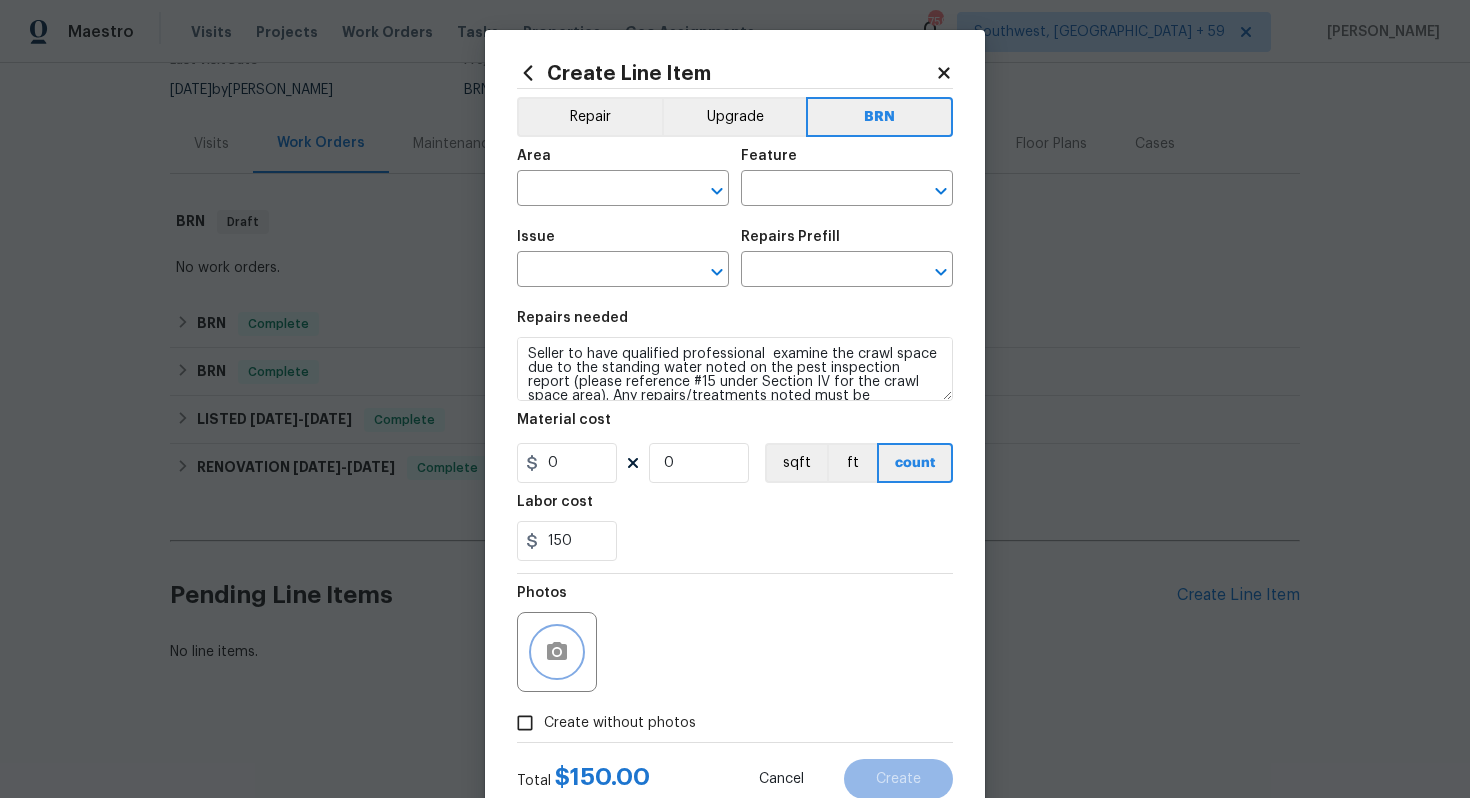 scroll, scrollTop: 0, scrollLeft: 0, axis: both 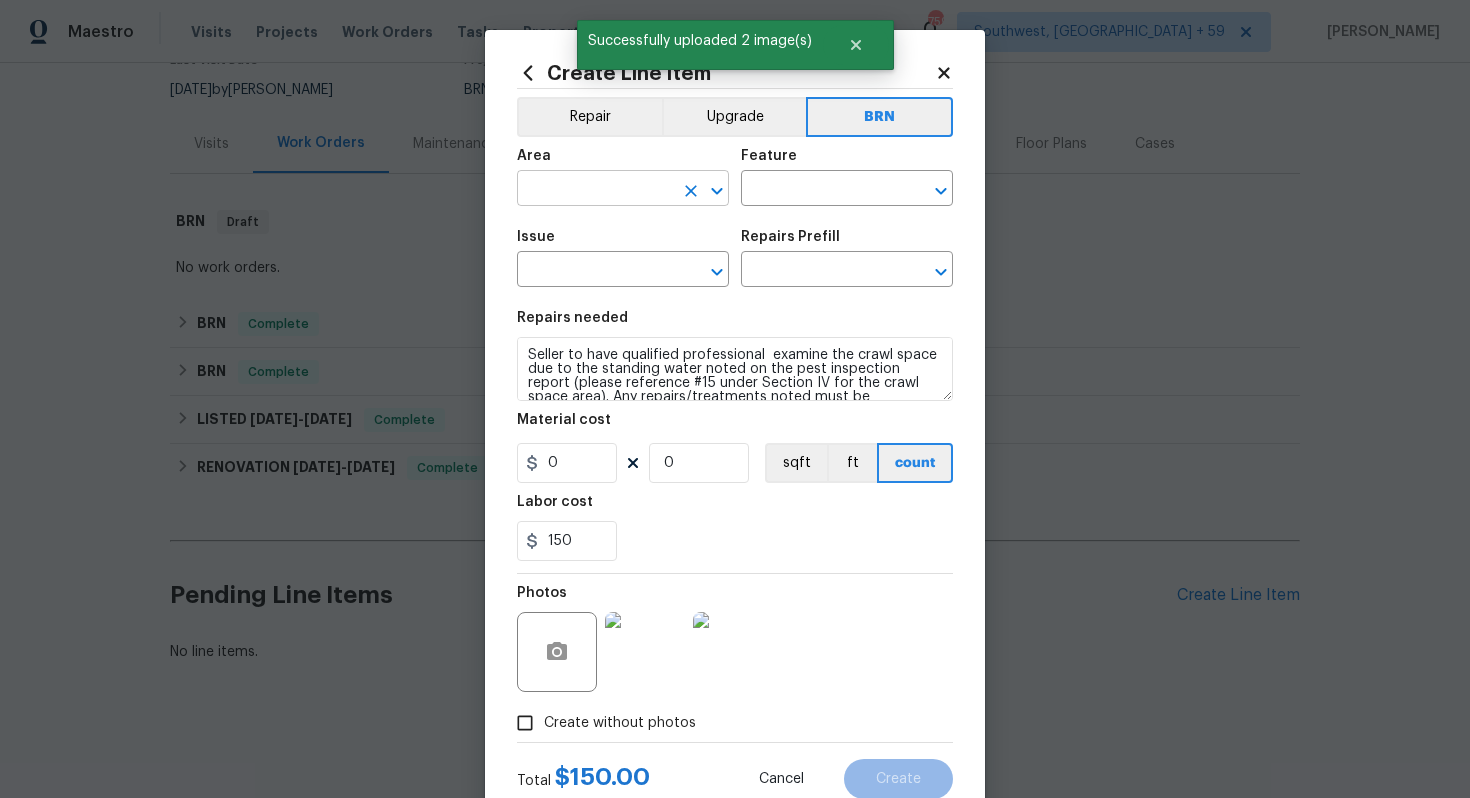 click at bounding box center [595, 190] 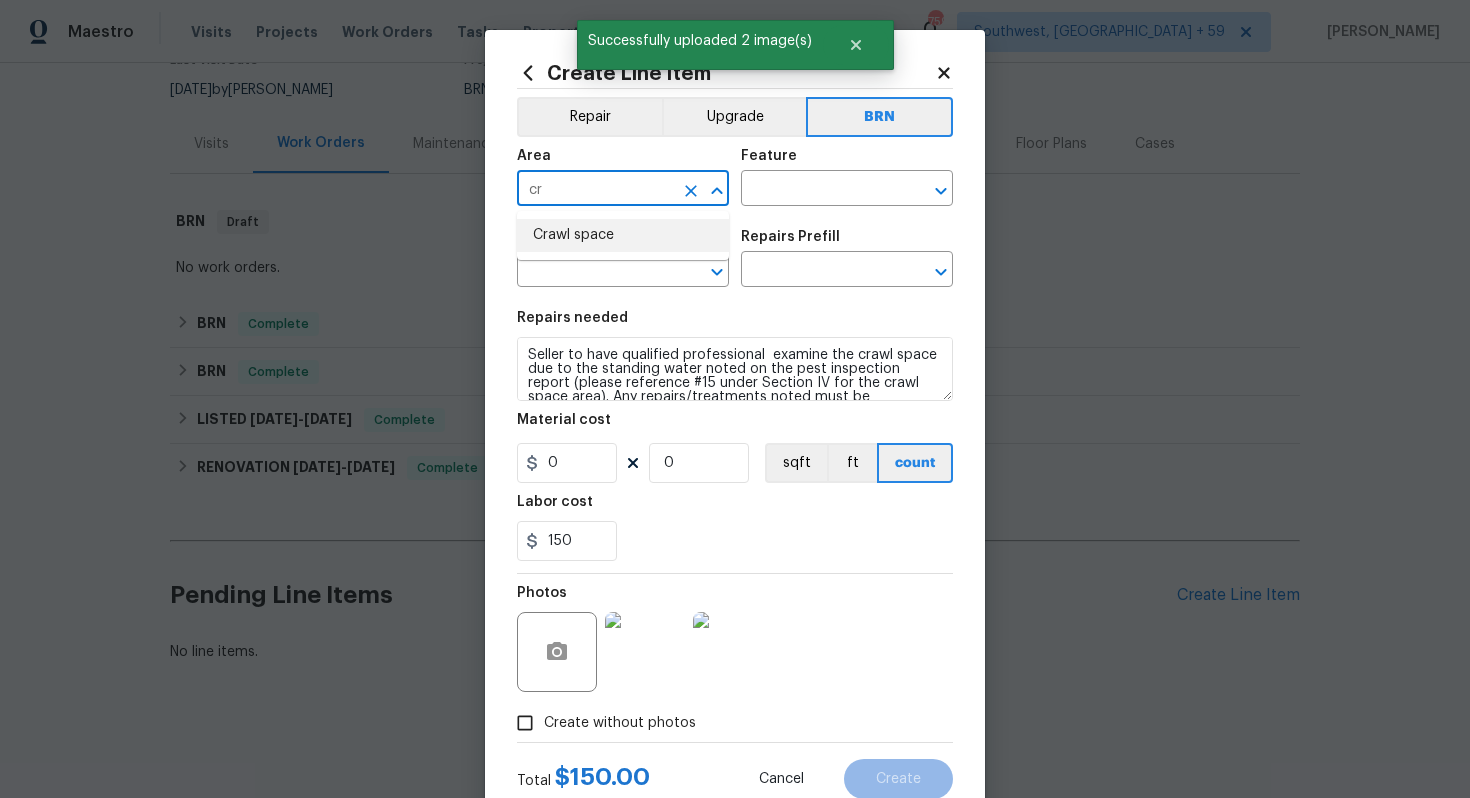 click on "Crawl space" at bounding box center [623, 235] 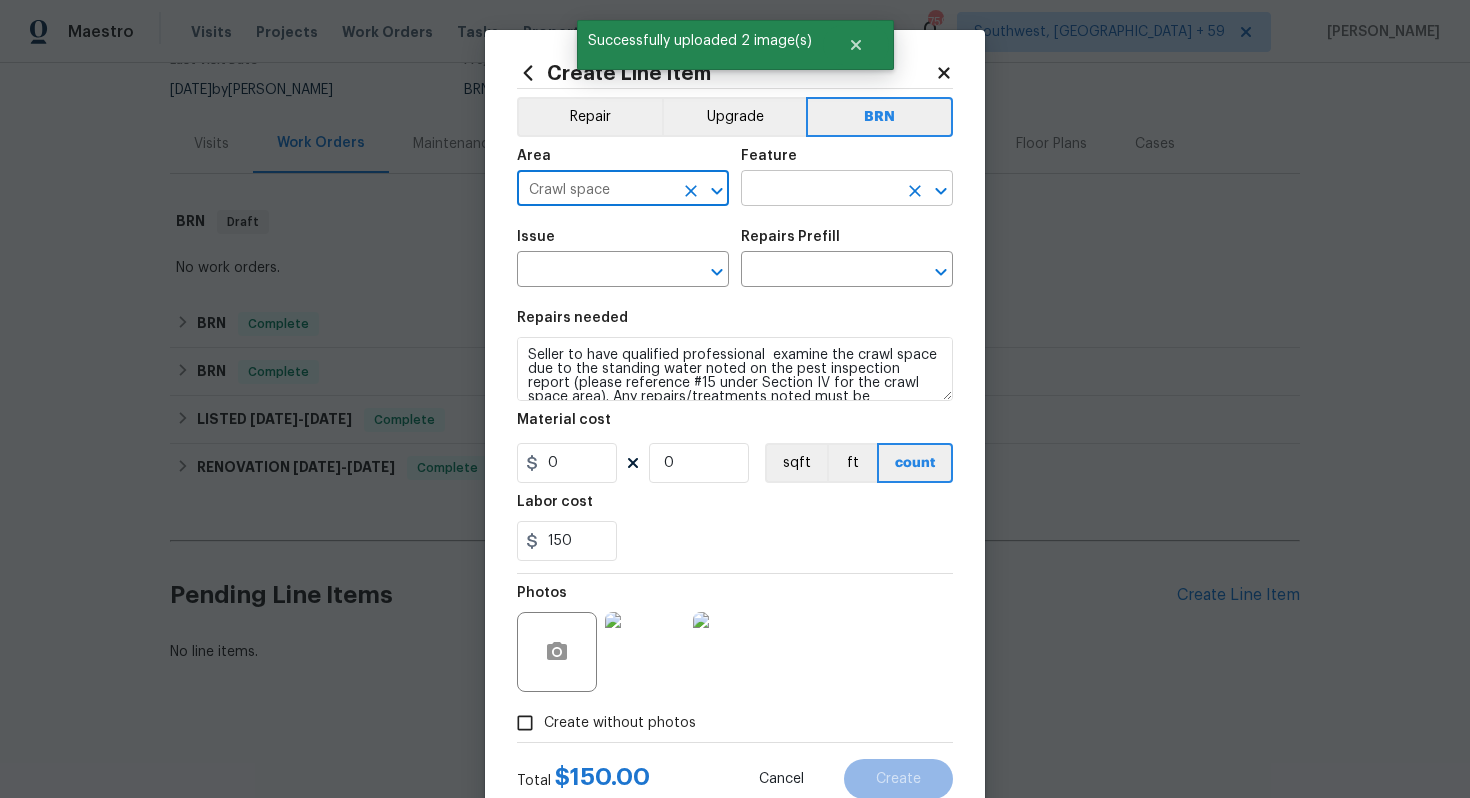 type on "Crawl space" 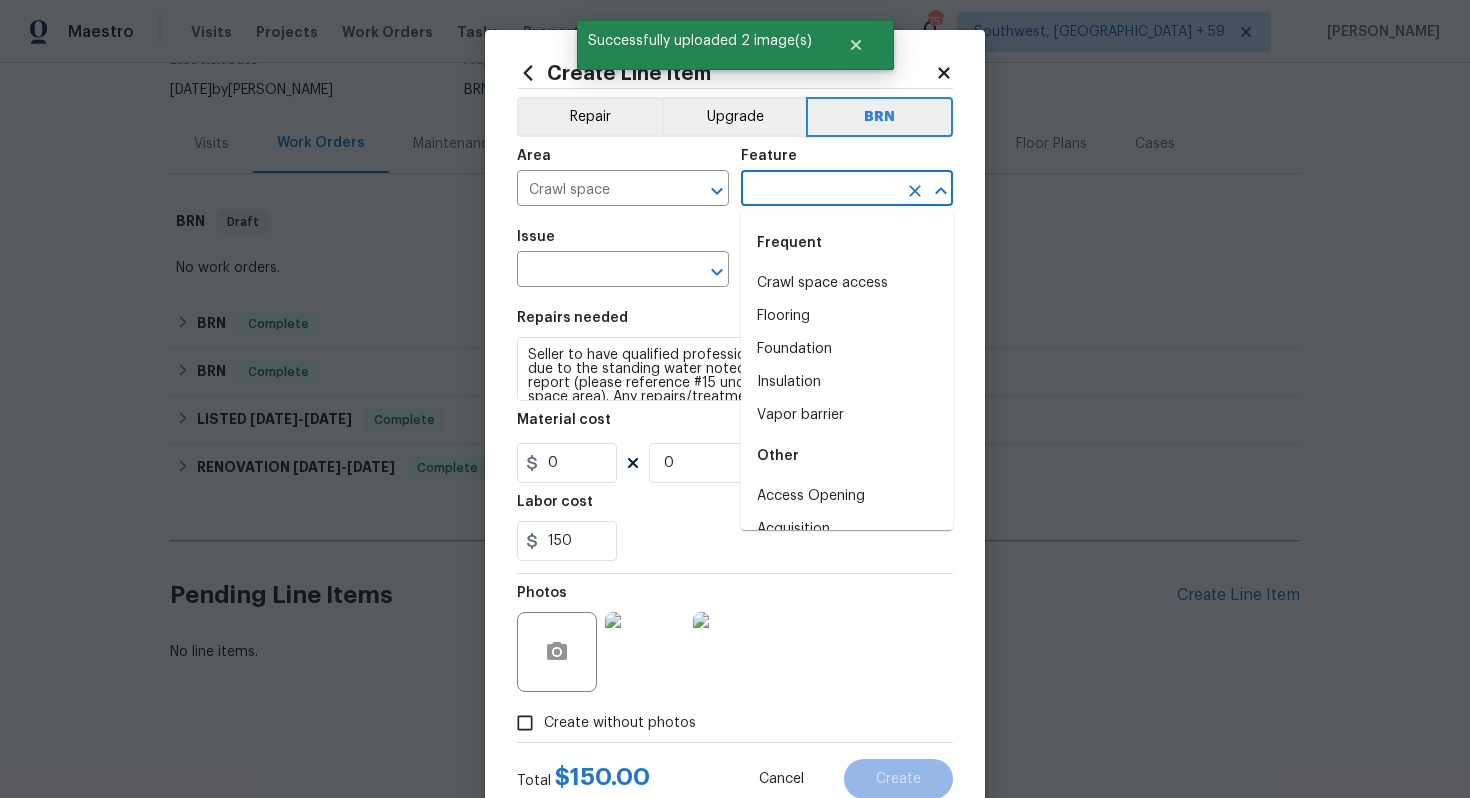 click at bounding box center [819, 190] 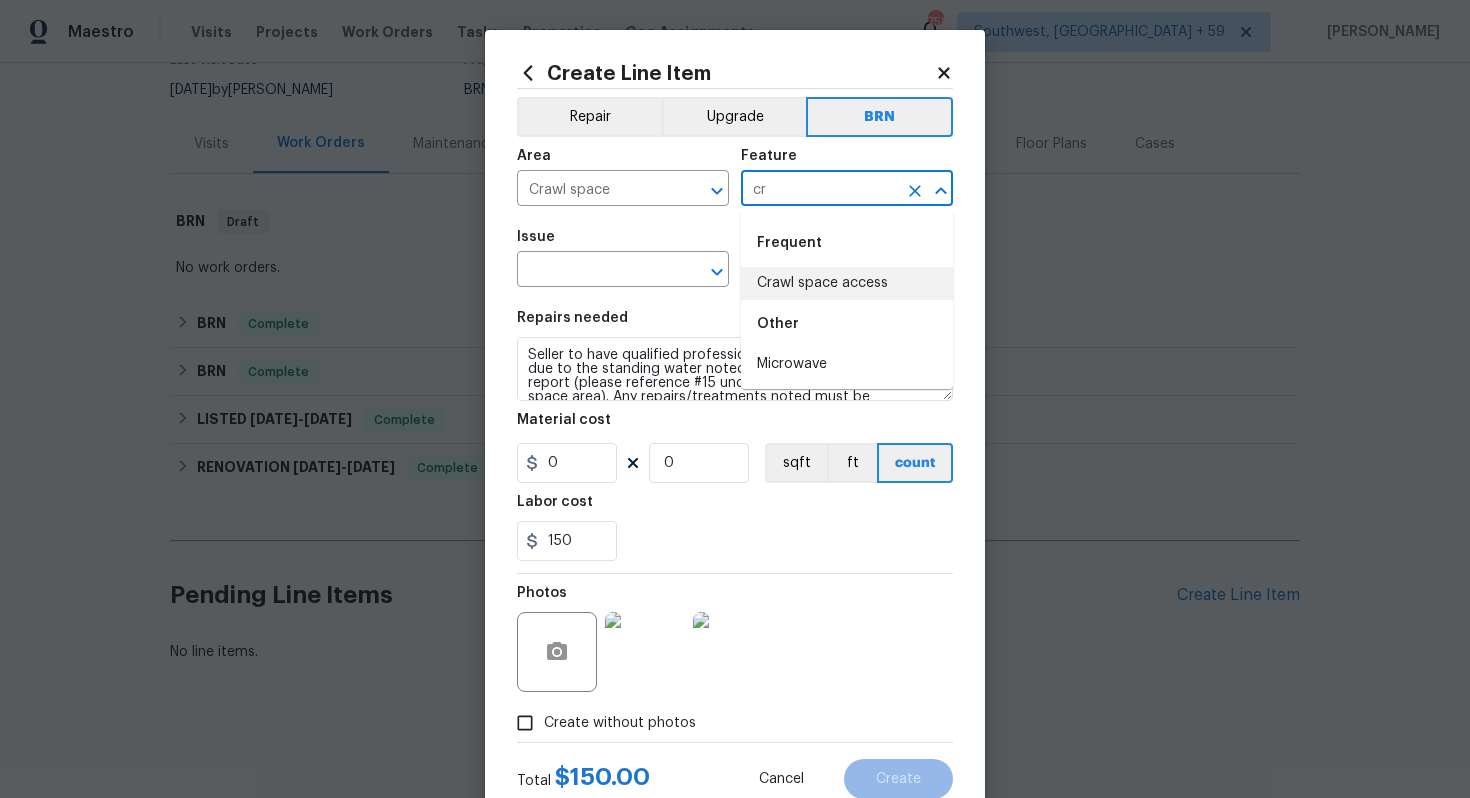 click on "Crawl space access" at bounding box center (847, 283) 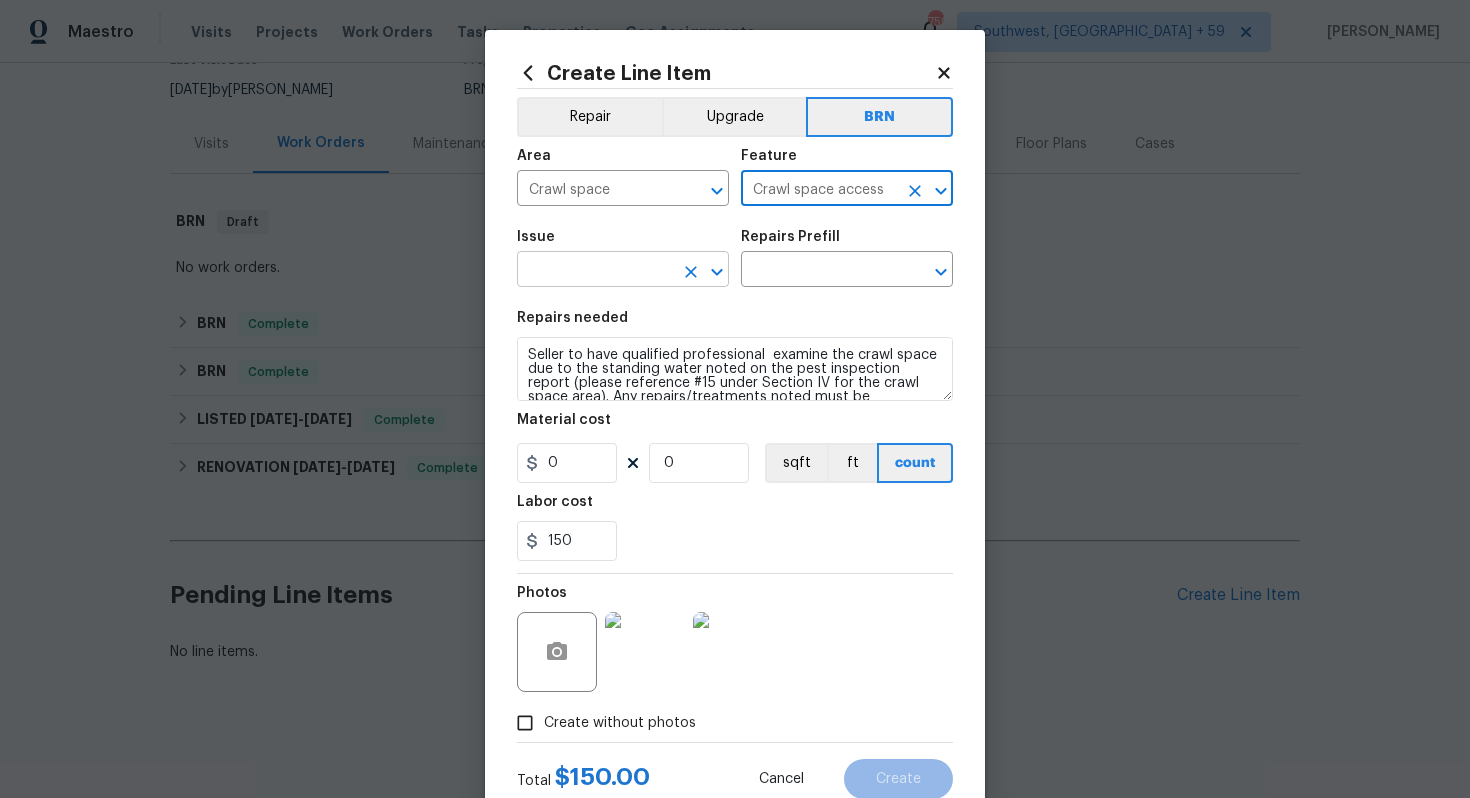 type on "Crawl space access" 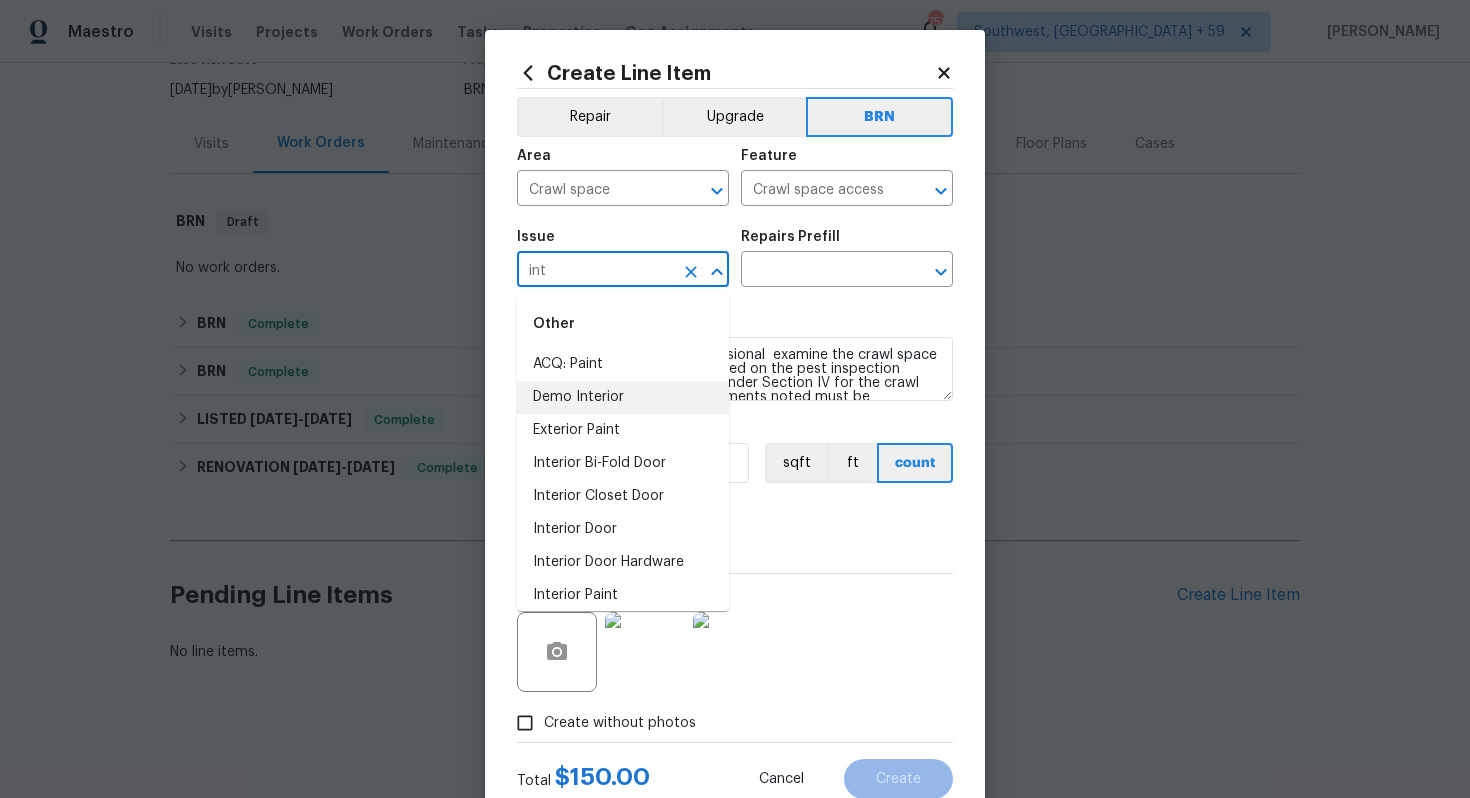 click on "Demo Interior" at bounding box center (623, 397) 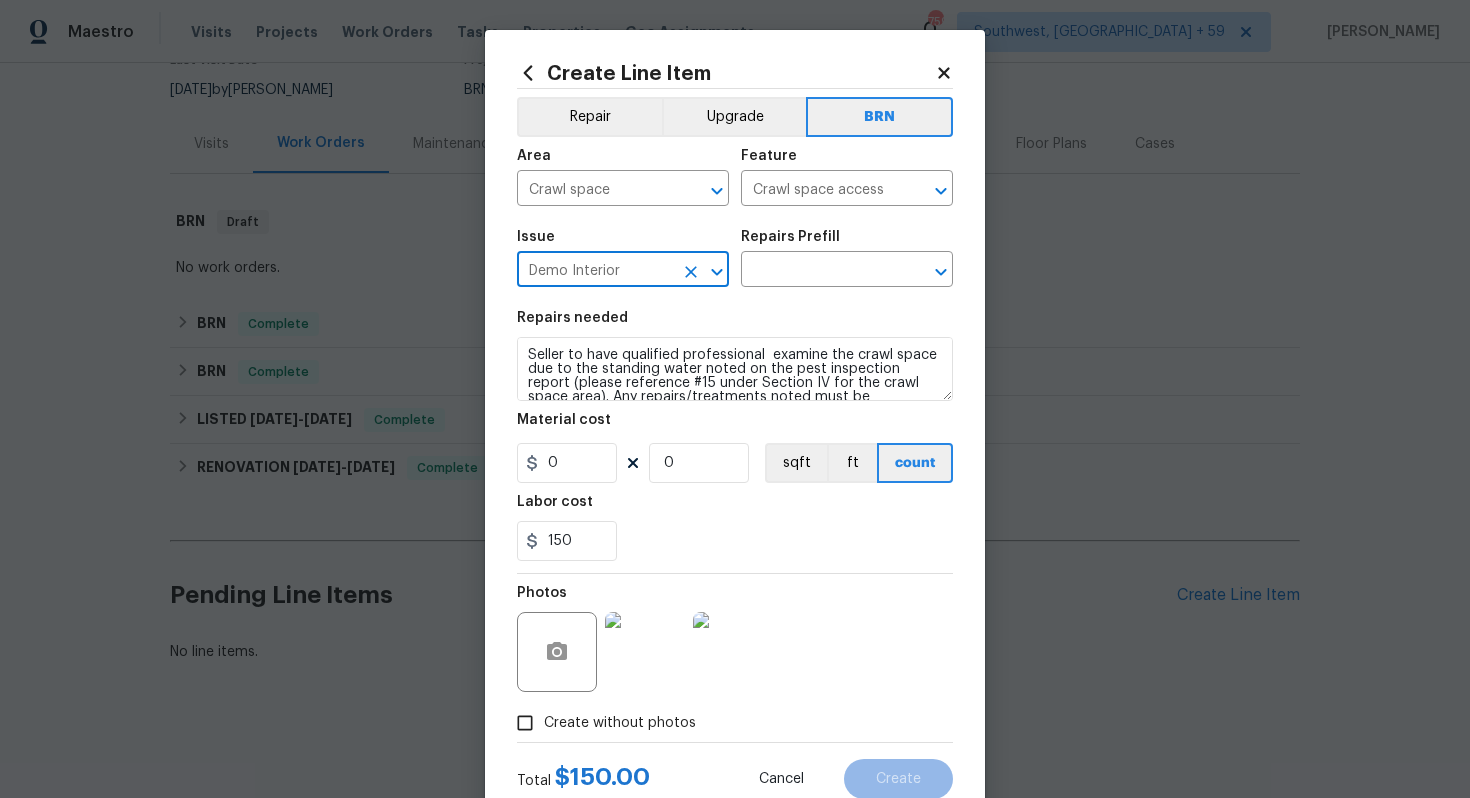 type on "Demo Interior" 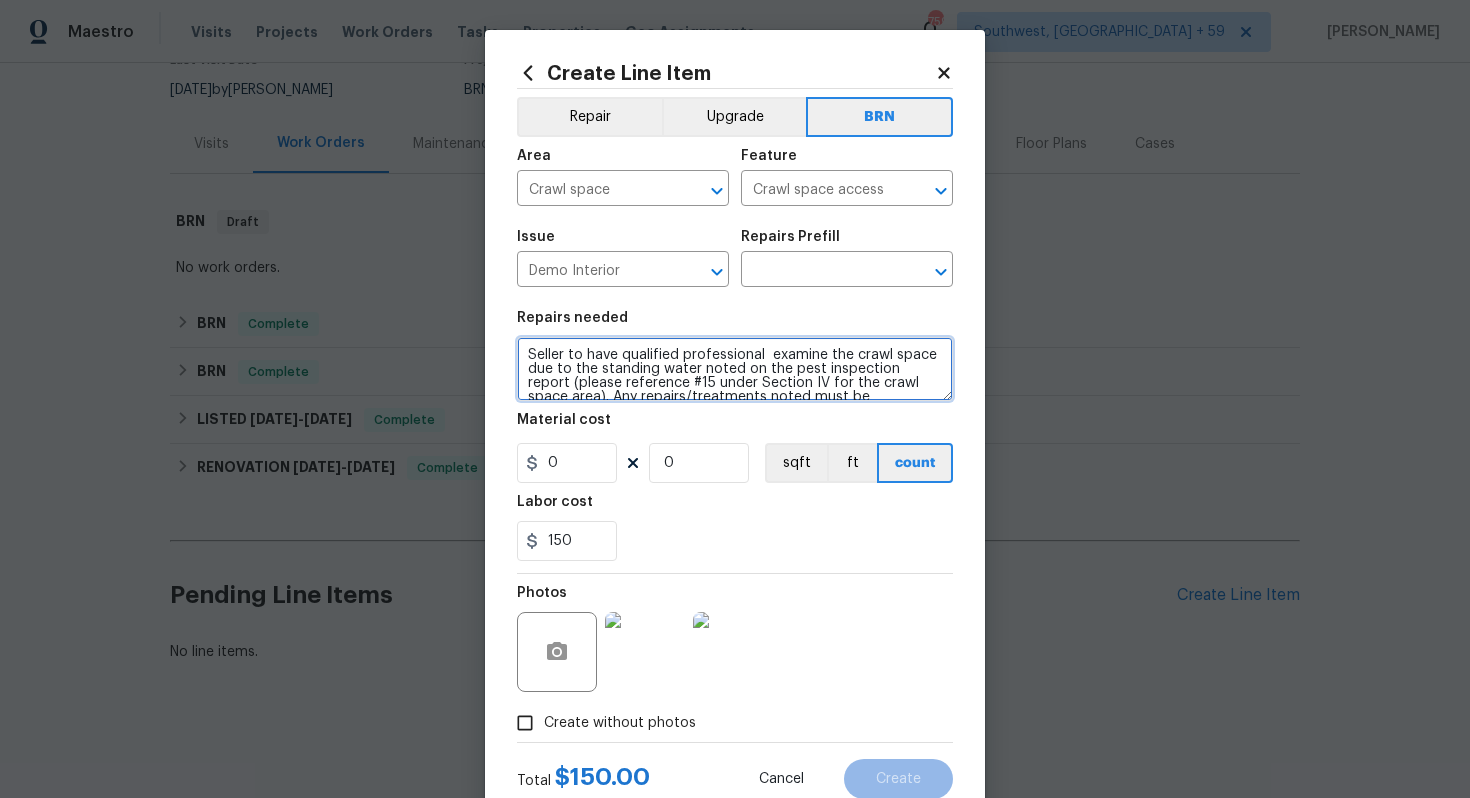 scroll, scrollTop: 28, scrollLeft: 0, axis: vertical 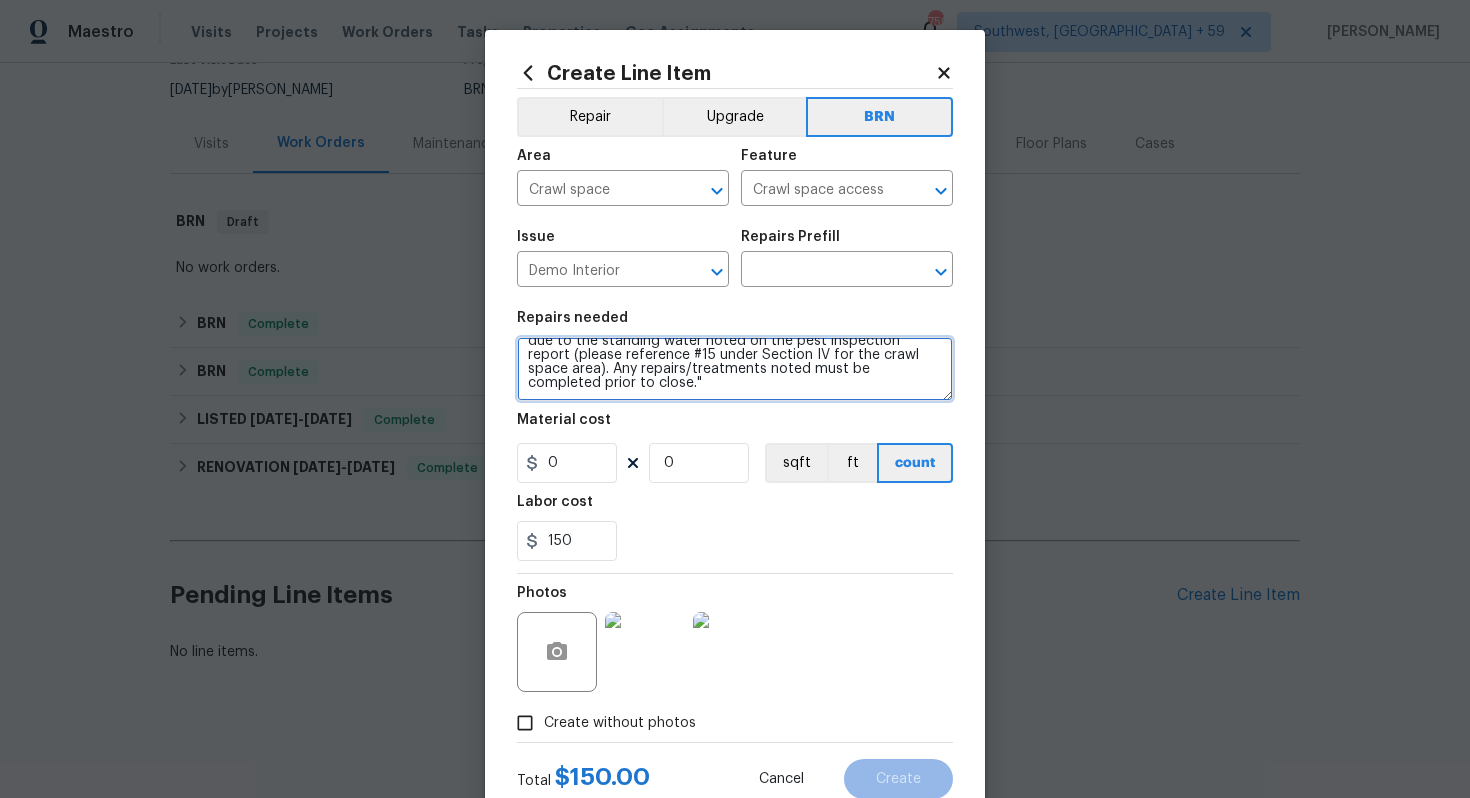 drag, startPoint x: 526, startPoint y: 356, endPoint x: 648, endPoint y: 413, distance: 134.65883 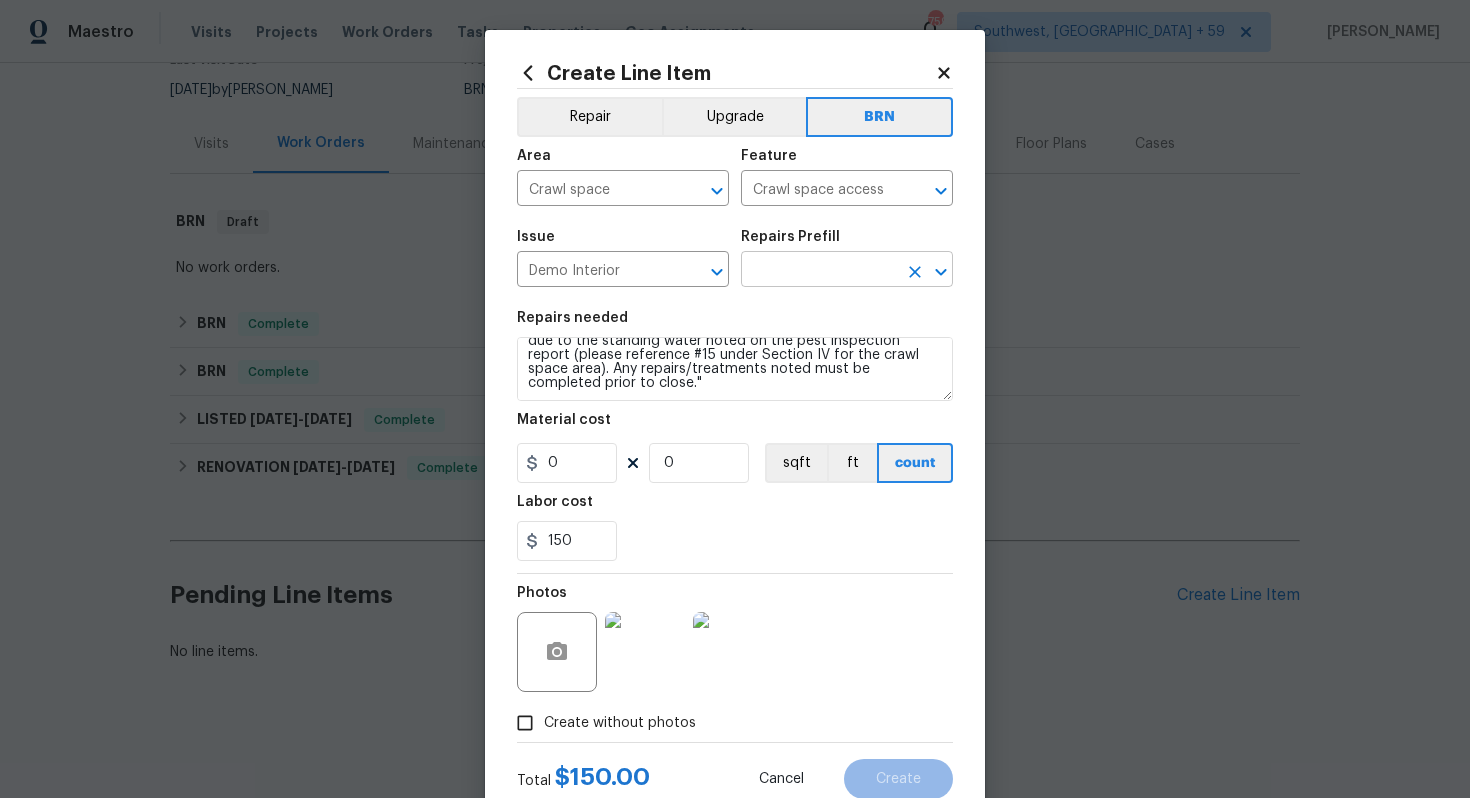 click at bounding box center [819, 271] 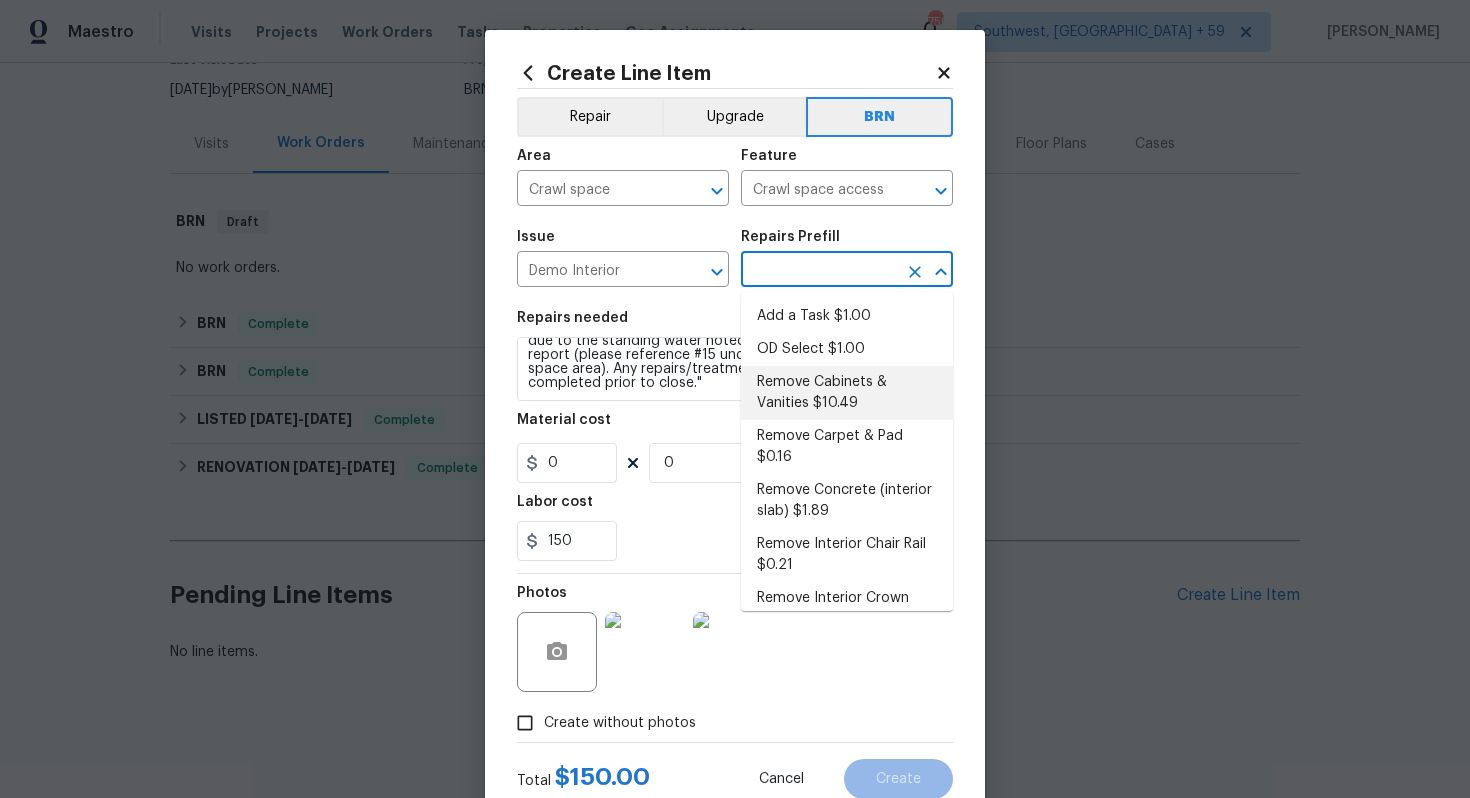 click on "Remove Cabinets & Vanities $10.49" at bounding box center [847, 393] 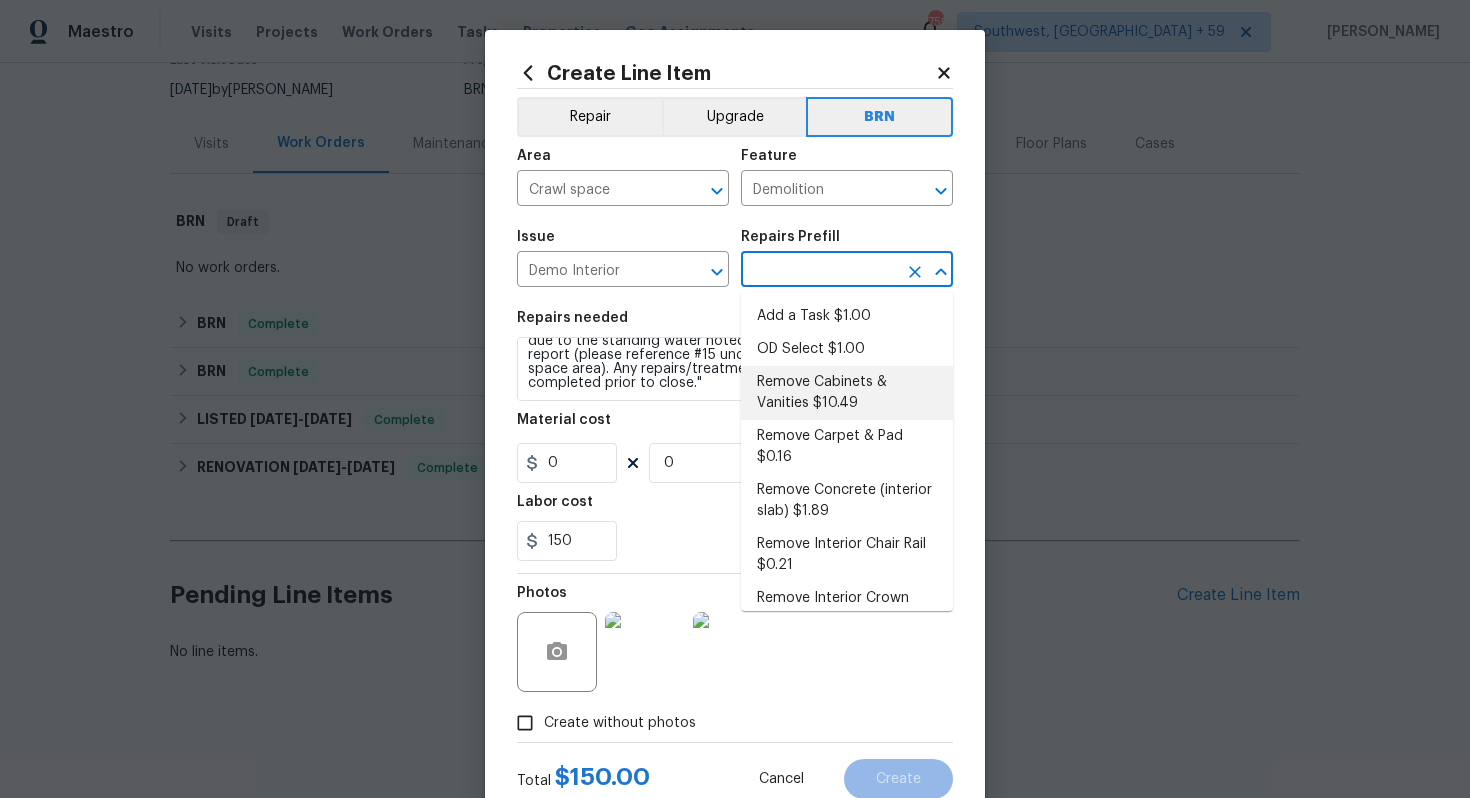 type on "Remove Cabinets & Vanities $10.49" 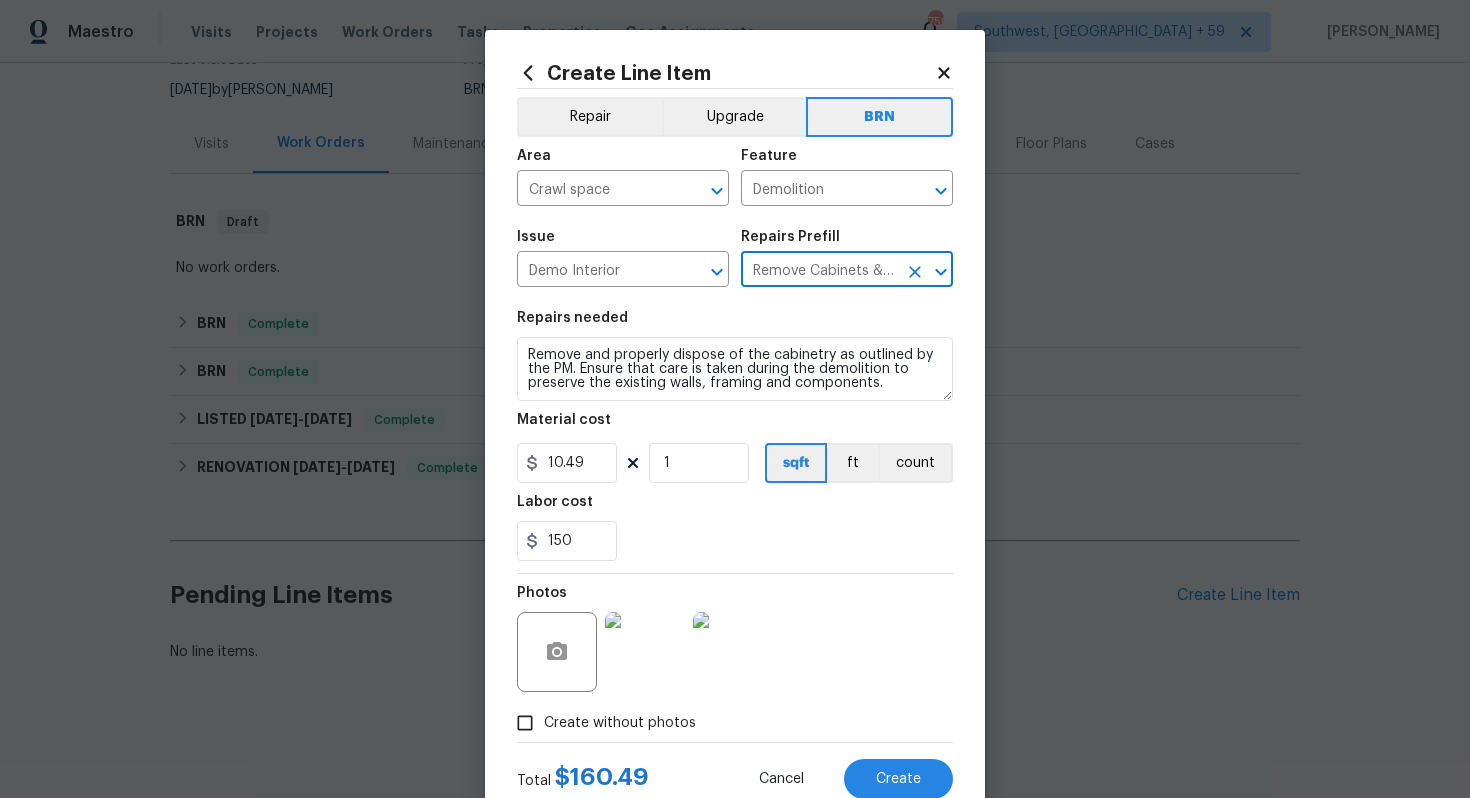 scroll, scrollTop: 0, scrollLeft: 0, axis: both 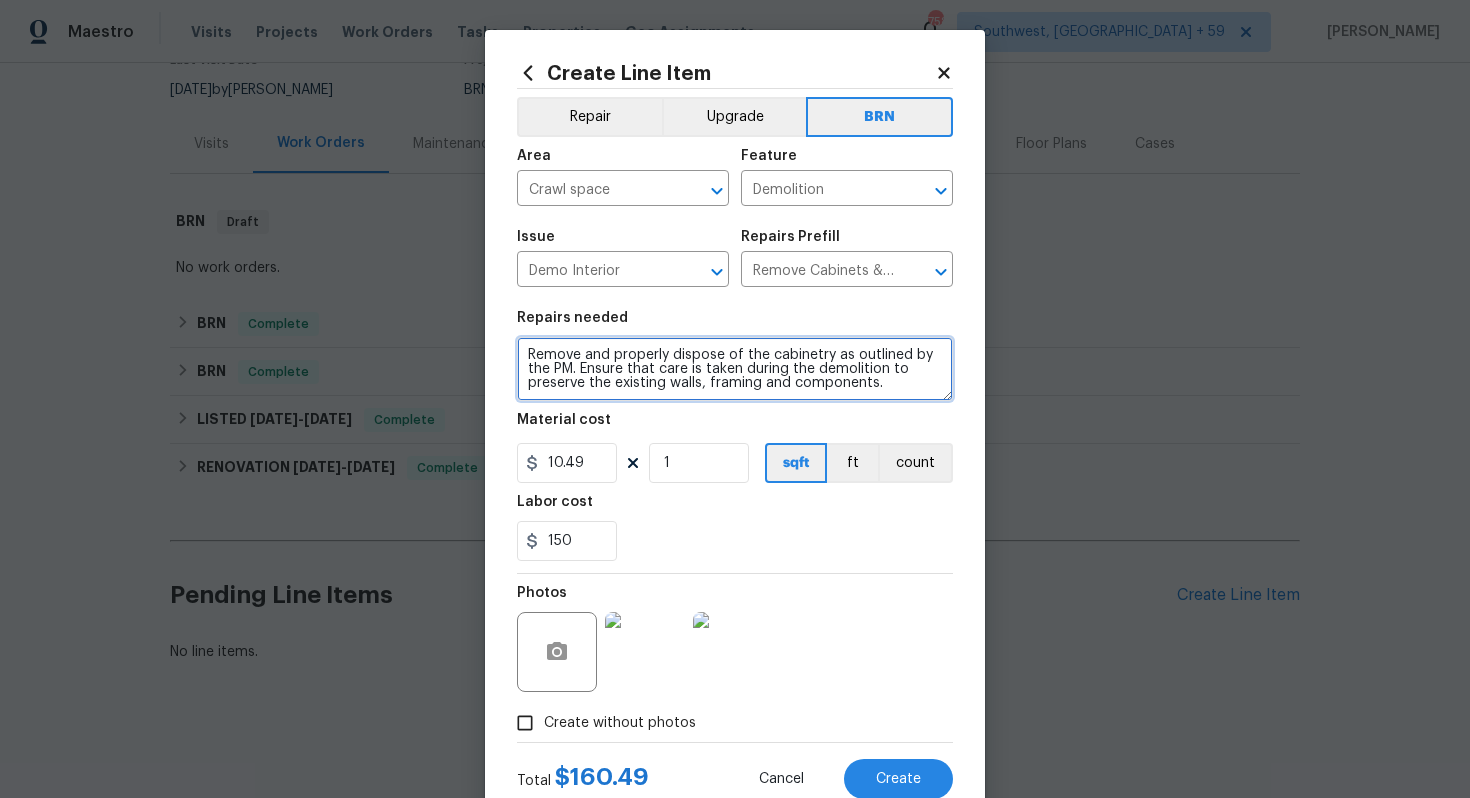 drag, startPoint x: 525, startPoint y: 357, endPoint x: 734, endPoint y: 400, distance: 213.3776 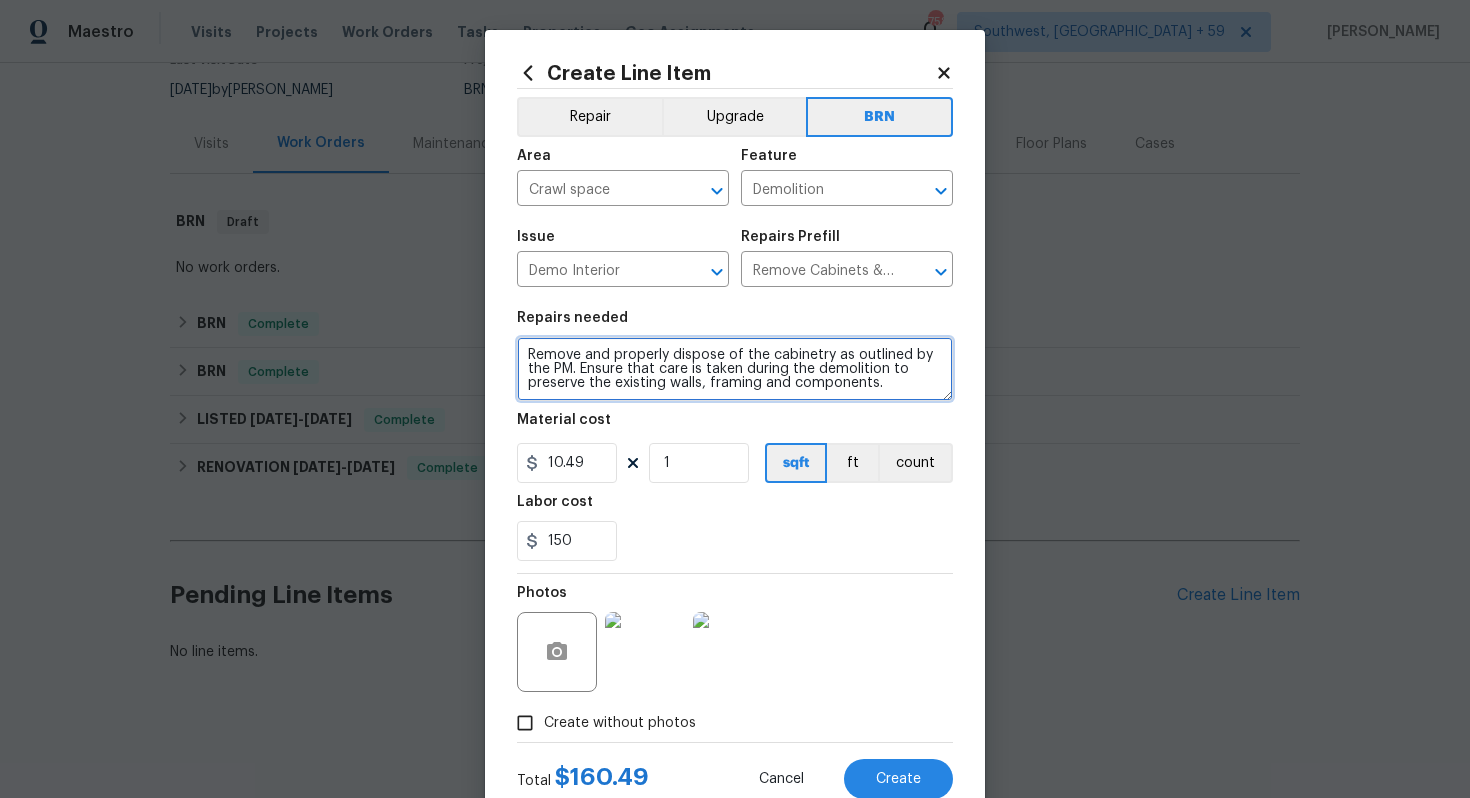 click on "Remove and properly dispose of the cabinetry as outlined by the PM. Ensure that care is taken during the demolition to preserve the existing walls, framing and components." at bounding box center [735, 369] 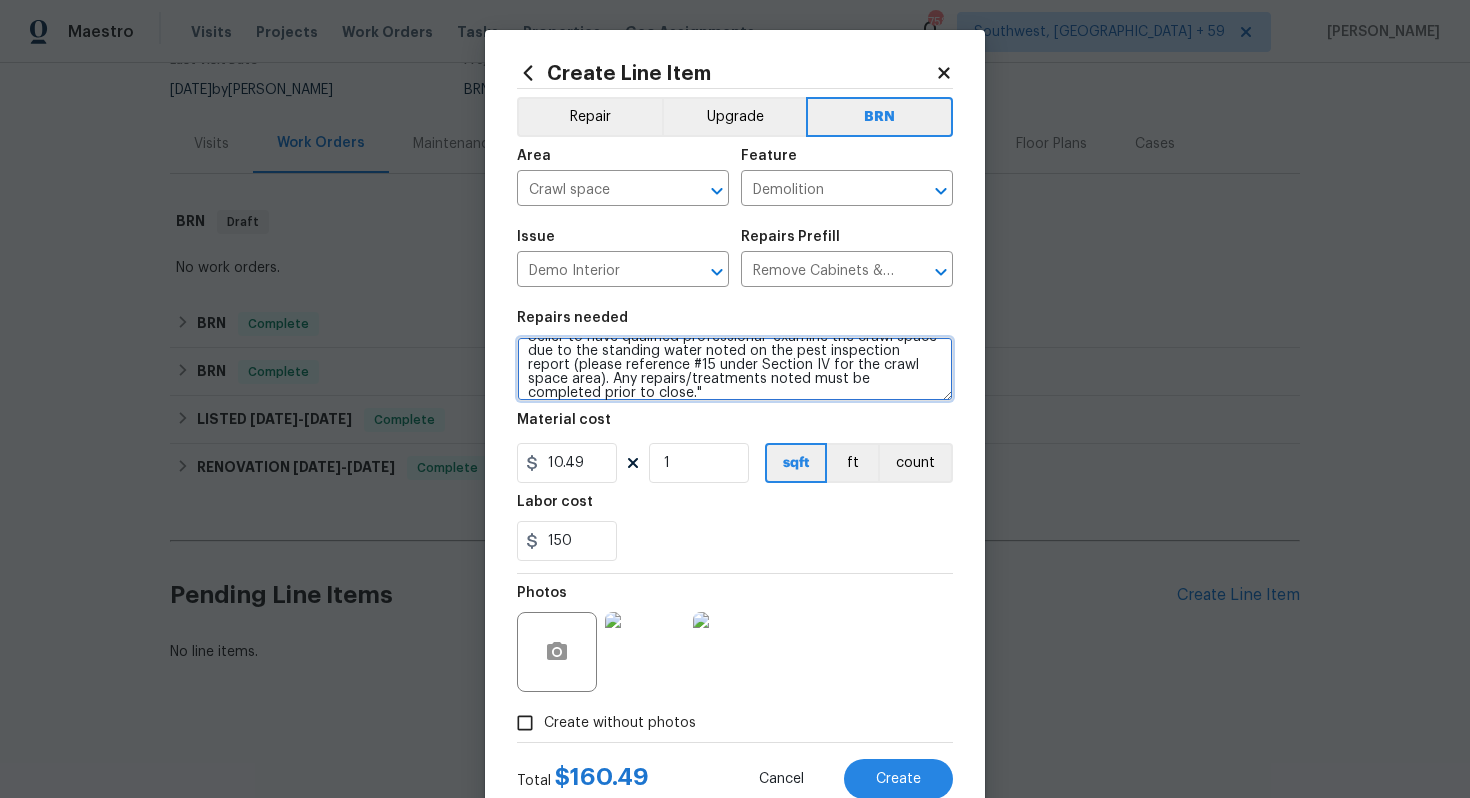 scroll, scrollTop: 0, scrollLeft: 0, axis: both 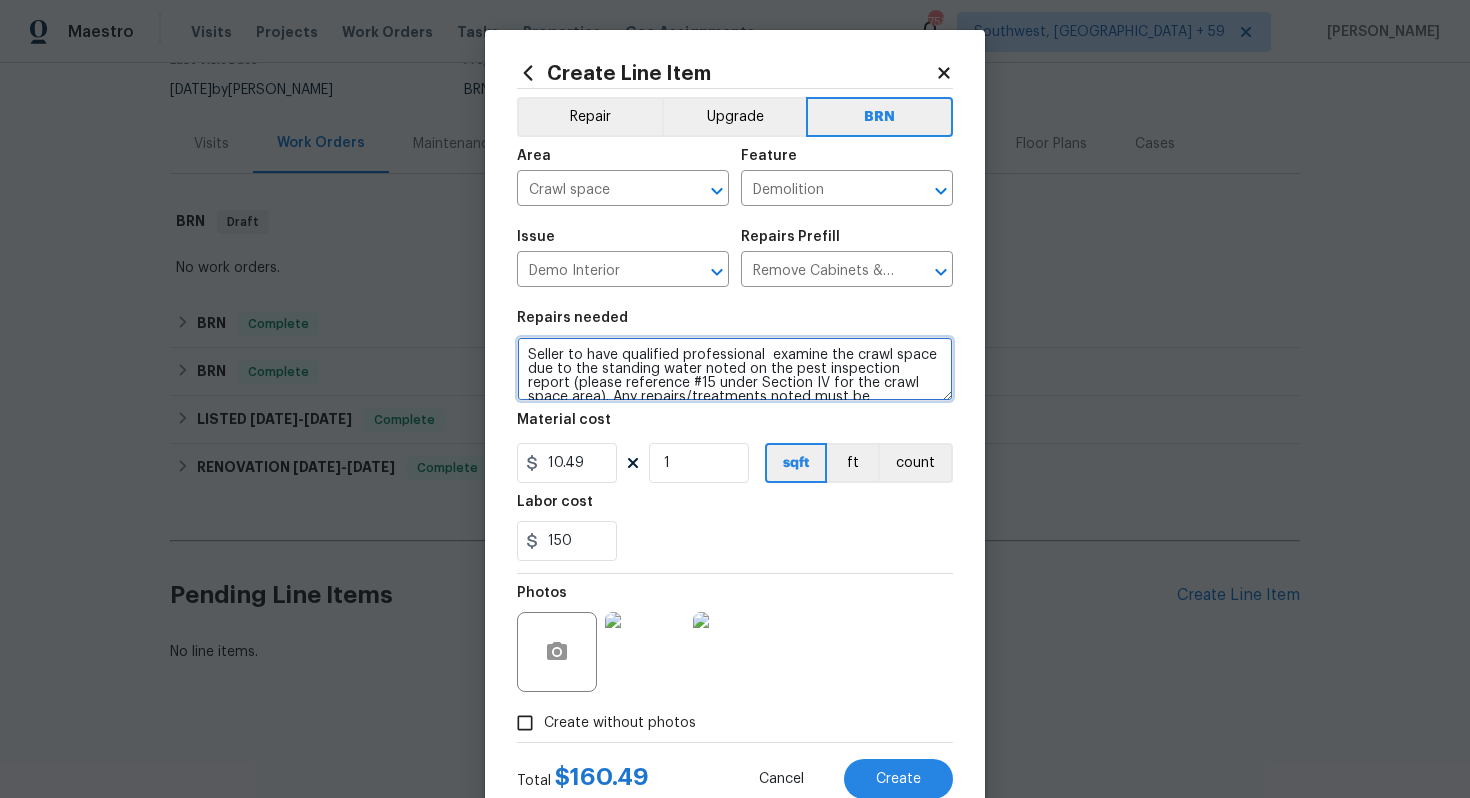type on "Seller to have qualified professional  examine the crawl space due to the standing water noted on the pest inspection report (please reference #15 under Section IV for the crawl space area). Any repairs/treatments noted must be completed prior to close."" 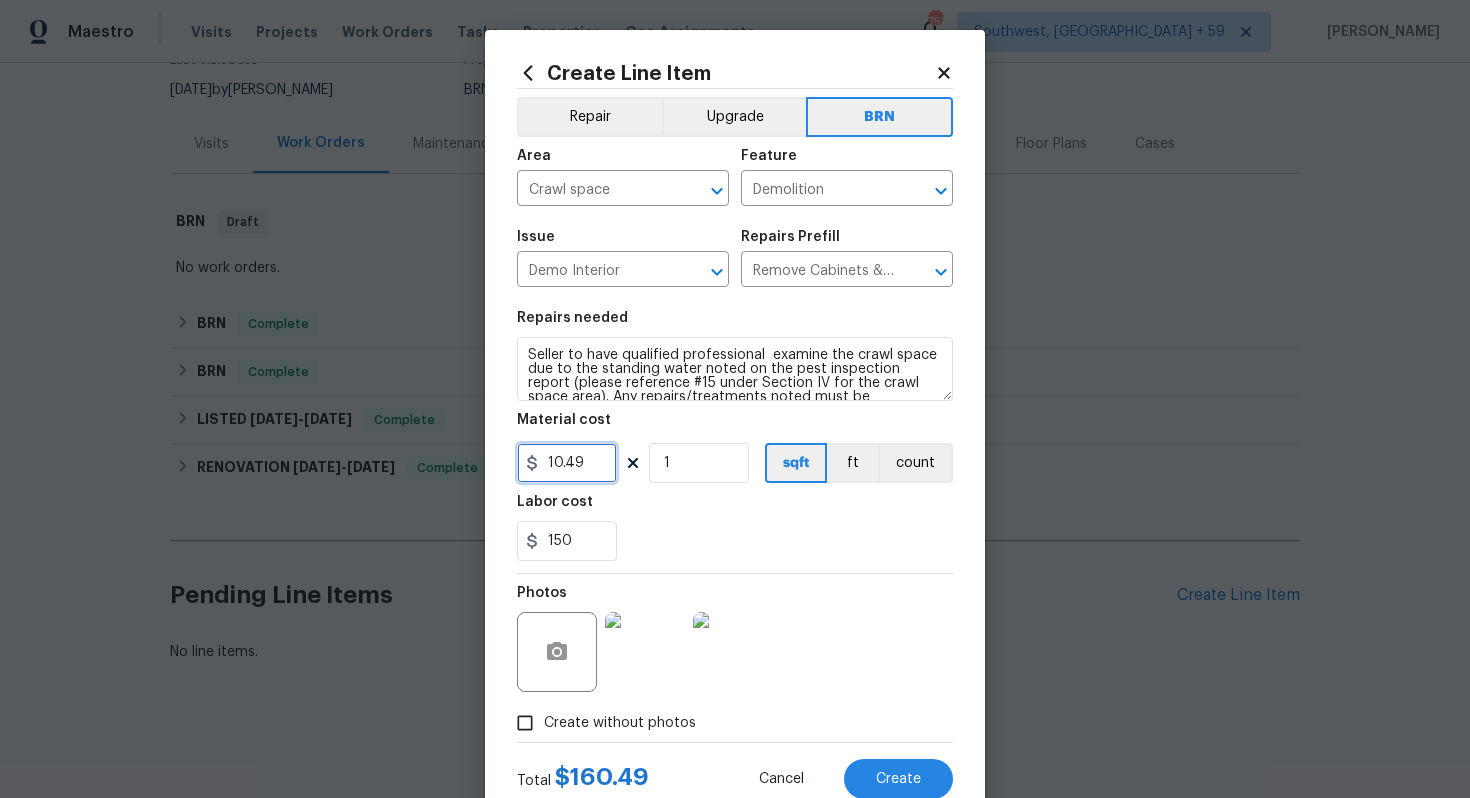 drag, startPoint x: 590, startPoint y: 459, endPoint x: 521, endPoint y: 467, distance: 69.46222 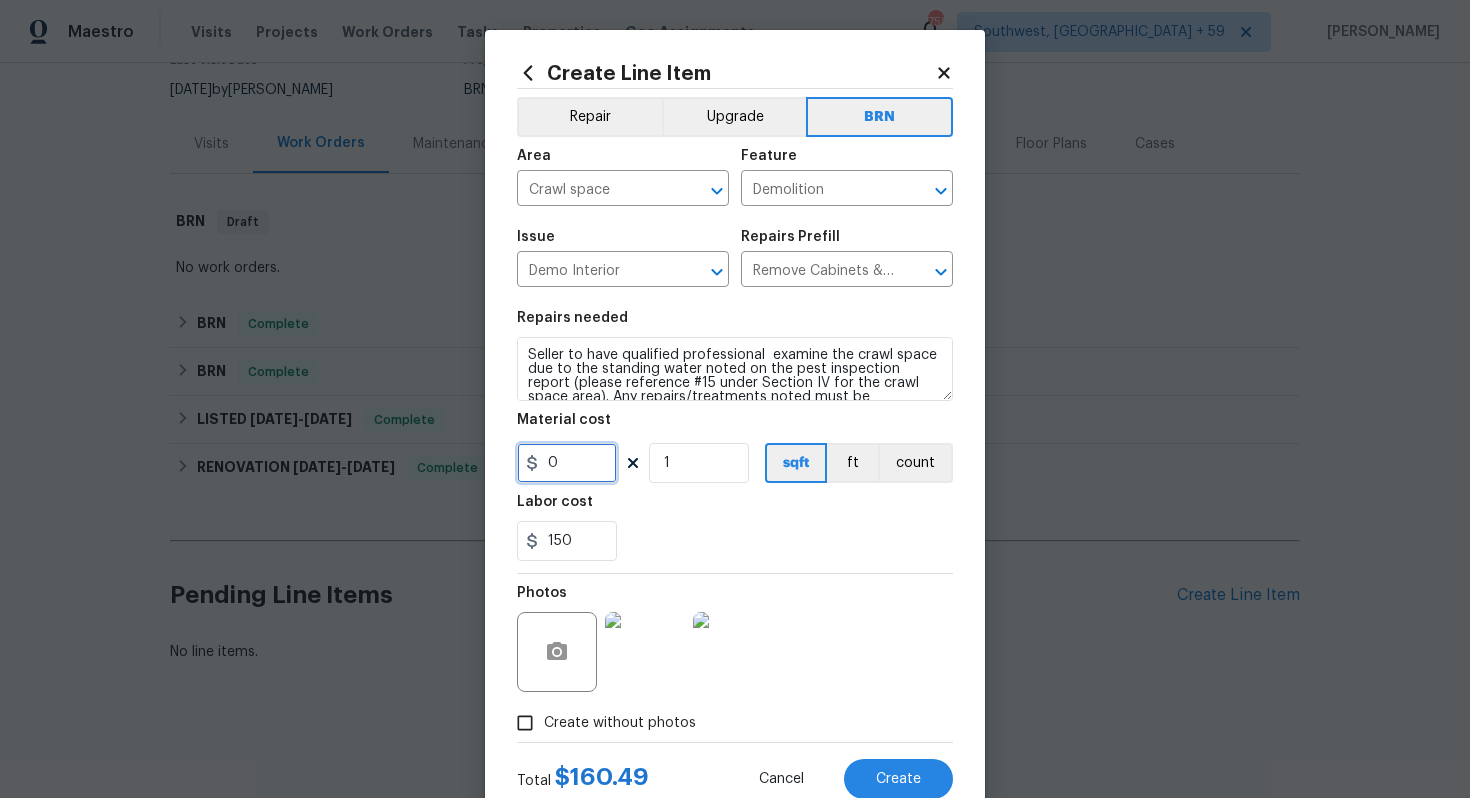 type on "0" 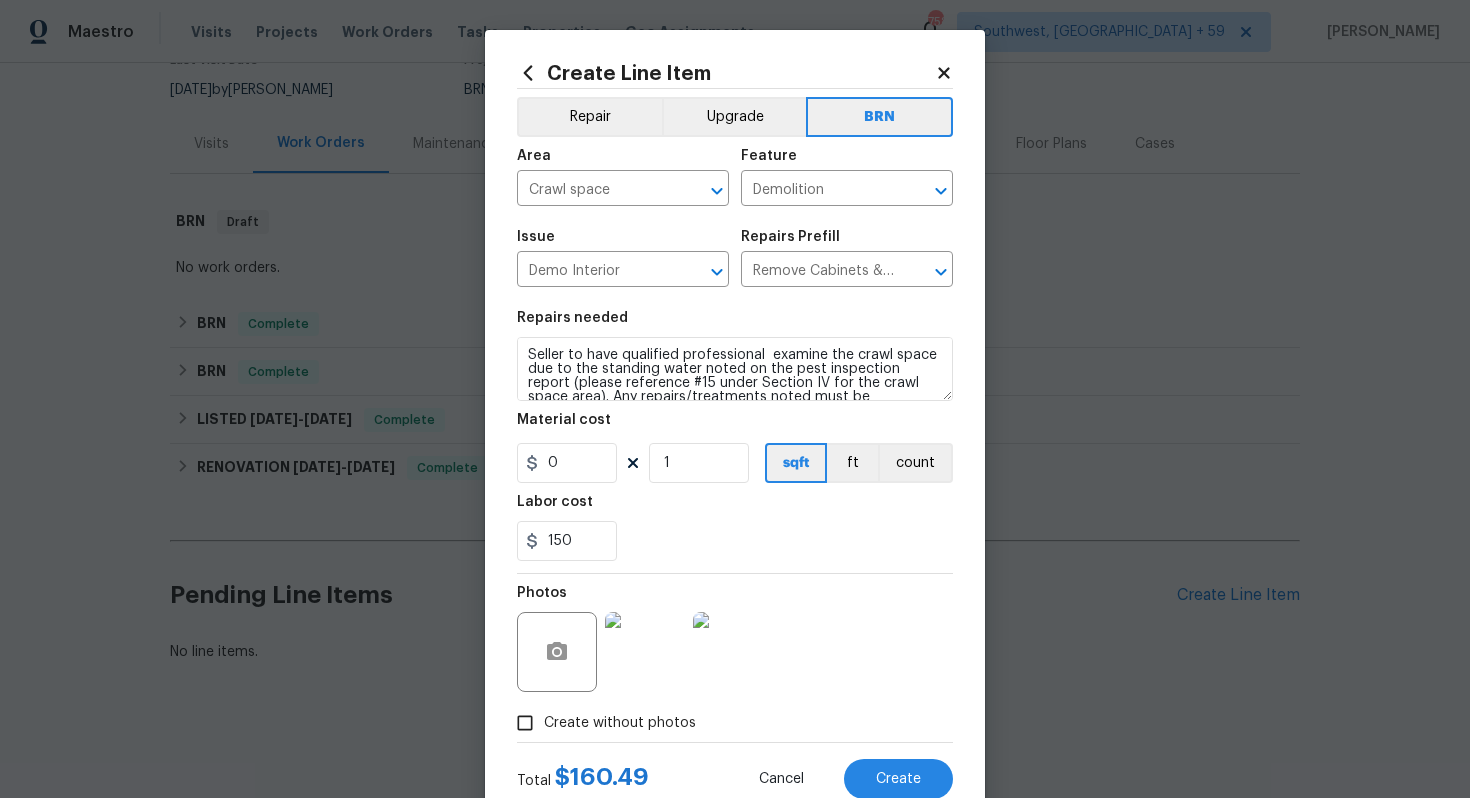 click on "150" at bounding box center [735, 541] 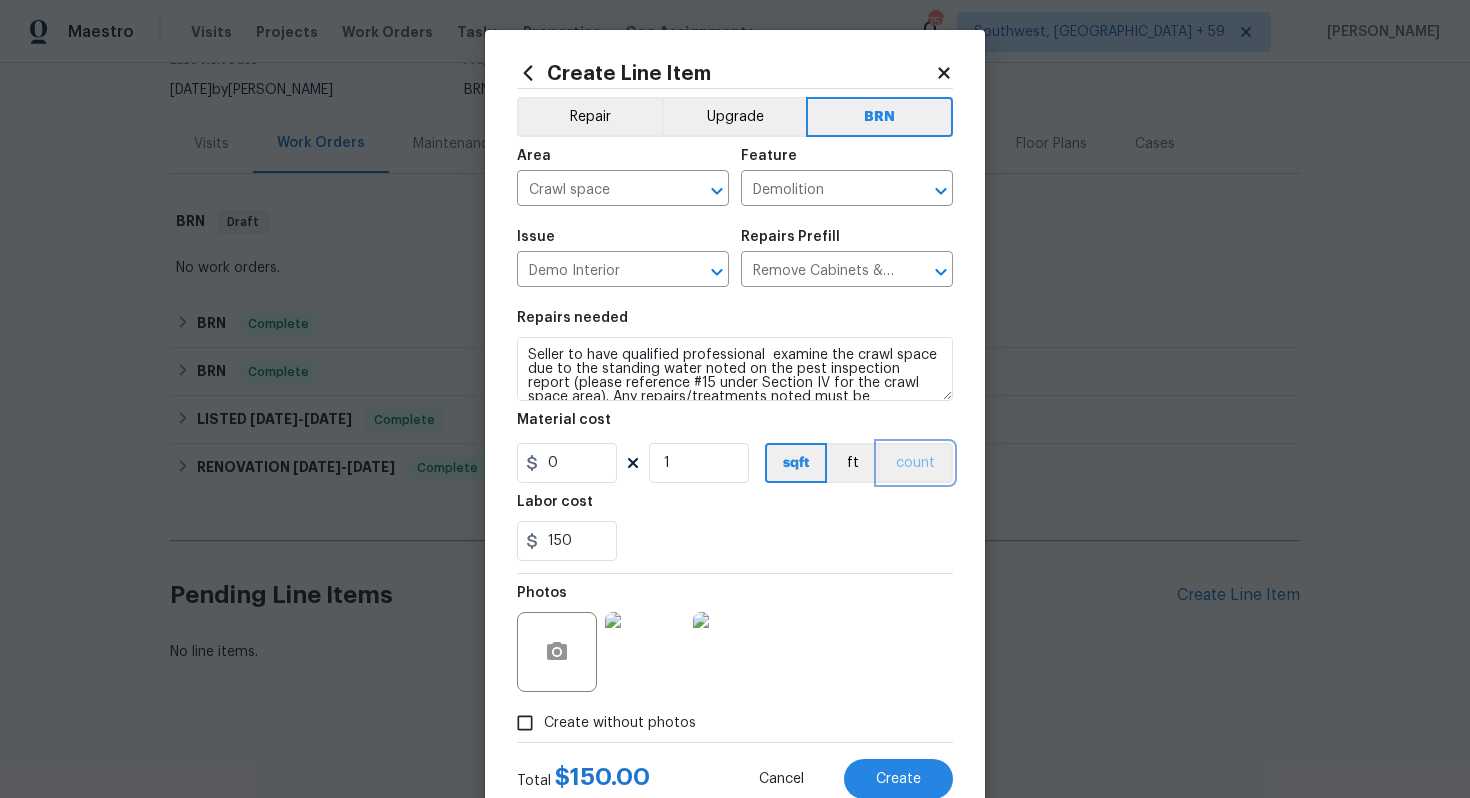 click on "count" at bounding box center [915, 463] 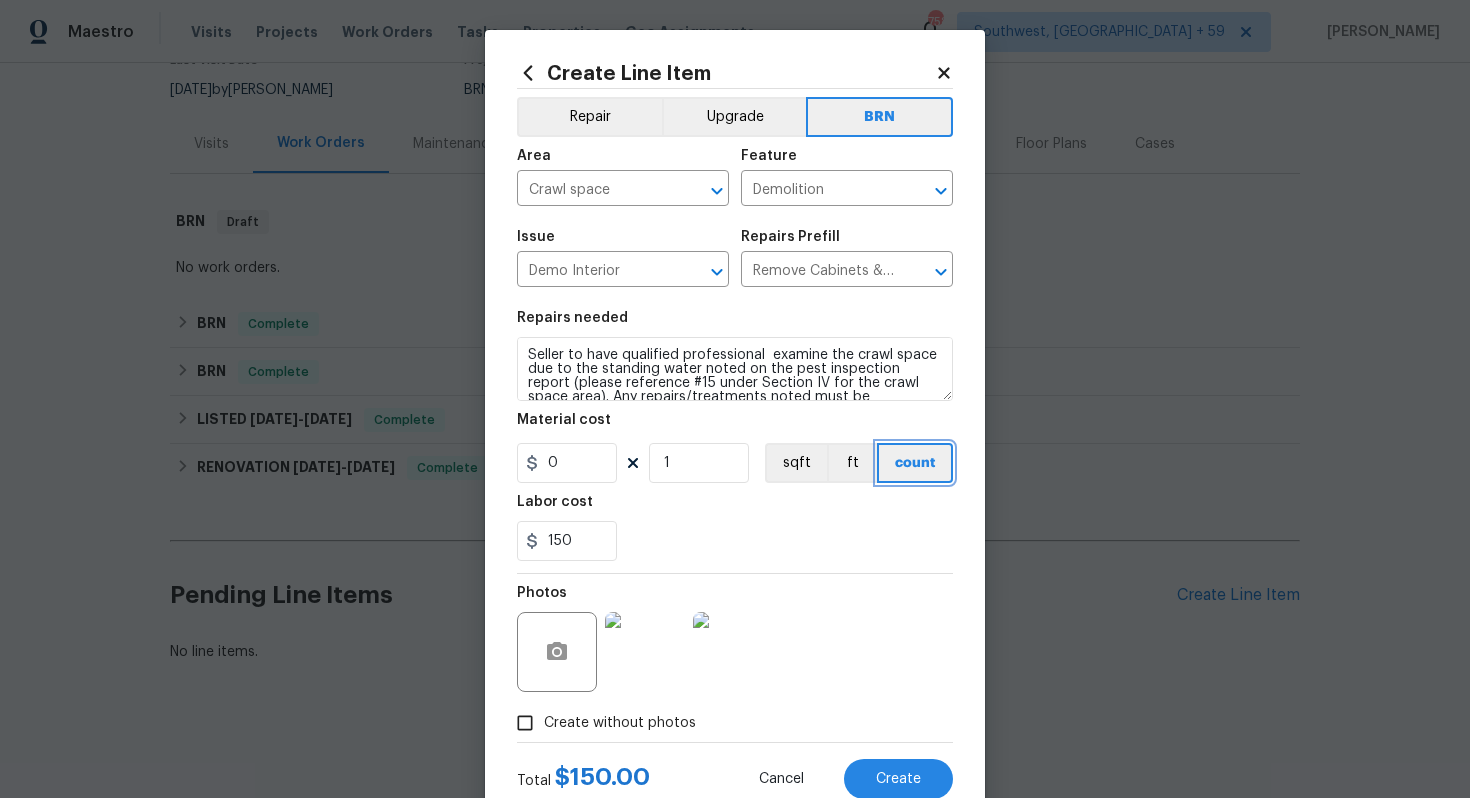 scroll, scrollTop: 64, scrollLeft: 0, axis: vertical 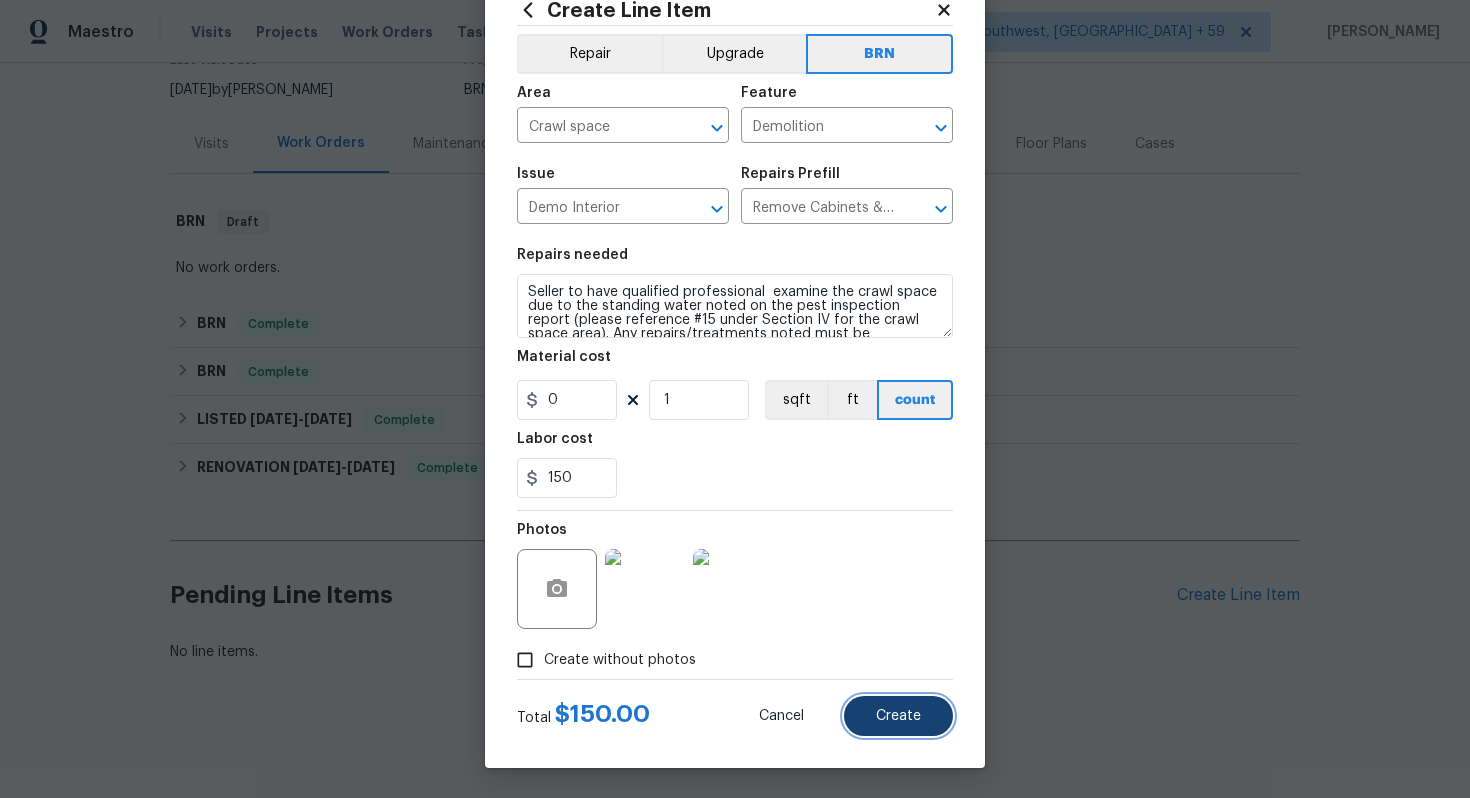 click on "Create" at bounding box center [898, 716] 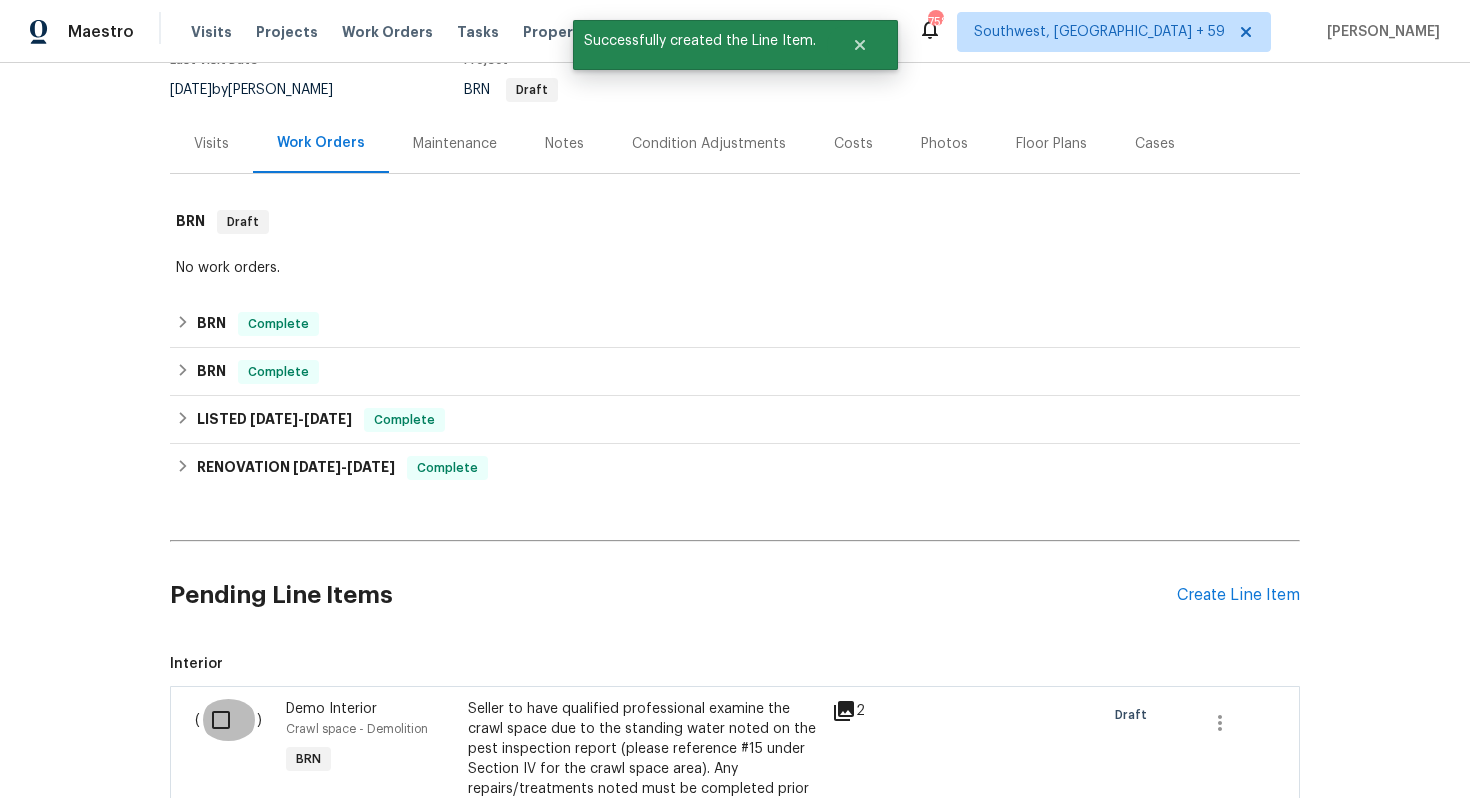 click at bounding box center [228, 720] 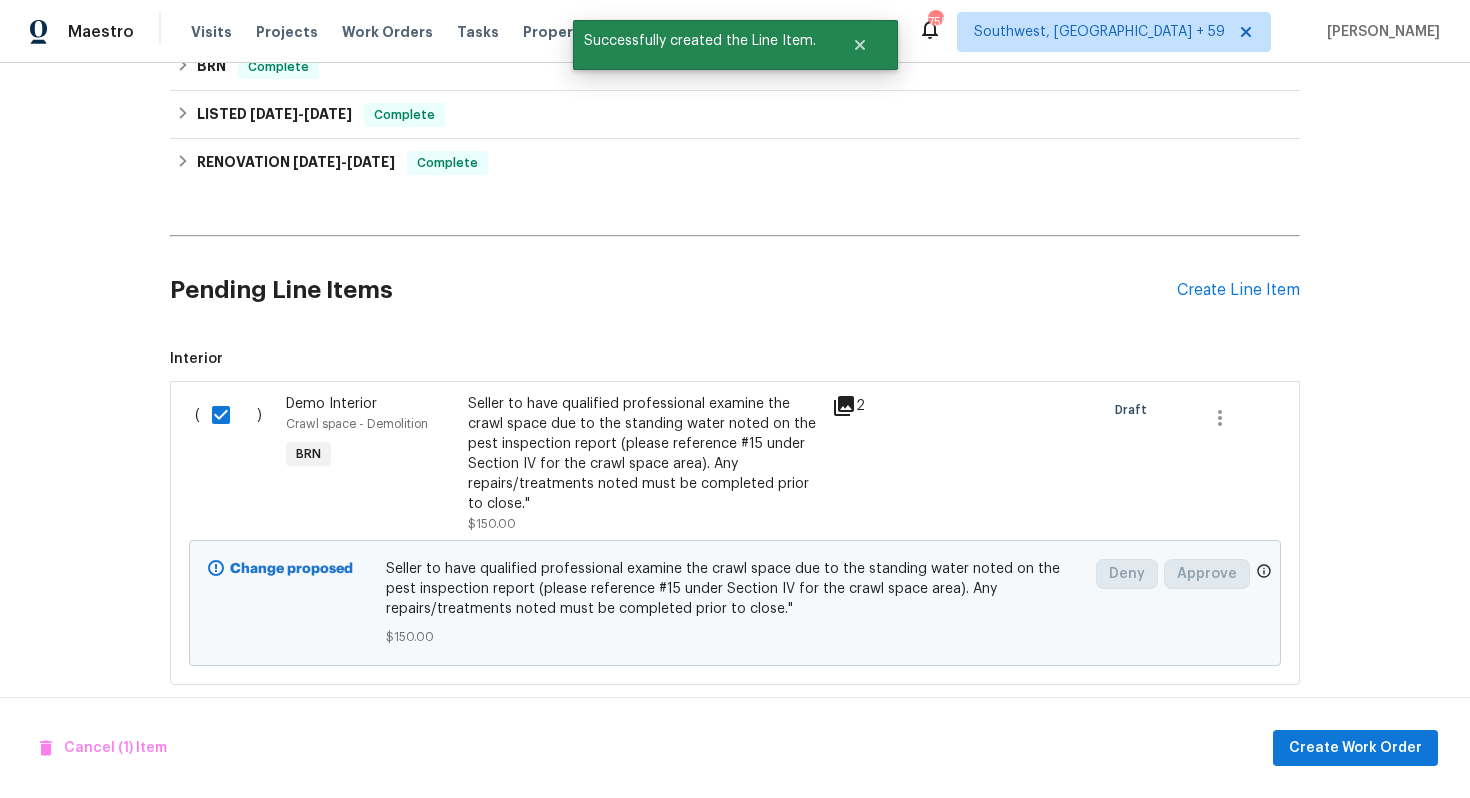 scroll, scrollTop: 517, scrollLeft: 0, axis: vertical 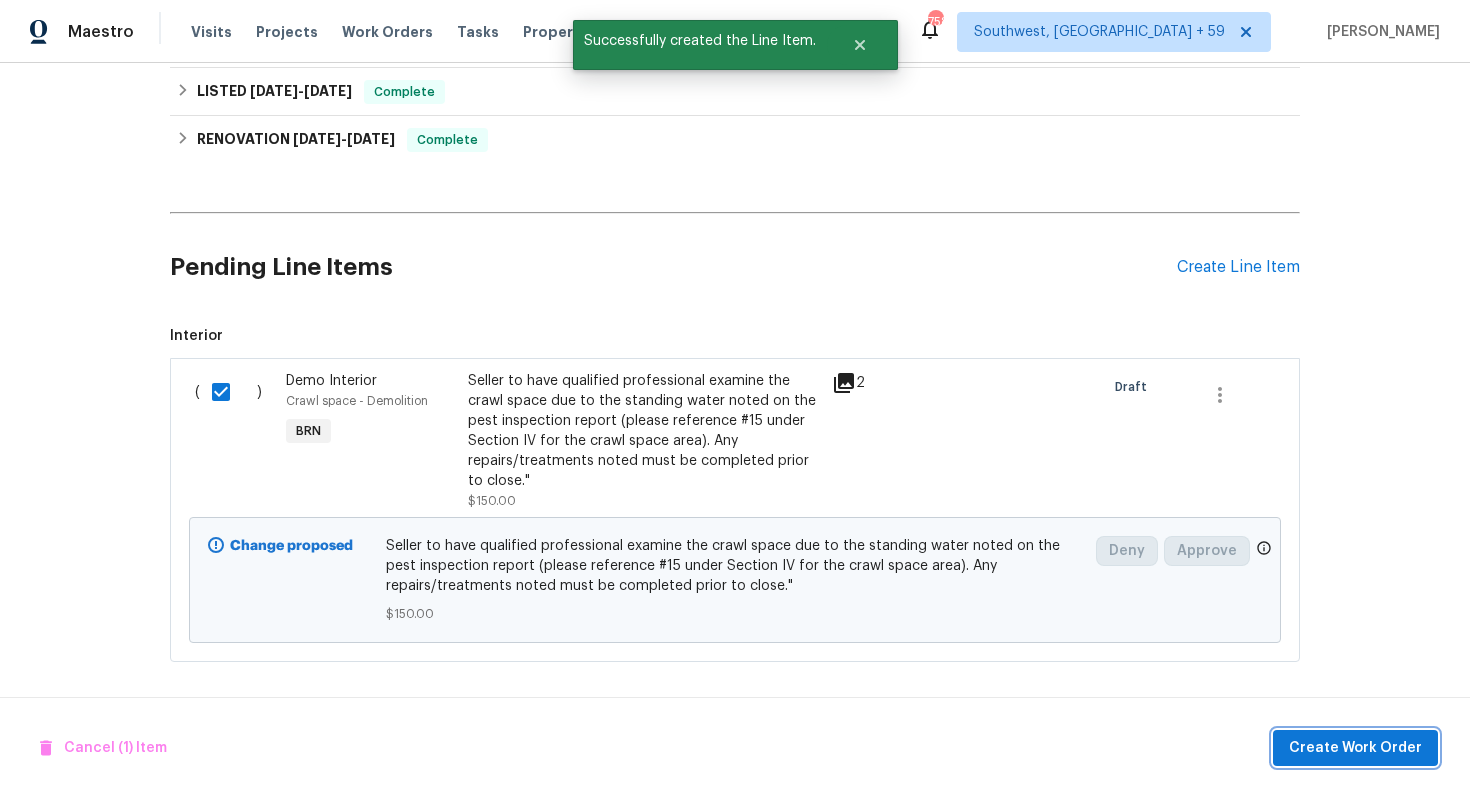 click on "Create Work Order" at bounding box center (1355, 748) 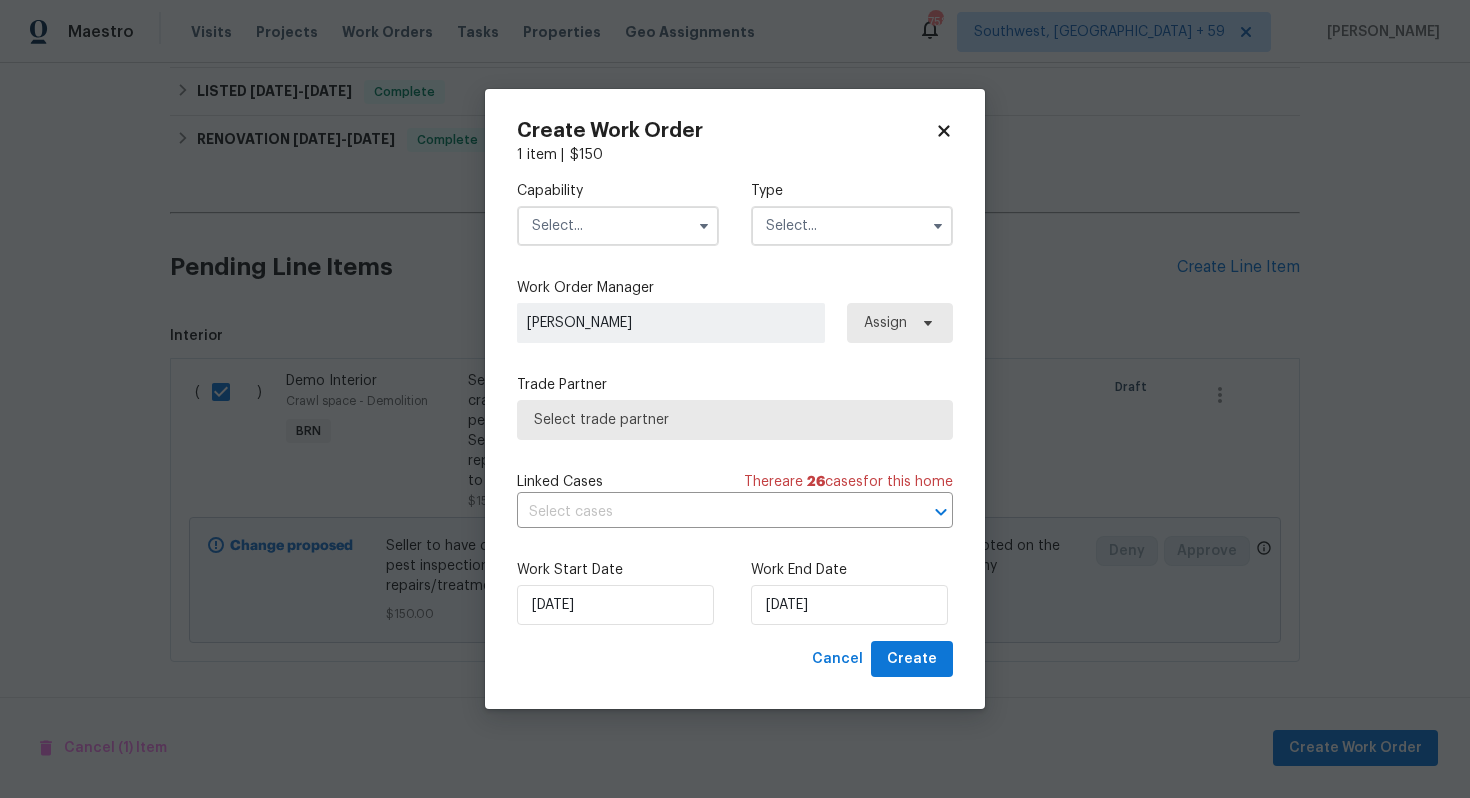 click at bounding box center [618, 226] 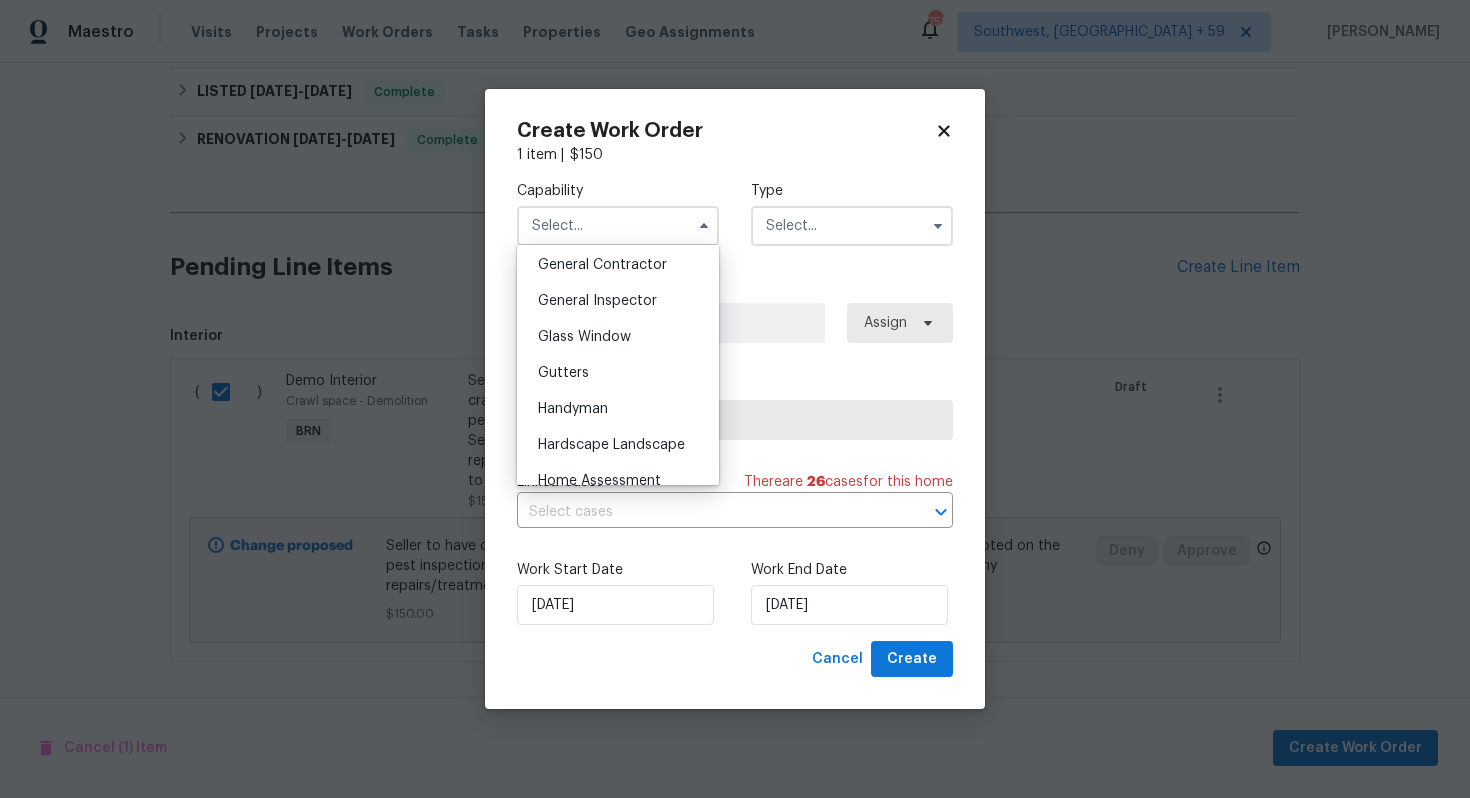 scroll, scrollTop: 937, scrollLeft: 0, axis: vertical 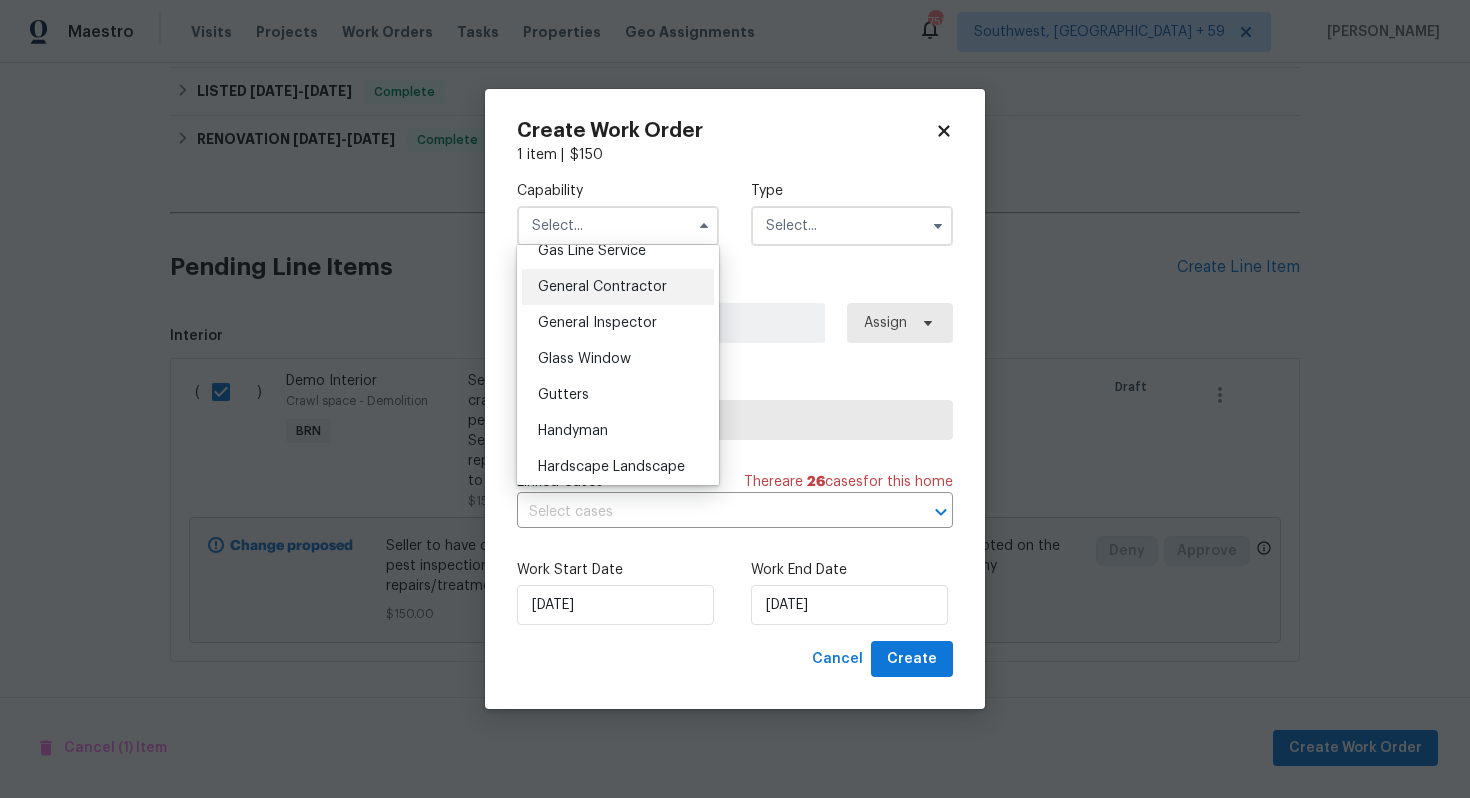 click on "General Contractor" at bounding box center [618, 287] 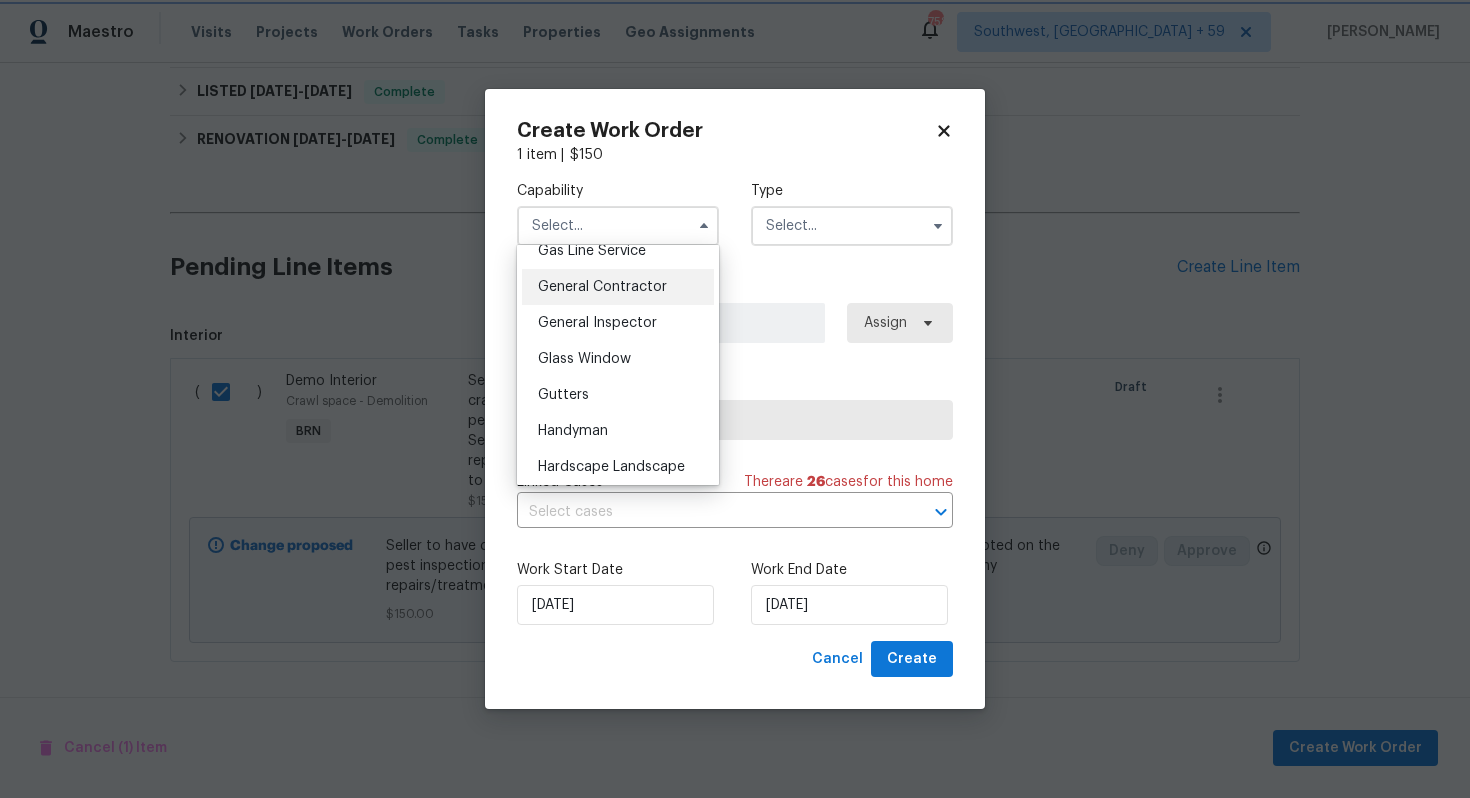 type on "General Contractor" 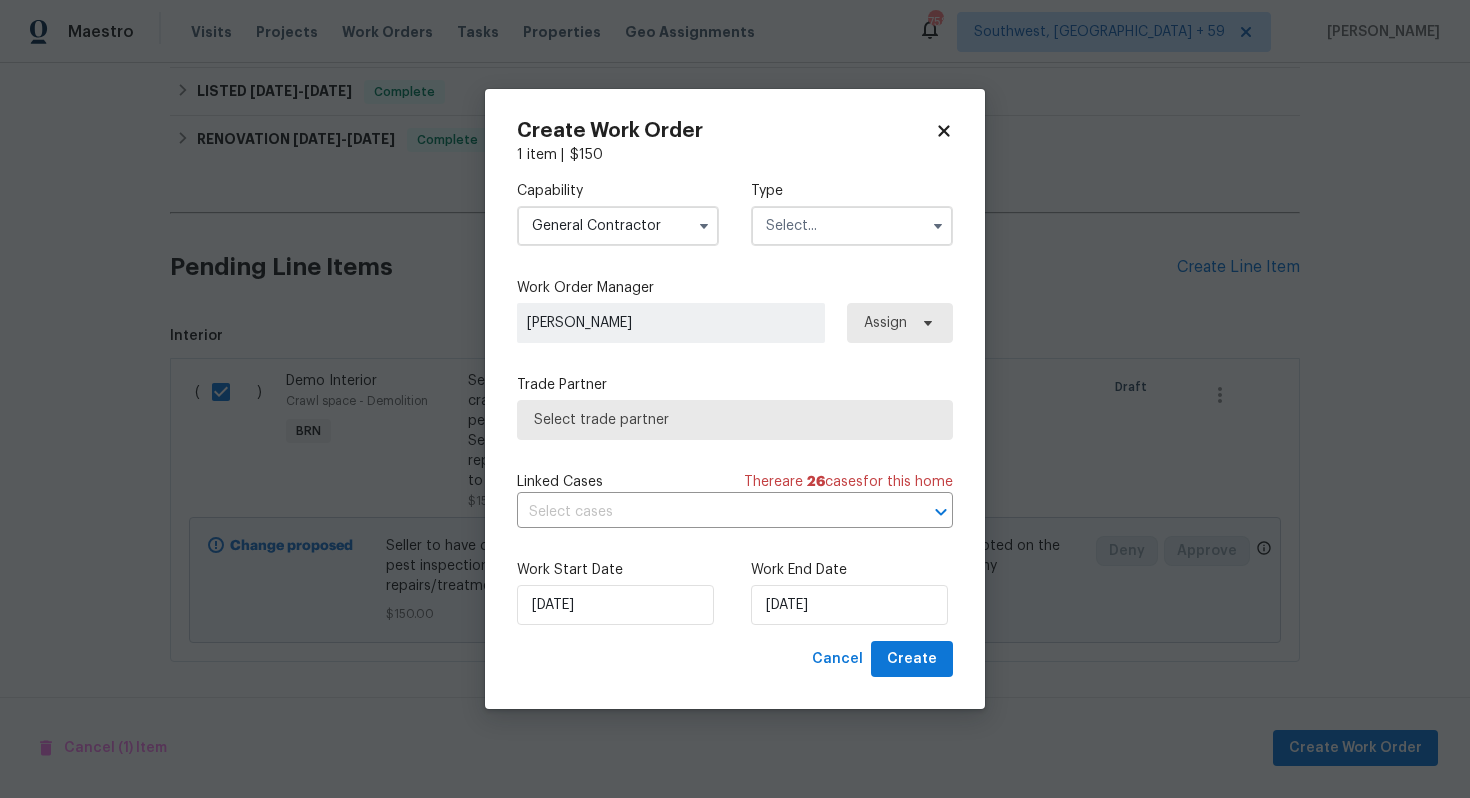 click at bounding box center (852, 226) 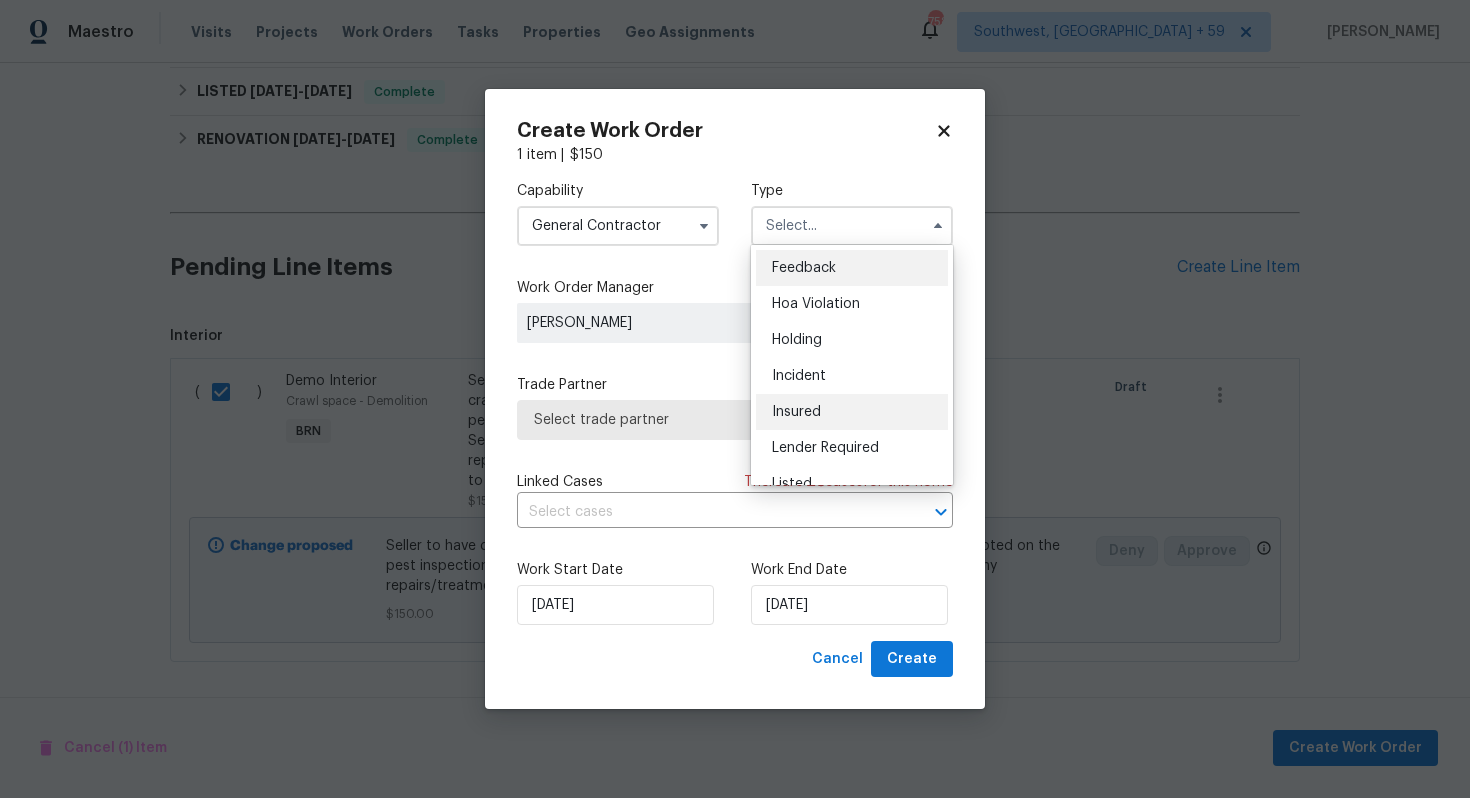 scroll, scrollTop: 454, scrollLeft: 0, axis: vertical 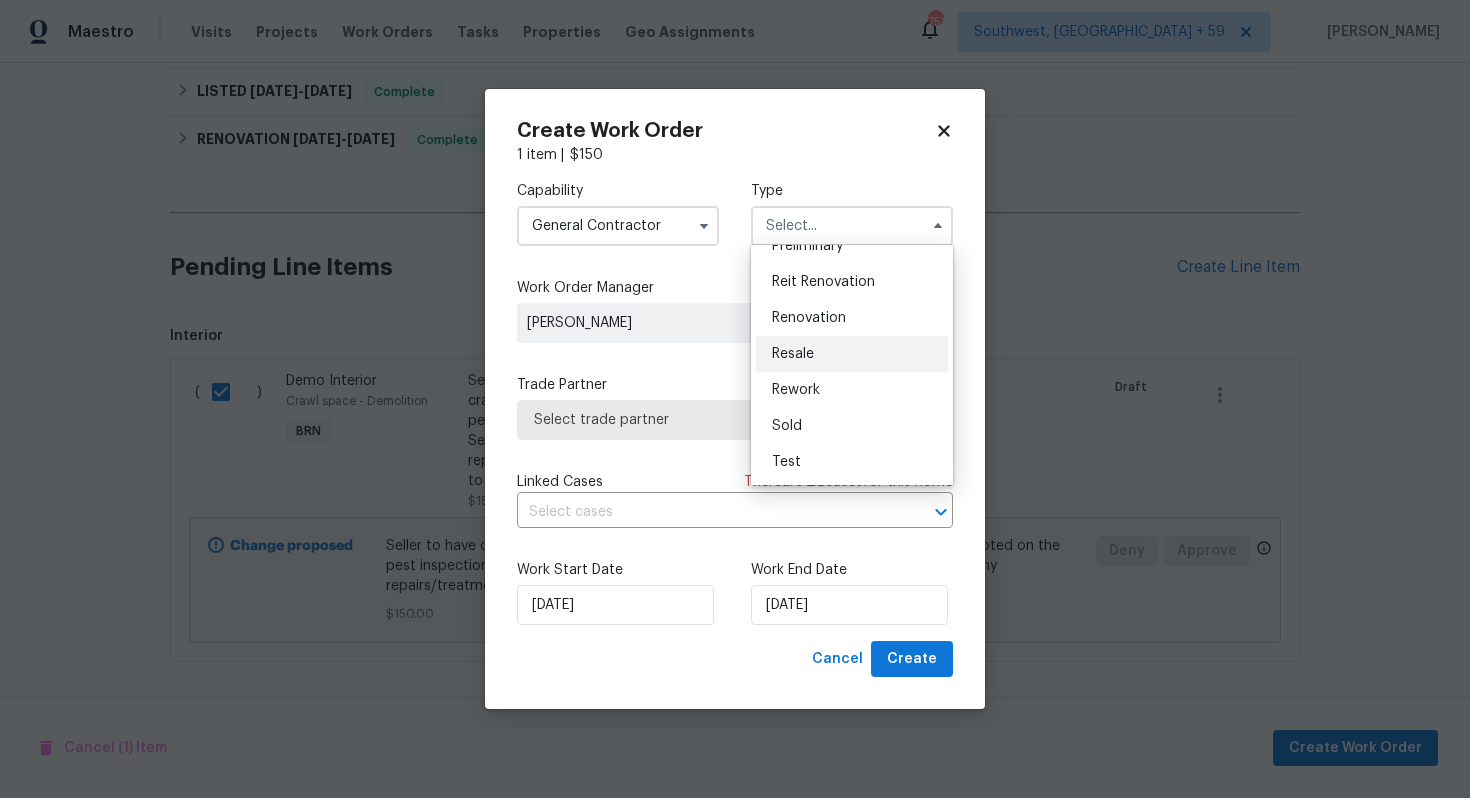 click on "Resale" at bounding box center [852, 354] 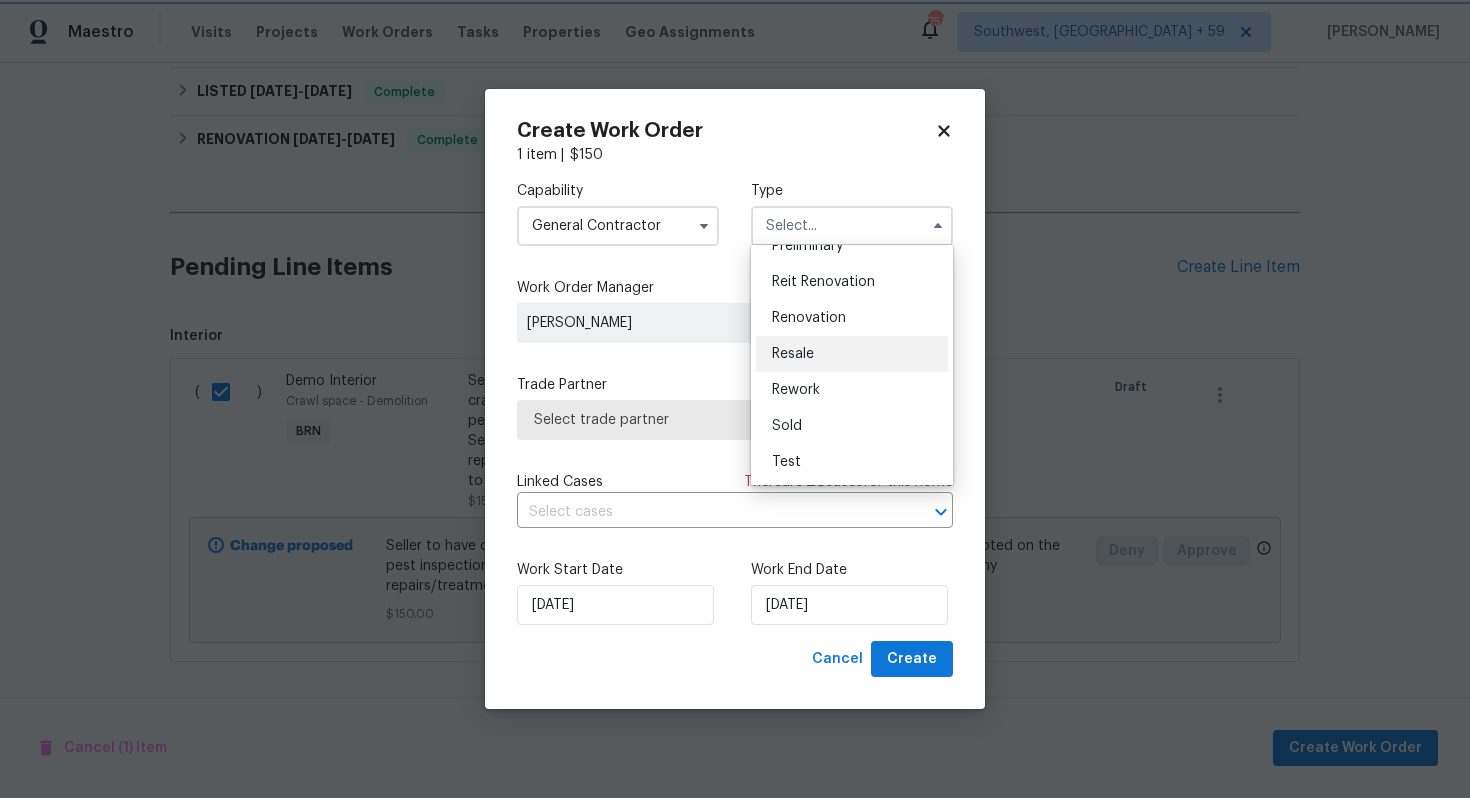 type on "Resale" 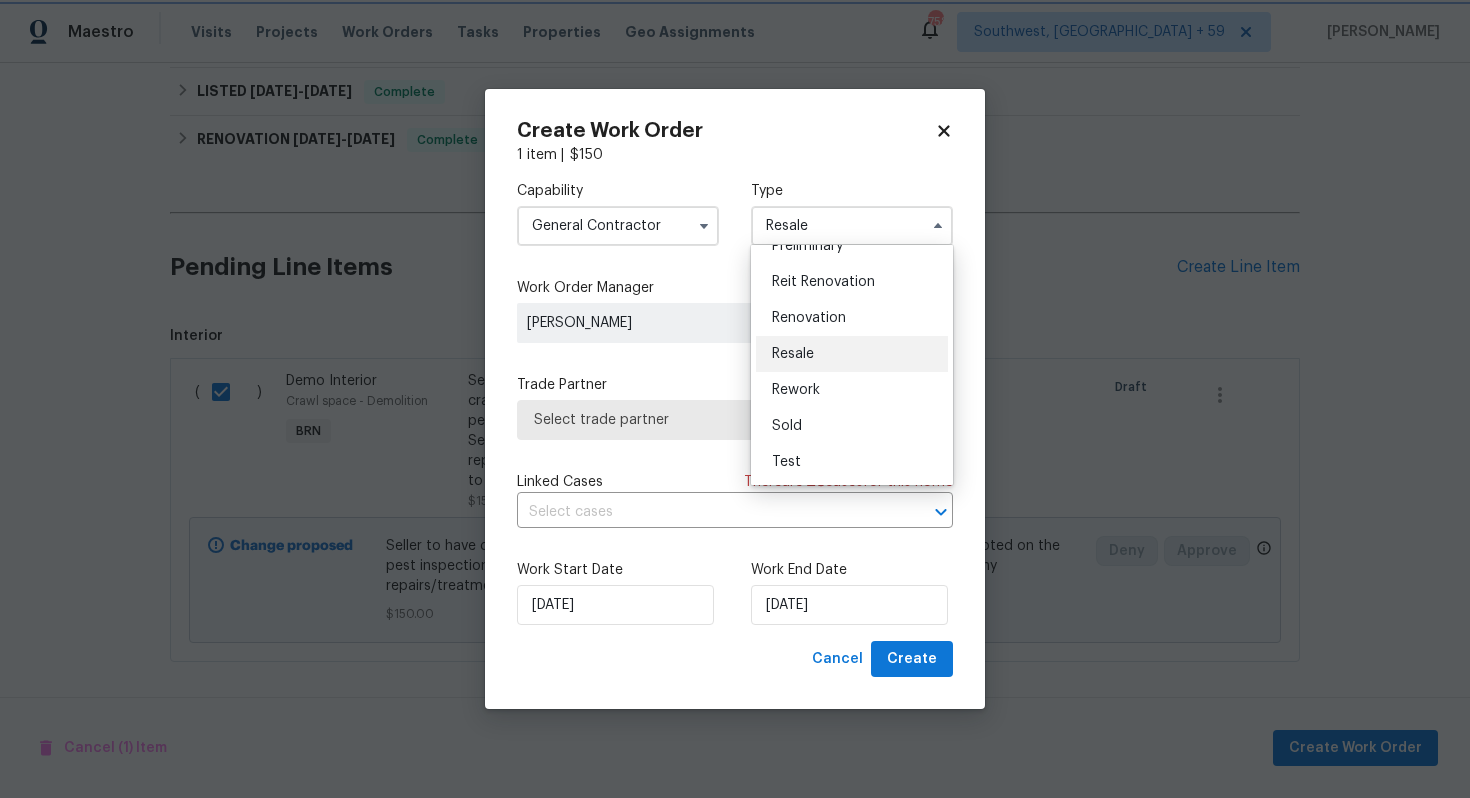 scroll, scrollTop: 0, scrollLeft: 0, axis: both 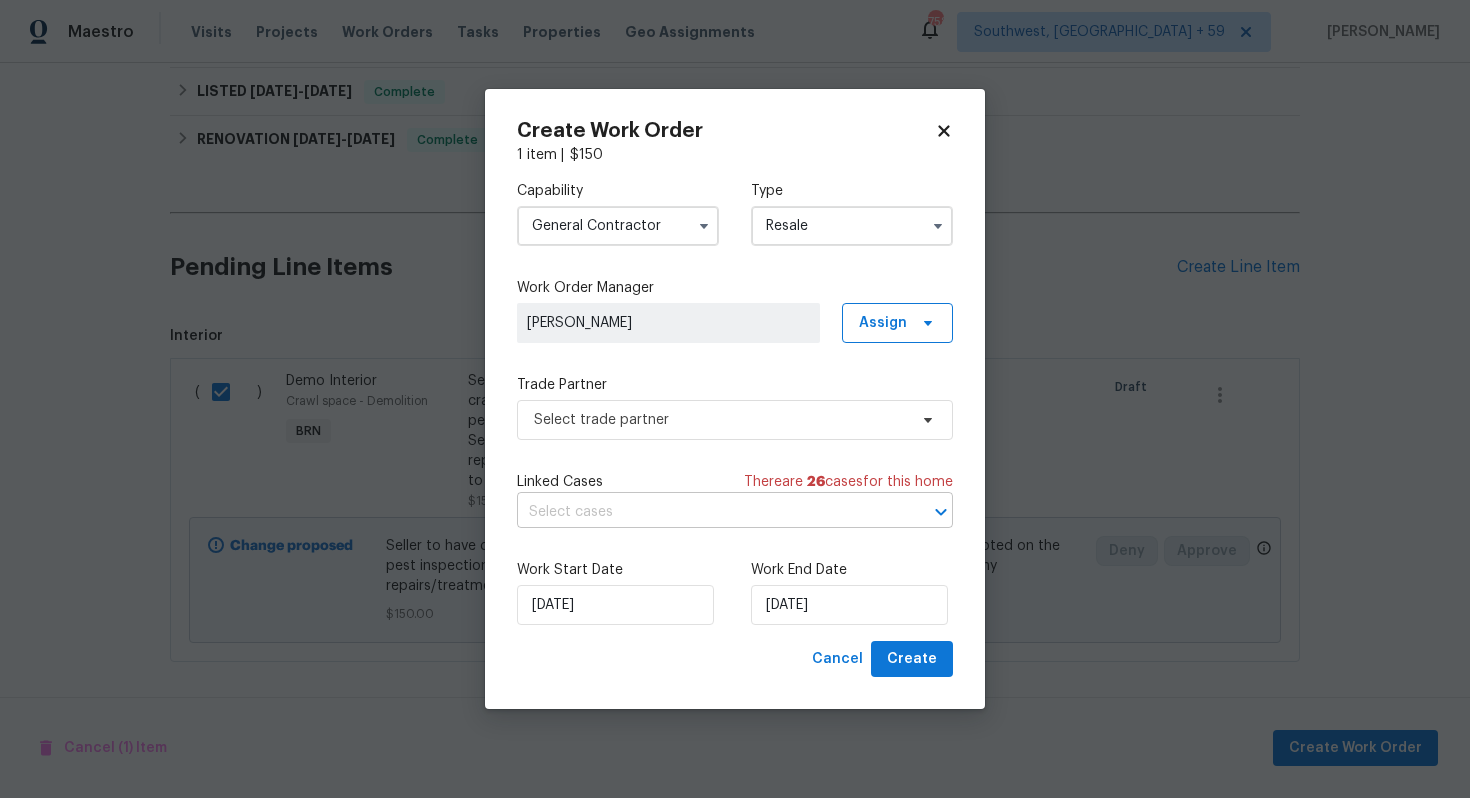 click at bounding box center (707, 512) 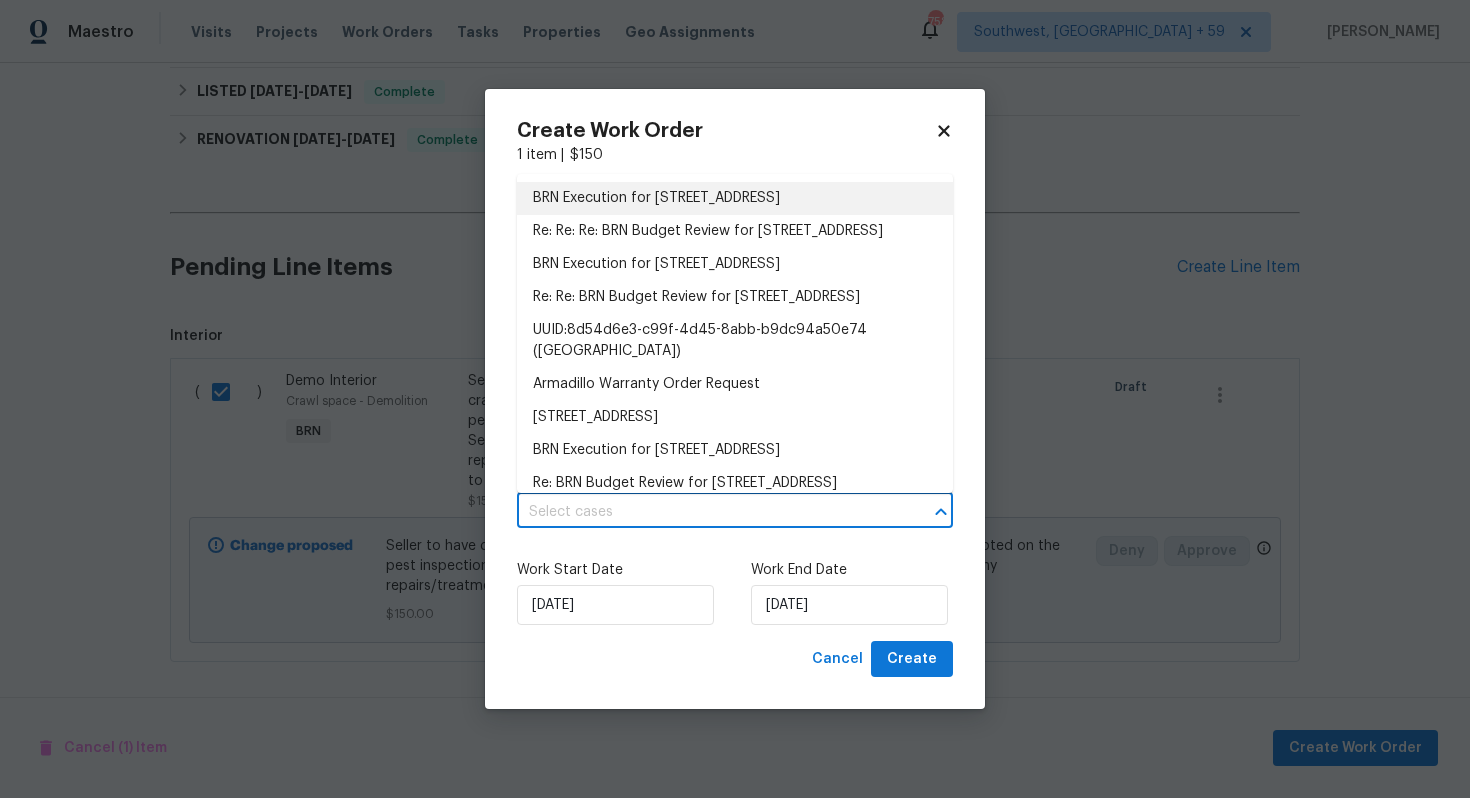 click on "BRN Execution for [STREET_ADDRESS]" at bounding box center [735, 198] 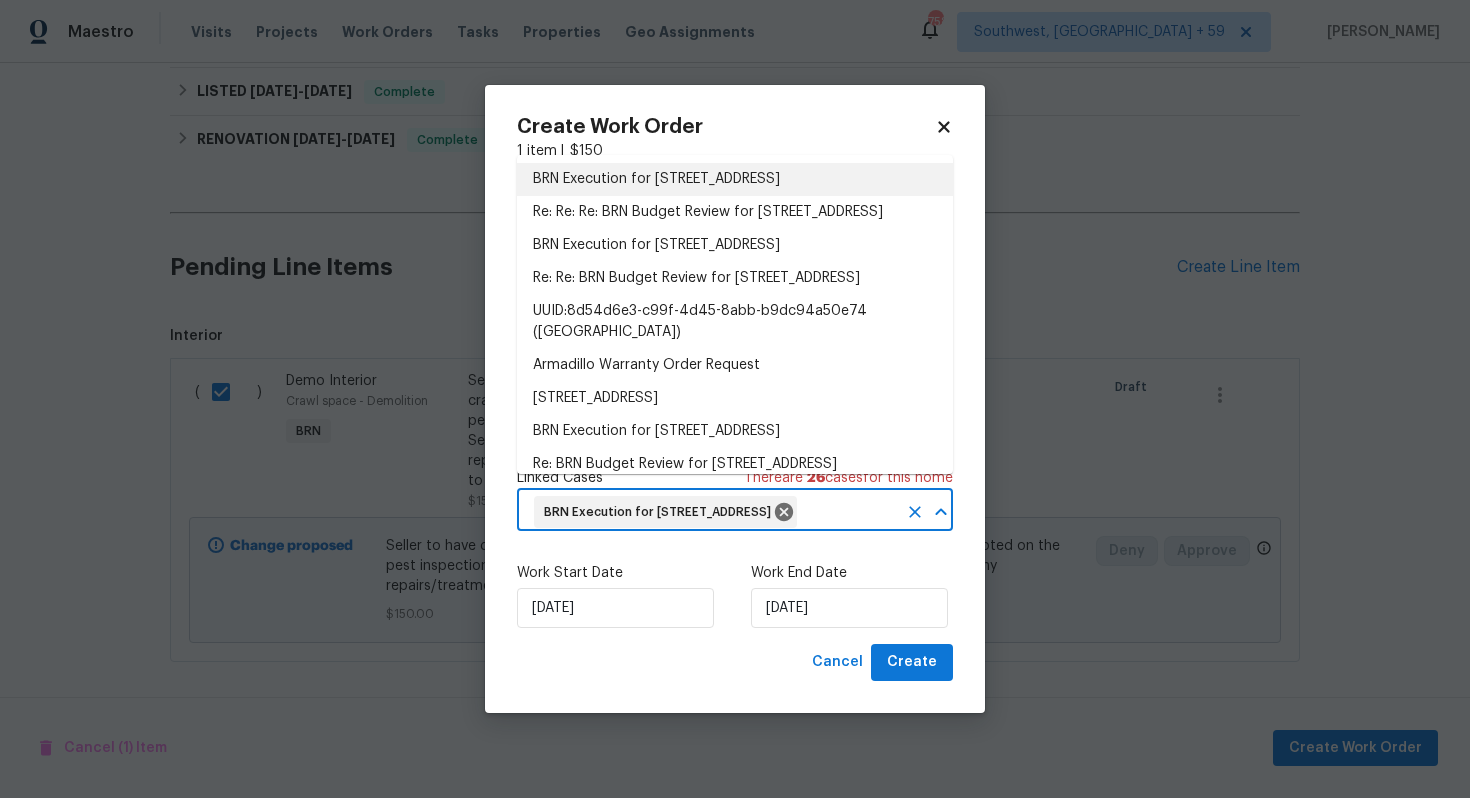click at bounding box center (848, 512) 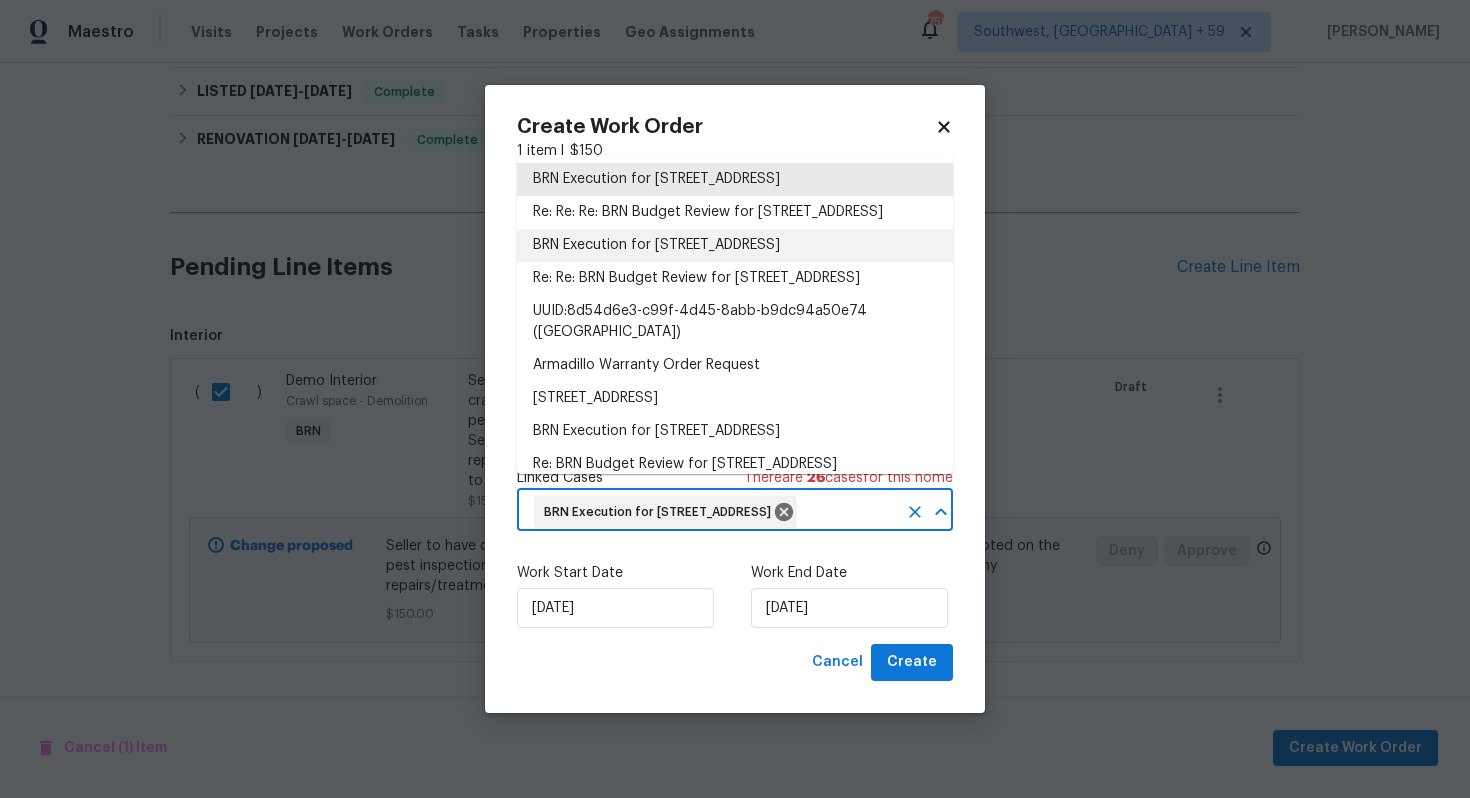 click on "BRN Execution for [STREET_ADDRESS]" at bounding box center [735, 245] 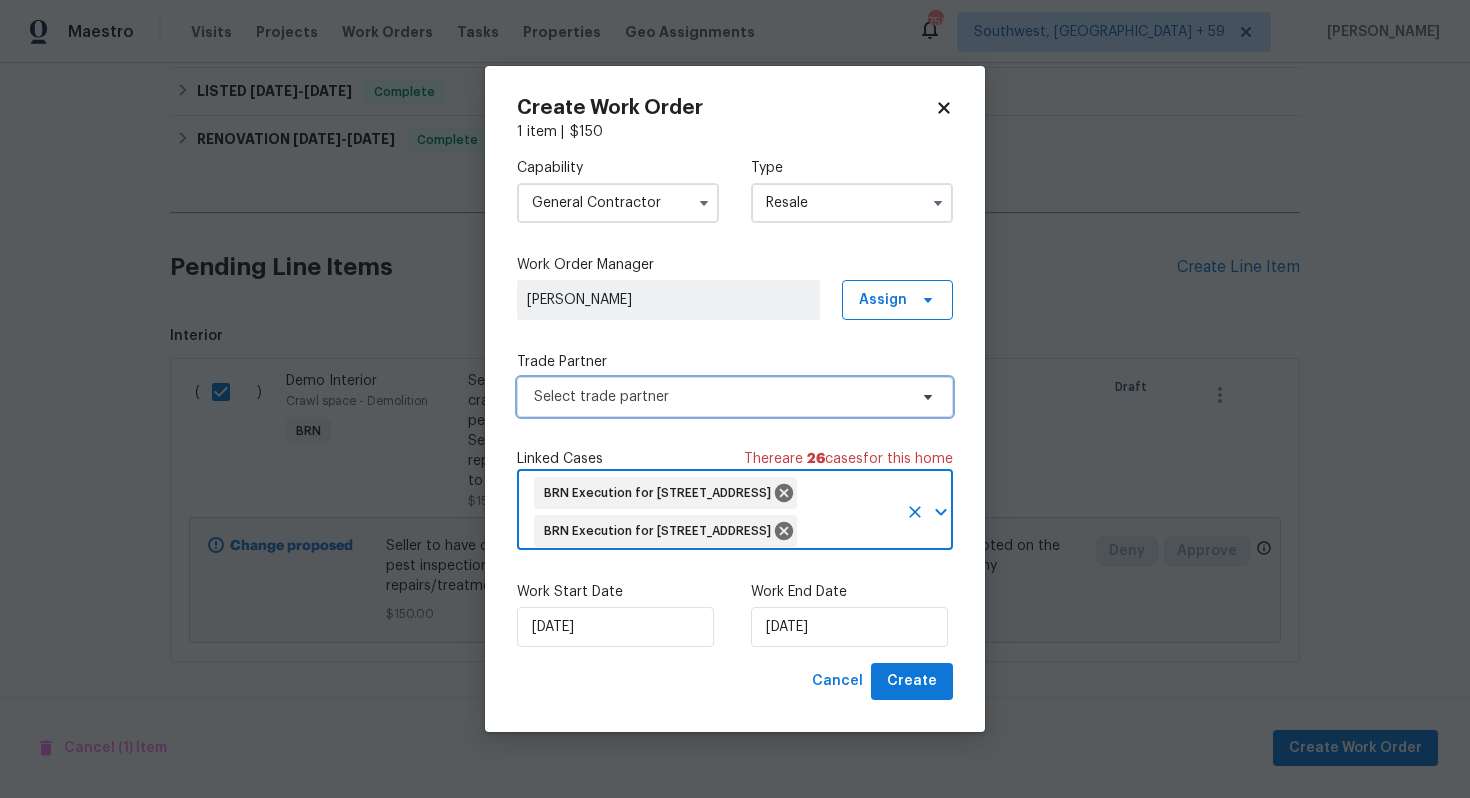 click on "Select trade partner" at bounding box center (720, 397) 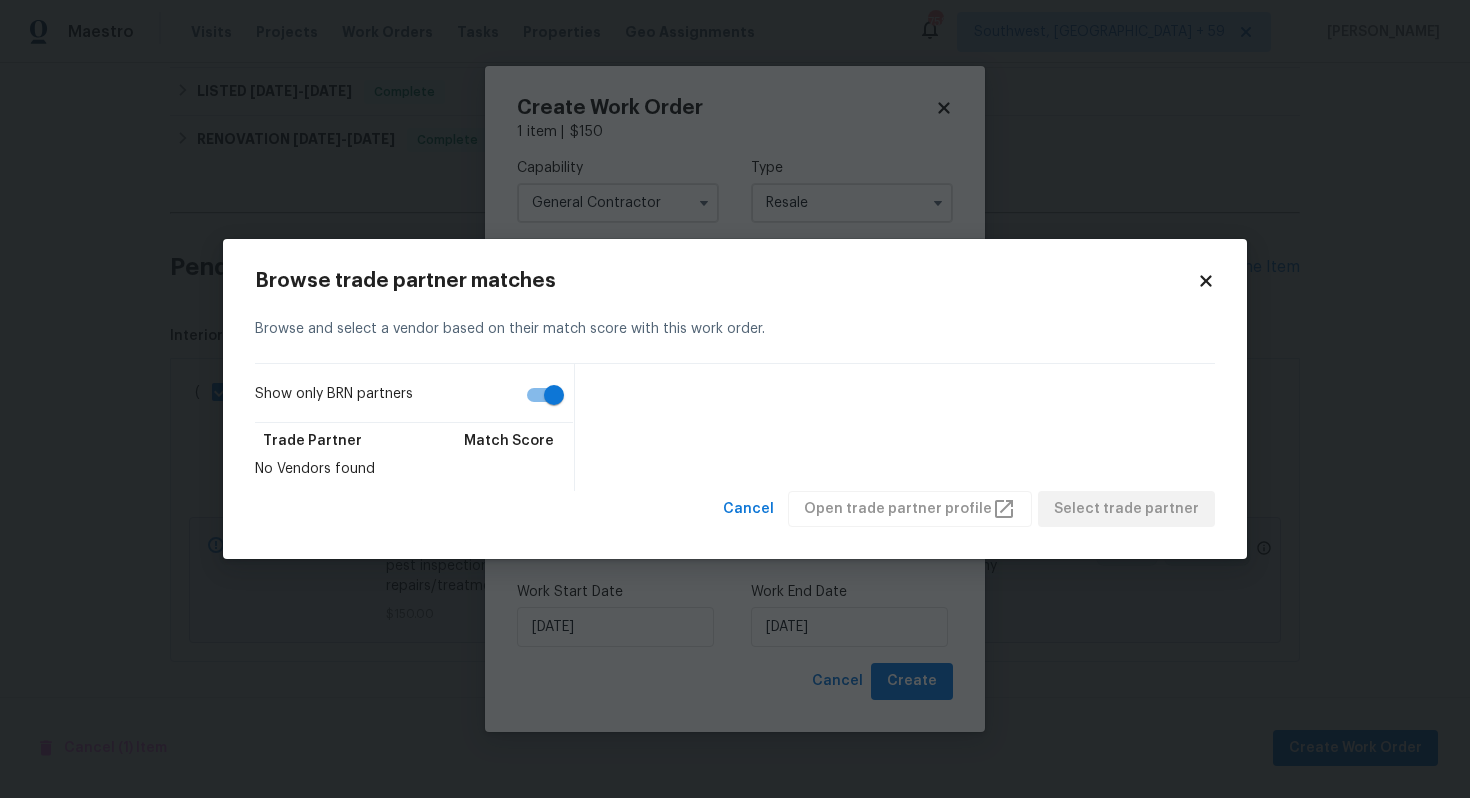 click on "Show only BRN partners" at bounding box center [554, 395] 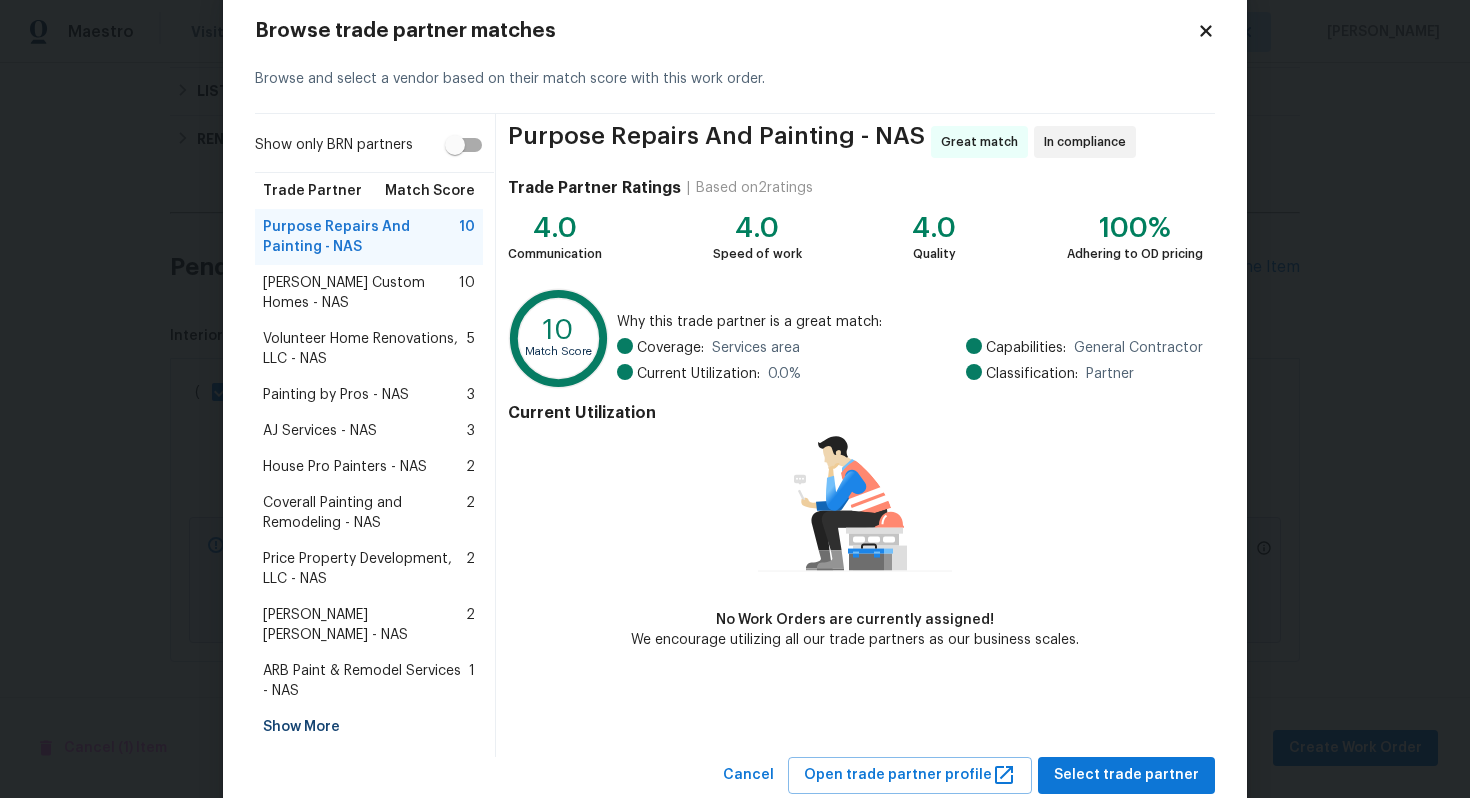 scroll, scrollTop: 78, scrollLeft: 0, axis: vertical 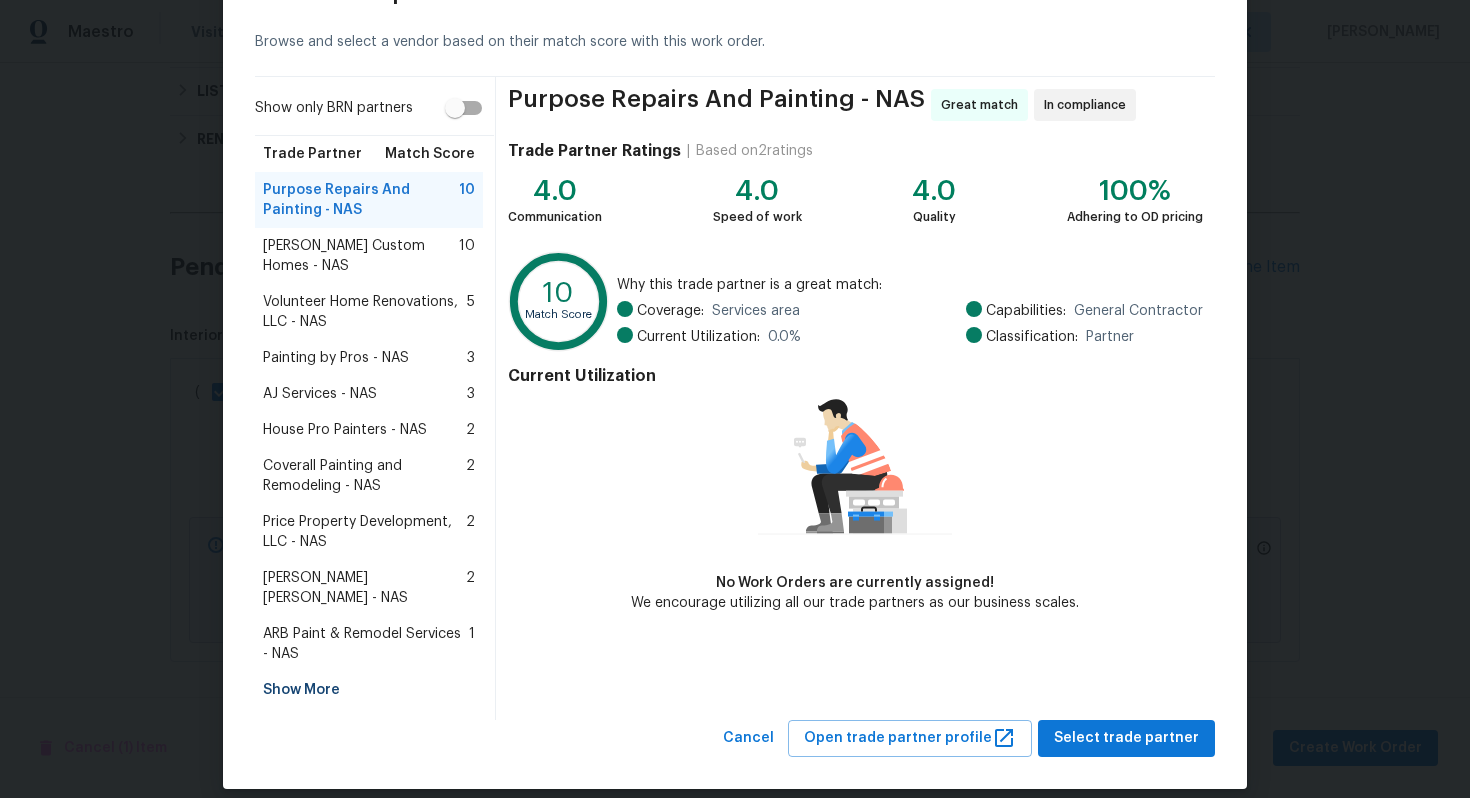 click on "Show More" at bounding box center (369, 690) 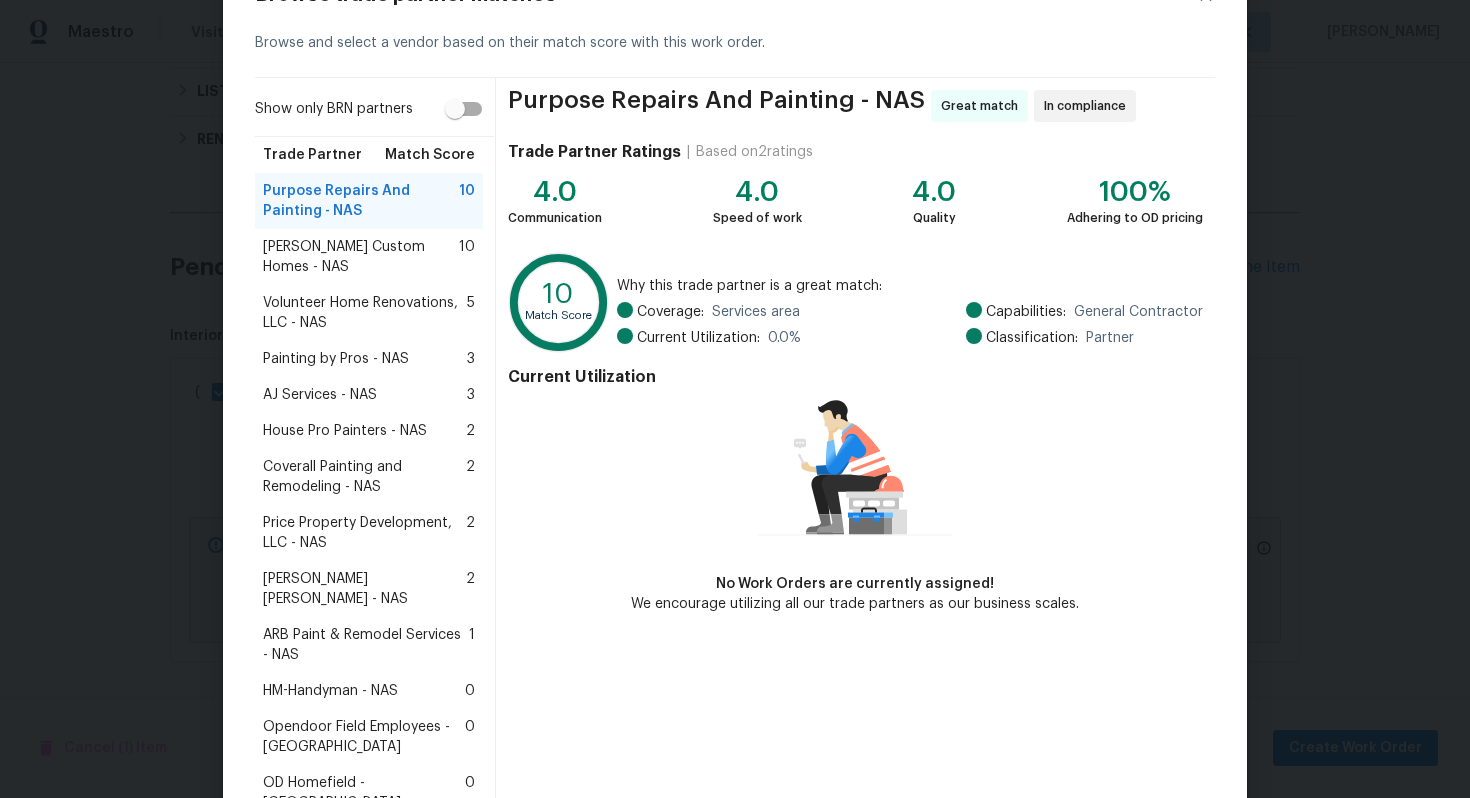 scroll, scrollTop: 0, scrollLeft: 0, axis: both 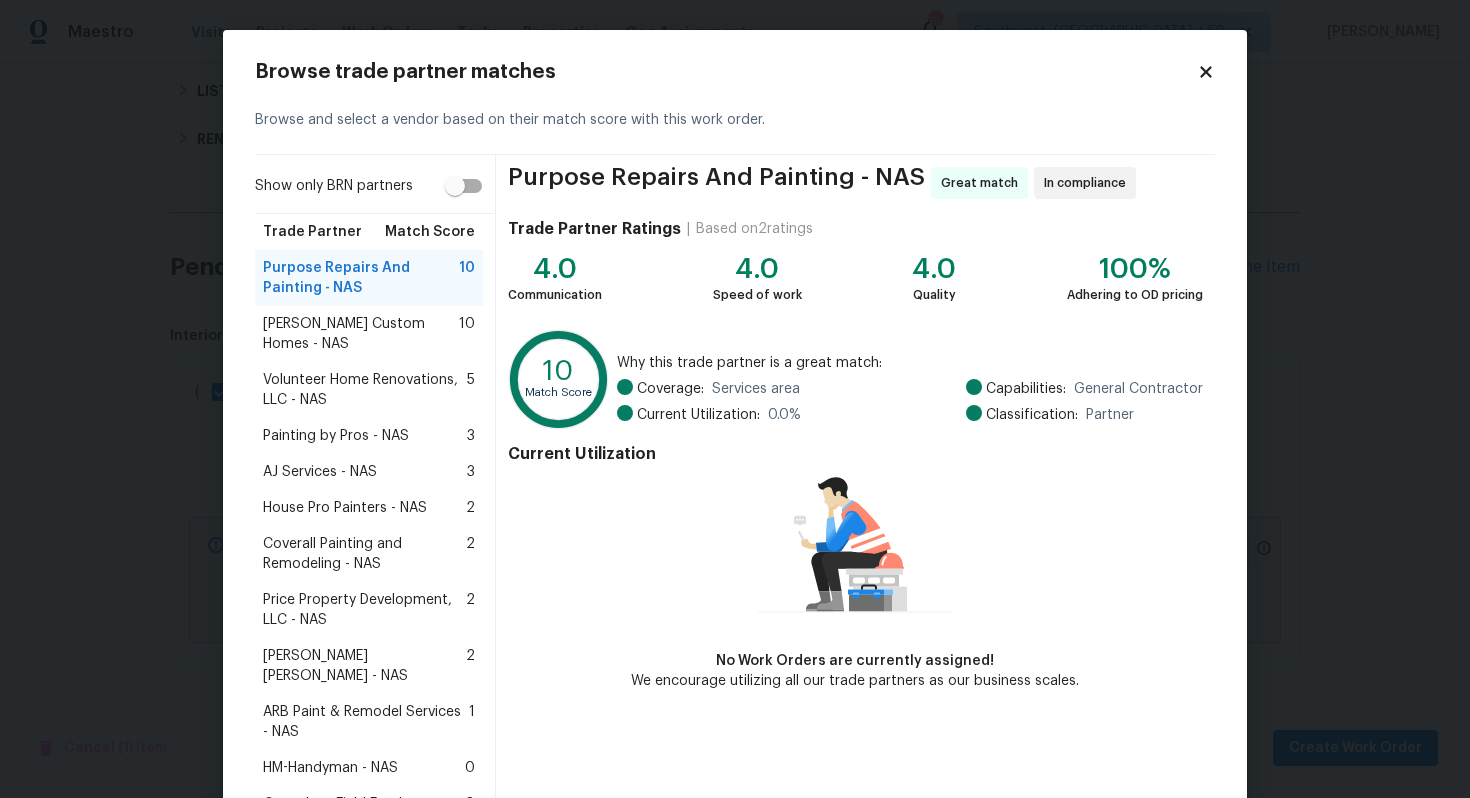 click 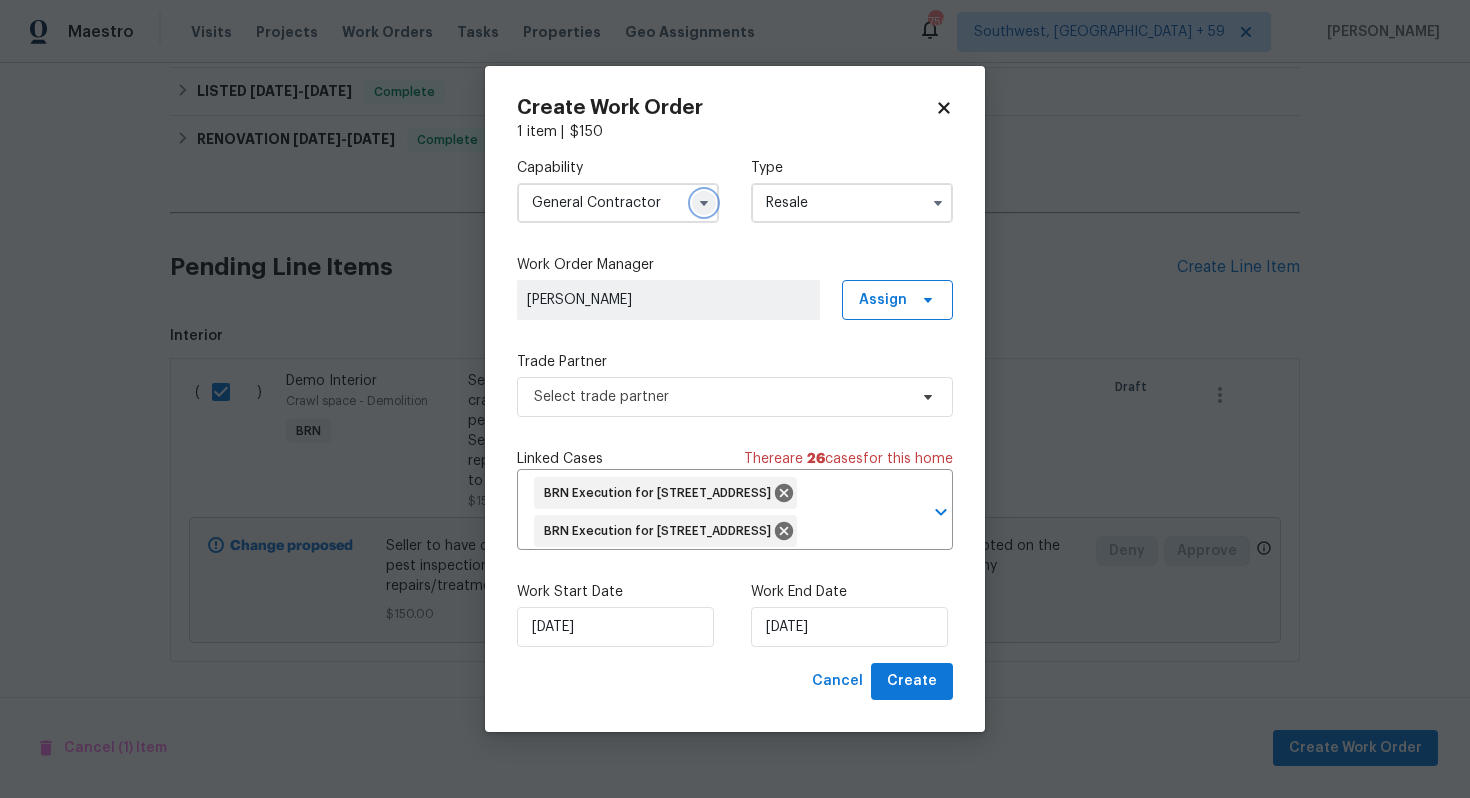 click 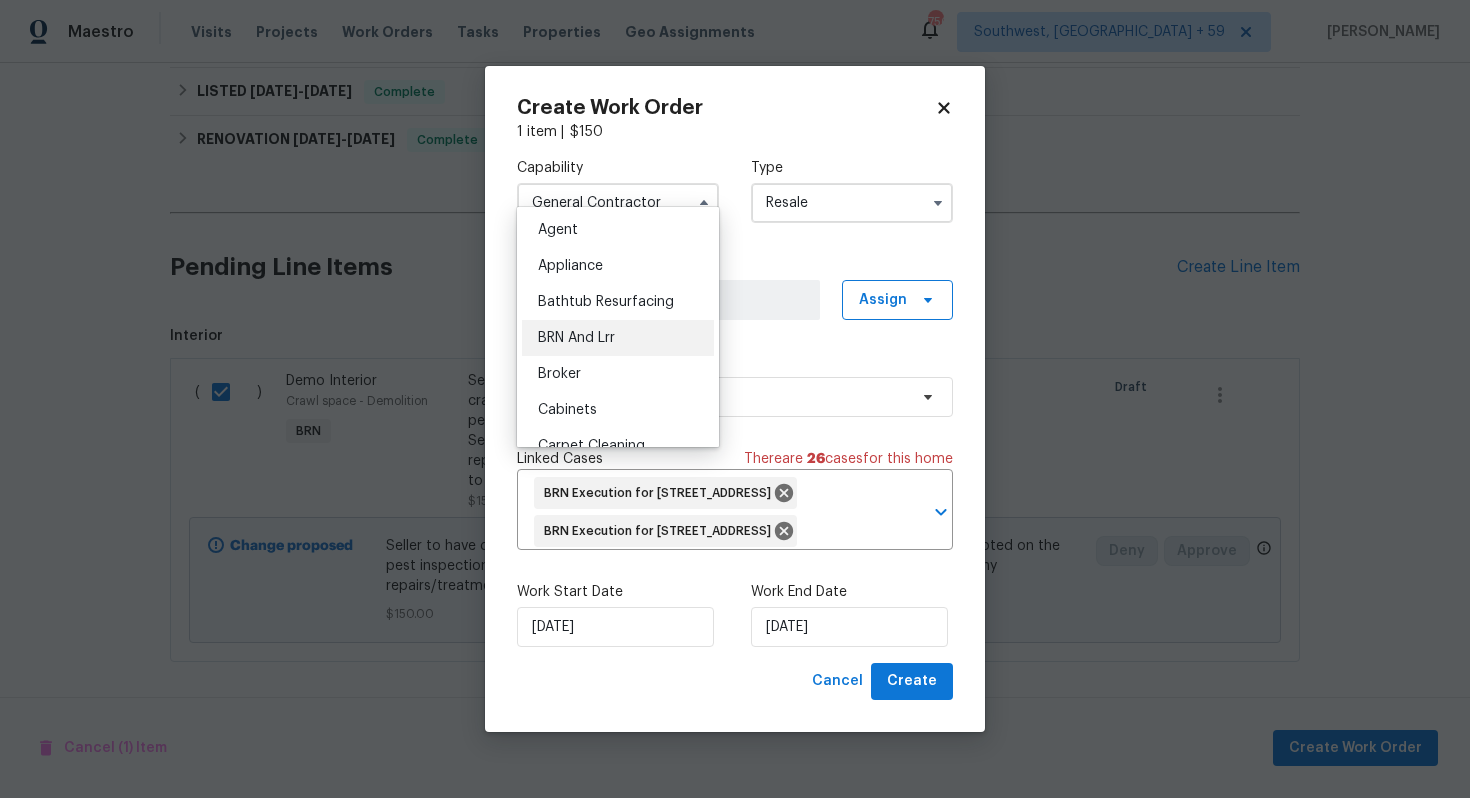 click on "BRN And Lrr" at bounding box center [618, 338] 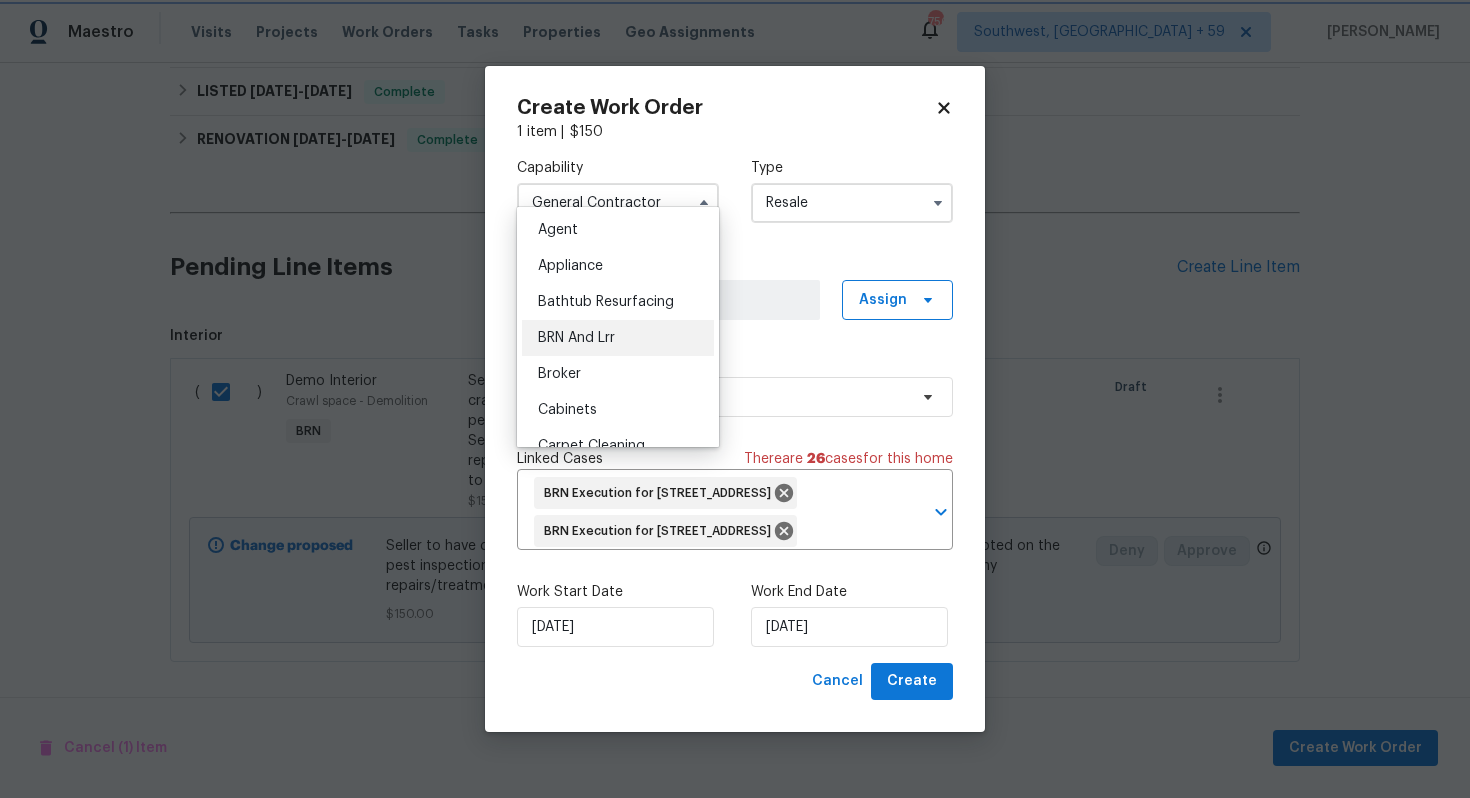type on "BRN And Lrr" 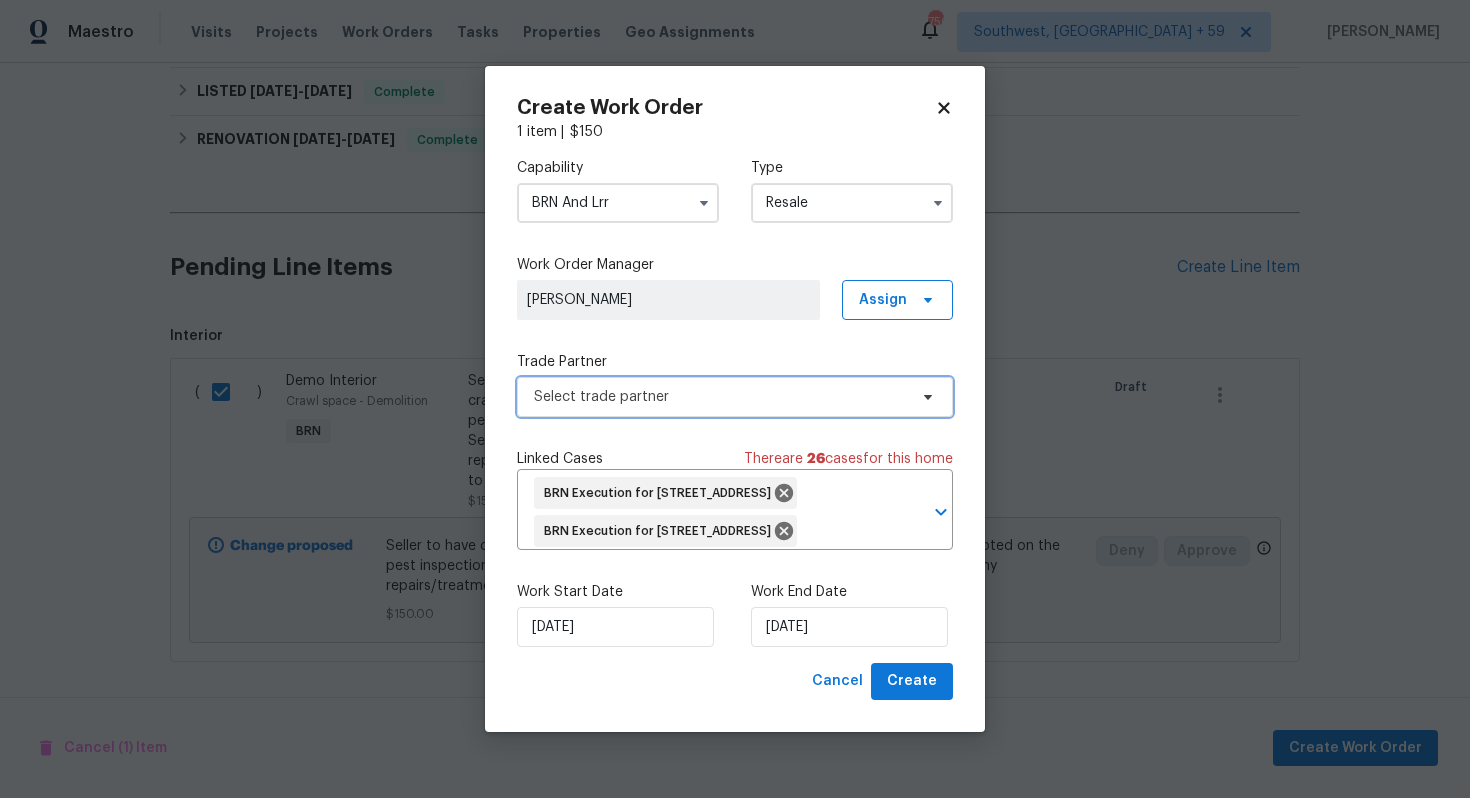 click on "Select trade partner" at bounding box center (735, 397) 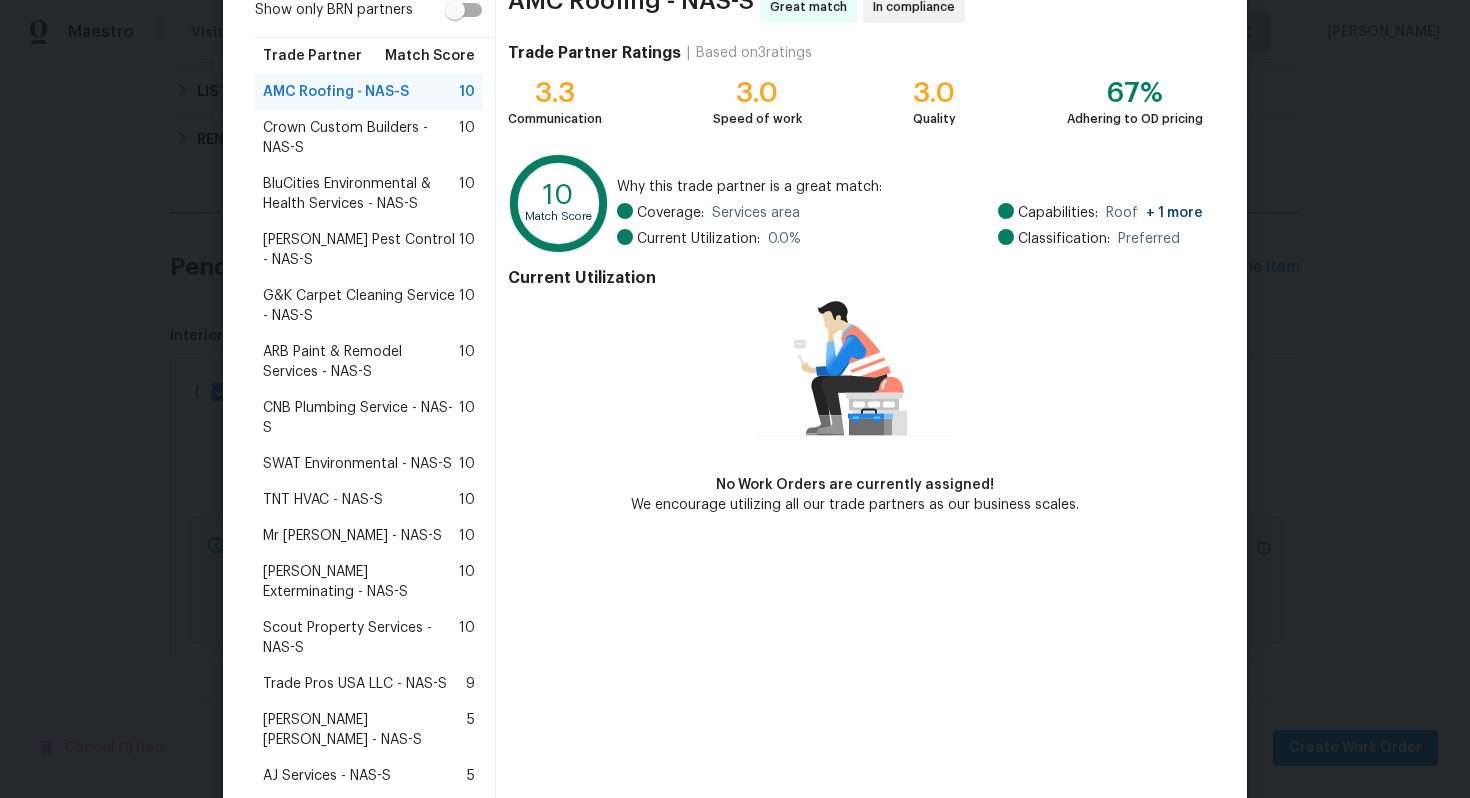 scroll, scrollTop: 196, scrollLeft: 0, axis: vertical 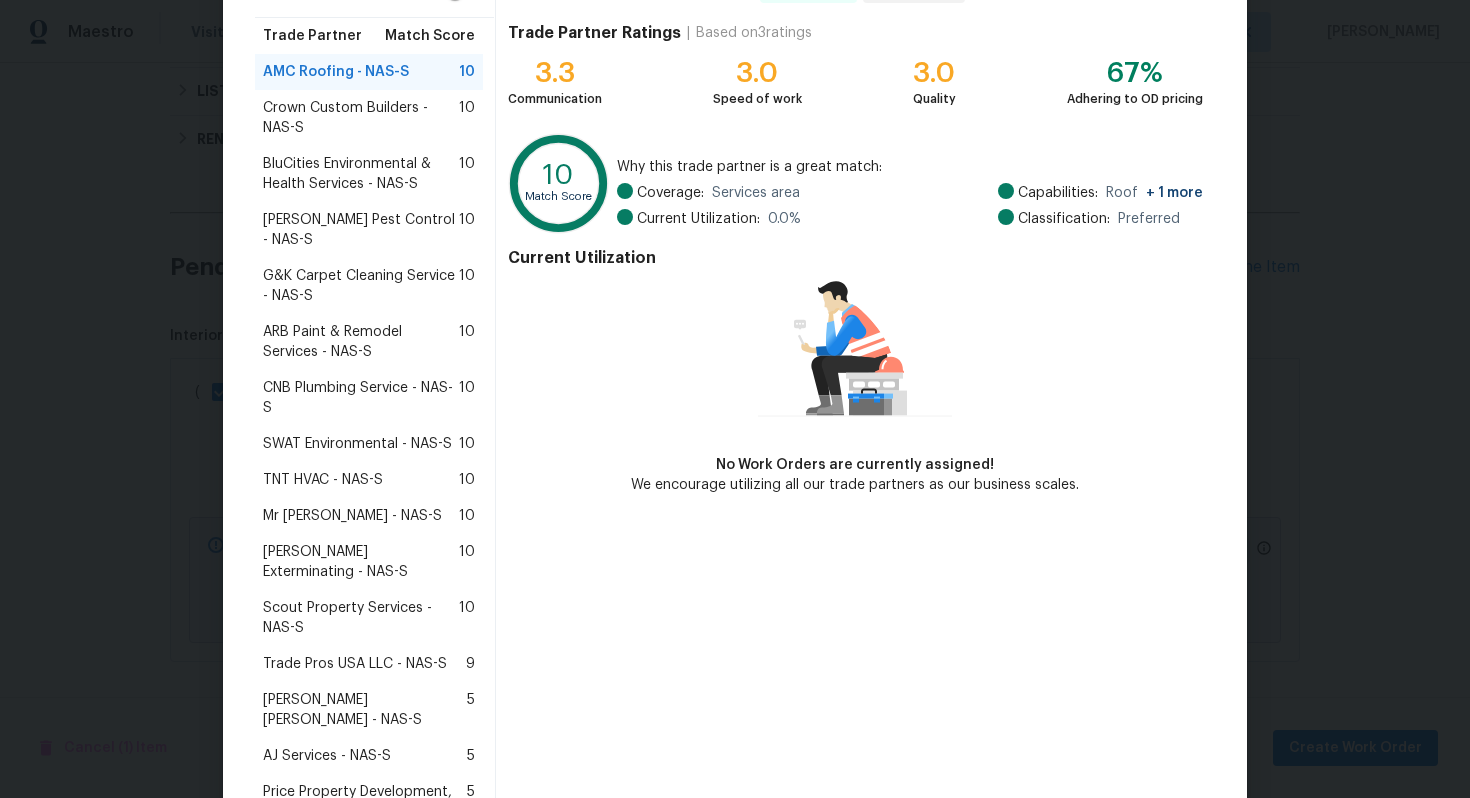 click on "Scout Property Services - NAS-S" at bounding box center [361, 618] 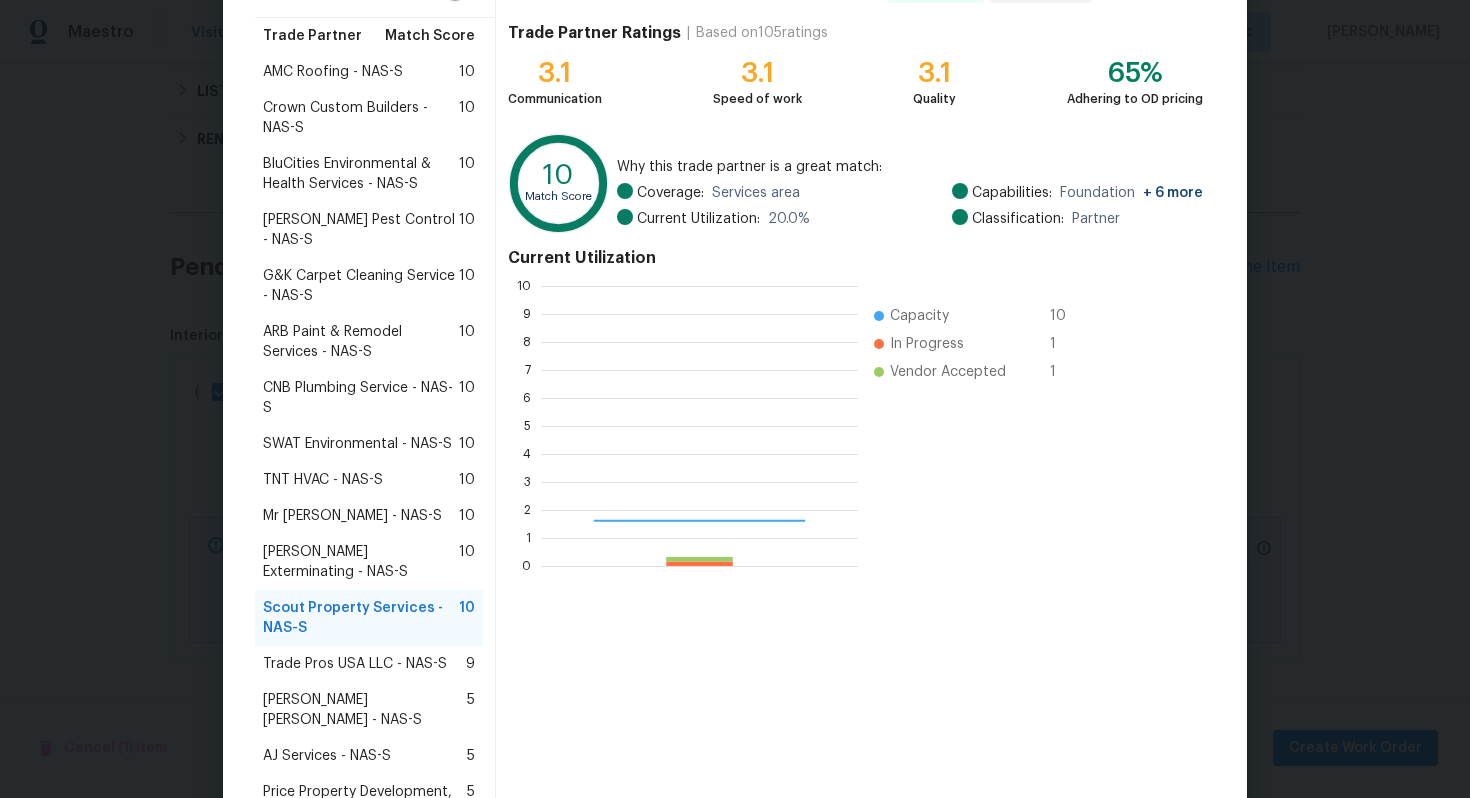 scroll, scrollTop: 2, scrollLeft: 2, axis: both 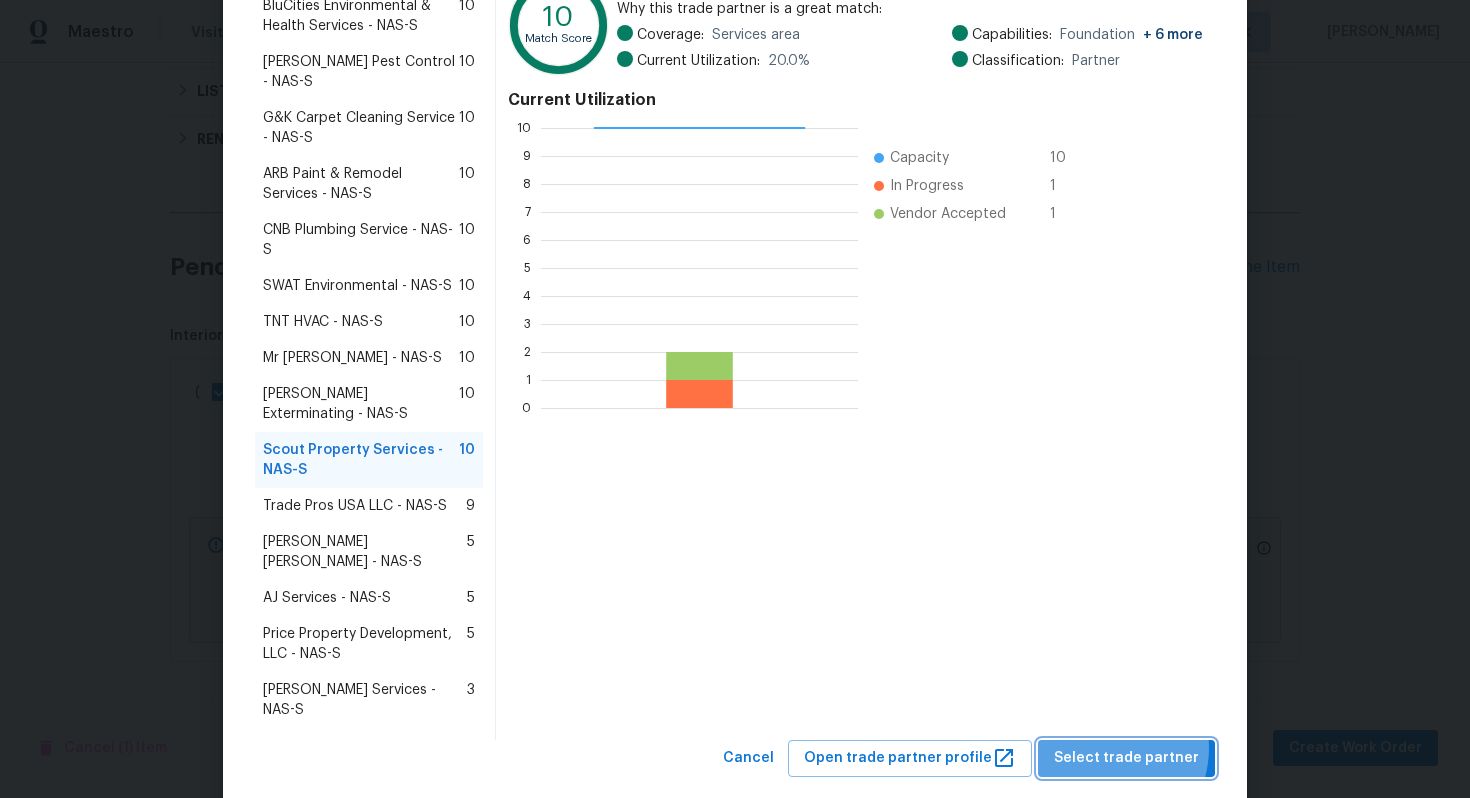 click on "Select trade partner" at bounding box center (1126, 758) 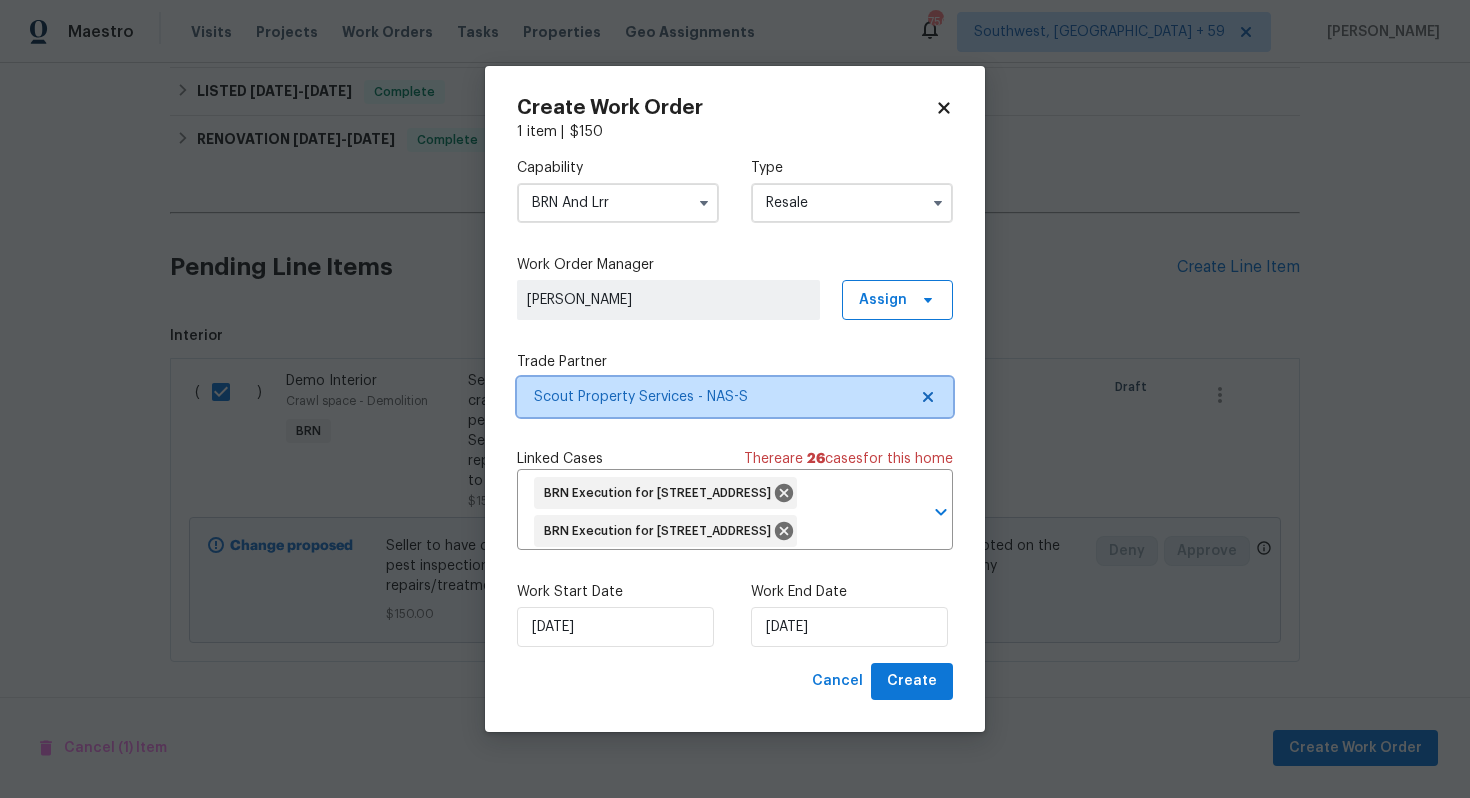 scroll, scrollTop: 0, scrollLeft: 0, axis: both 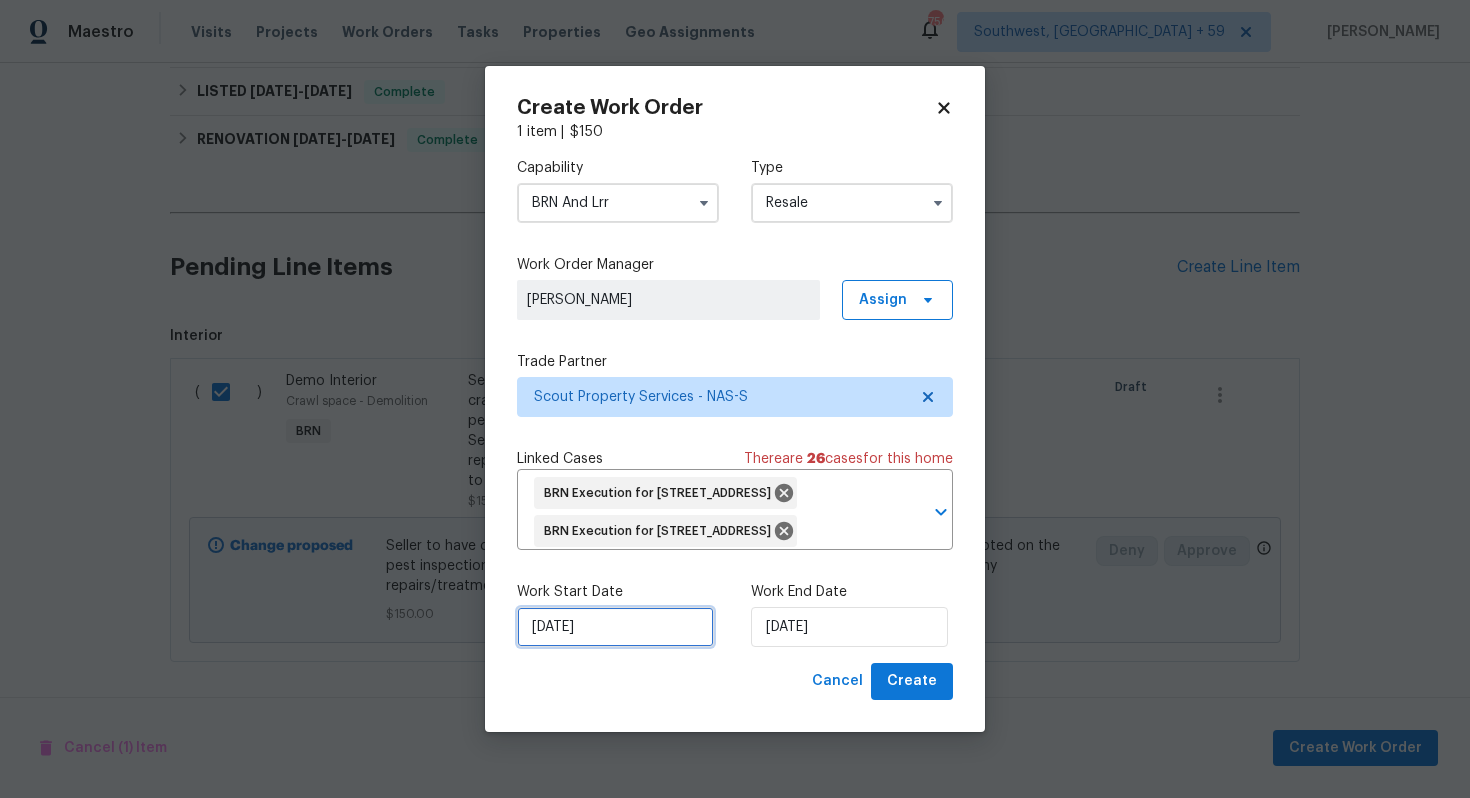 click on "[DATE]" at bounding box center [615, 627] 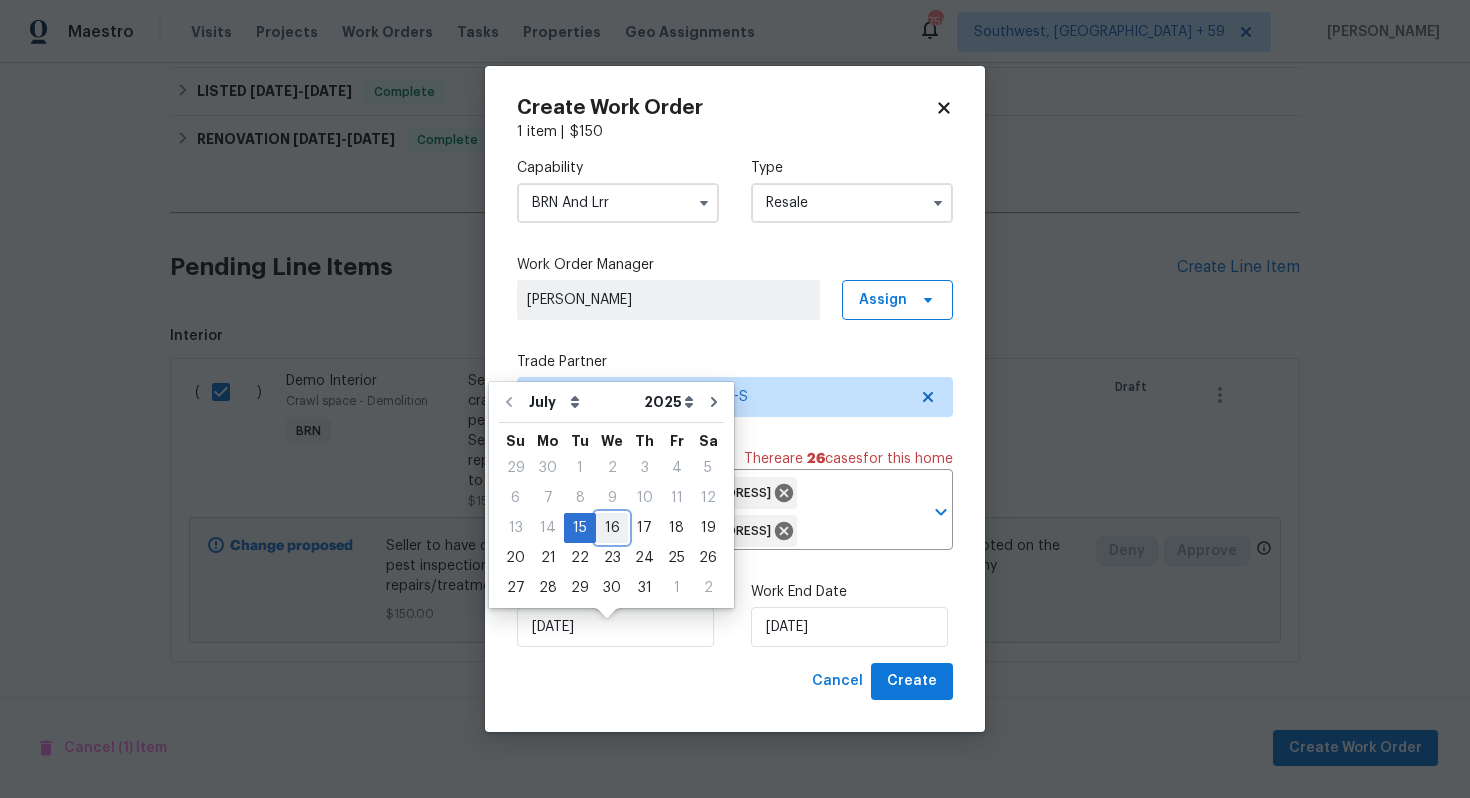 click on "16" at bounding box center (612, 528) 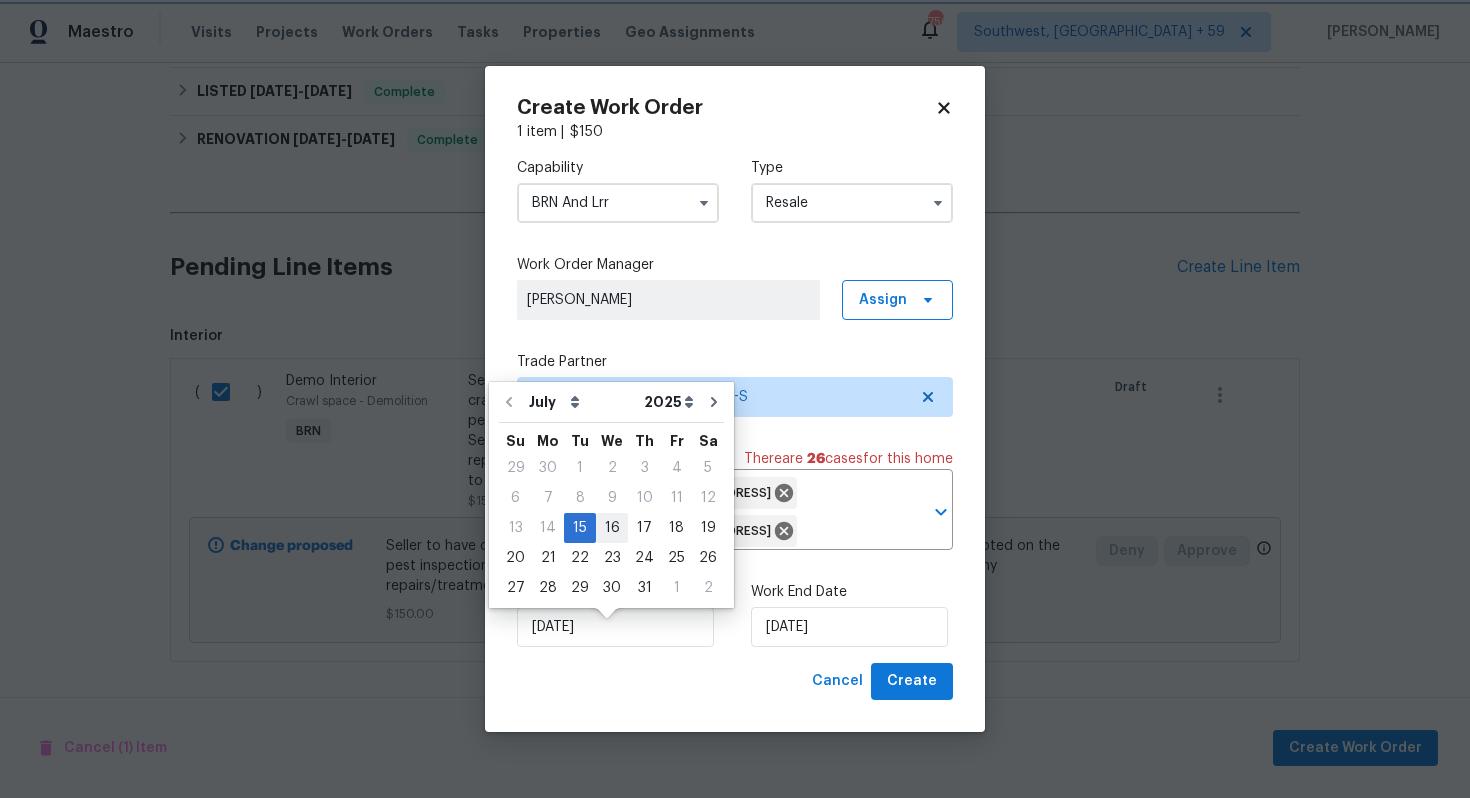 type on "[DATE]" 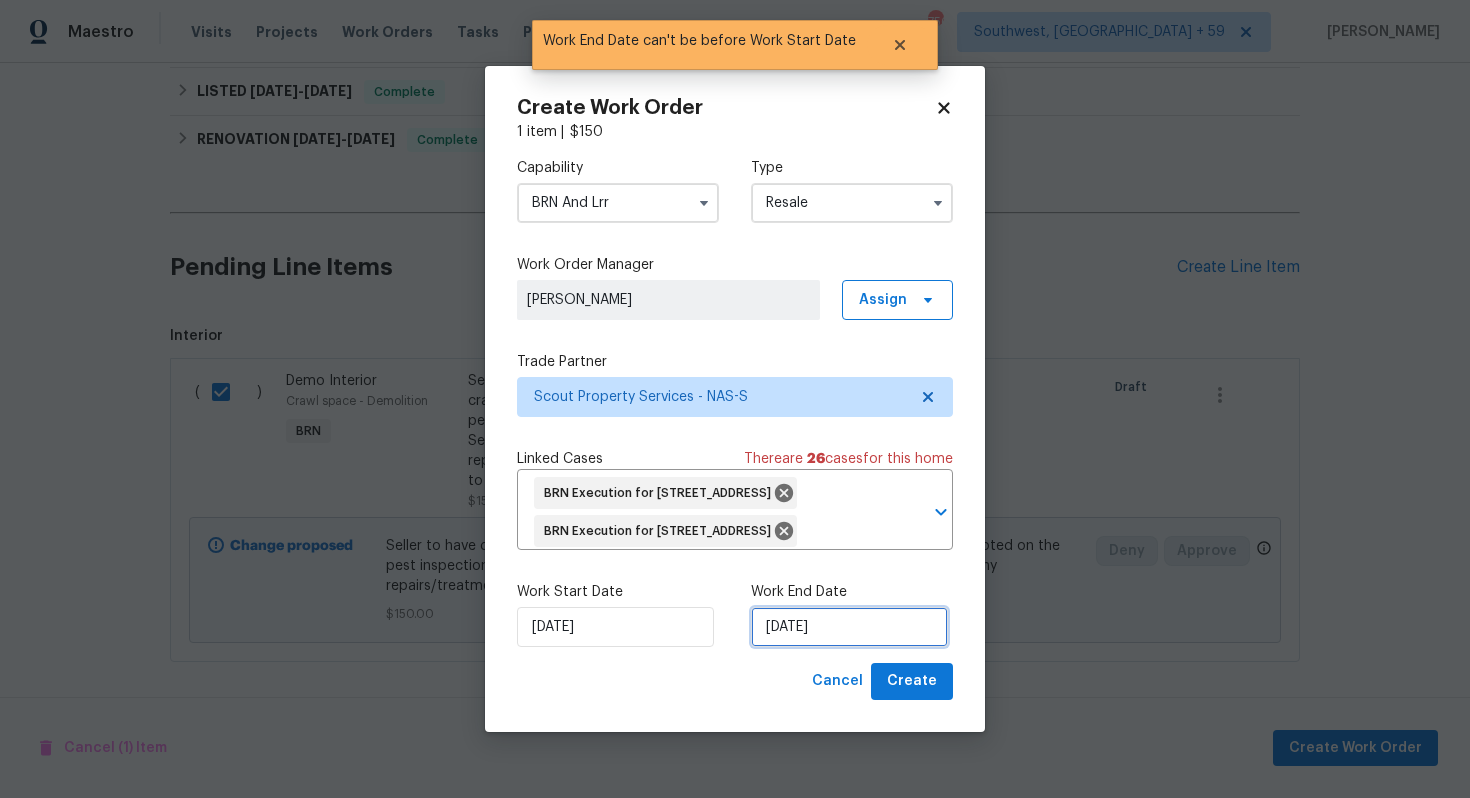click on "[DATE]" at bounding box center (849, 627) 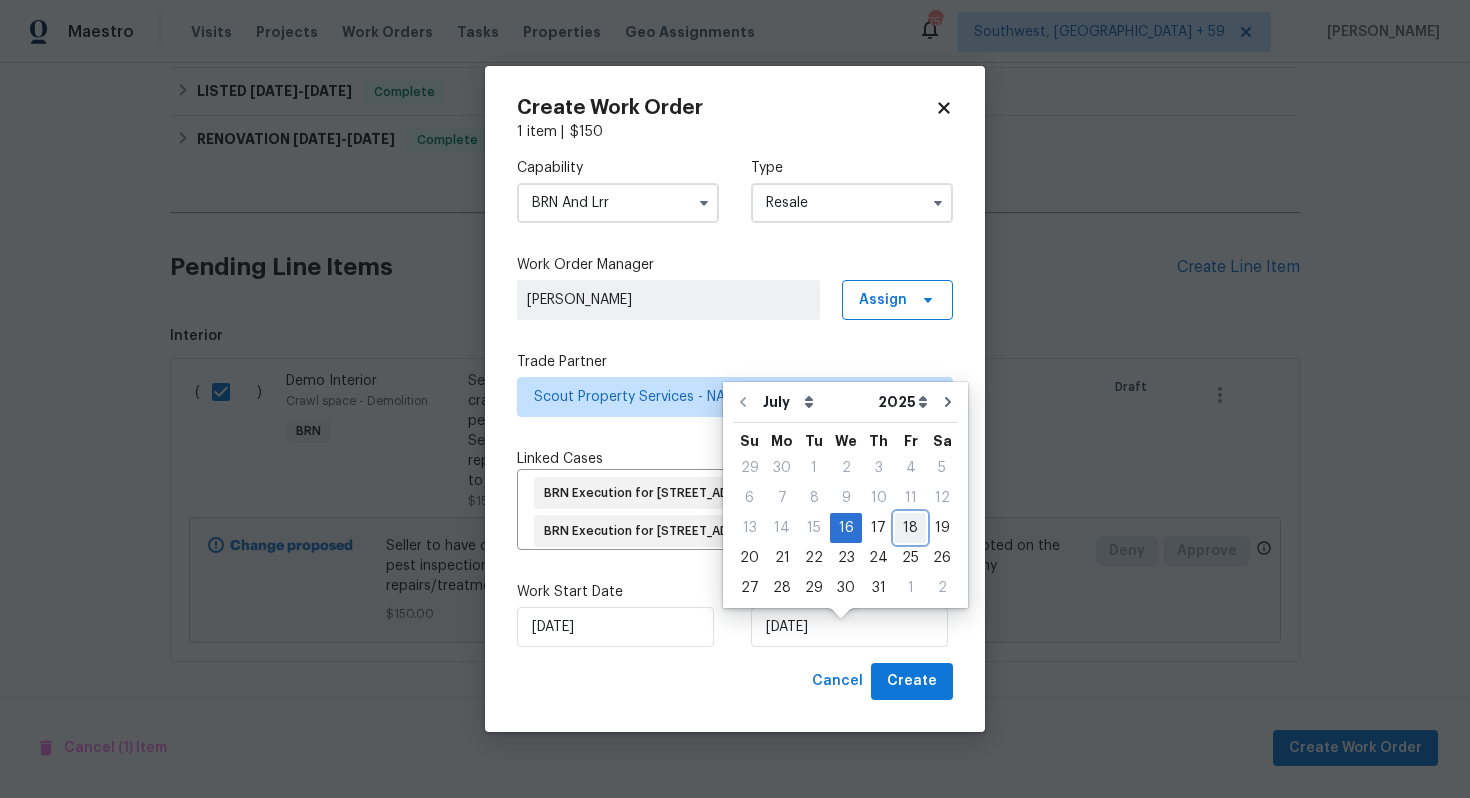 click on "18" at bounding box center [910, 528] 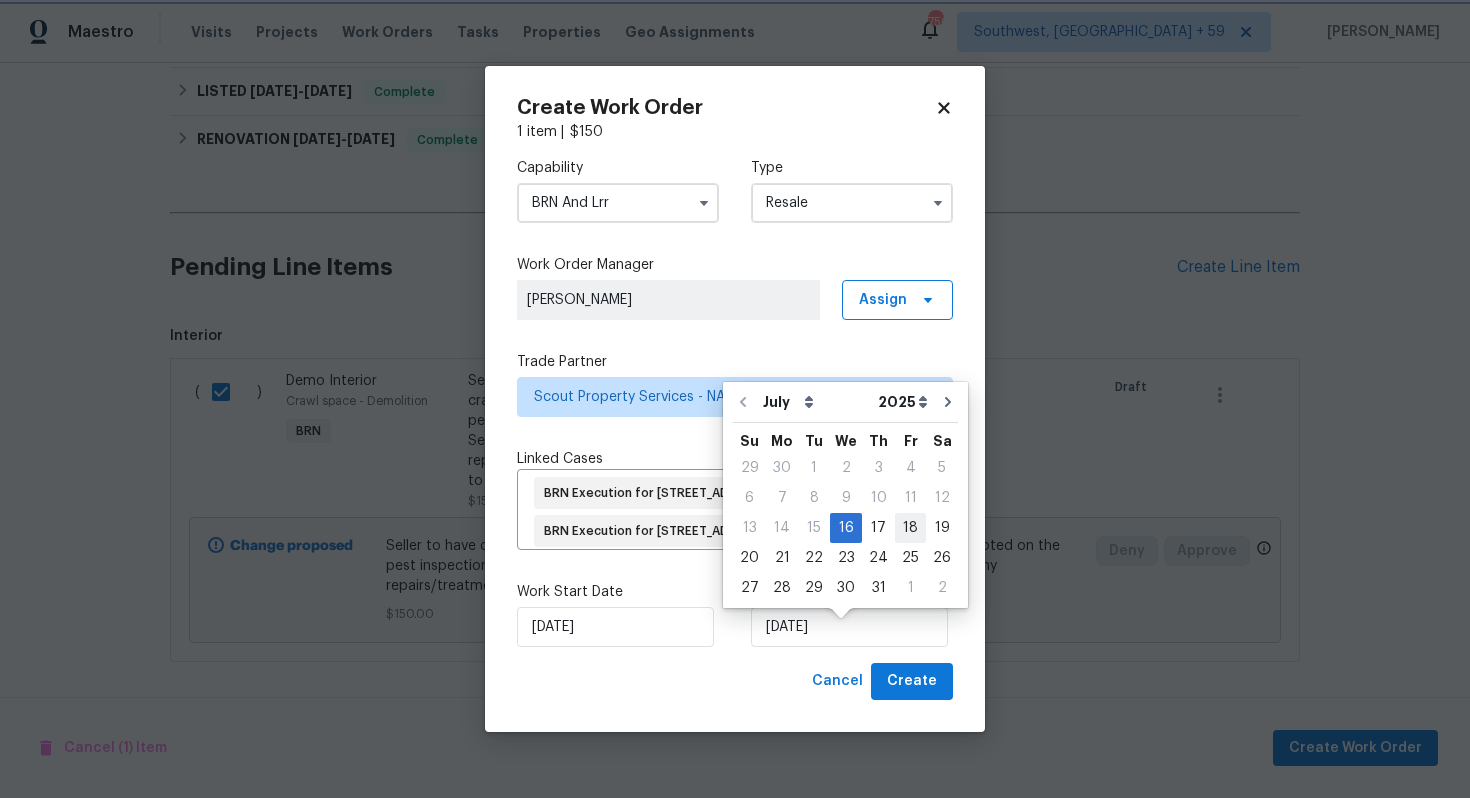 type on "[DATE]" 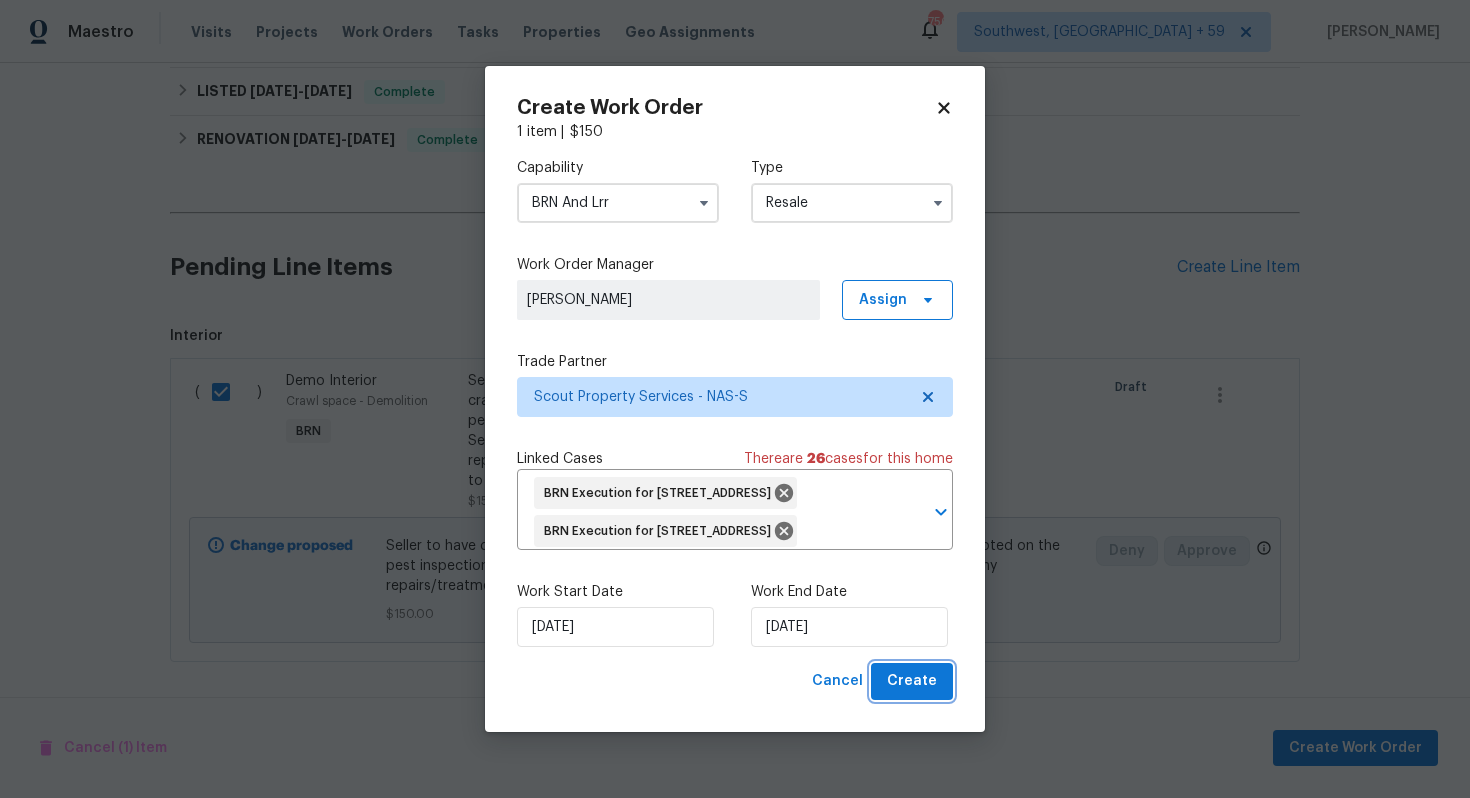 click on "Create" at bounding box center (912, 681) 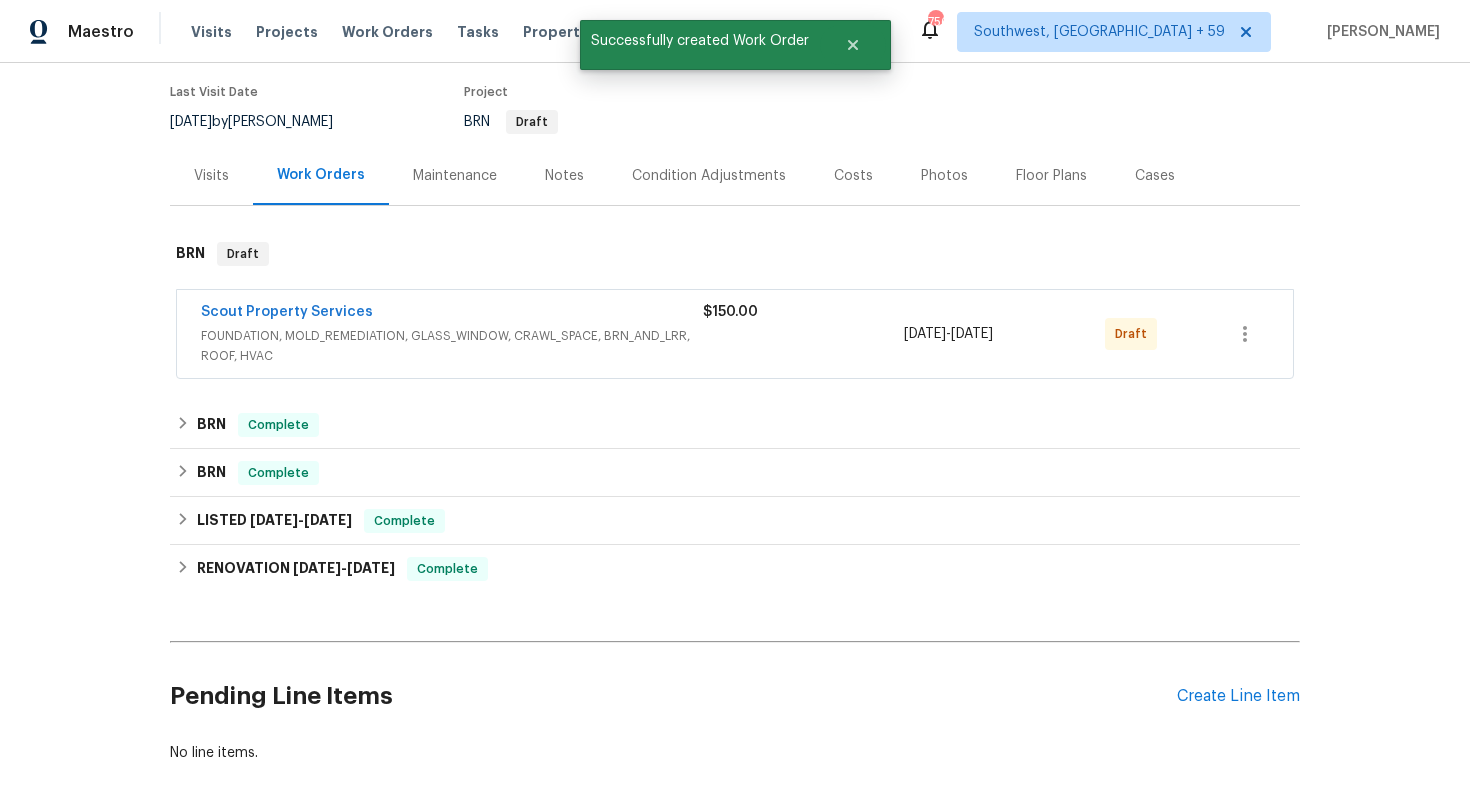 scroll, scrollTop: 0, scrollLeft: 0, axis: both 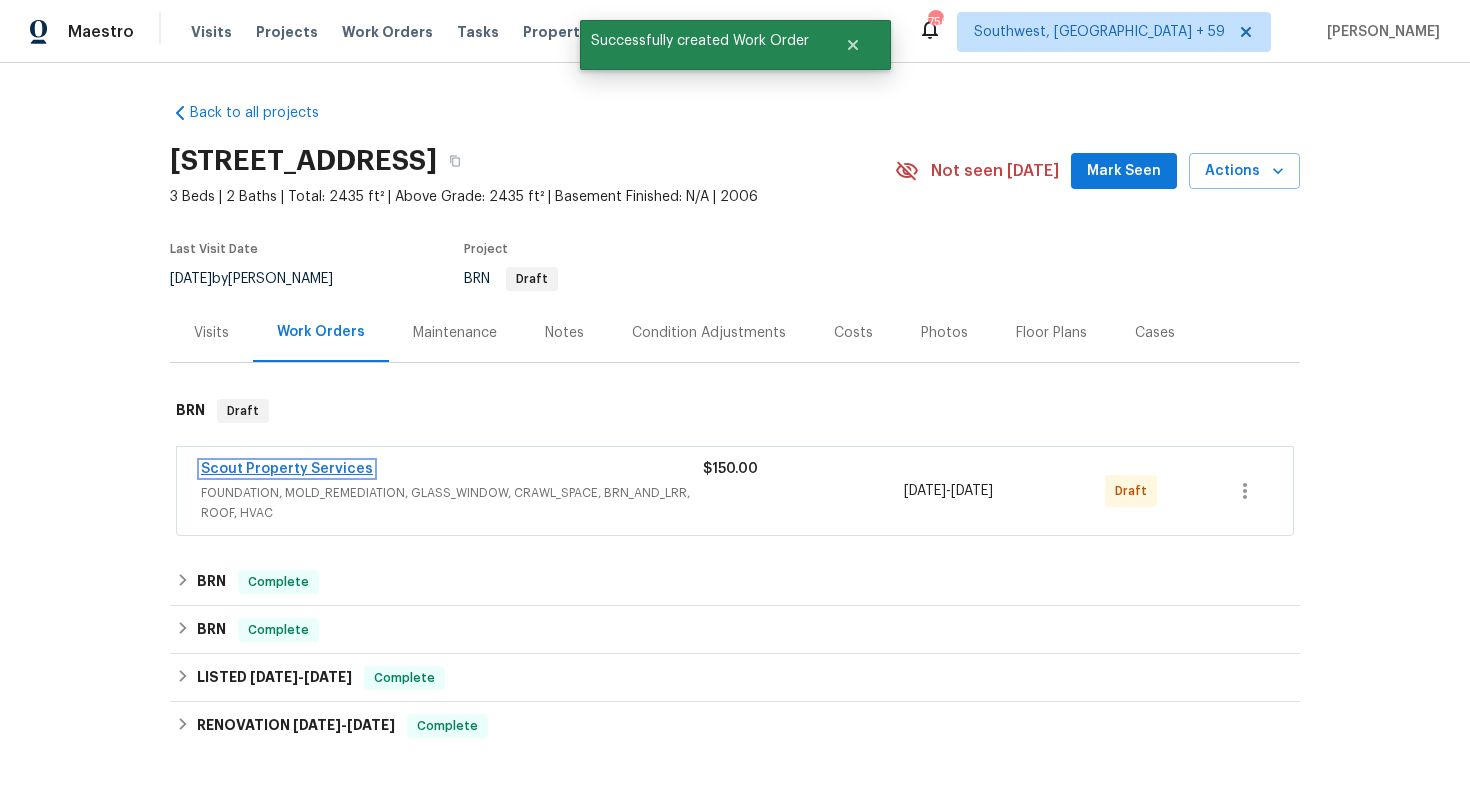 click on "Scout Property Services" at bounding box center (287, 469) 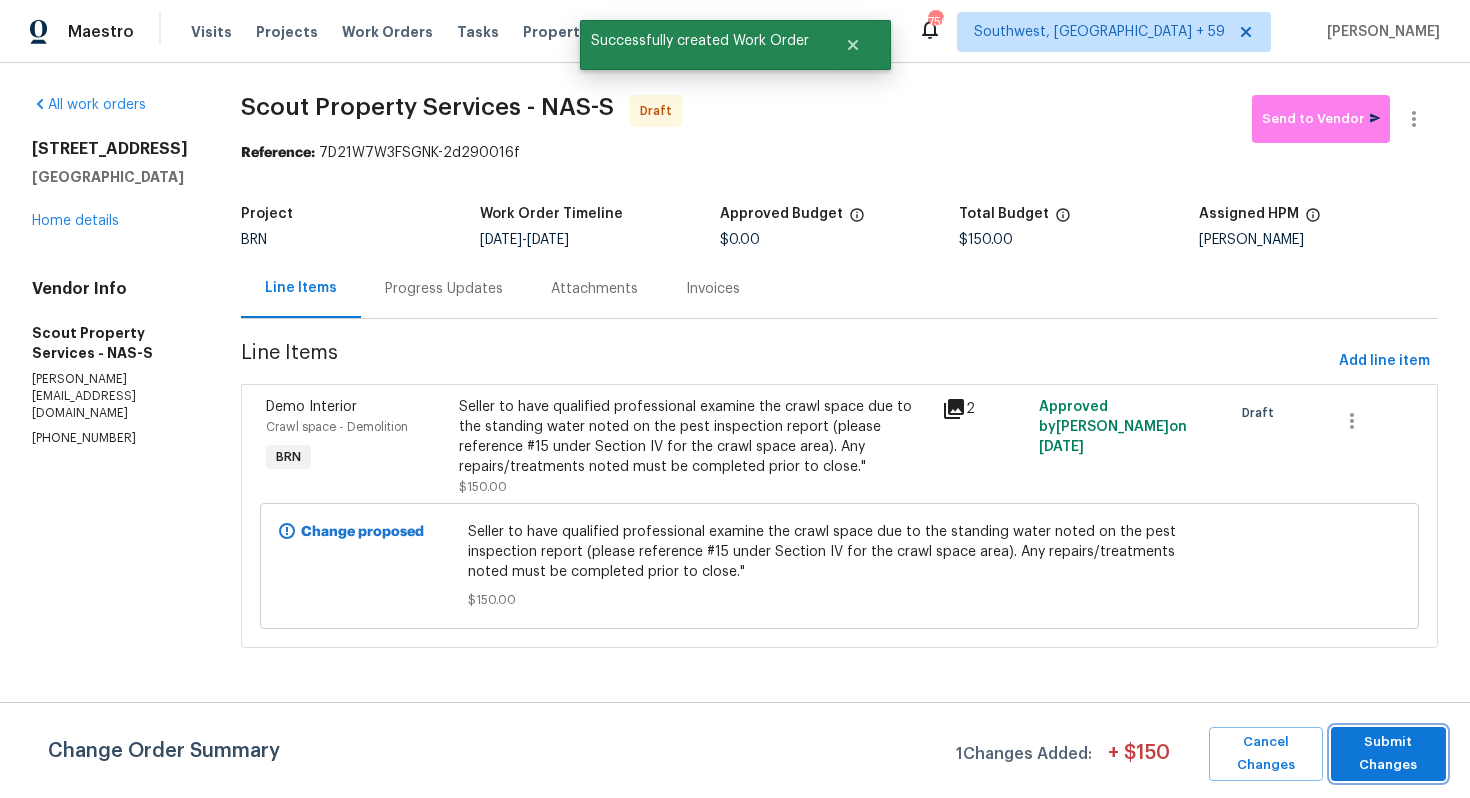 click on "Submit Changes" at bounding box center (1388, 754) 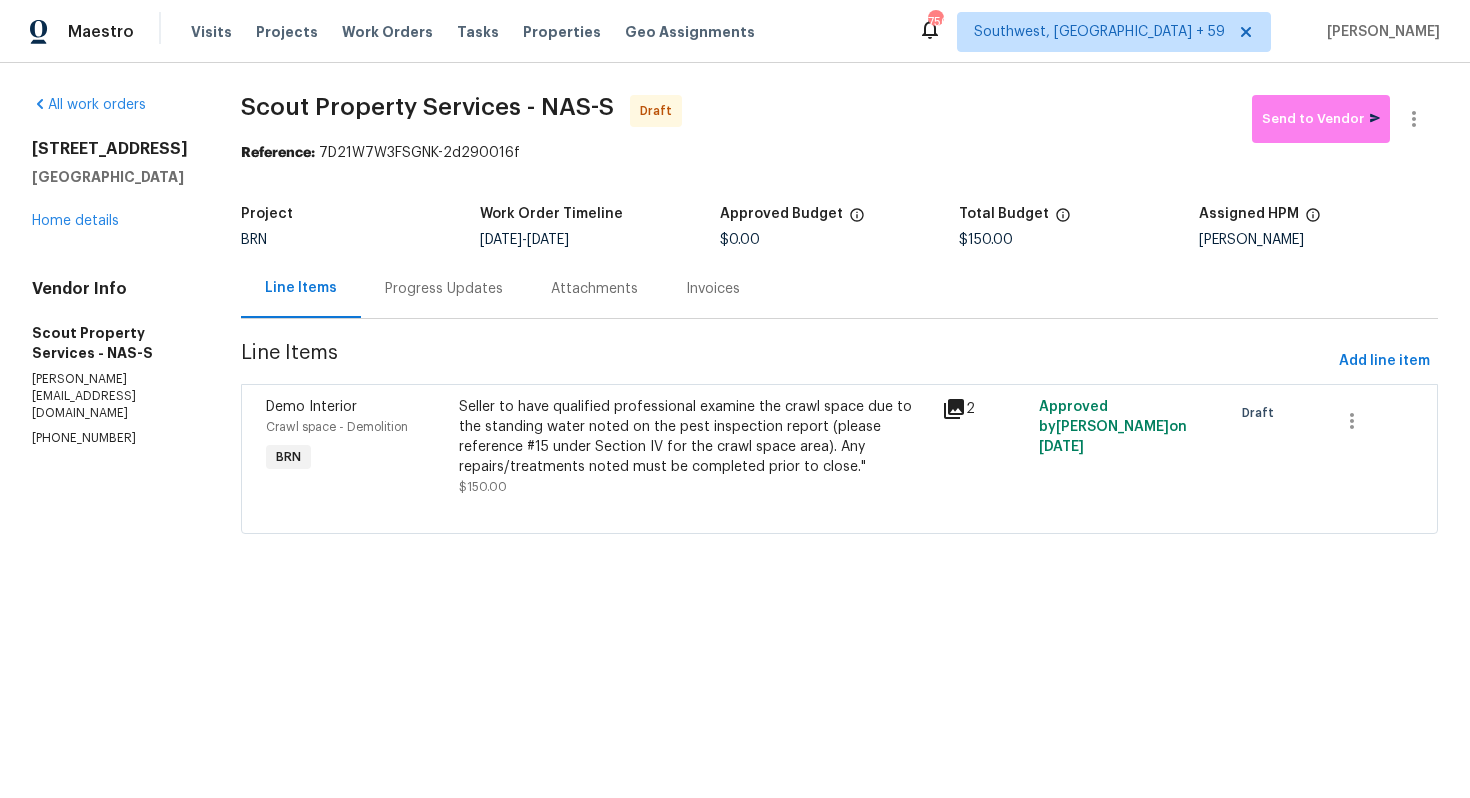 click on "All work orders [STREET_ADDRESS] Home details Vendor Info Scout Property Services - NAS-S [PERSON_NAME][EMAIL_ADDRESS][DOMAIN_NAME] [PHONE_NUMBER]" at bounding box center (112, 271) 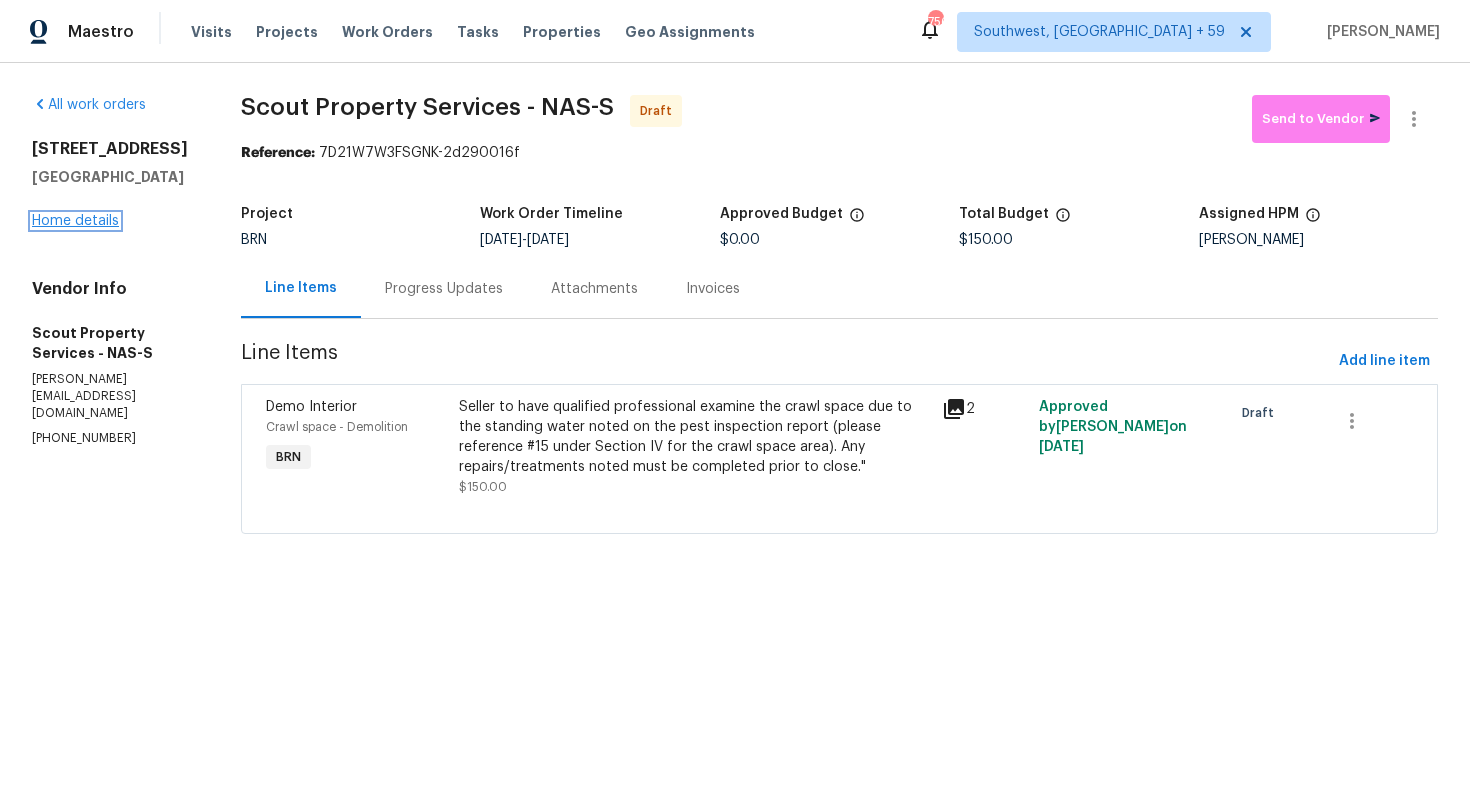 click on "Home details" at bounding box center (75, 221) 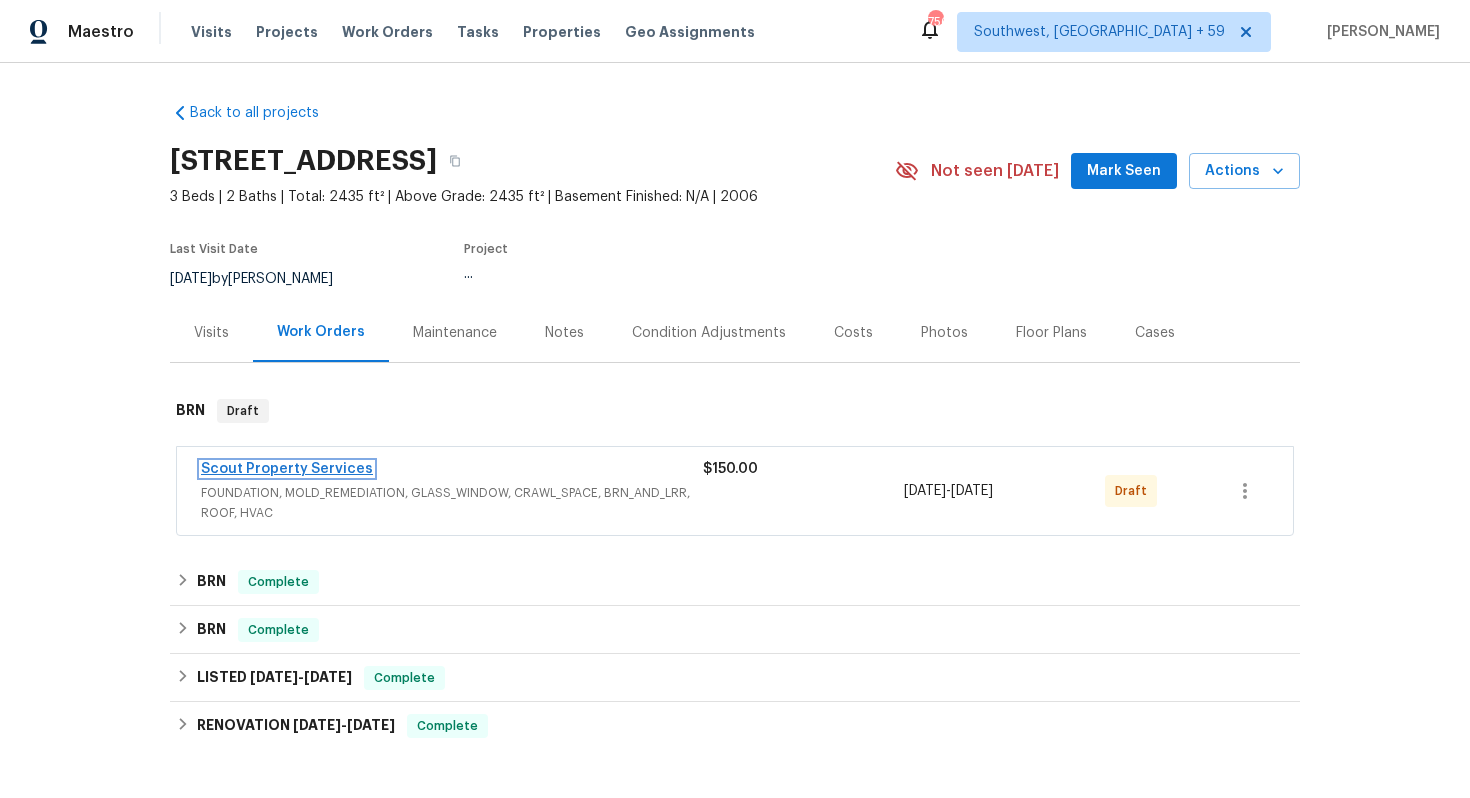 click on "Scout Property Services" at bounding box center (287, 469) 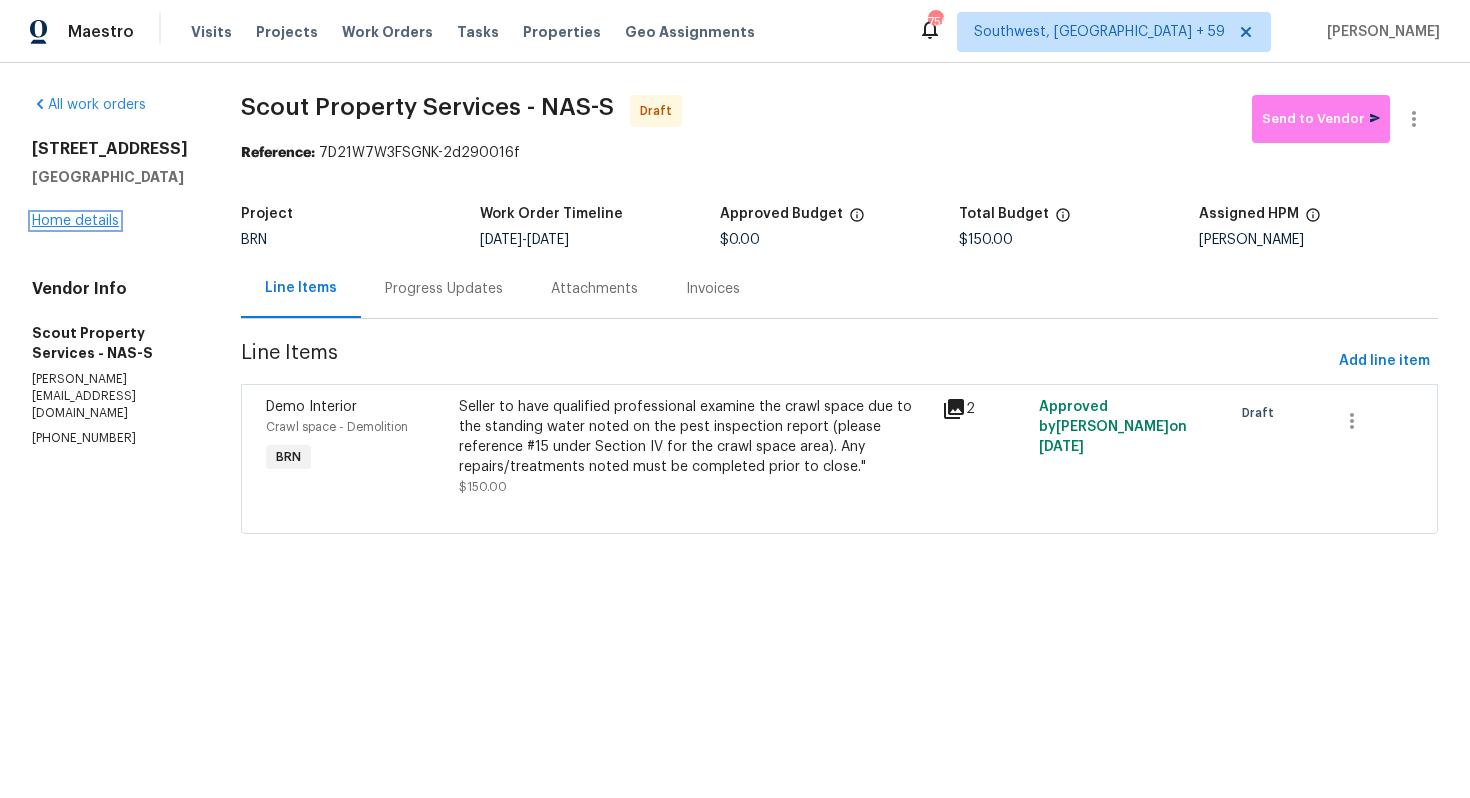 click on "Home details" at bounding box center [75, 221] 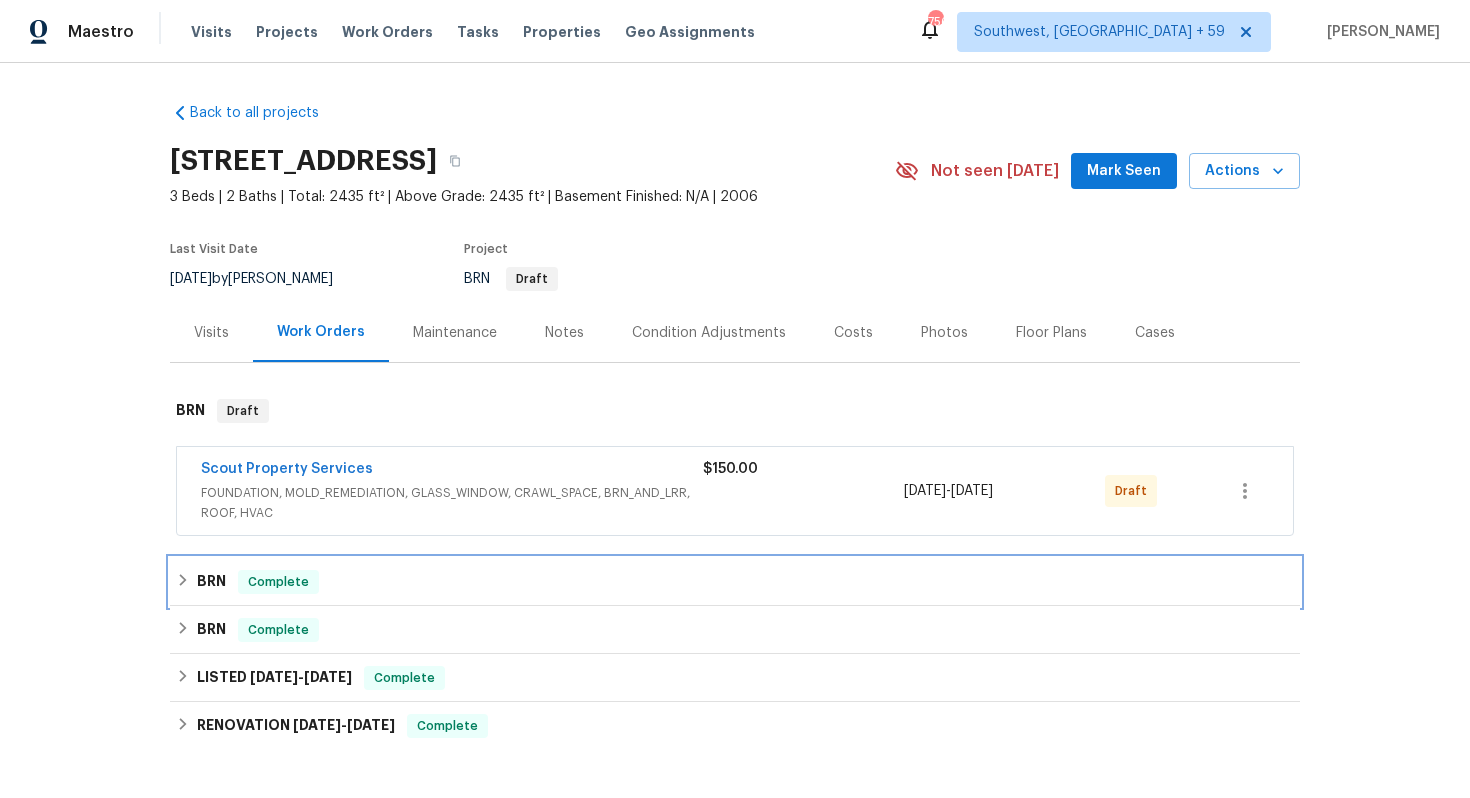 click on "BRN   Complete" at bounding box center (735, 582) 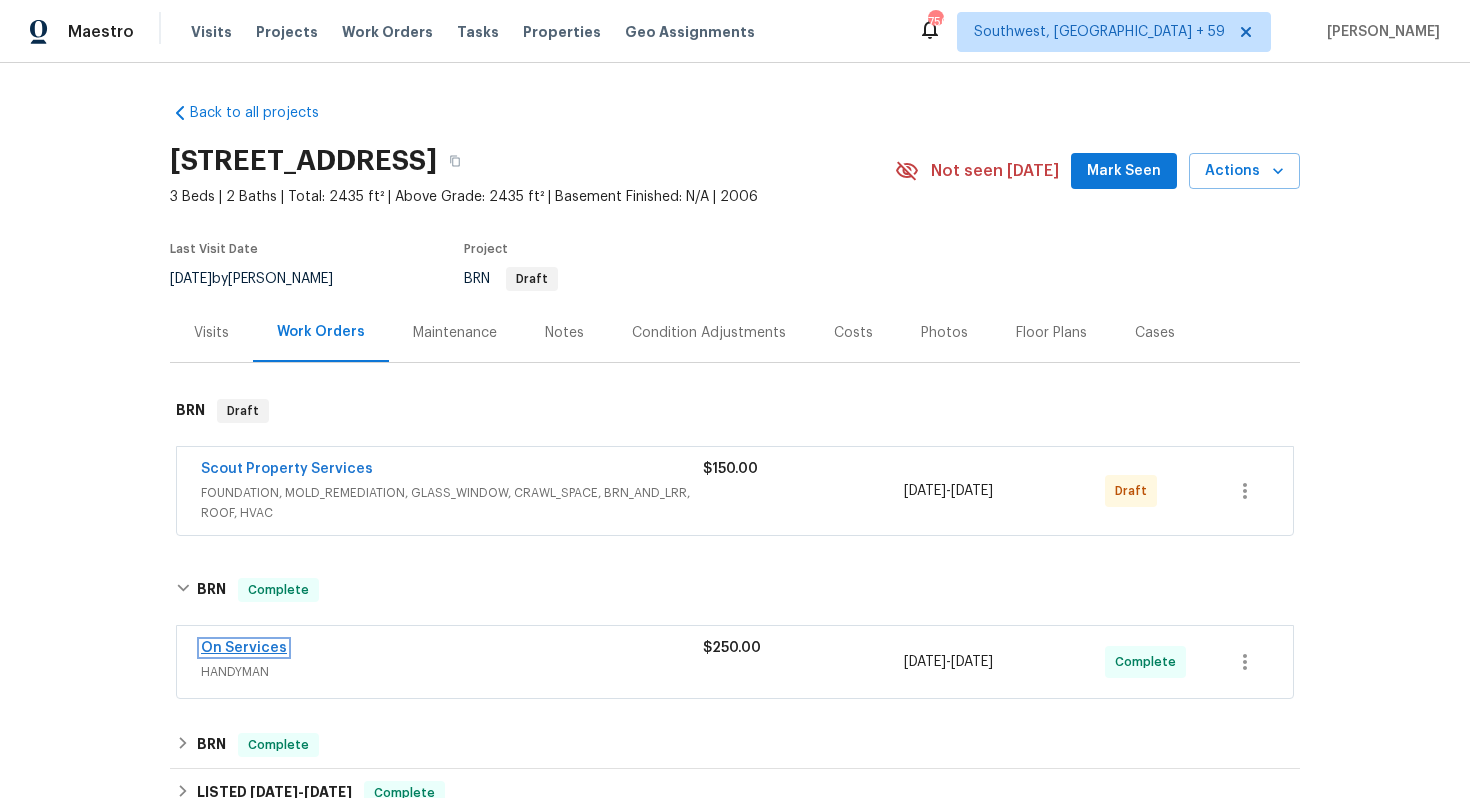 click on "On Services" at bounding box center (244, 648) 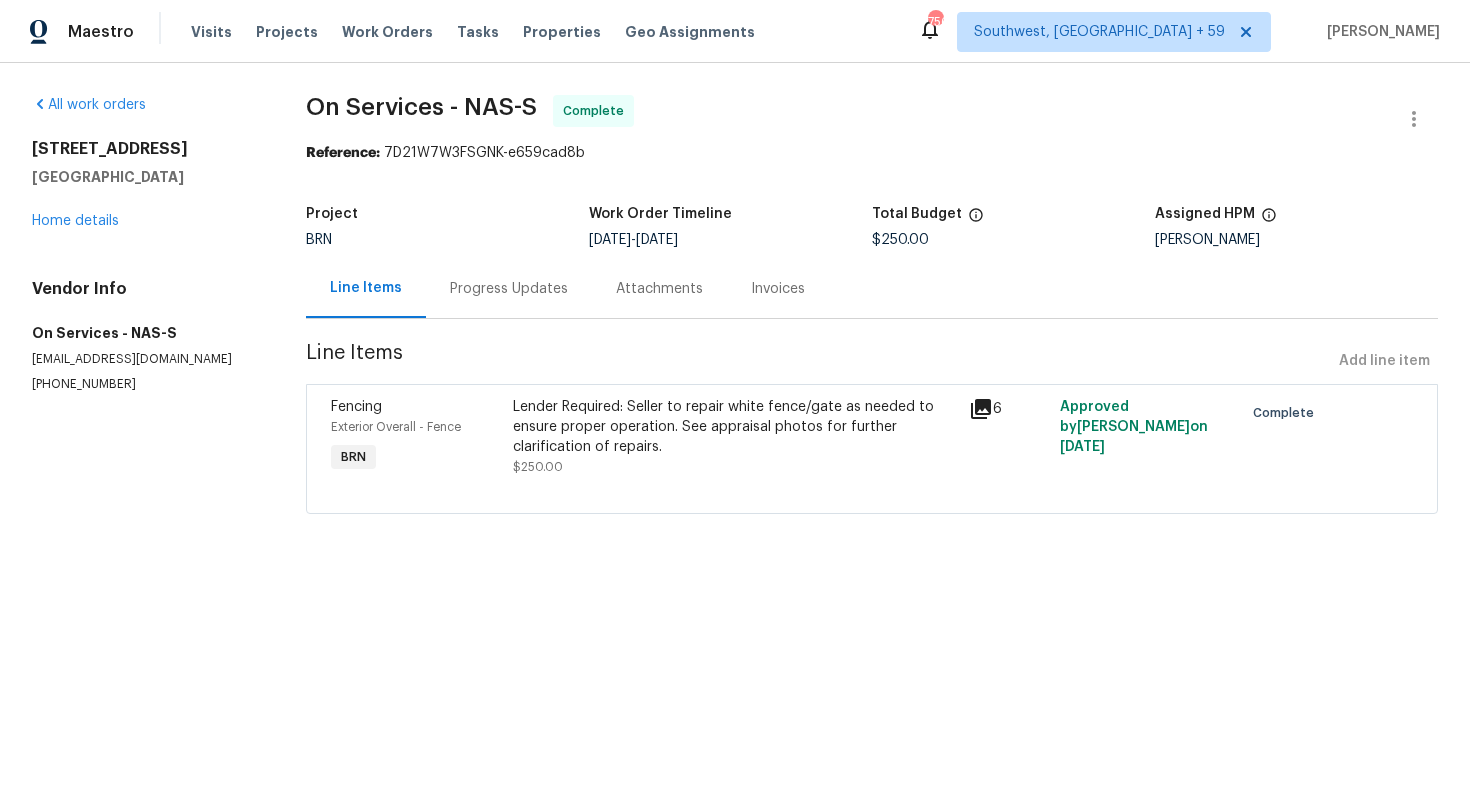 click on "Progress Updates" at bounding box center (509, 288) 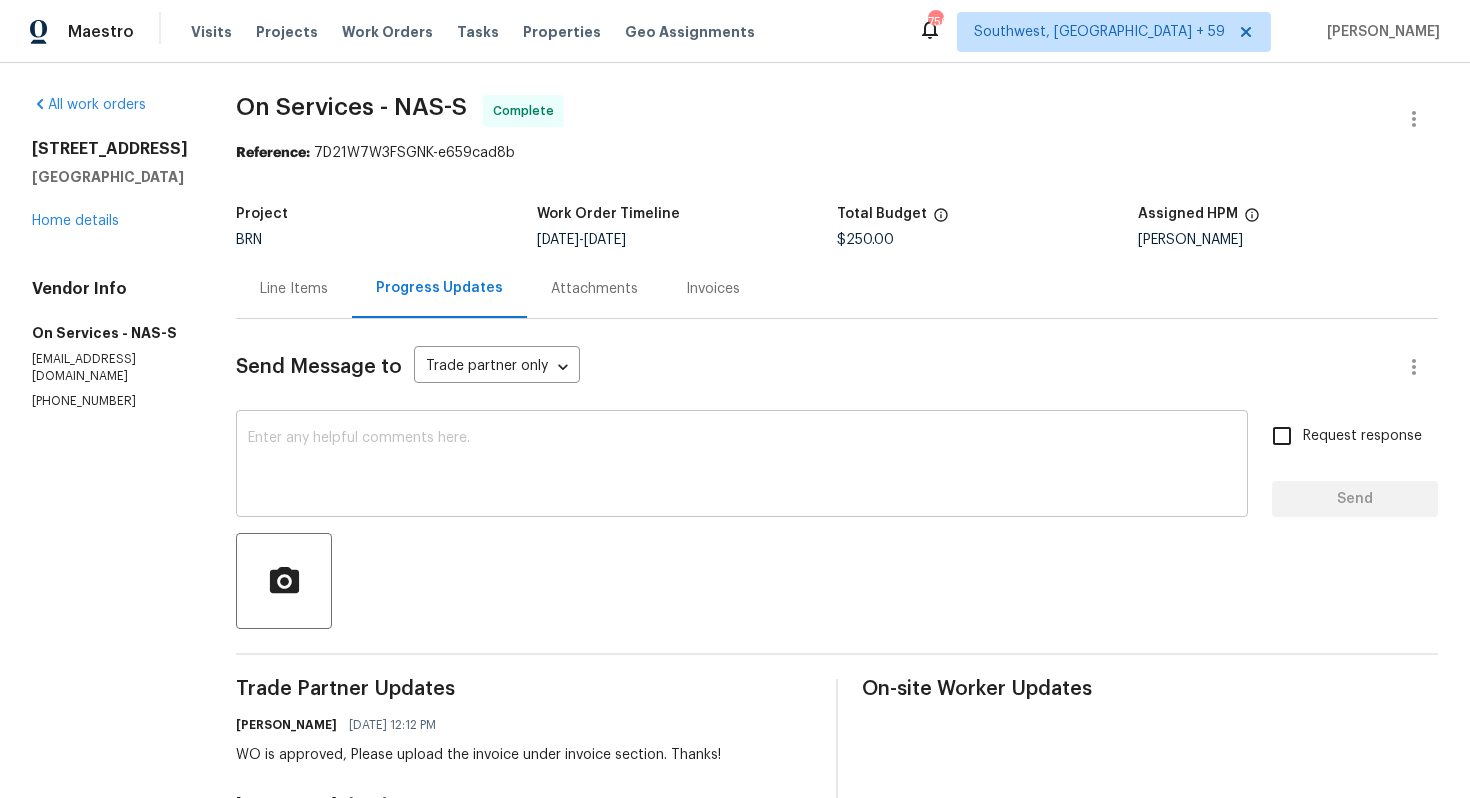 scroll, scrollTop: 729, scrollLeft: 0, axis: vertical 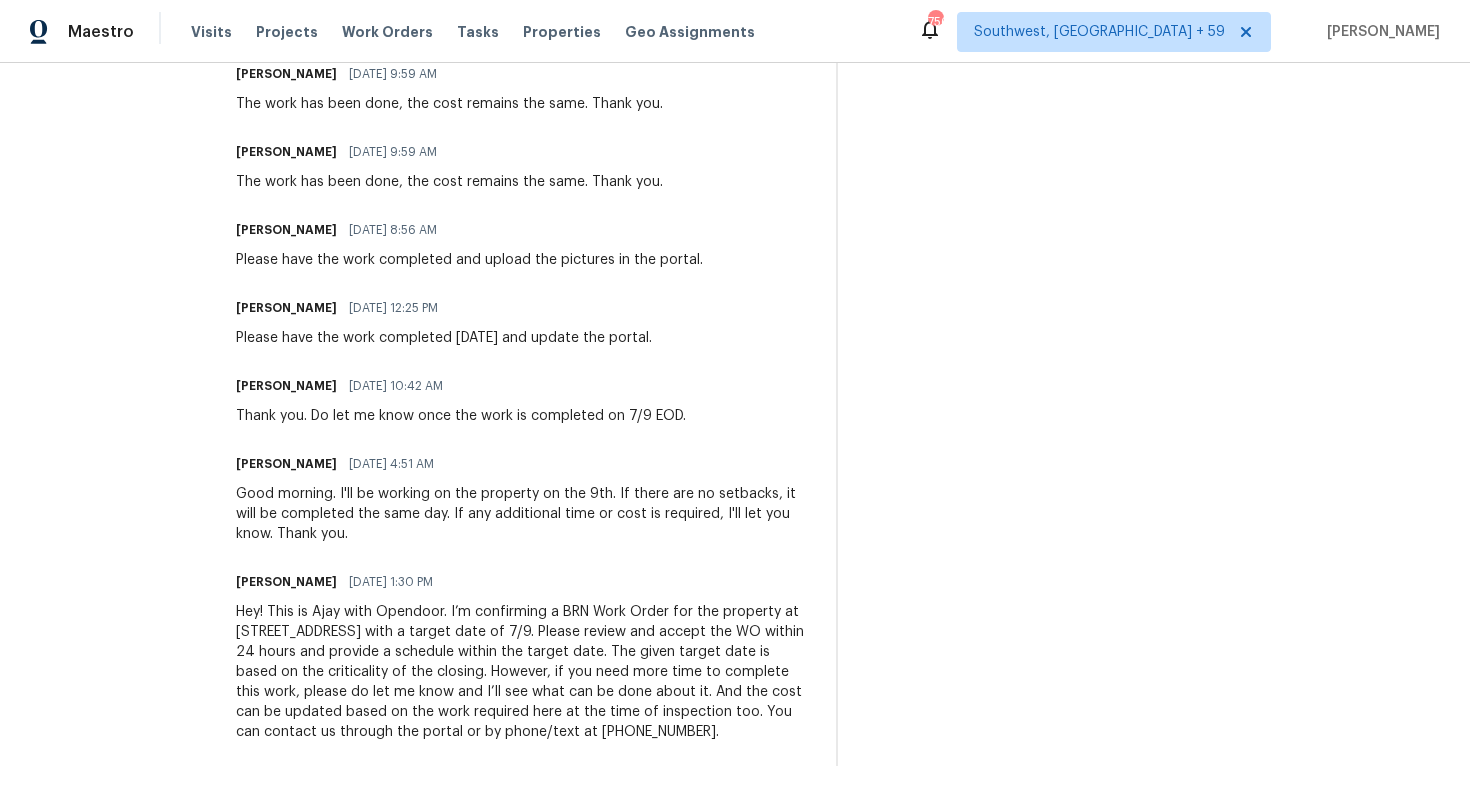 click on "Hey! This is Ajay with Opendoor. I’m confirming a BRN Work Order for the property at [STREET_ADDRESS] with a target date of 7/9. Please review and accept the WO within 24 hours and provide a schedule within the target date. The given target date is based on the criticality of the closing. However, if you need more time to complete this work, please do let me know and I’ll see what can be done about it. And the cost can be updated based on the work required here at the time of inspection too. You can contact us through the portal or by phone/text at [PHONE_NUMBER]." at bounding box center (524, 672) 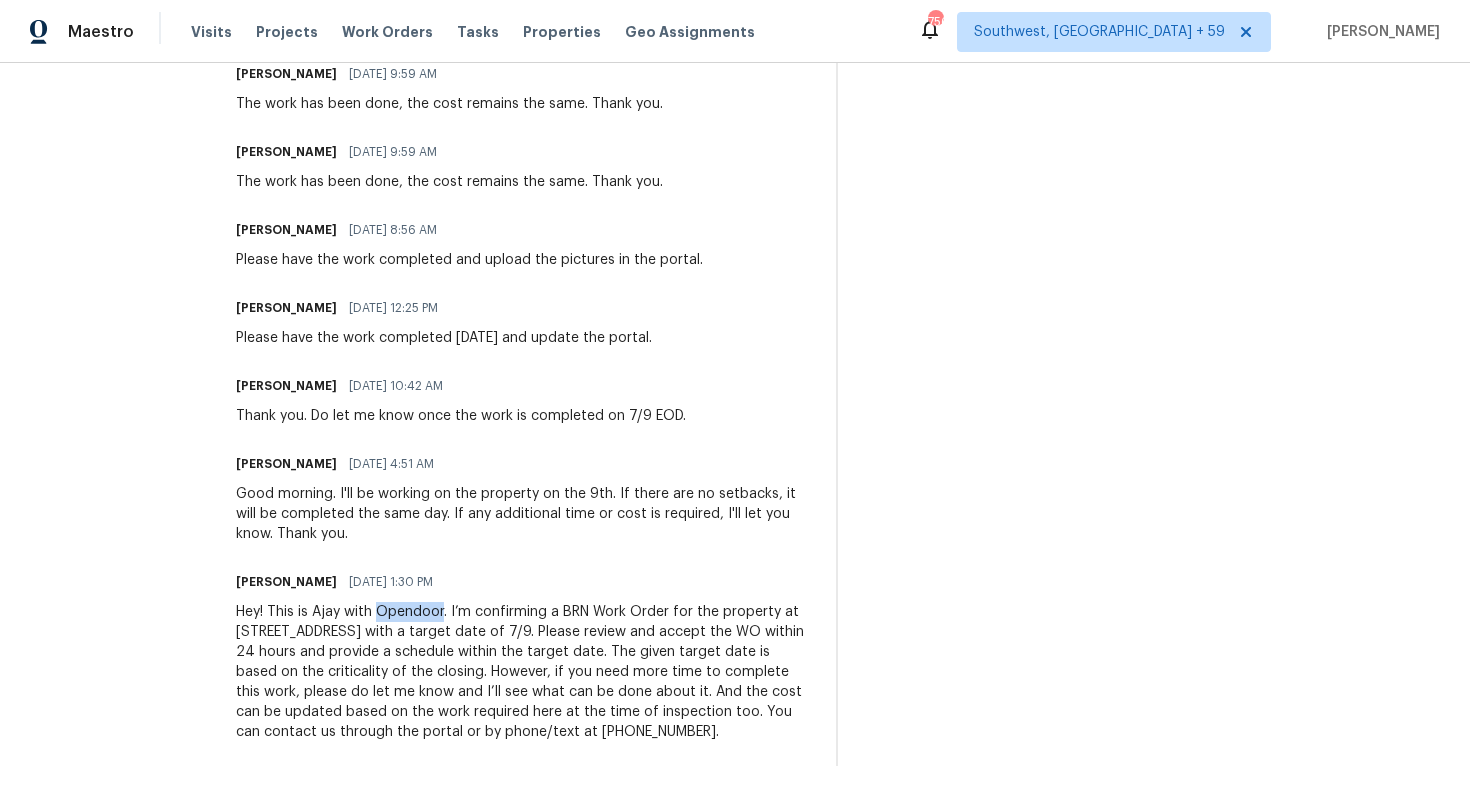 click on "Hey! This is Ajay with Opendoor. I’m confirming a BRN Work Order for the property at [STREET_ADDRESS] with a target date of 7/9. Please review and accept the WO within 24 hours and provide a schedule within the target date. The given target date is based on the criticality of the closing. However, if you need more time to complete this work, please do let me know and I’ll see what can be done about it. And the cost can be updated based on the work required here at the time of inspection too. You can contact us through the portal or by phone/text at [PHONE_NUMBER]." at bounding box center (524, 672) 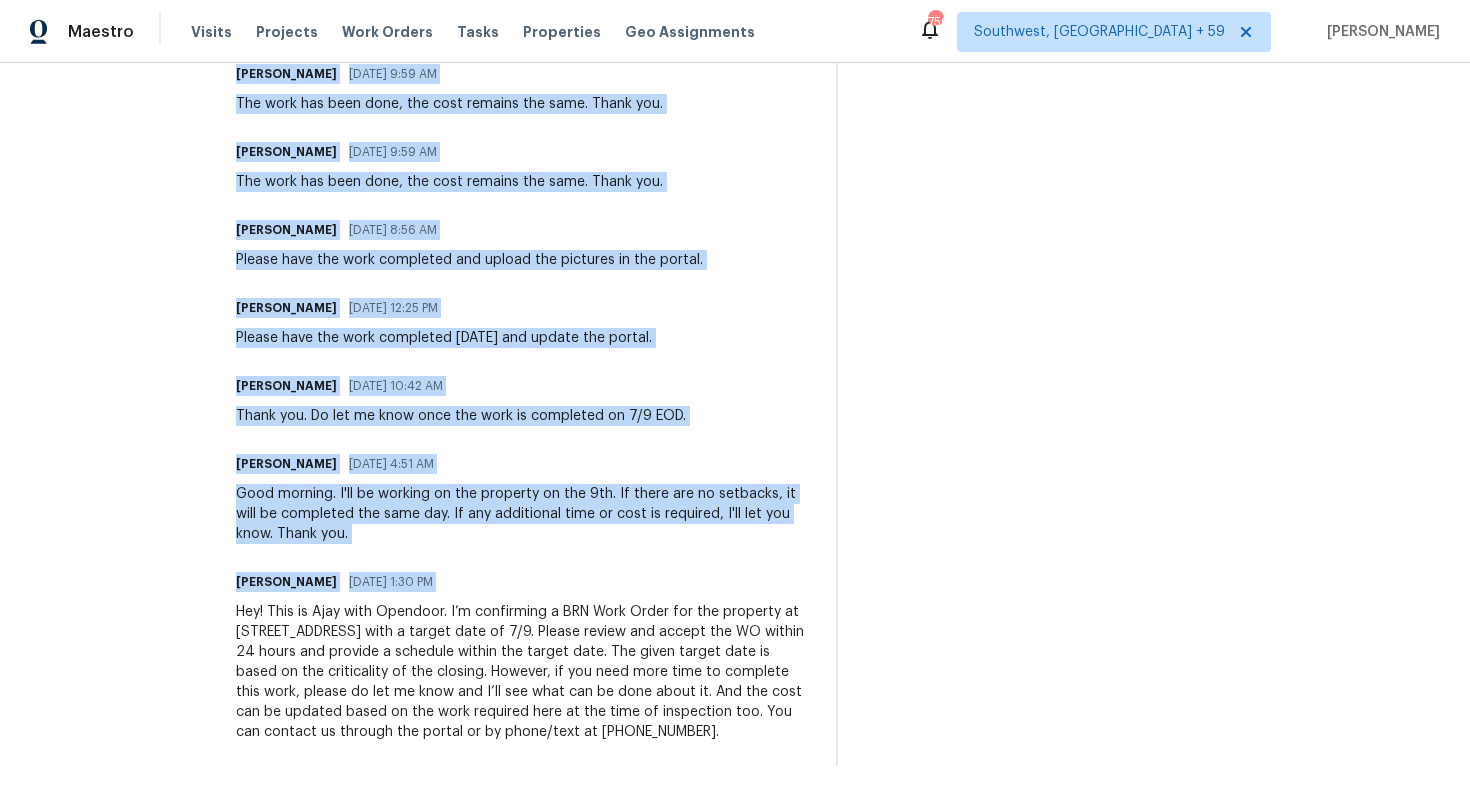 copy on "Trade Partner Updates [PERSON_NAME] [DATE] 12:12 PM WO is approved, Please upload the invoice under invoice section. Thanks! [PERSON_NAME] [DATE] 9:59 AM The work has been done, the cost remains the same. Thank you. [PERSON_NAME] [DATE] 9:59 AM The work has been done, the cost remains the same. Thank you. [PERSON_NAME] [DATE] 8:56 AM Please have the work completed and upload the pictures in the portal. [PERSON_NAME] [DATE] 12:25 PM Please have the work completed [DATE] and update the portal. [PERSON_NAME] [DATE] 10:42 AM Thank you. Do let me know once the work is completed on 7/9 EOD. [PERSON_NAME] [DATE] 4:51 AM Good morning. I'll be working on the property on the 9th. If there are no setbacks, it will be completed the same day. If any additional time or cost is required, I'll let you know. Thank you. [PERSON_NAME] [DATE] 1:30 PM" 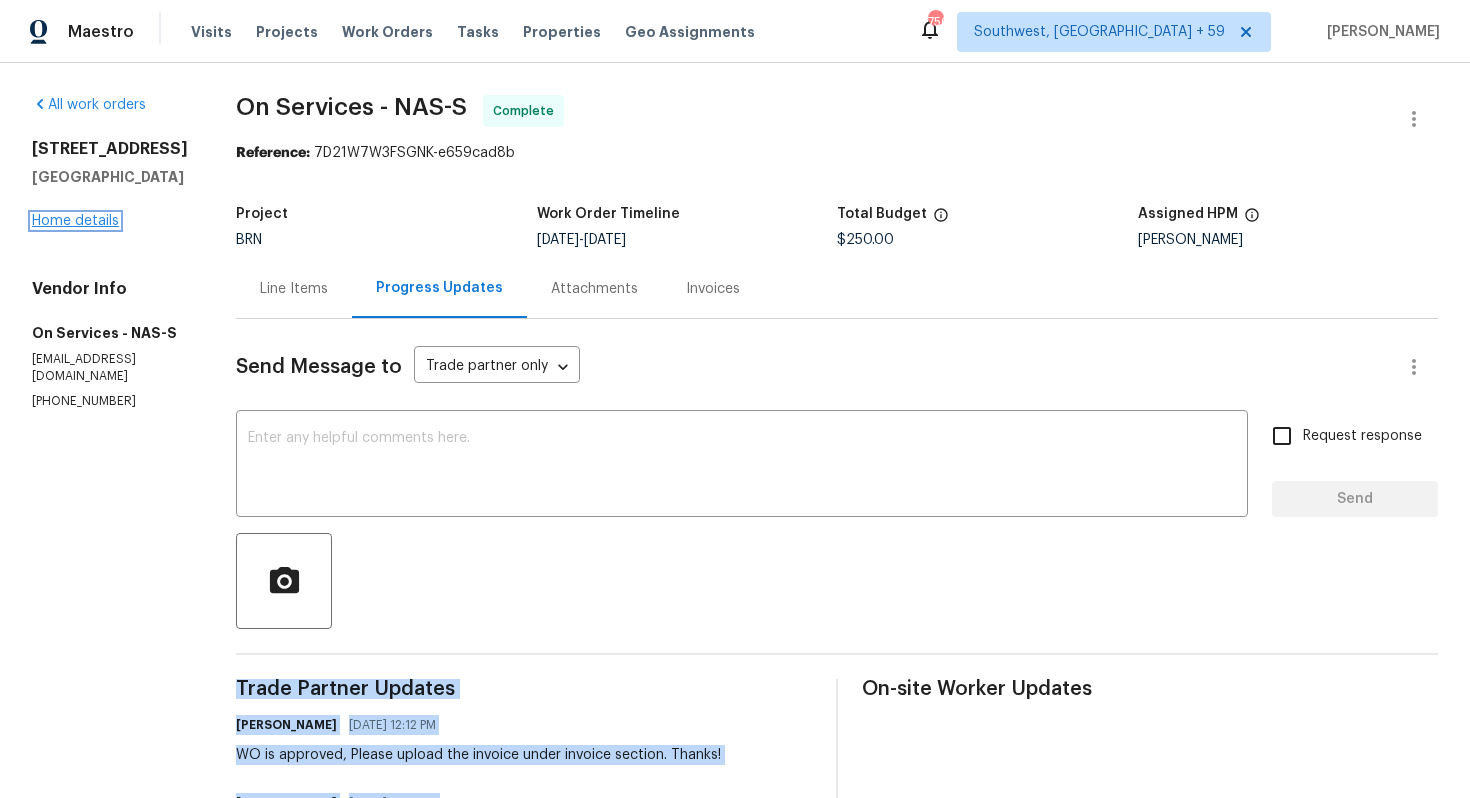 click on "Home details" at bounding box center (75, 221) 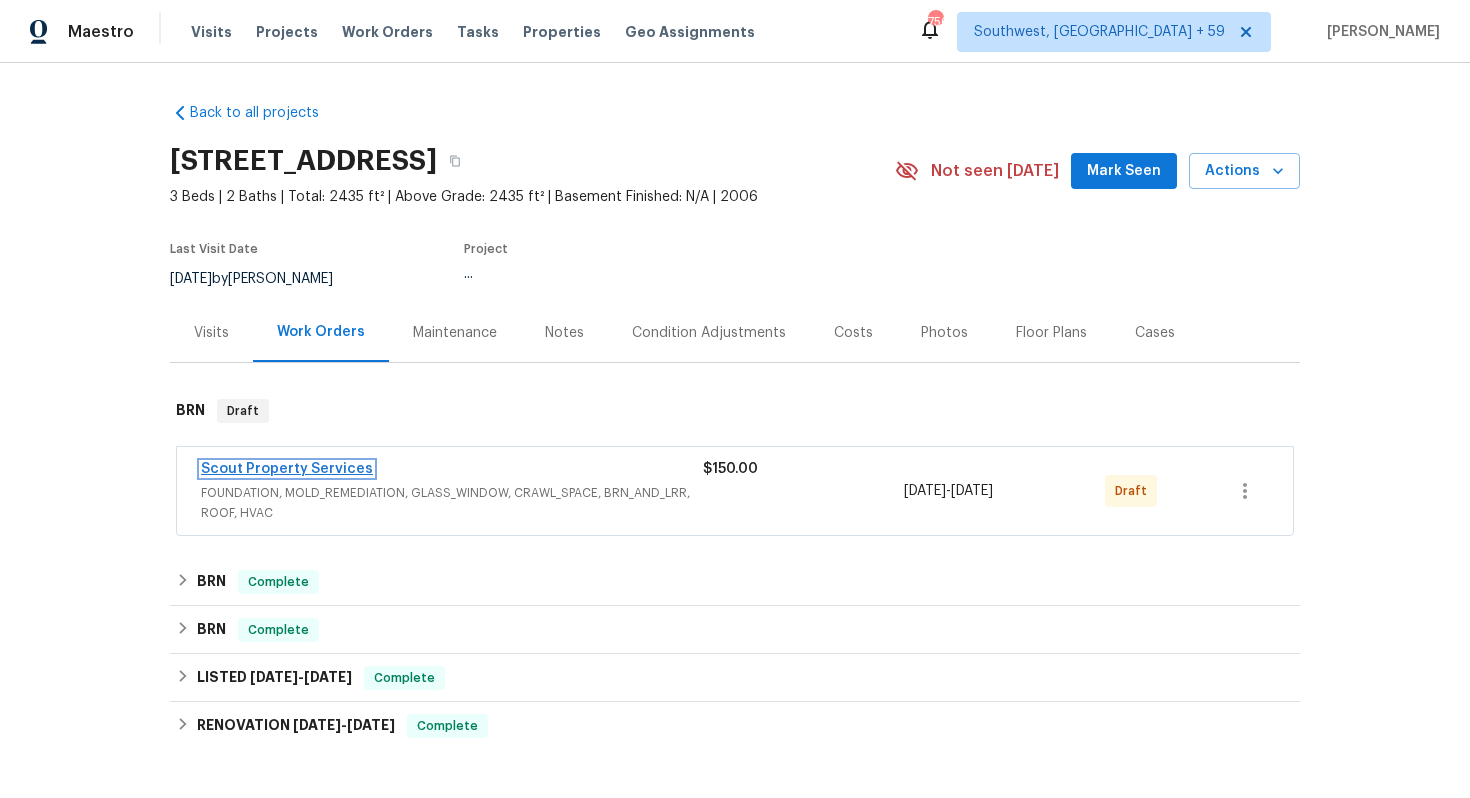 click on "Scout Property Services" at bounding box center [287, 469] 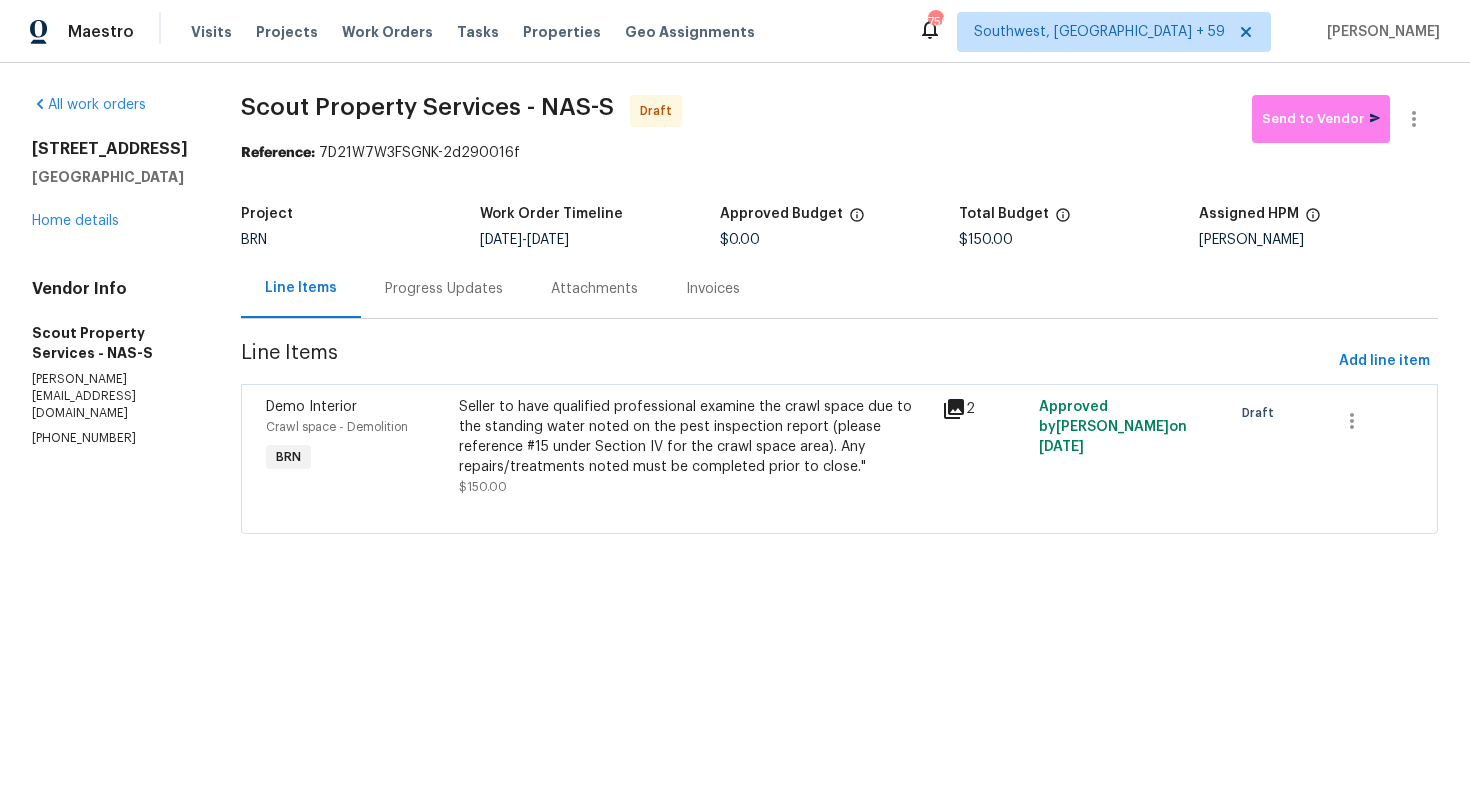 click on "Progress Updates" at bounding box center [444, 289] 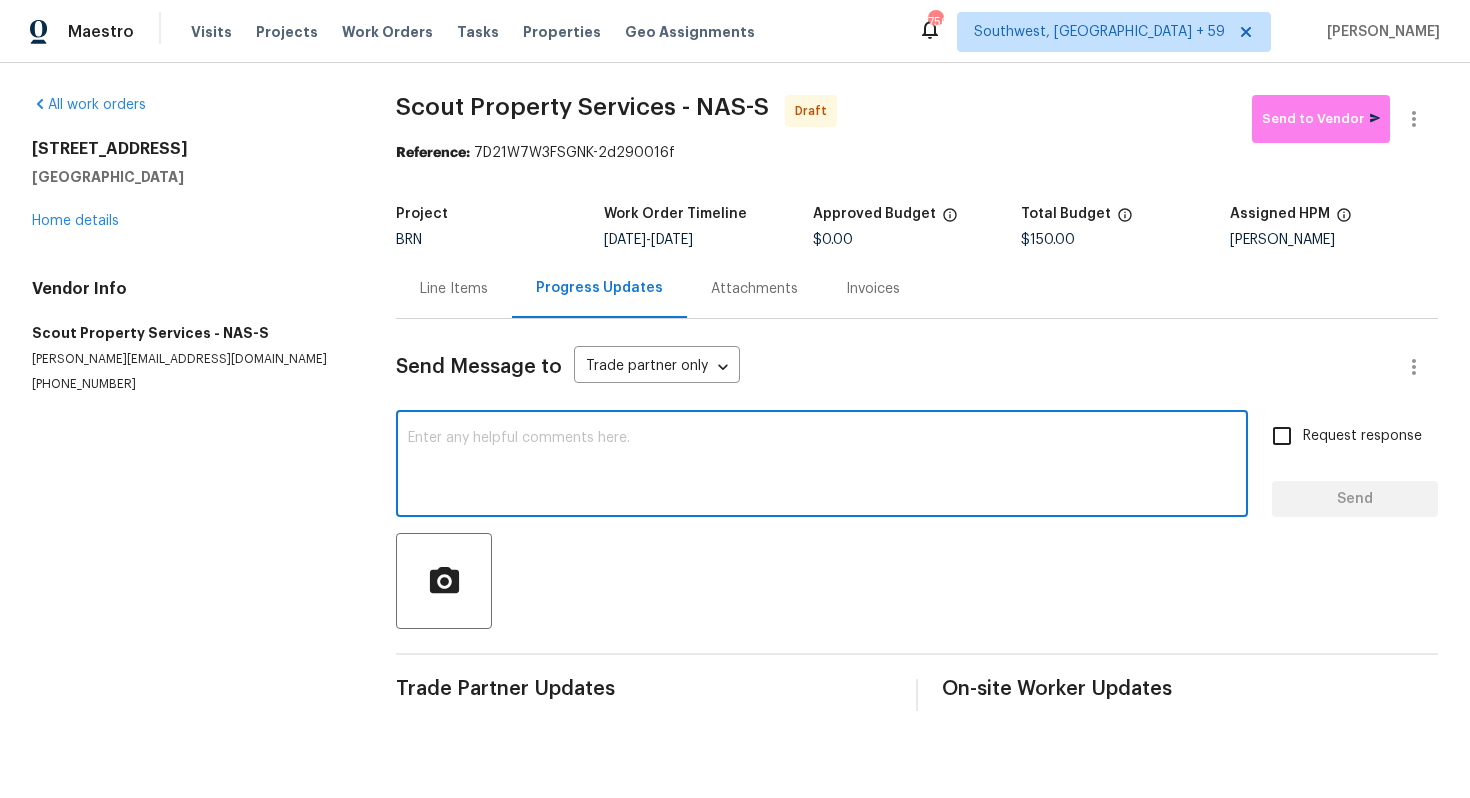 click at bounding box center [822, 466] 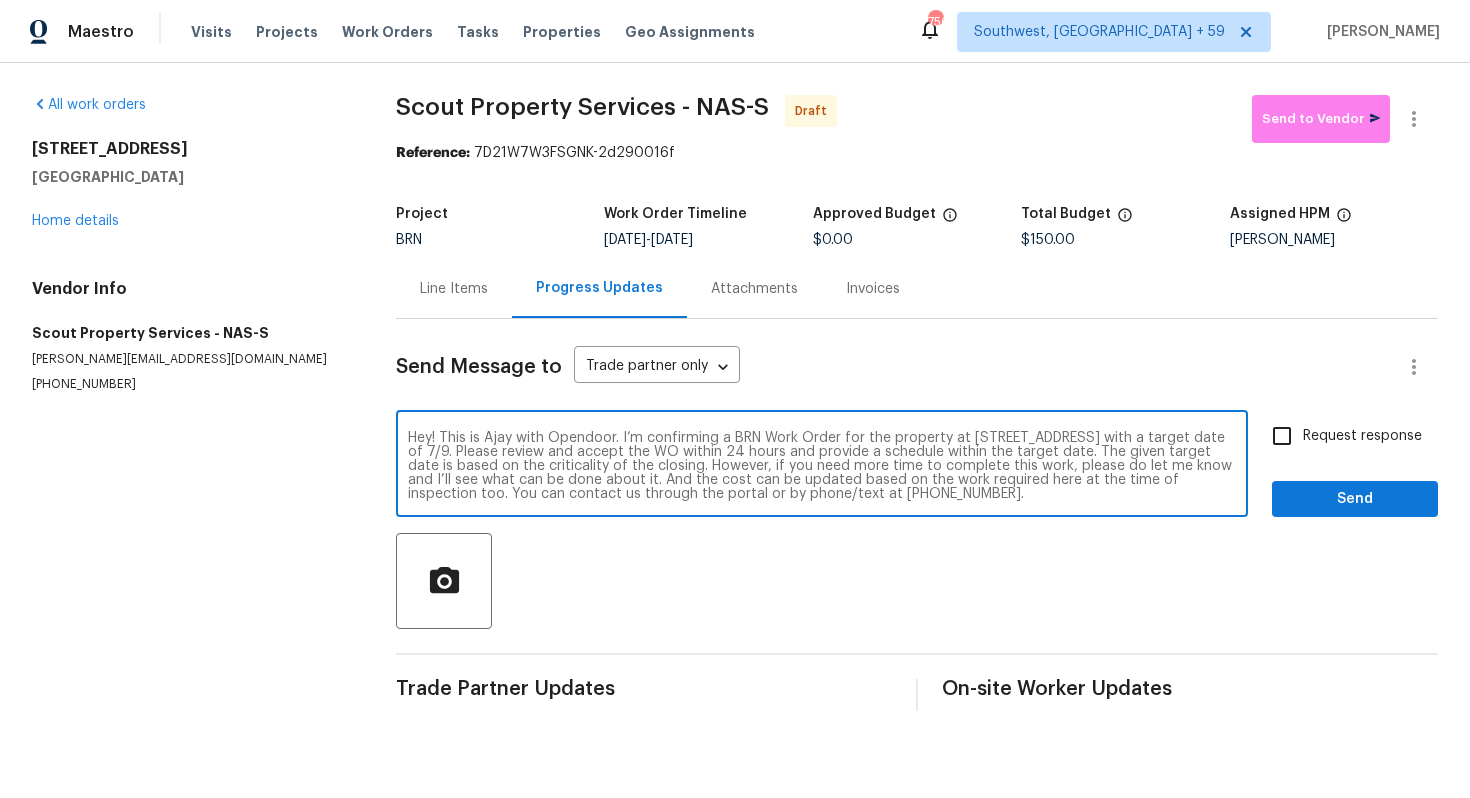 scroll, scrollTop: 0, scrollLeft: 0, axis: both 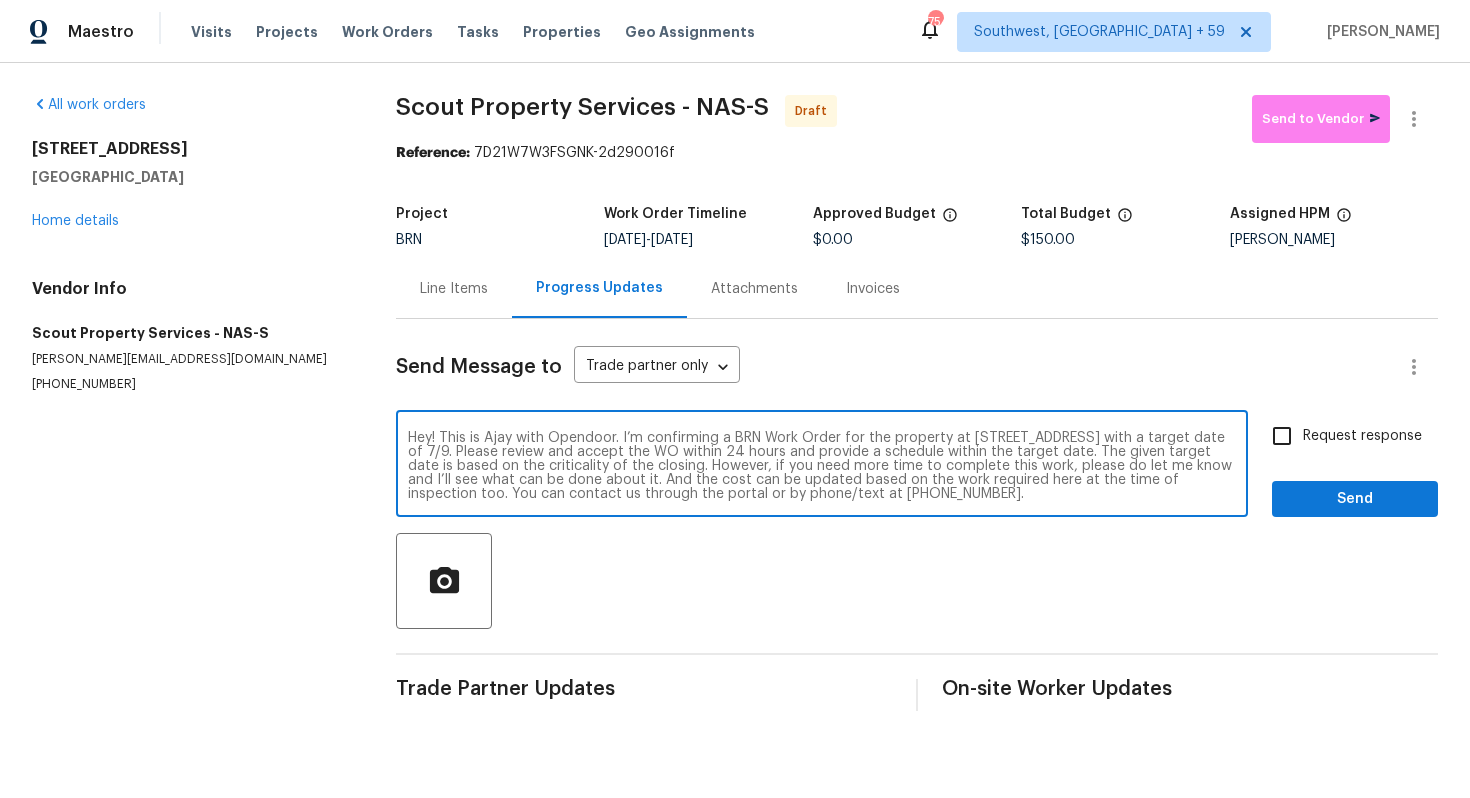 click on "Hey! This is Ajay with Opendoor. I’m confirming a BRN Work Order for the property at [STREET_ADDRESS] with a target date of 7/9. Please review and accept the WO within 24 hours and provide a schedule within the target date. The given target date is based on the criticality of the closing. However, if you need more time to complete this work, please do let me know and I’ll see what can be done about it. And the cost can be updated based on the work required here at the time of inspection too. You can contact us through the portal or by phone/text at [PHONE_NUMBER]." at bounding box center (822, 466) 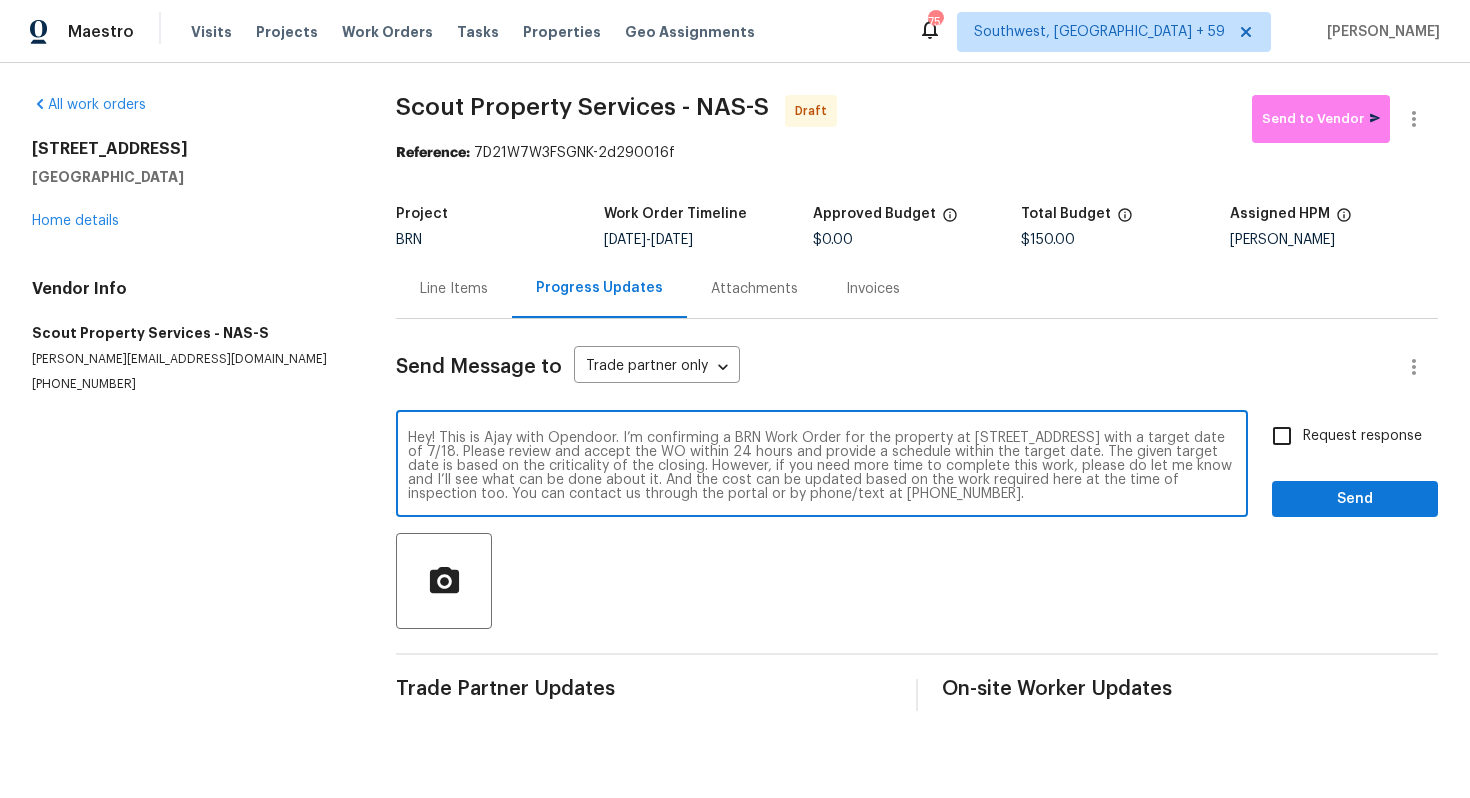 type on "Hey! This is Ajay with Opendoor. I’m confirming a BRN Work Order for the property at [STREET_ADDRESS] with a target date of 7/18. Please review and accept the WO within 24 hours and provide a schedule within the target date. The given target date is based on the criticality of the closing. However, if you need more time to complete this work, please do let me know and I’ll see what can be done about it. And the cost can be updated based on the work required here at the time of inspection too. You can contact us through the portal or by phone/text at [PHONE_NUMBER]." 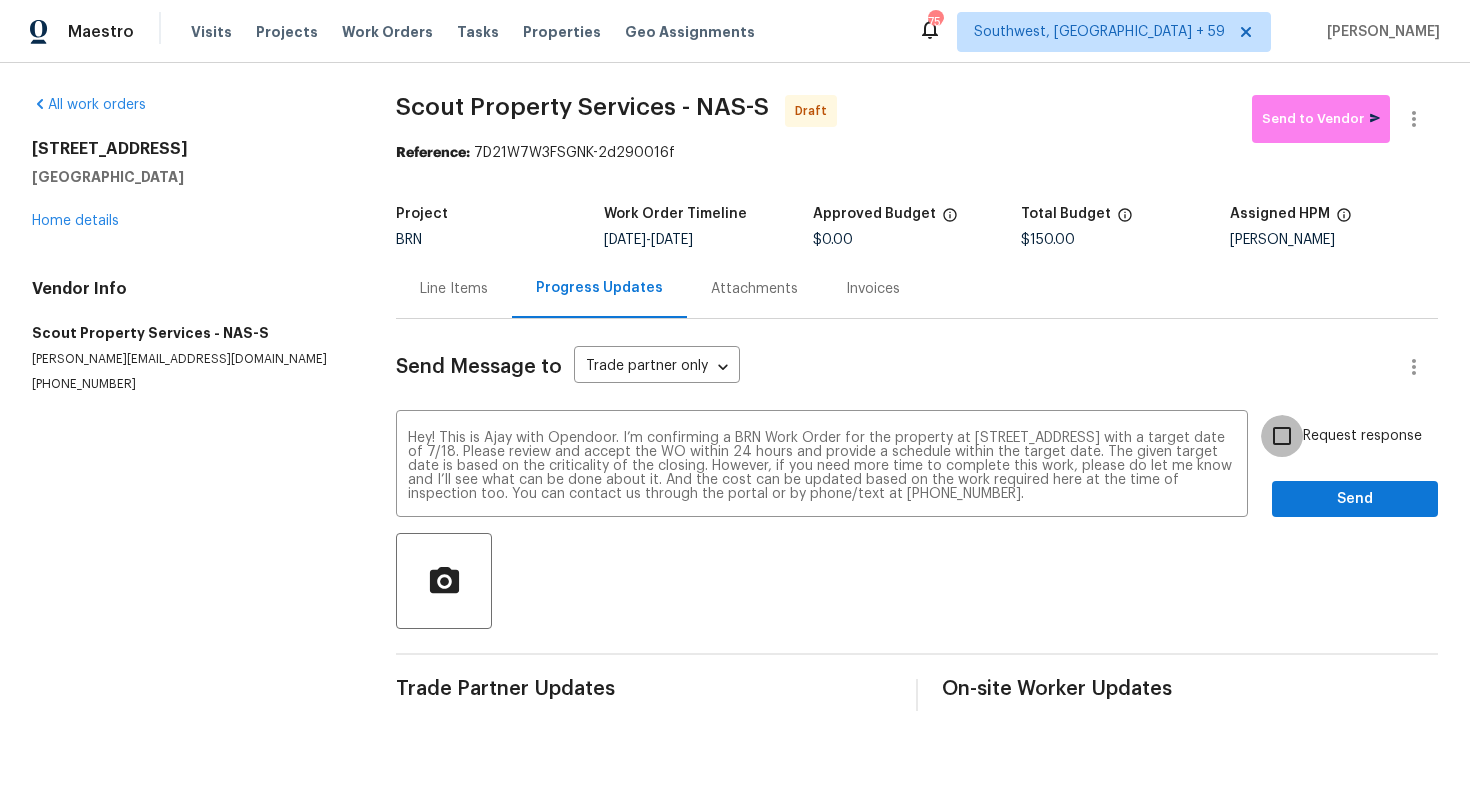 click on "Request response" at bounding box center [1282, 436] 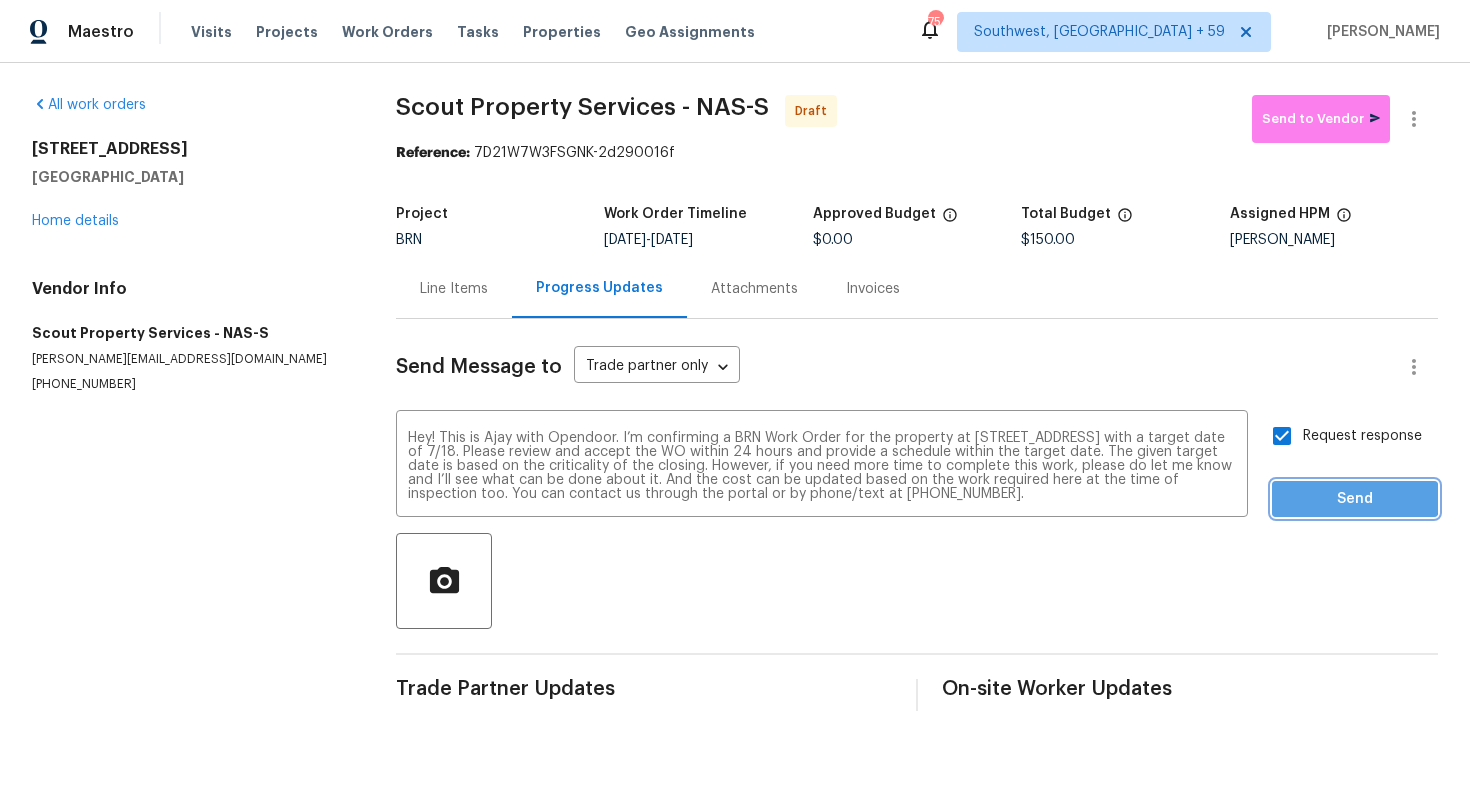 click on "Send" at bounding box center [1355, 499] 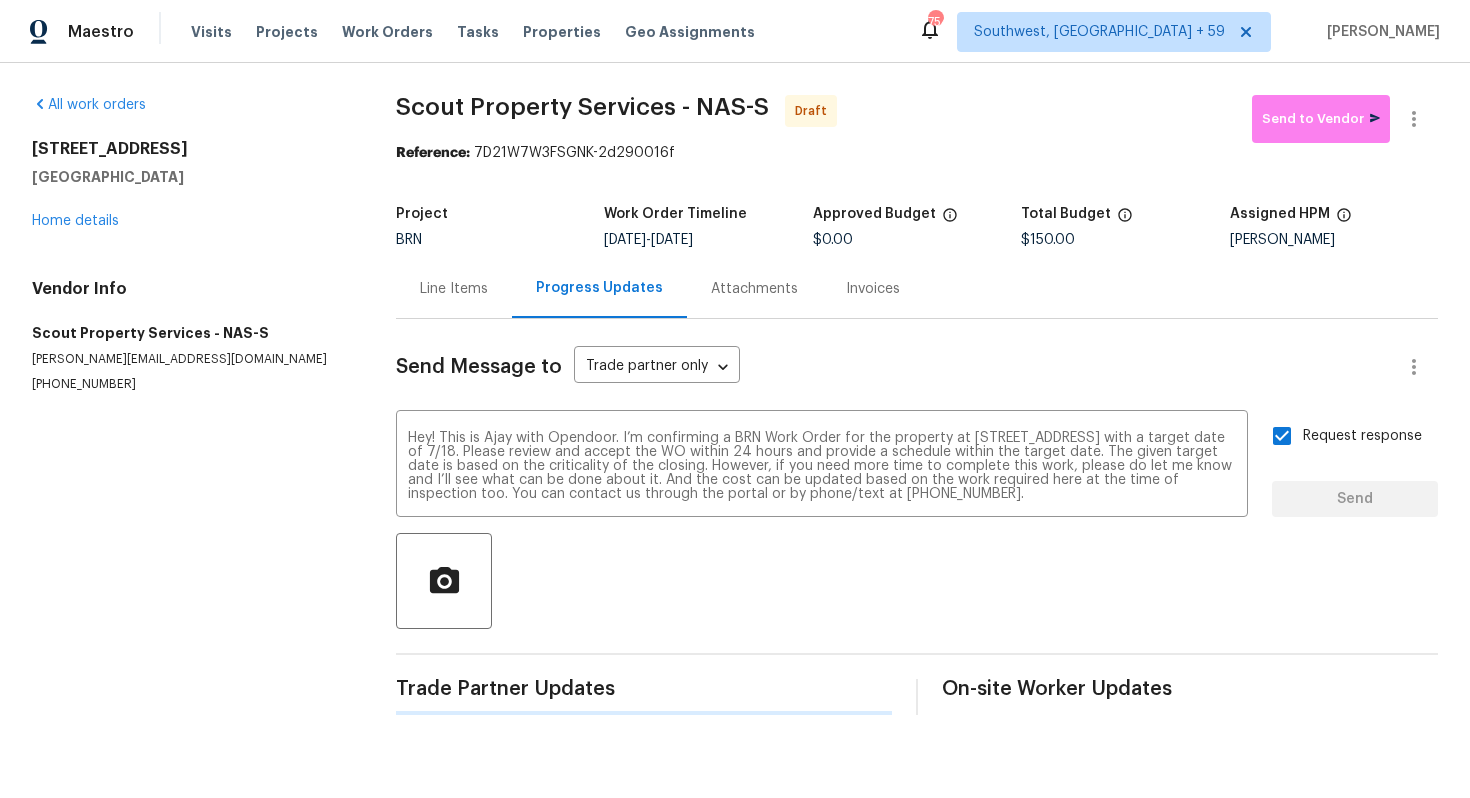 type 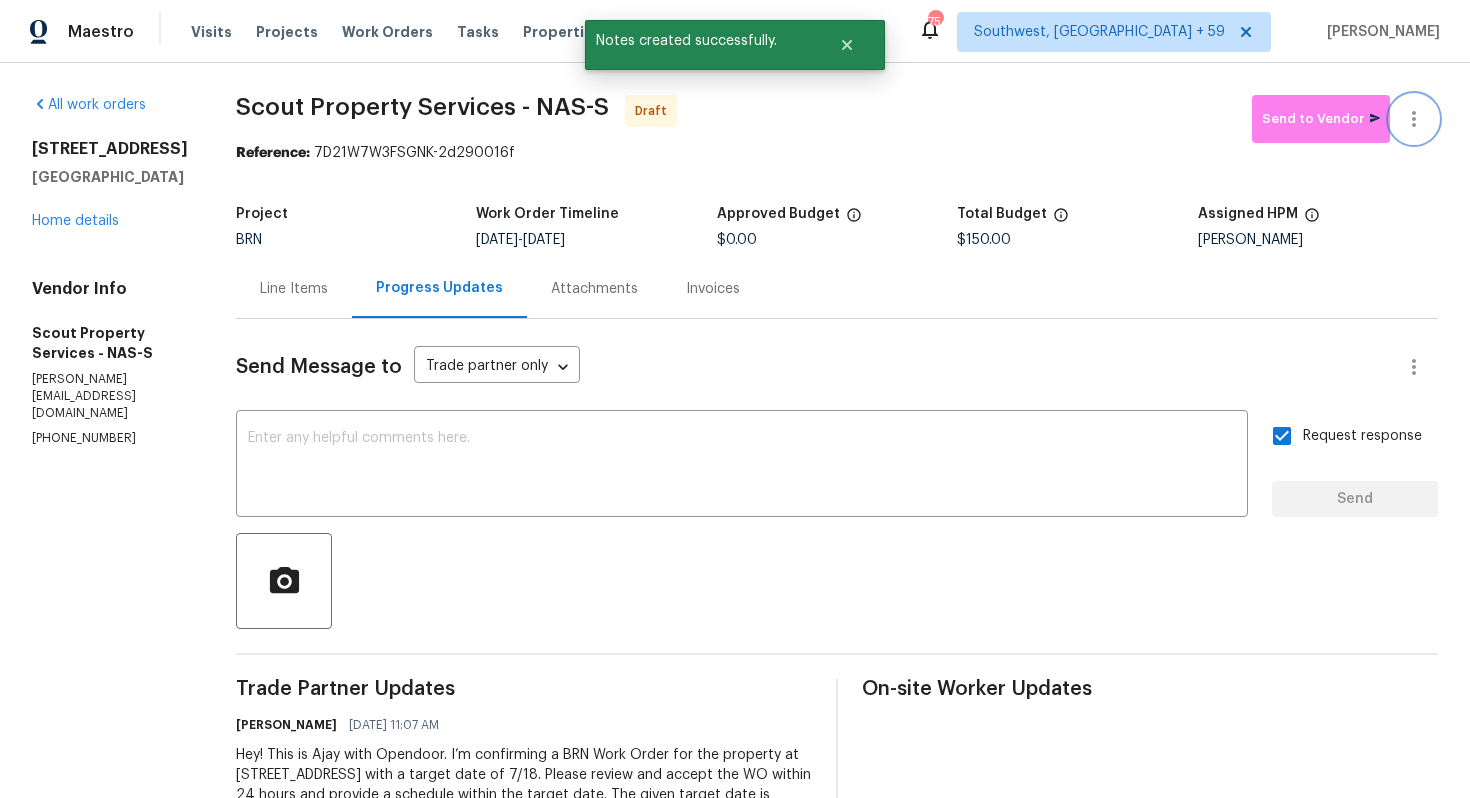 click 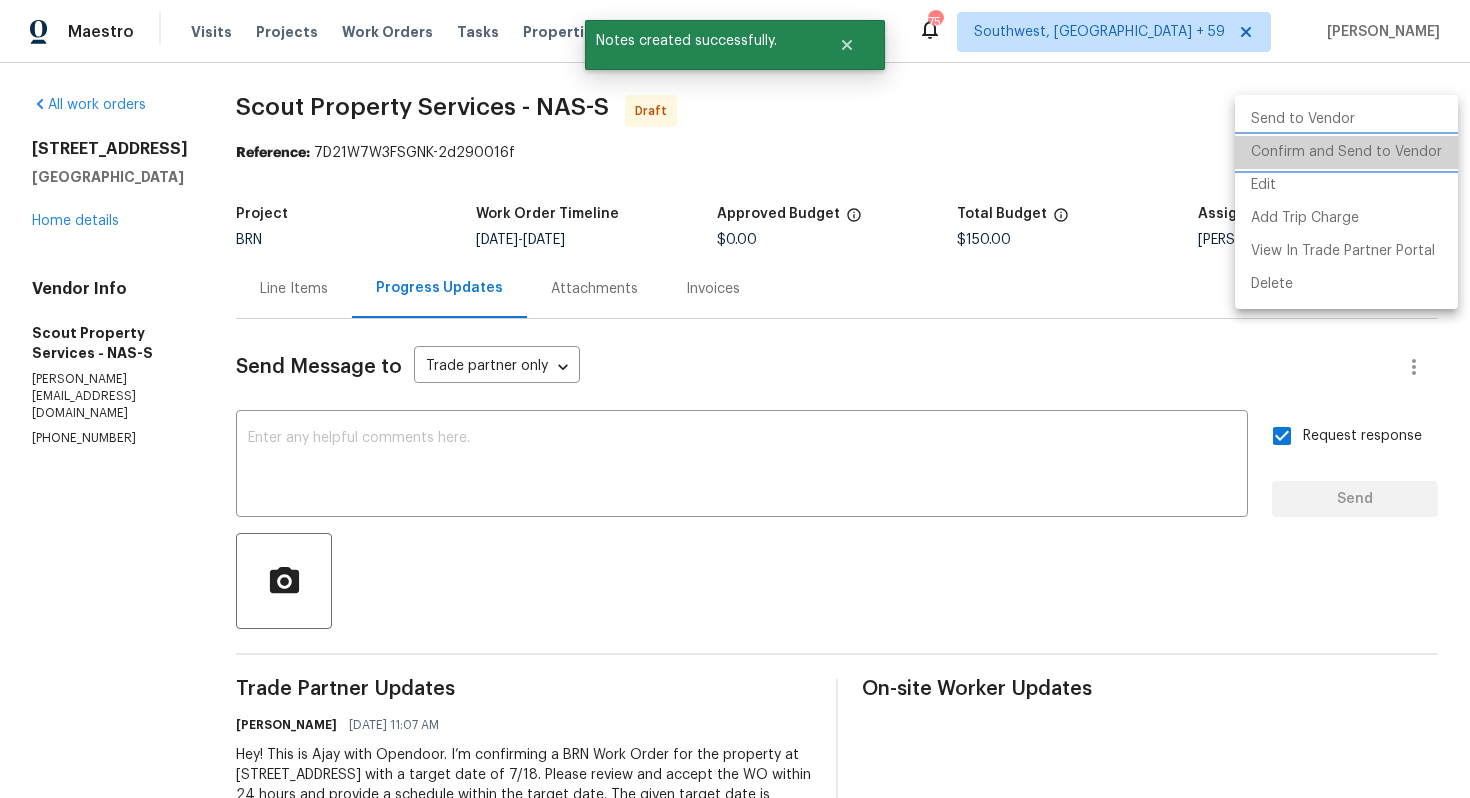 click on "Confirm and Send to Vendor" at bounding box center (1346, 152) 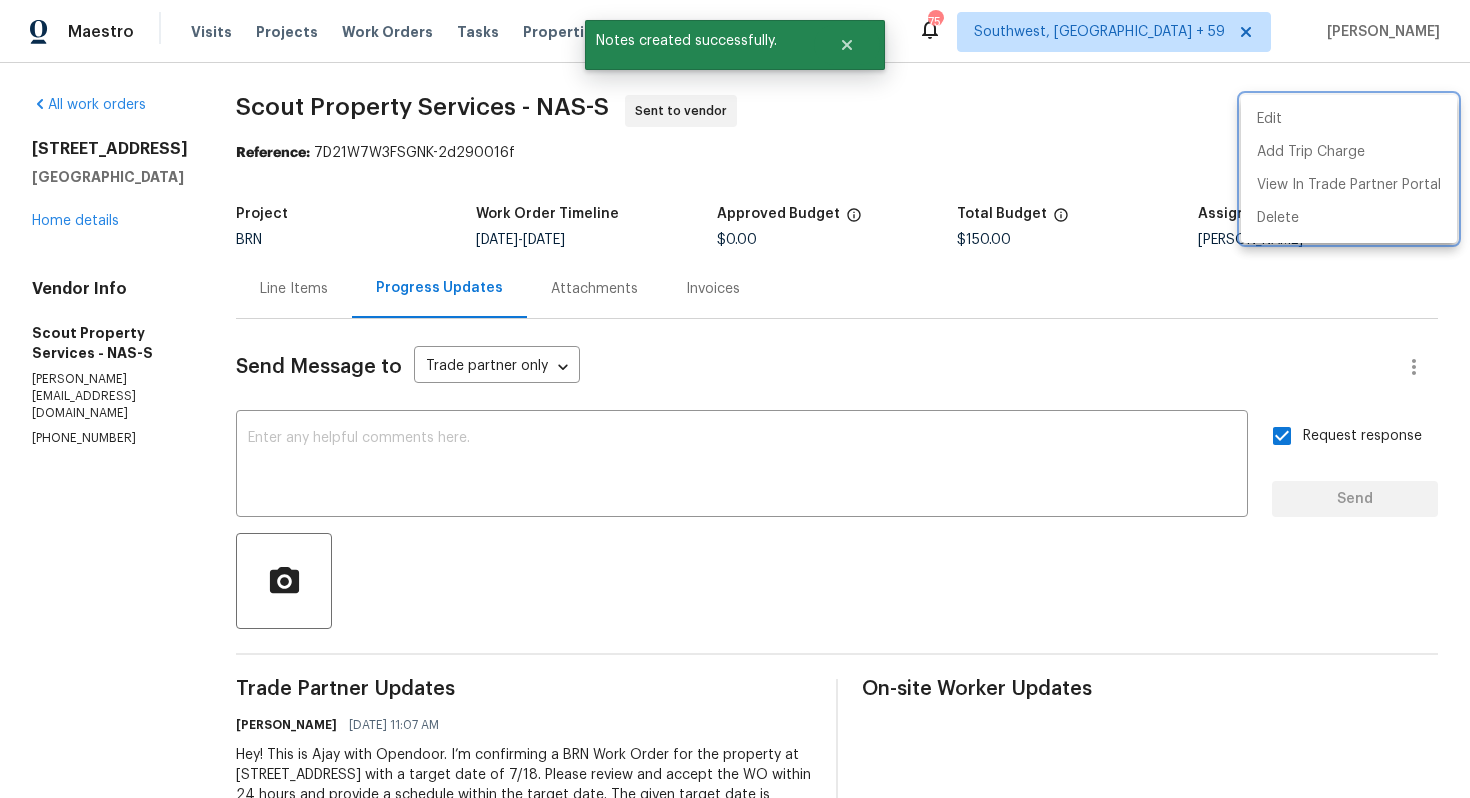 click at bounding box center [735, 399] 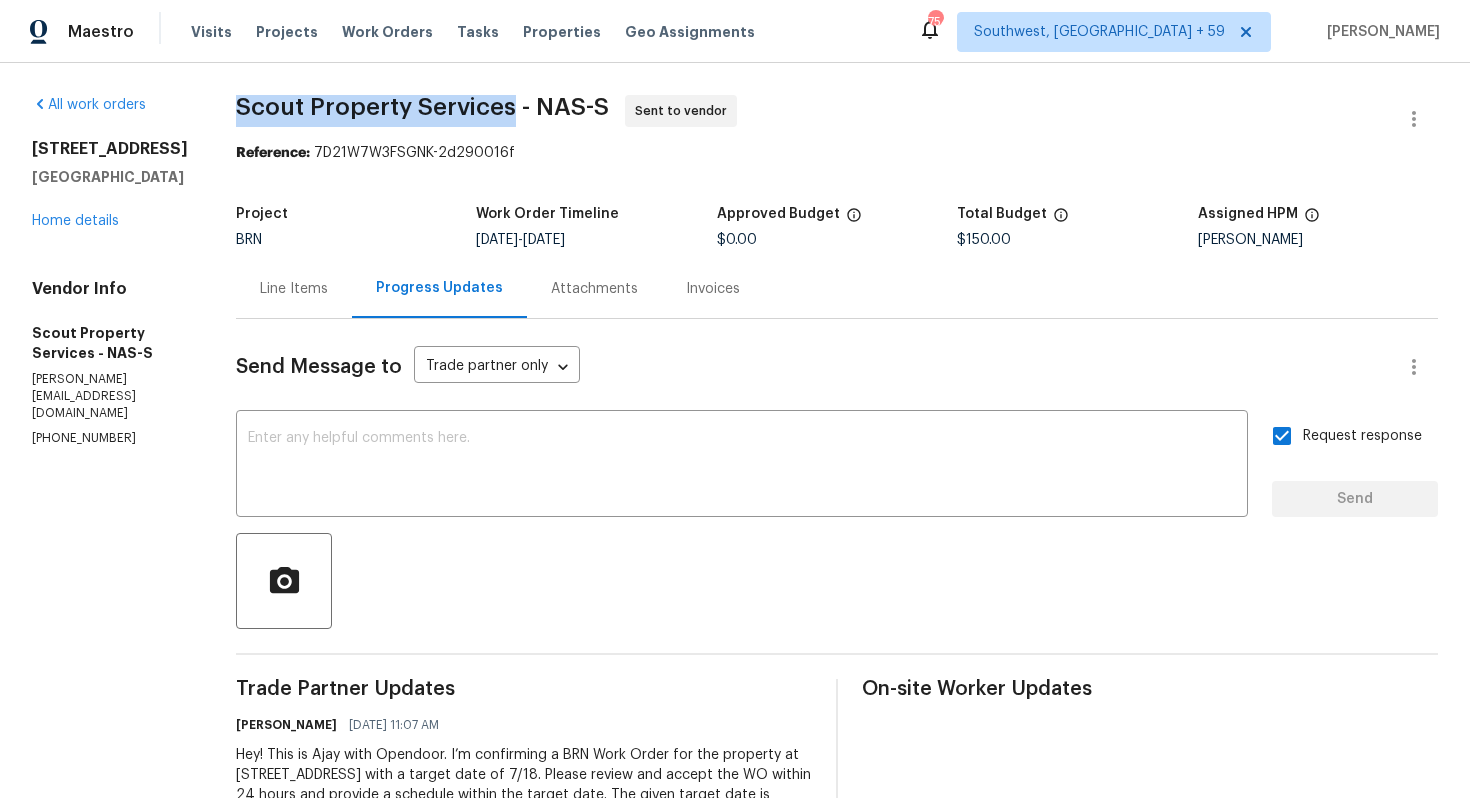 drag, startPoint x: 176, startPoint y: 106, endPoint x: 448, endPoint y: 102, distance: 272.02942 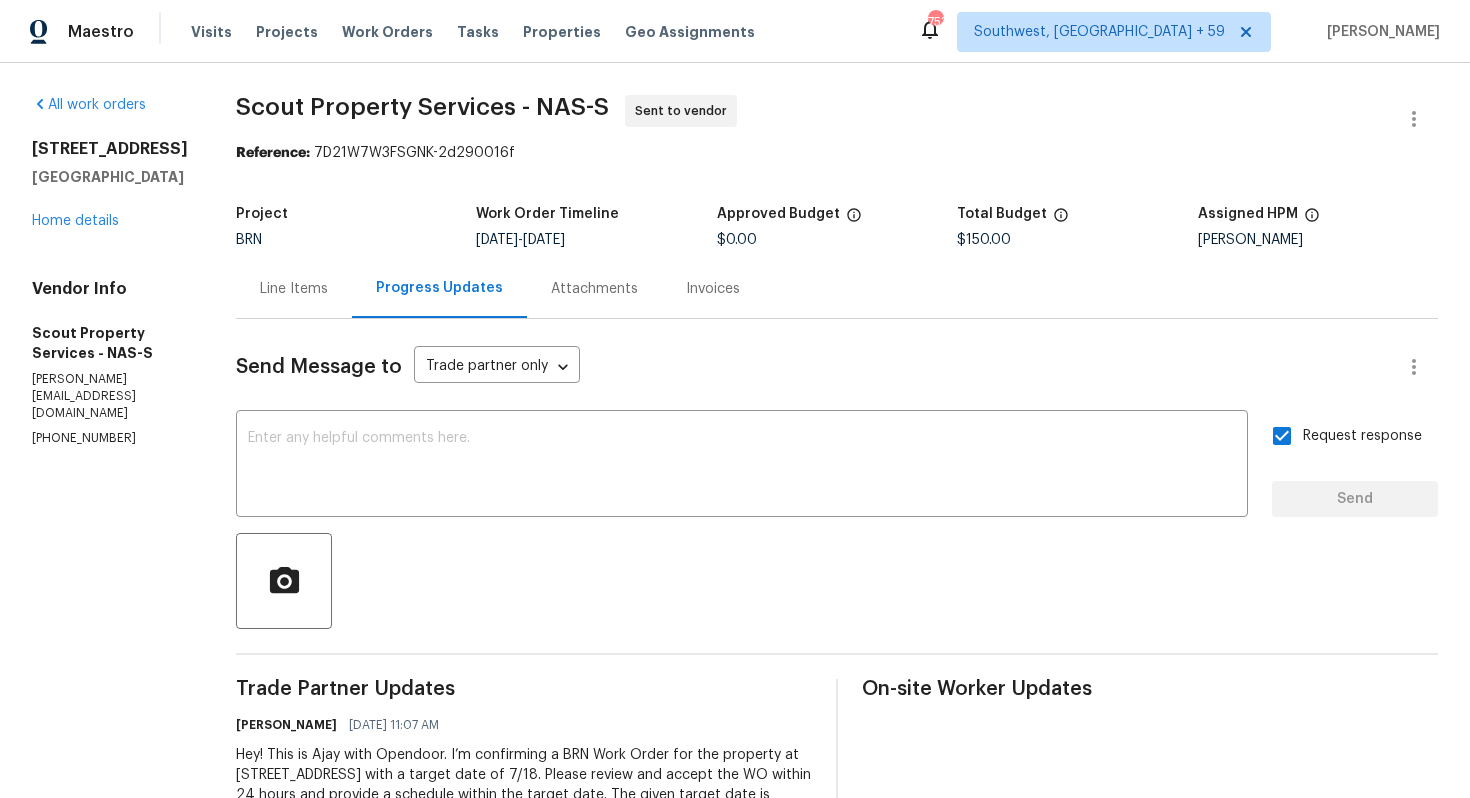 click on "All work orders [STREET_ADDRESS] Home details Vendor Info Scout Property Services - NAS-S [PERSON_NAME][EMAIL_ADDRESS][DOMAIN_NAME] [PHONE_NUMBER] Scout Property Services - NAS-S Sent to vendor Reference:   7D21W7W3FSGNK-2d290016f Project BRN   Work Order Timeline [DATE]  -  [DATE] Approved Budget $0.00 Total Budget $150.00 Assigned HPM [PERSON_NAME] Line Items Progress Updates Attachments Invoices Send Message to Trade partner only Trade partner only ​ x ​ Request response Send Trade Partner Updates [PERSON_NAME] [DATE] 11:07 AM On-site Worker Updates" at bounding box center (735, 502) 